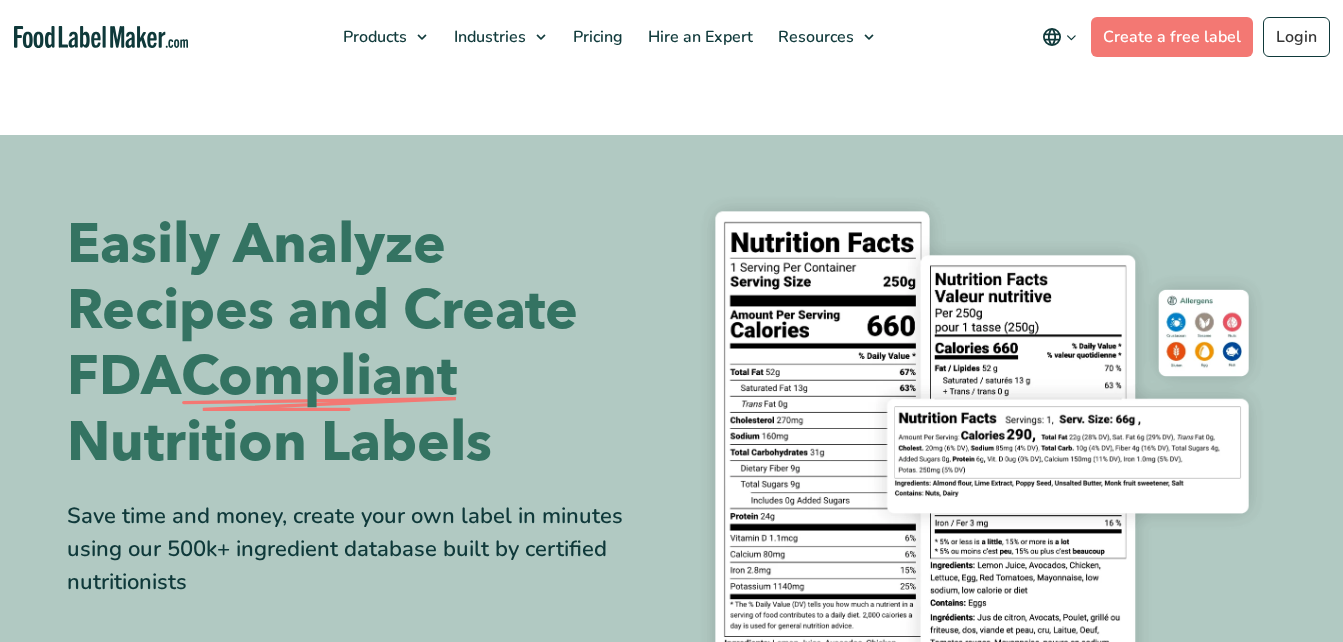 scroll, scrollTop: 0, scrollLeft: 0, axis: both 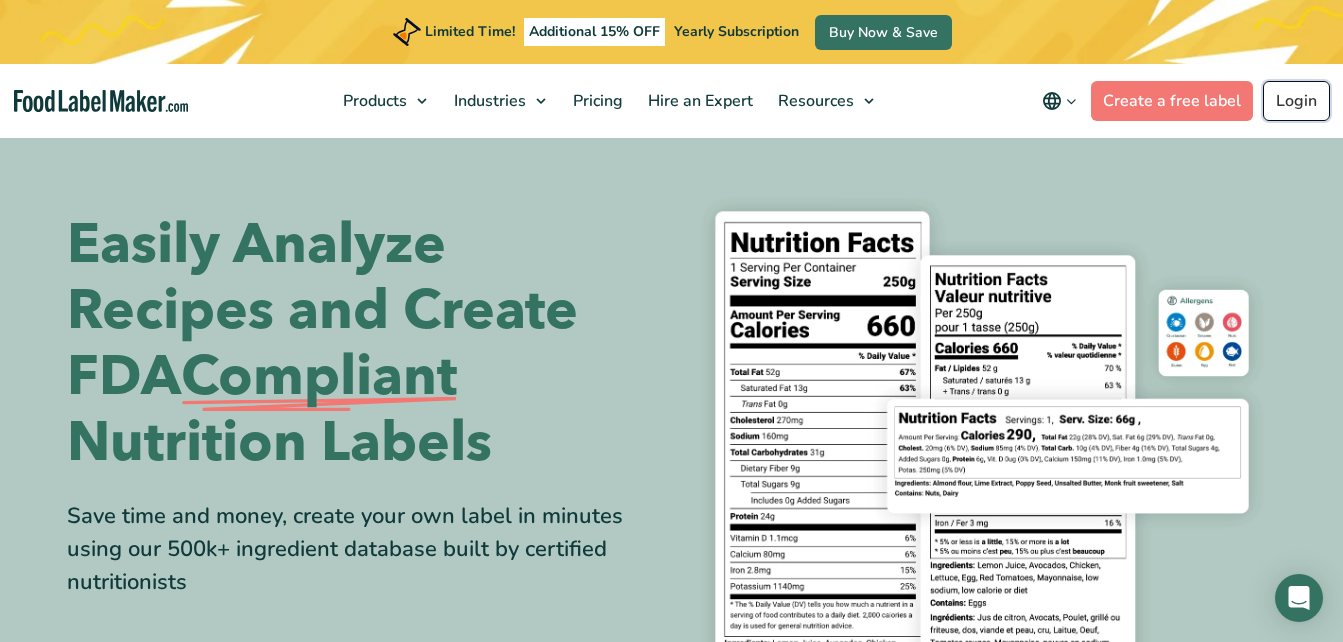 click on "Login" at bounding box center [1296, 101] 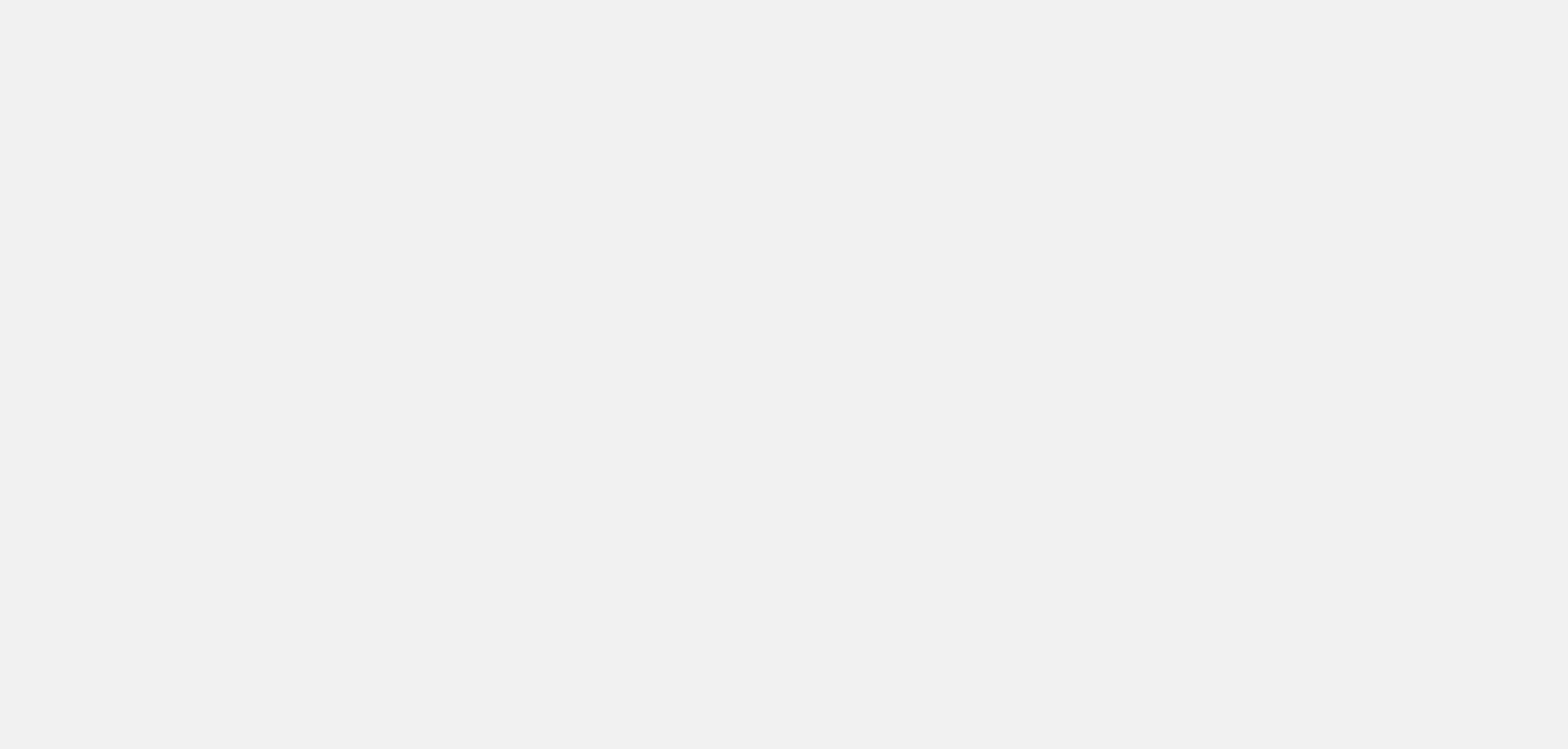 scroll, scrollTop: 0, scrollLeft: 0, axis: both 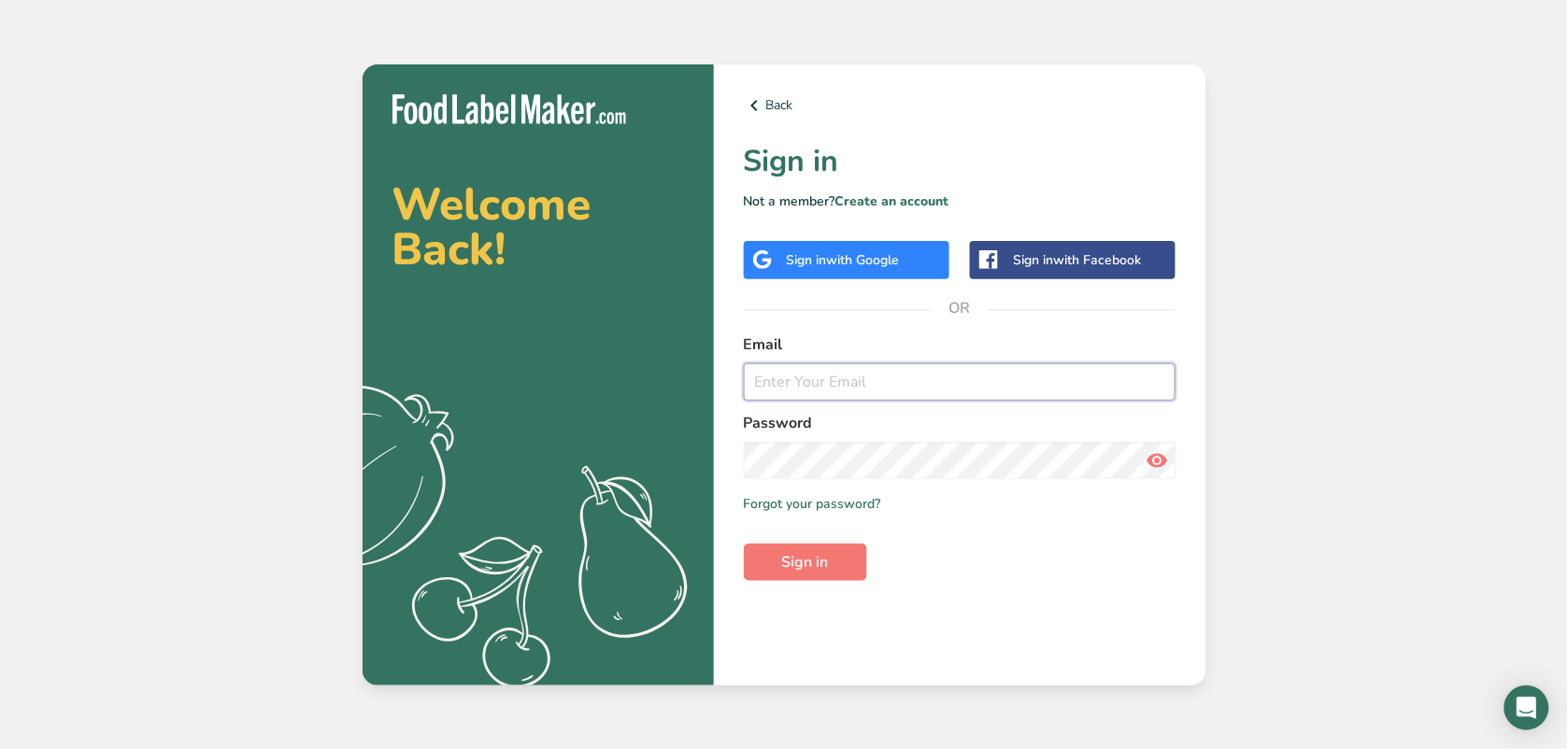 click at bounding box center [960, 382] 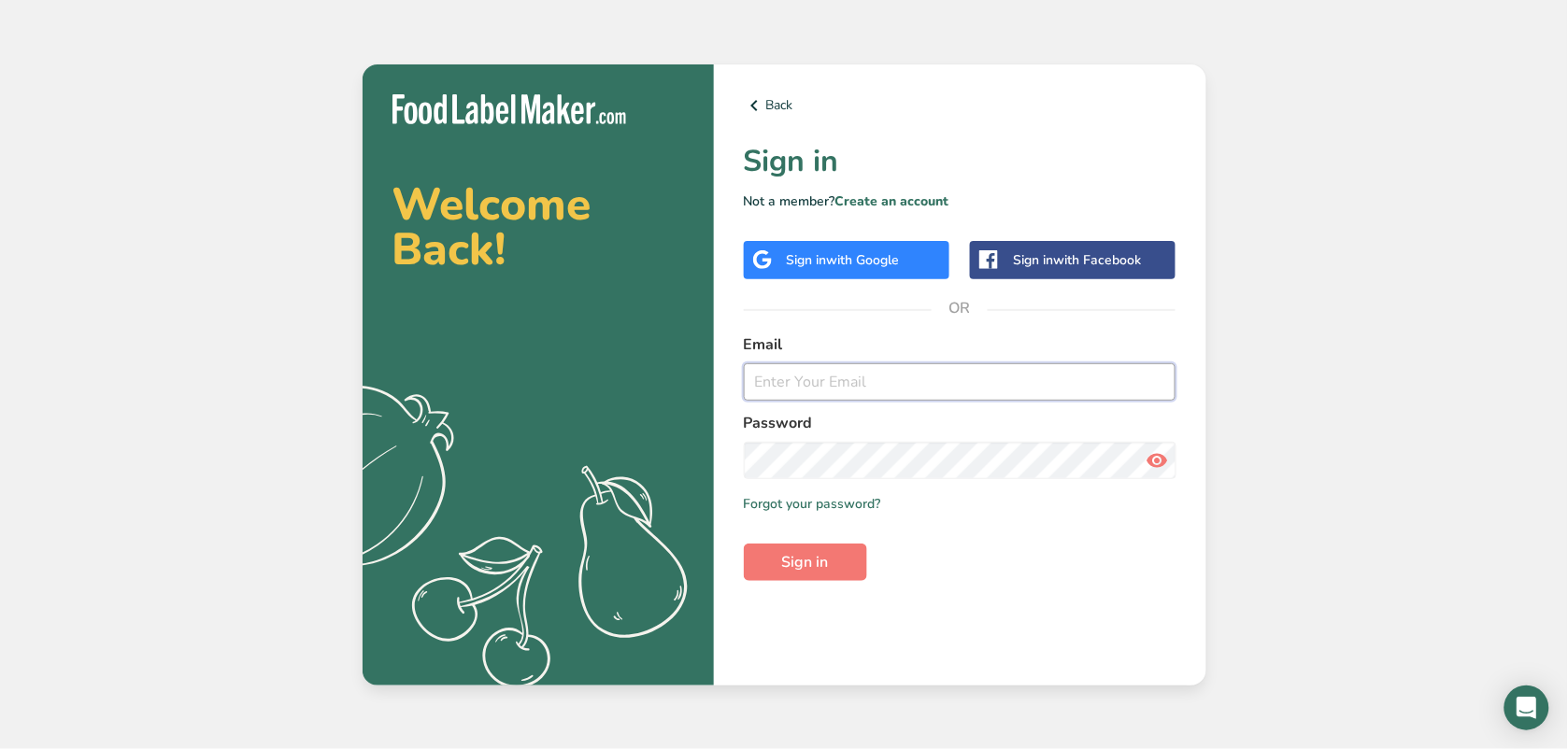 type on "haldimandhazelnuts@gmail.com" 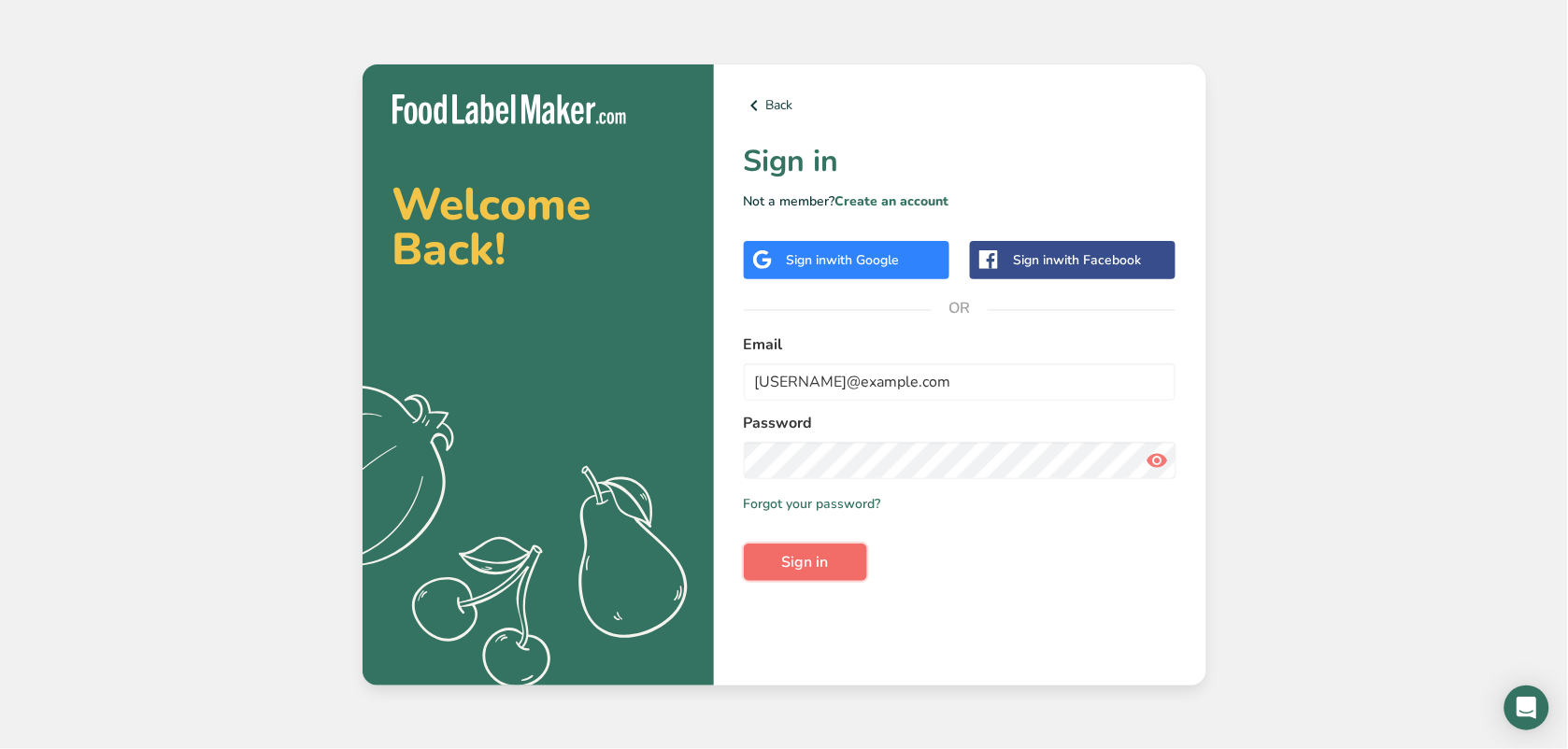 click on "Sign in" at bounding box center [805, 562] 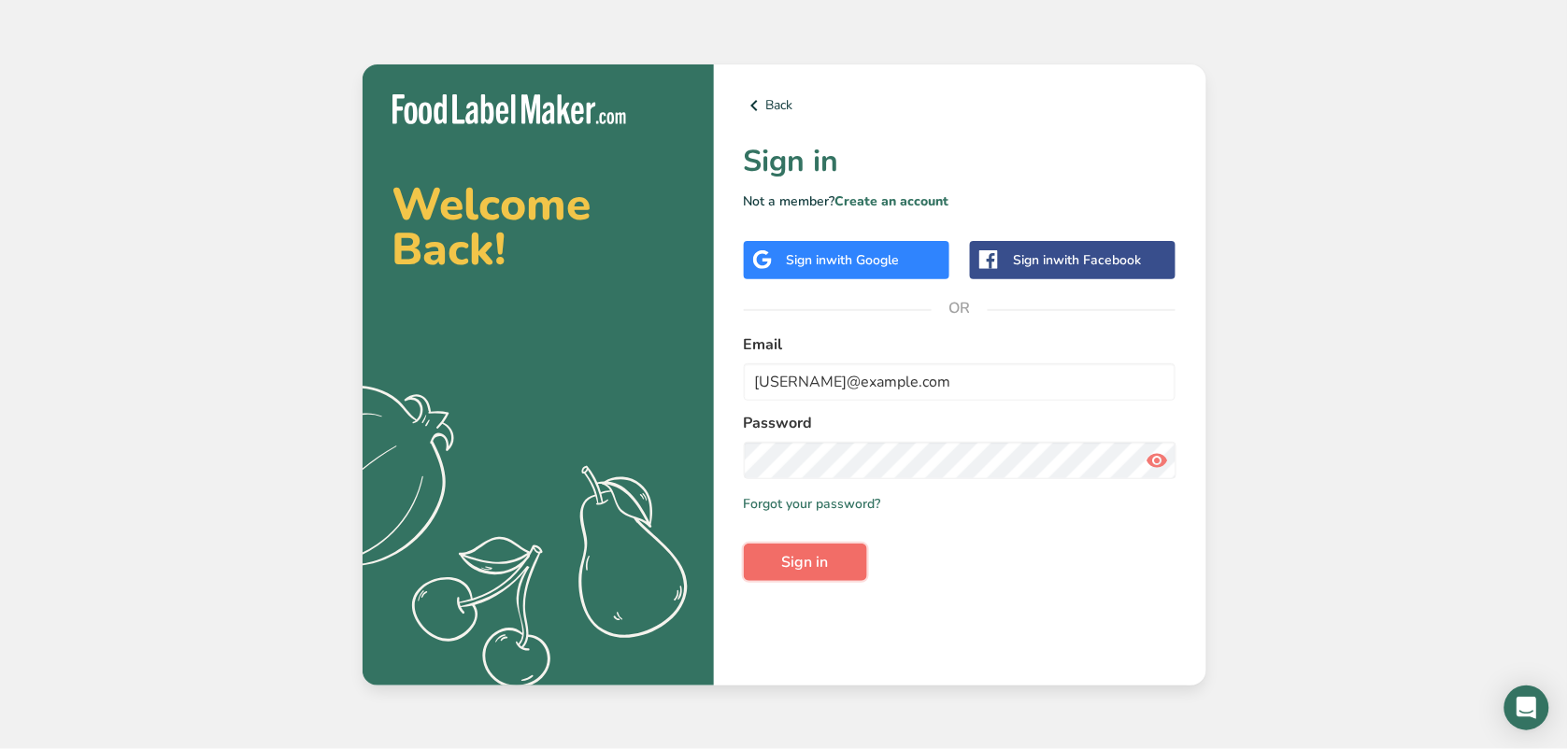 click on "Sign in" at bounding box center [805, 562] 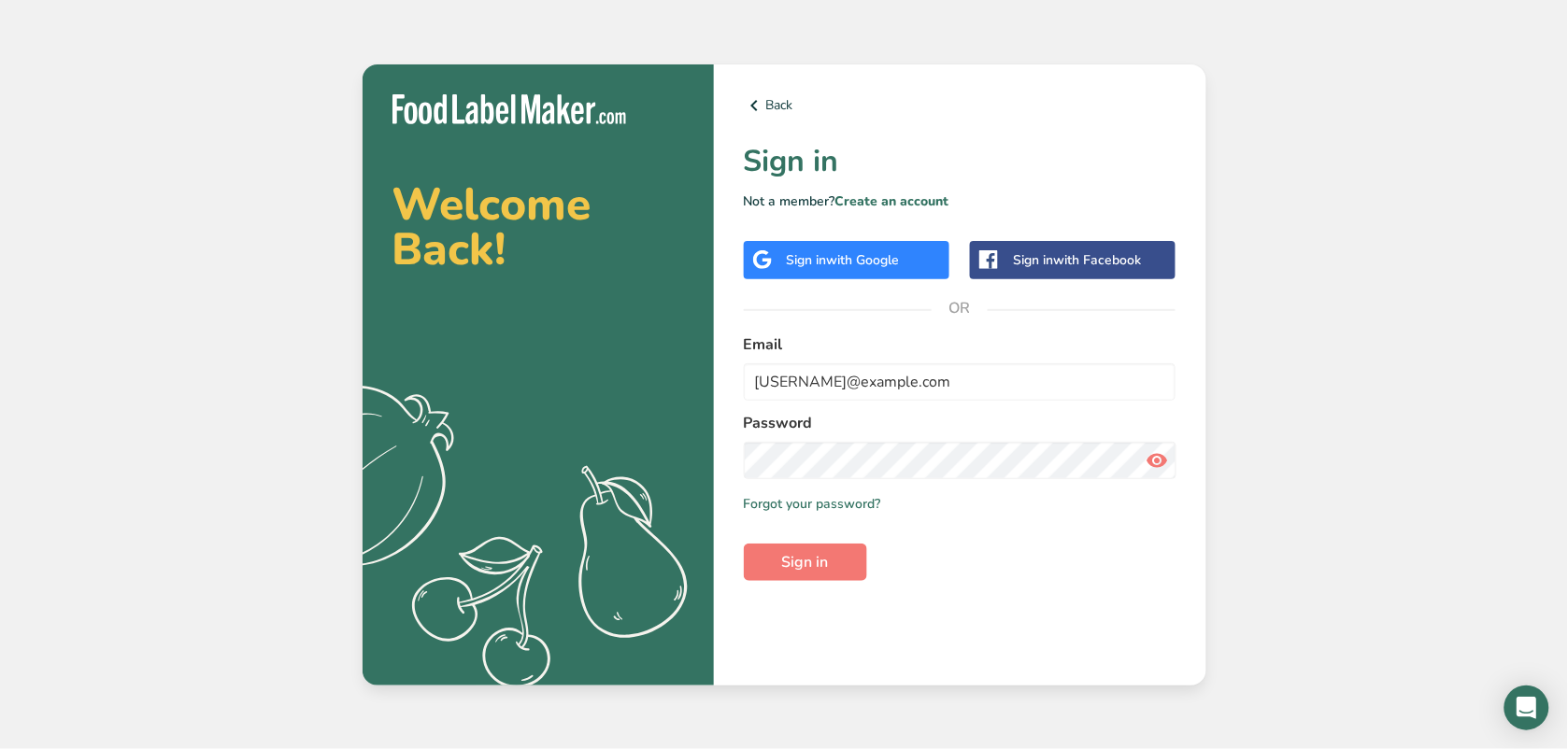 click at bounding box center (1157, 460) 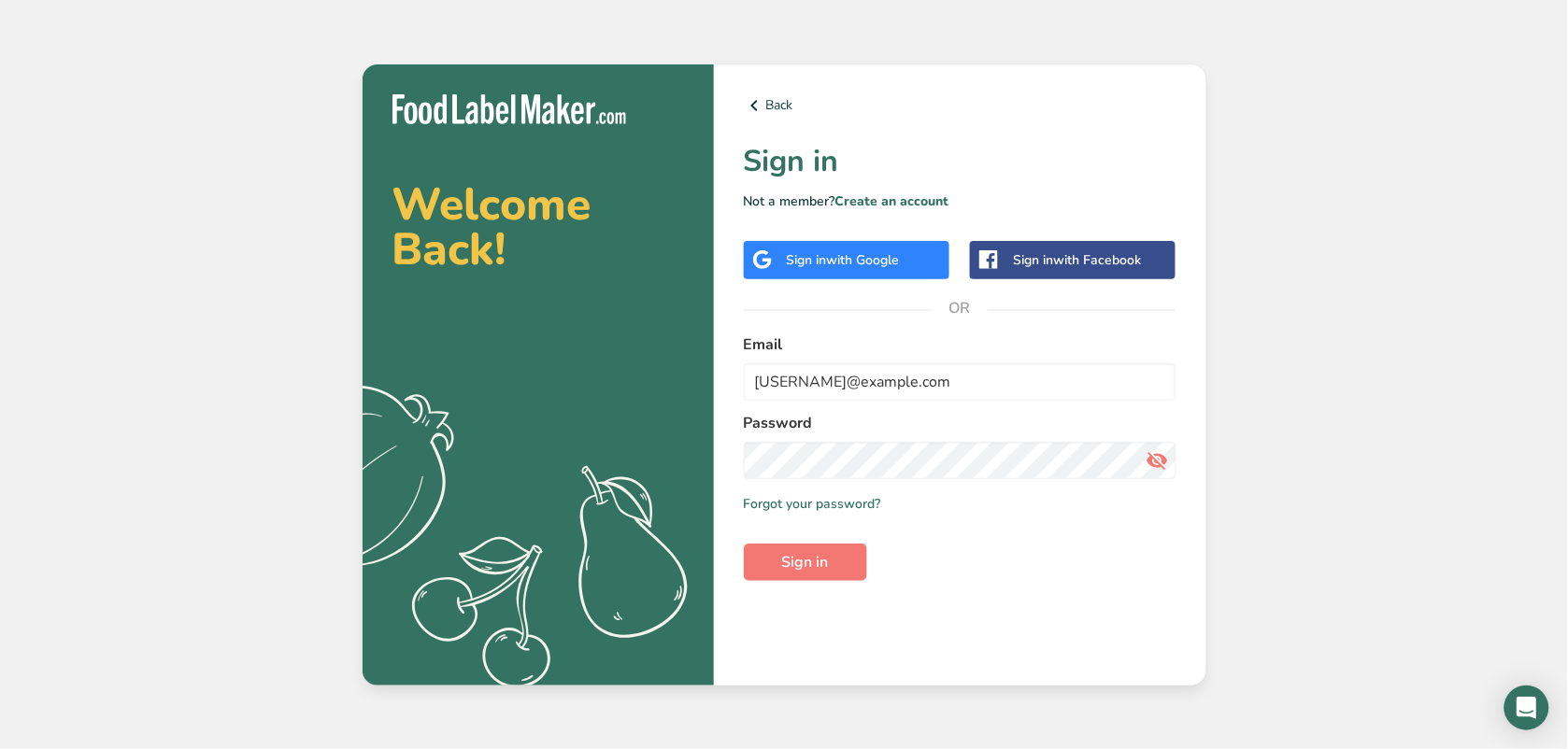 click on "with Facebook" at bounding box center (1097, 260) 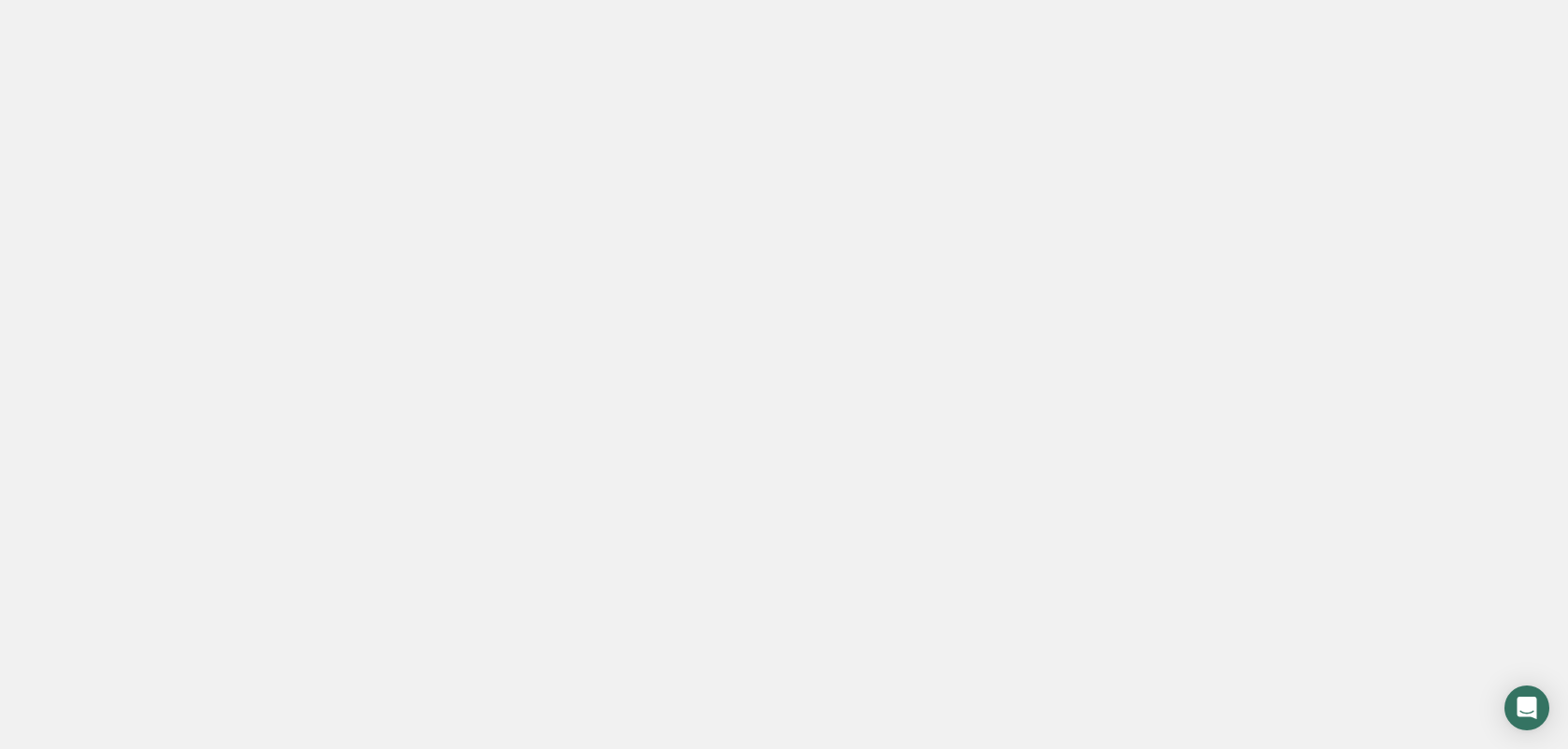 scroll, scrollTop: 0, scrollLeft: 0, axis: both 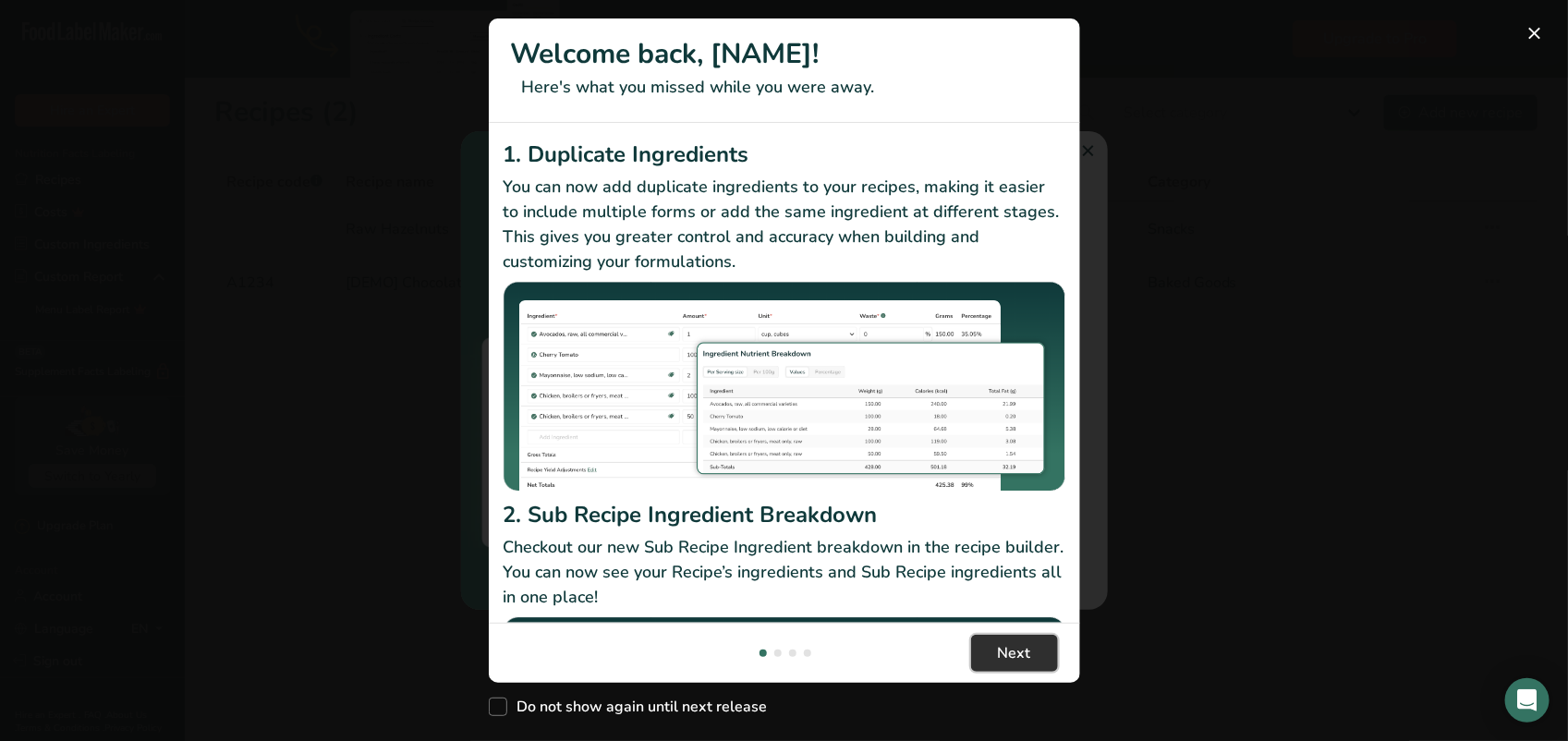click on "Next" at bounding box center [1015, 653] 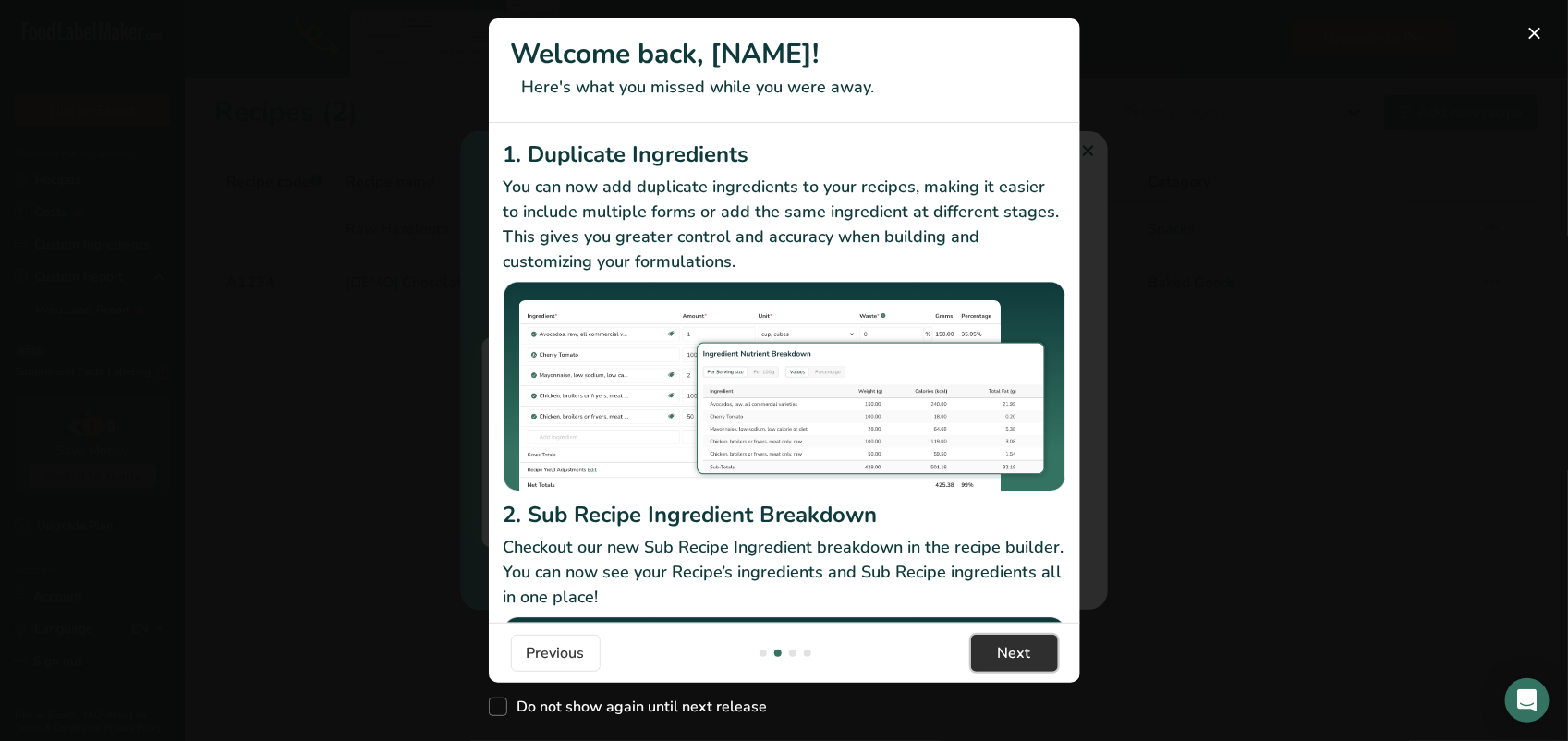 scroll, scrollTop: 0, scrollLeft: 574, axis: horizontal 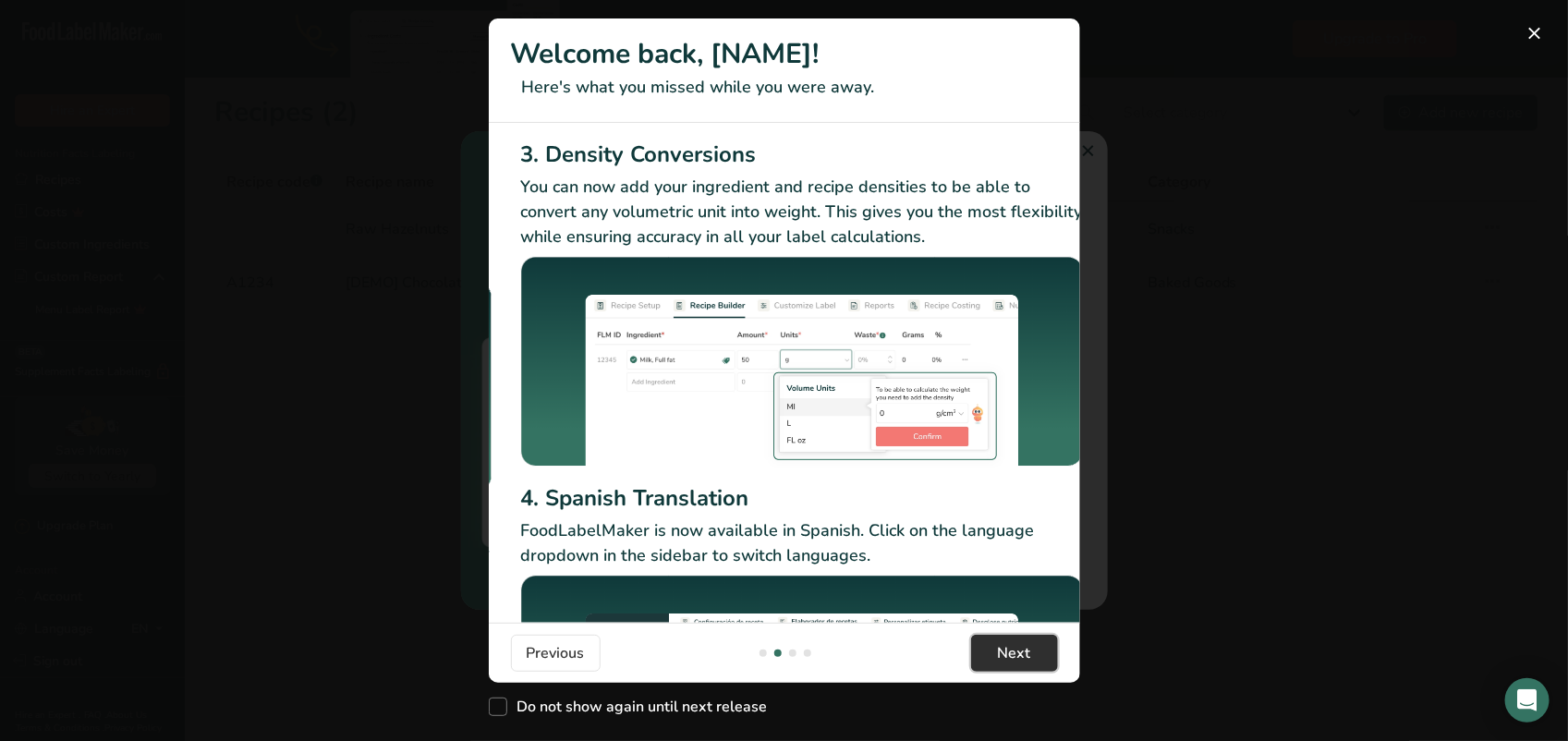 click on "Next" at bounding box center [1015, 653] 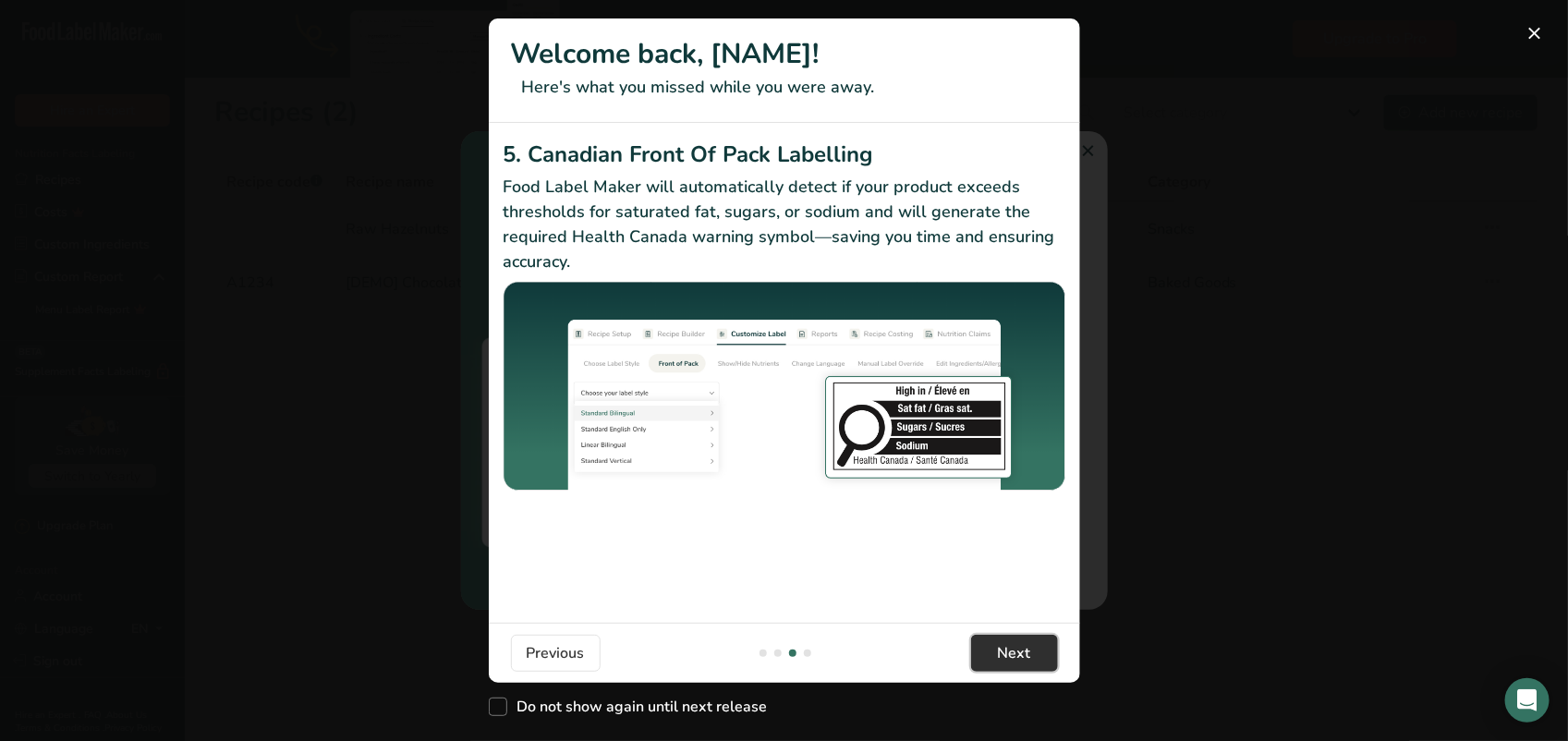 click on "Next" at bounding box center [1015, 653] 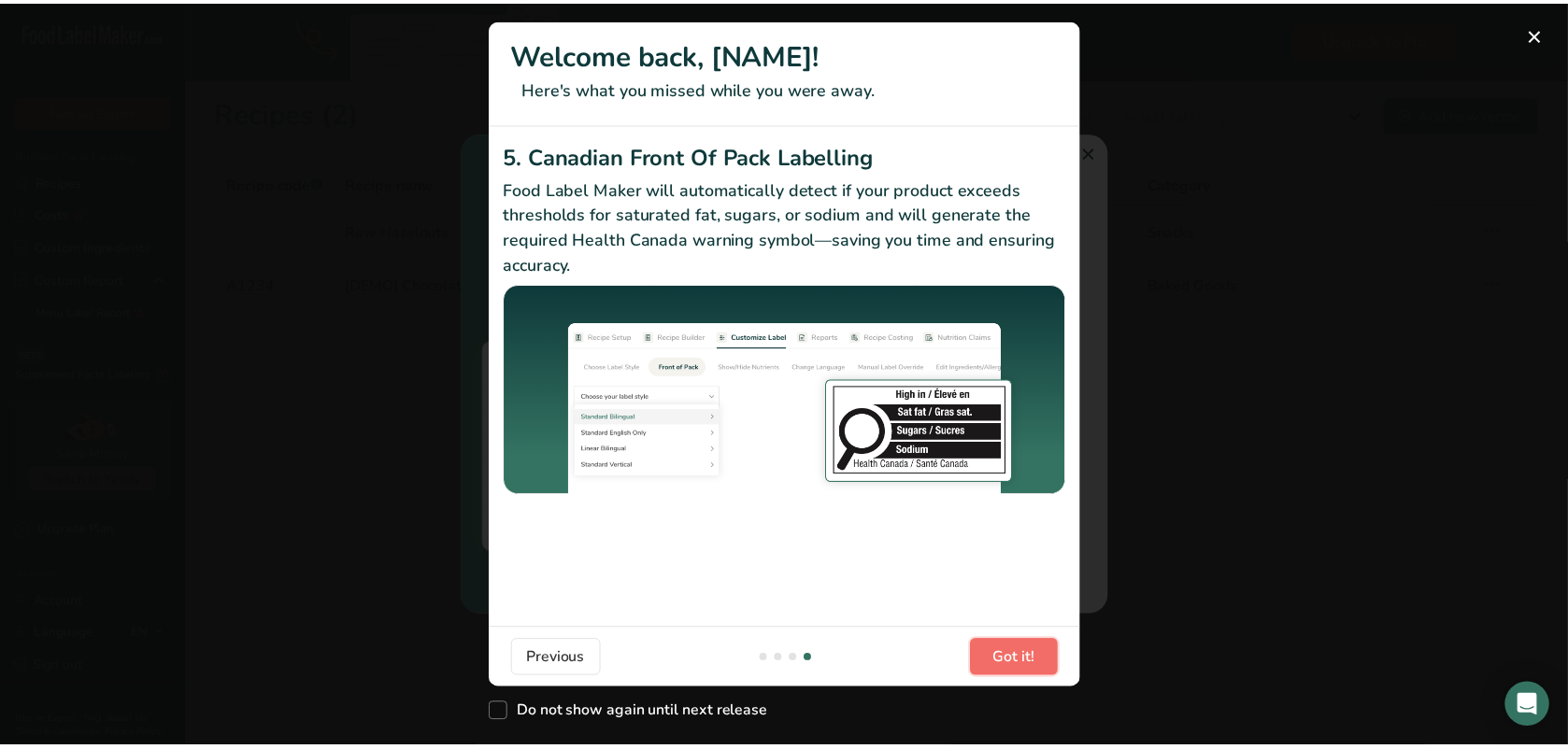 scroll, scrollTop: 0, scrollLeft: 1776, axis: horizontal 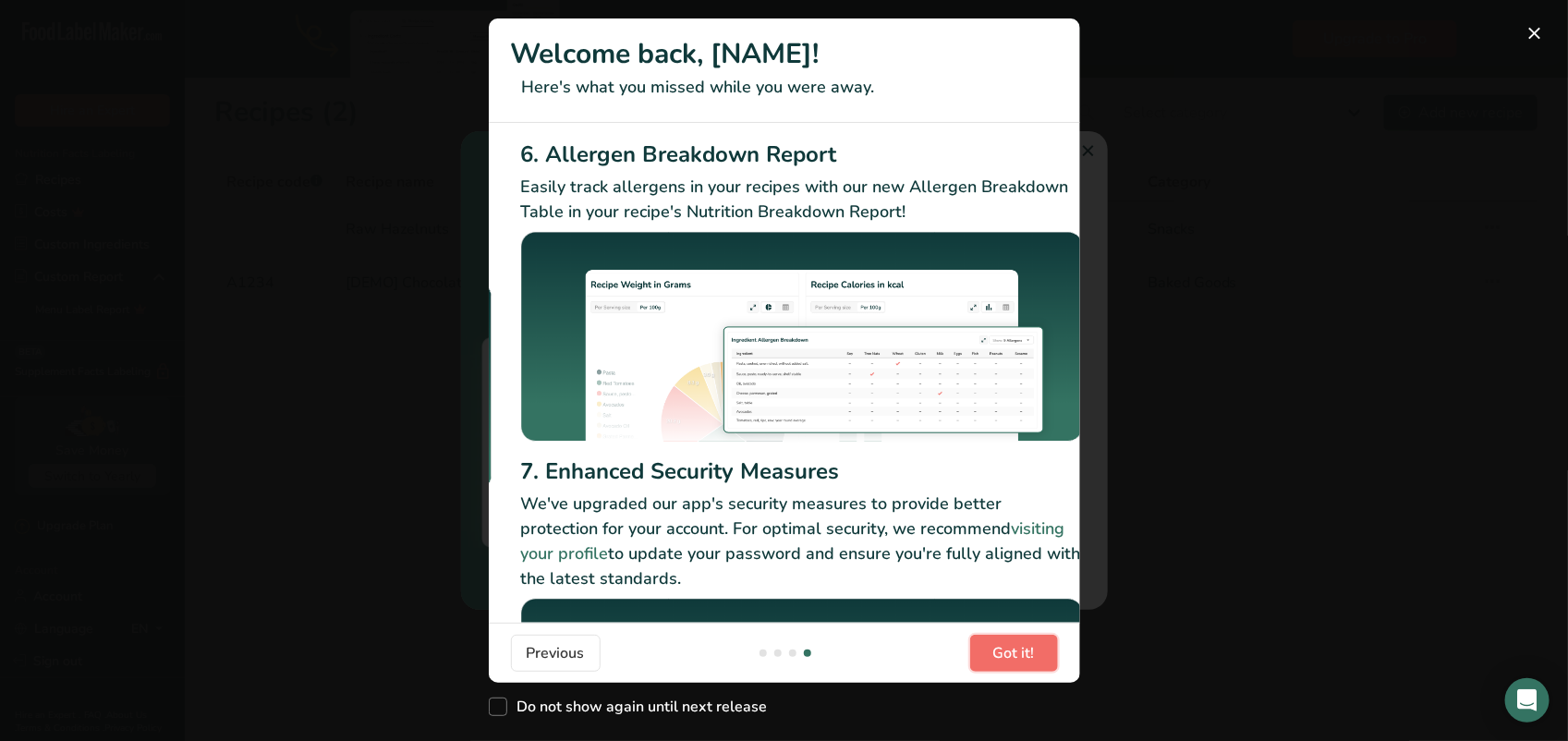click on "Got it!" at bounding box center (1014, 653) 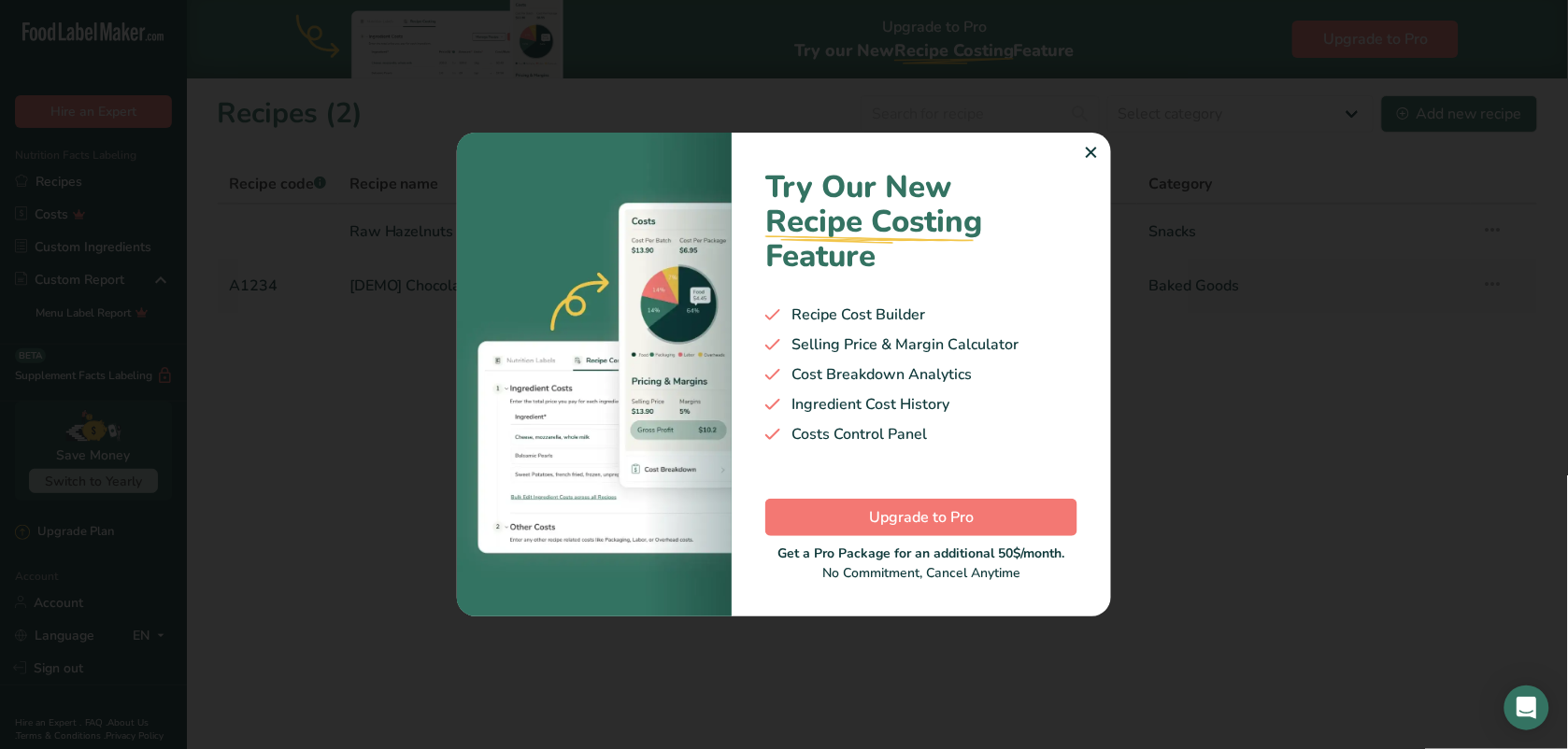 click on "✕" at bounding box center (1091, 153) 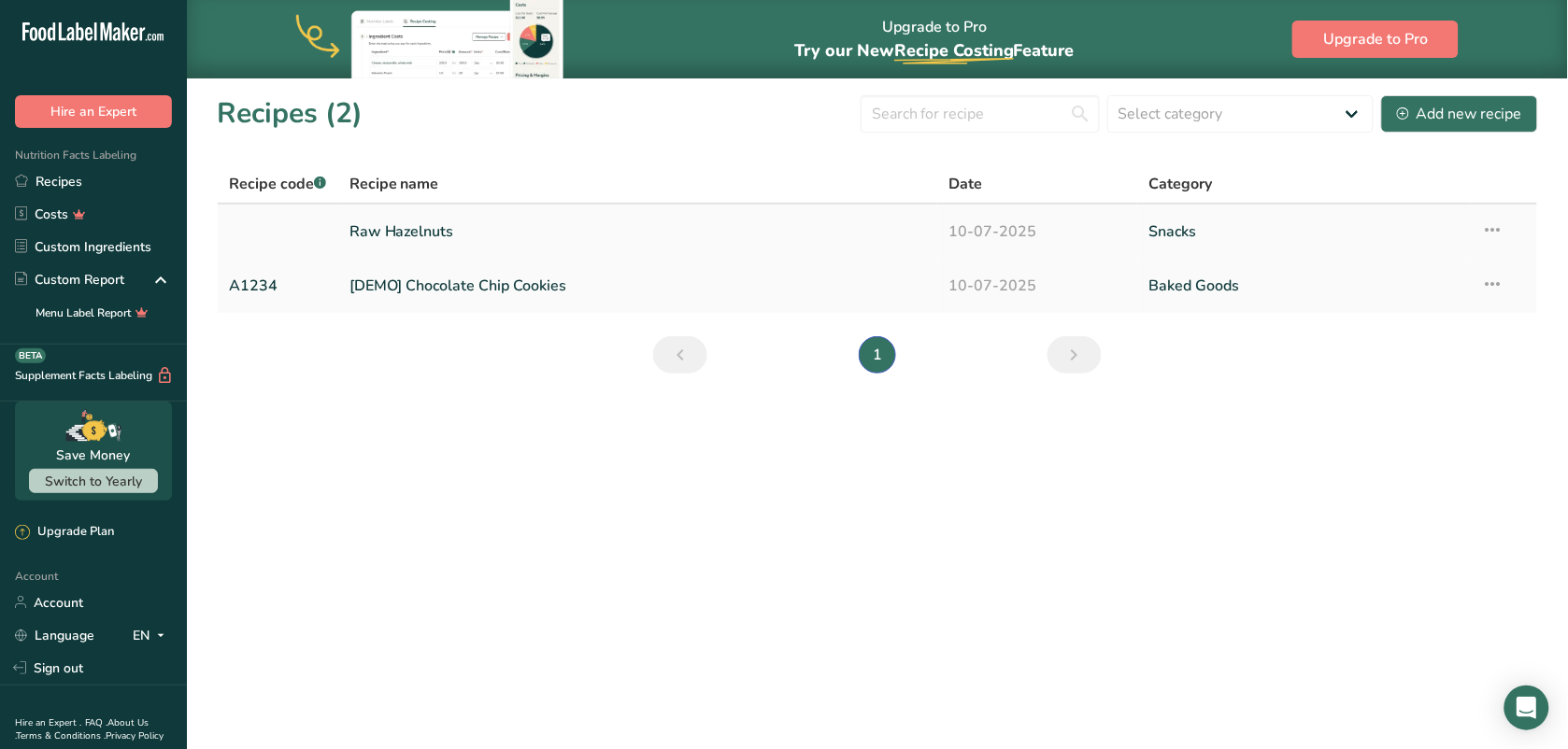click on "Raw Hazelnuts" at bounding box center [638, 232] 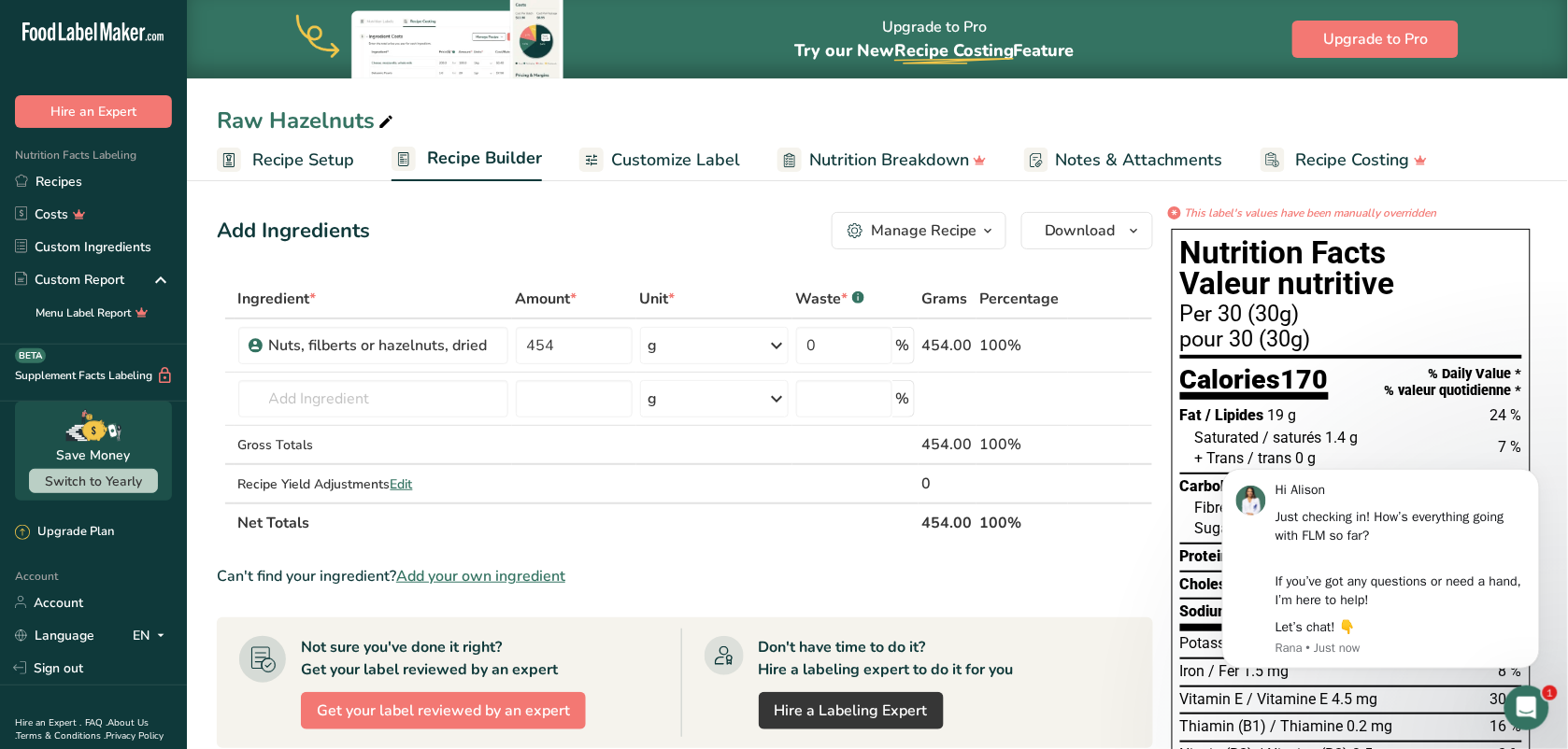 scroll, scrollTop: 0, scrollLeft: 0, axis: both 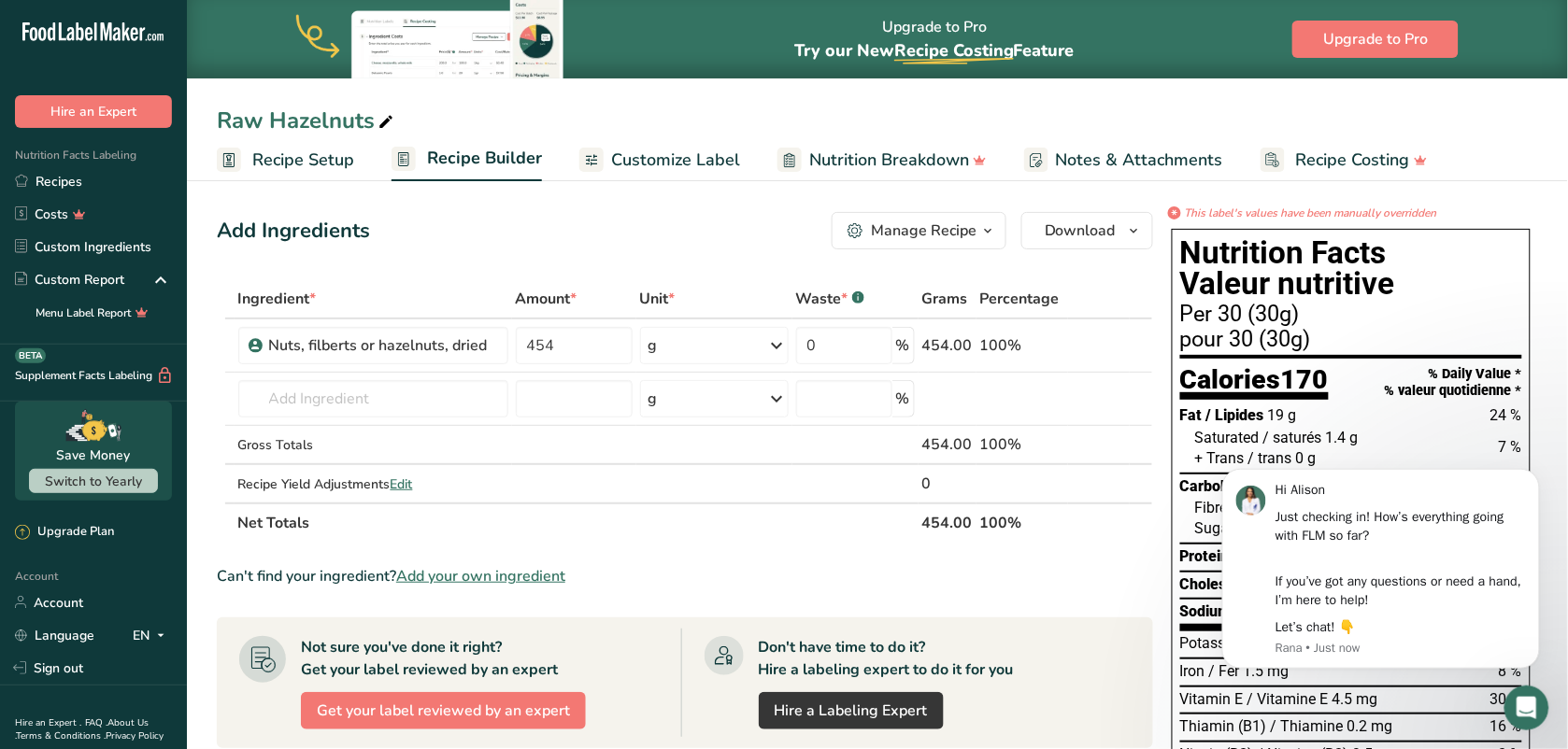 click on "Recipe Setup" at bounding box center (303, 160) 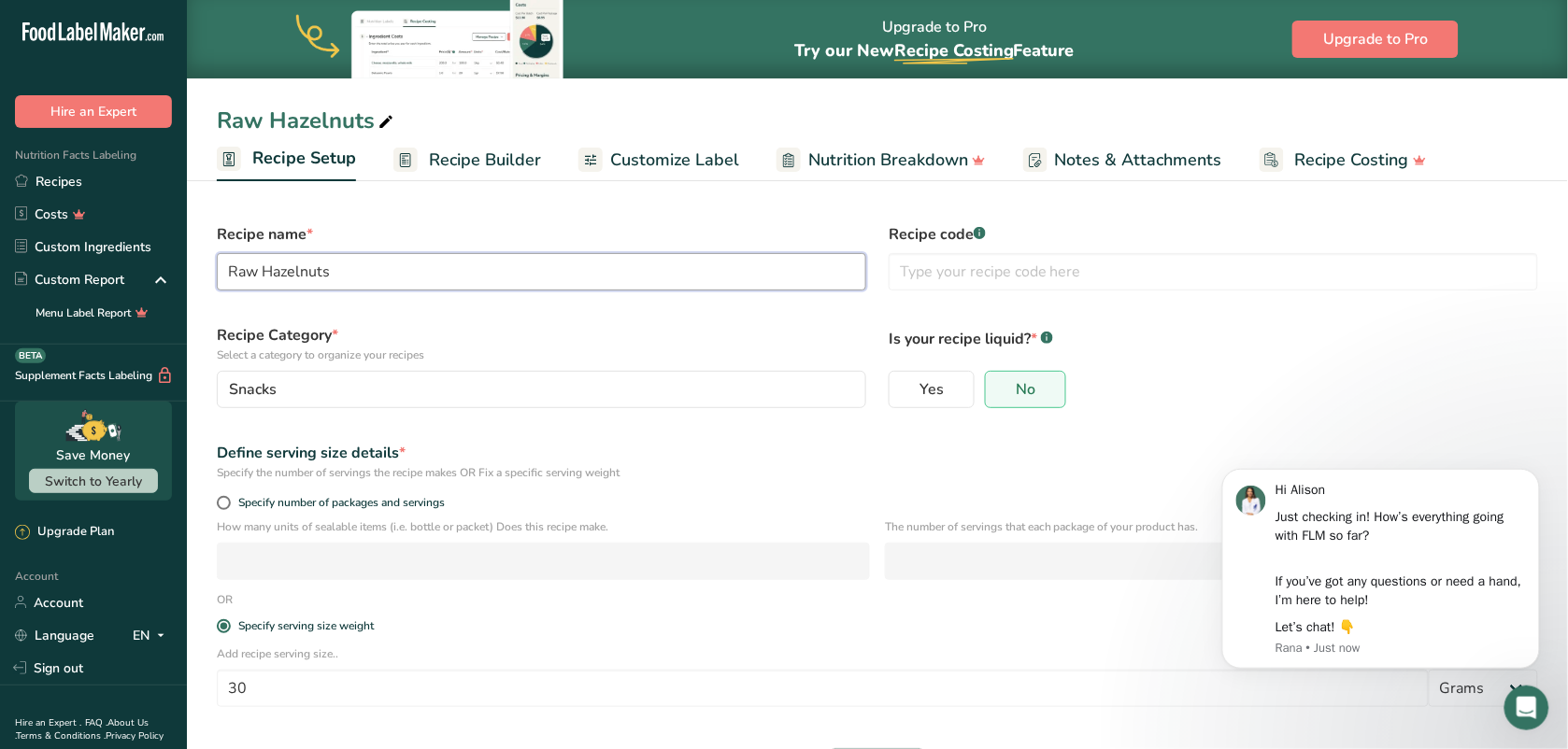 drag, startPoint x: 339, startPoint y: 262, endPoint x: 202, endPoint y: 266, distance: 137.05838 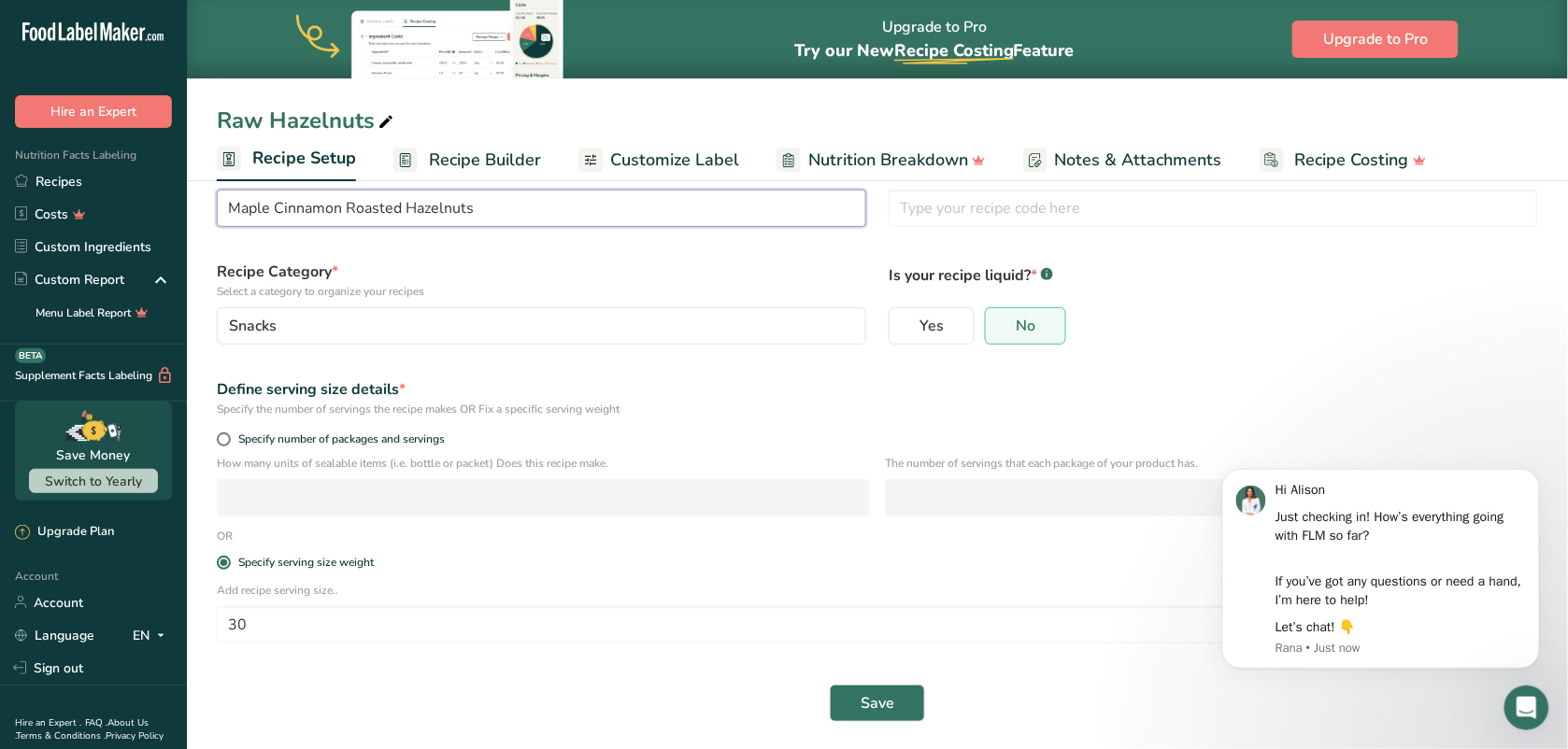 scroll, scrollTop: 66, scrollLeft: 0, axis: vertical 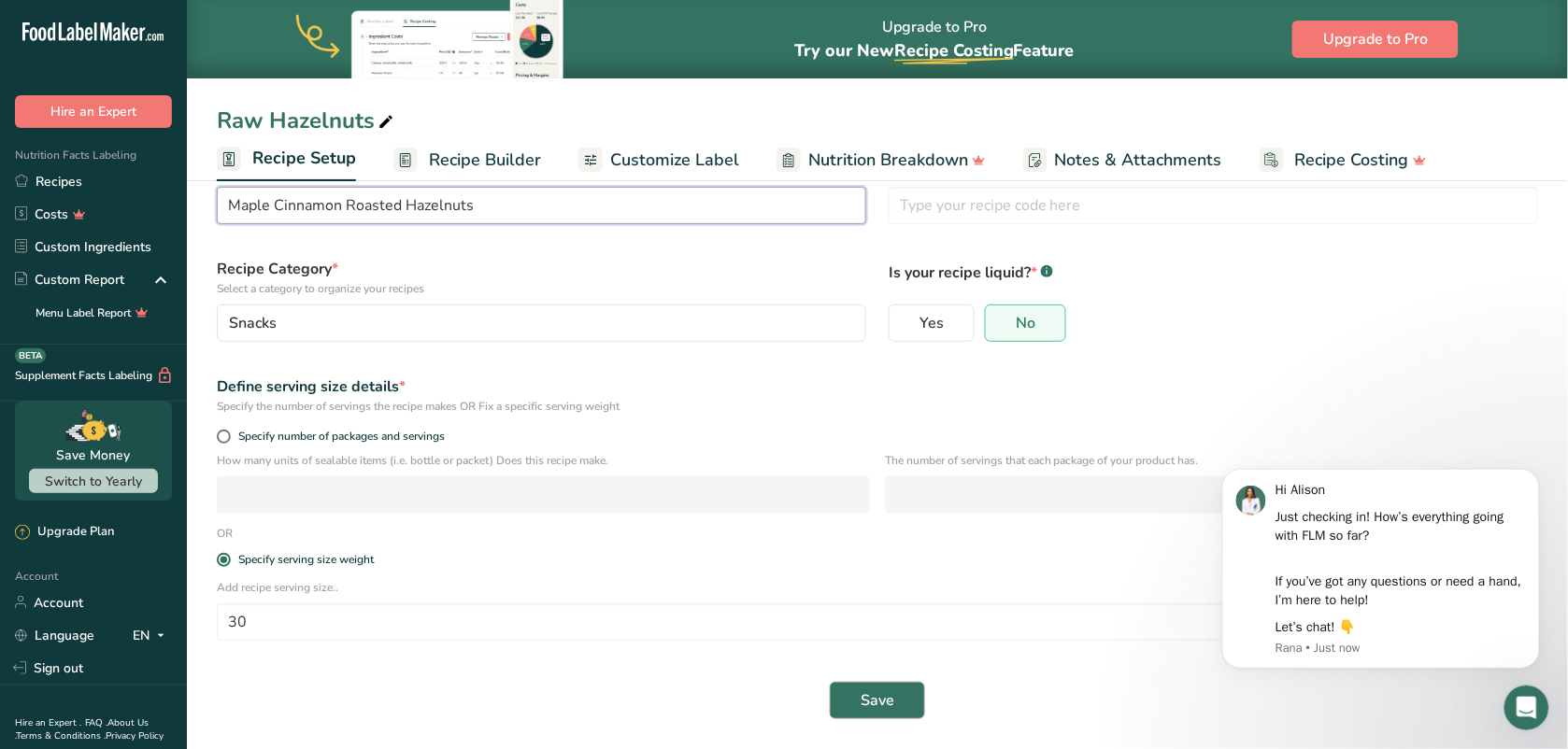 type on "Maple Cinnamon Roasted Hazelnuts" 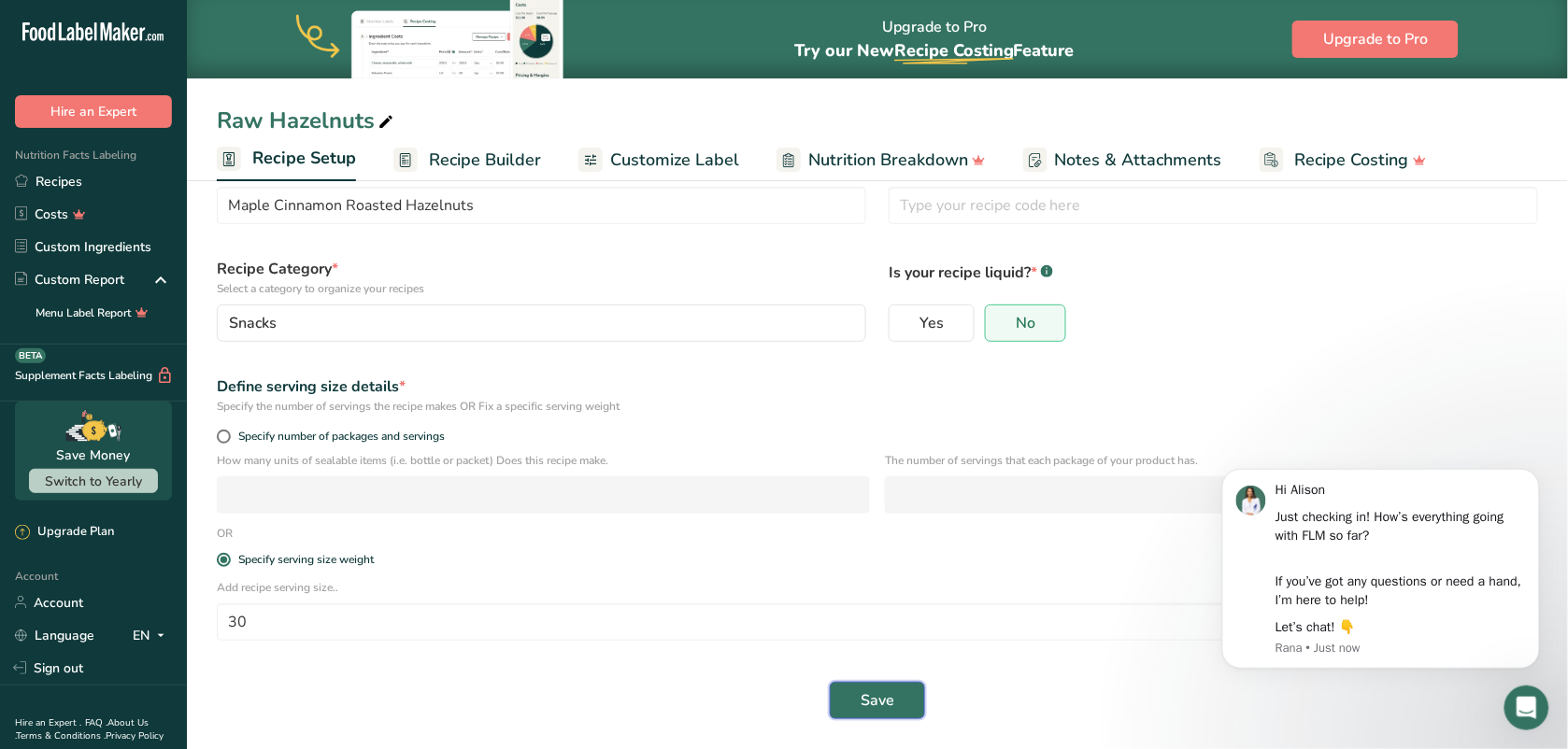 click on "Save" at bounding box center [877, 700] 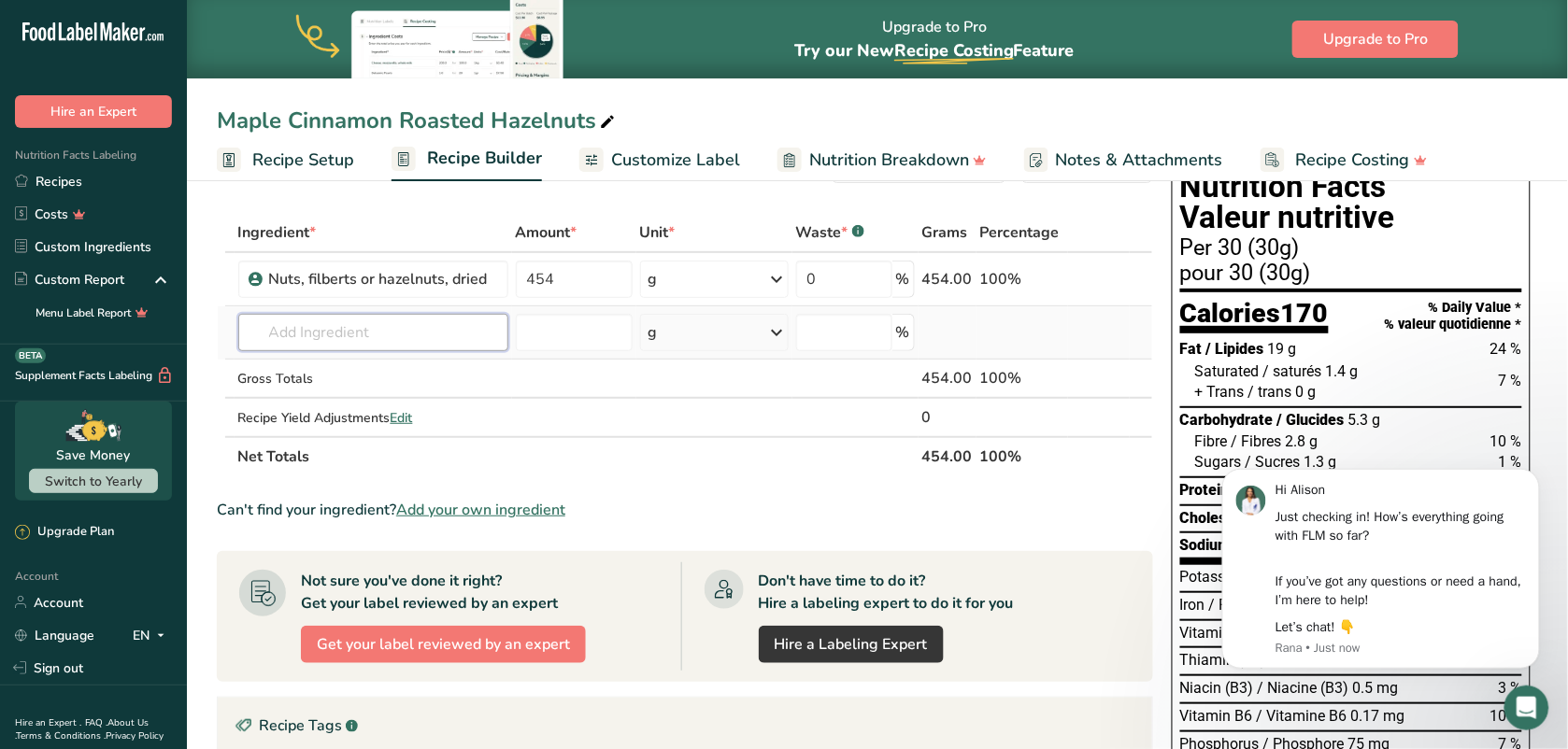 click at bounding box center [373, 332] 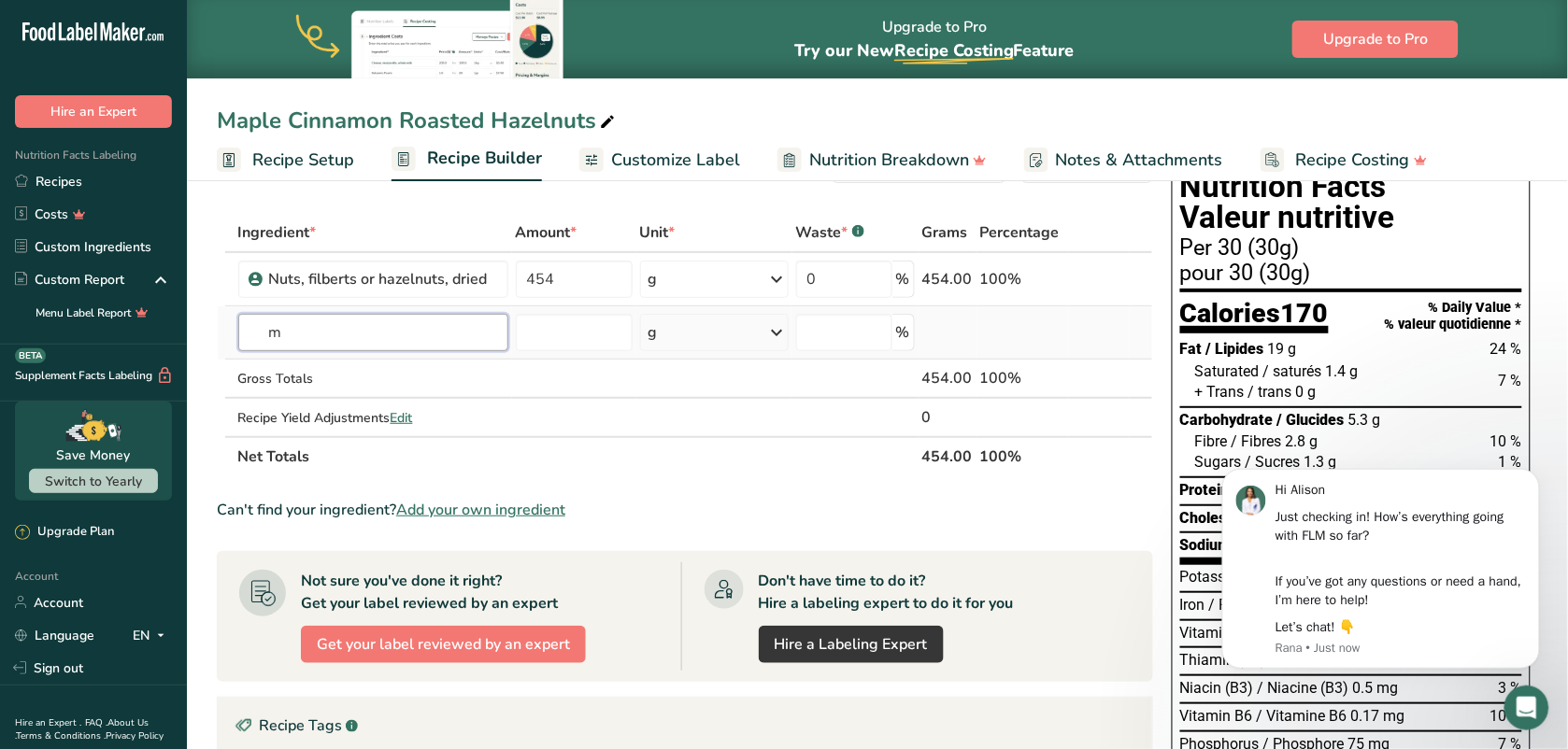 click on "m" at bounding box center [373, 332] 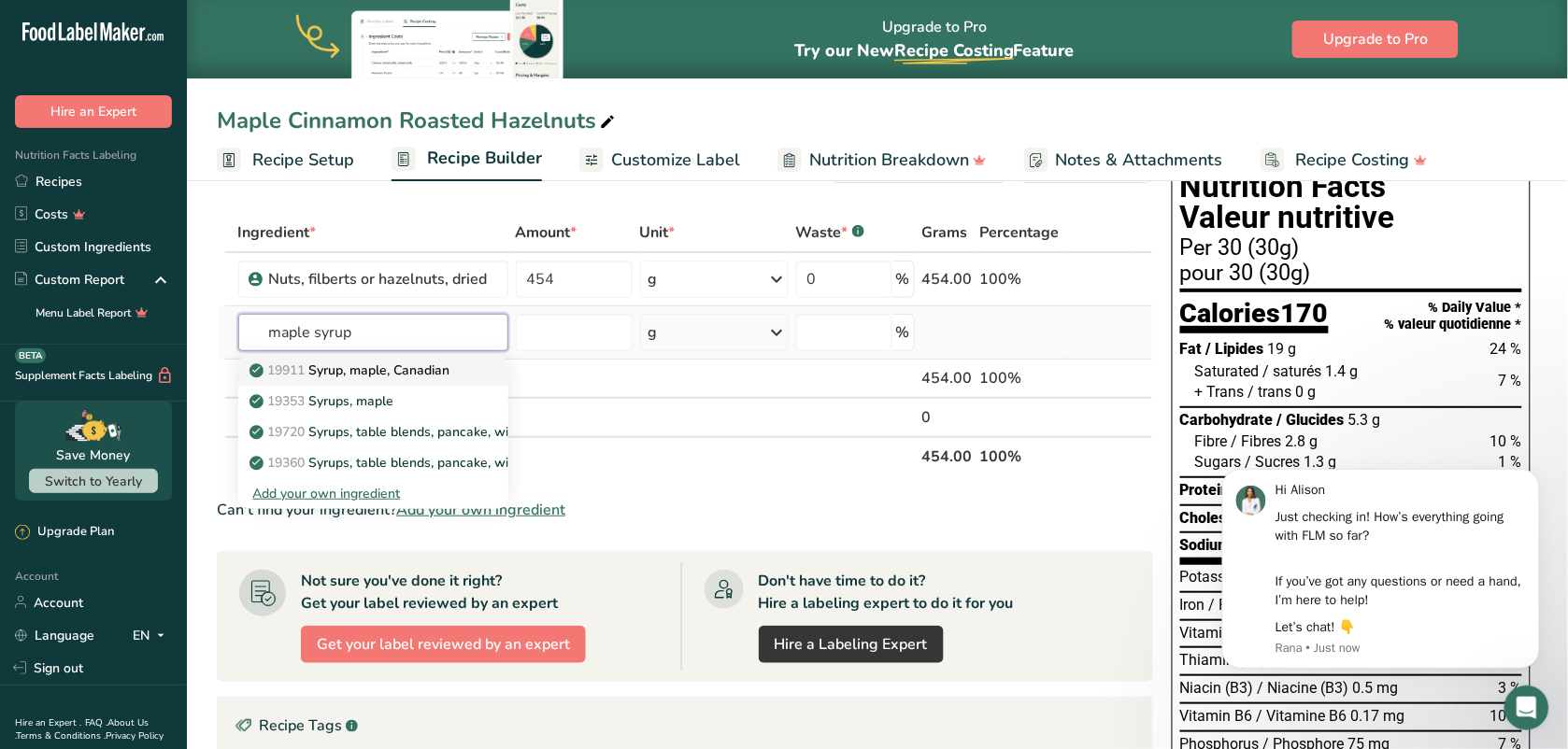 type on "maple syrup" 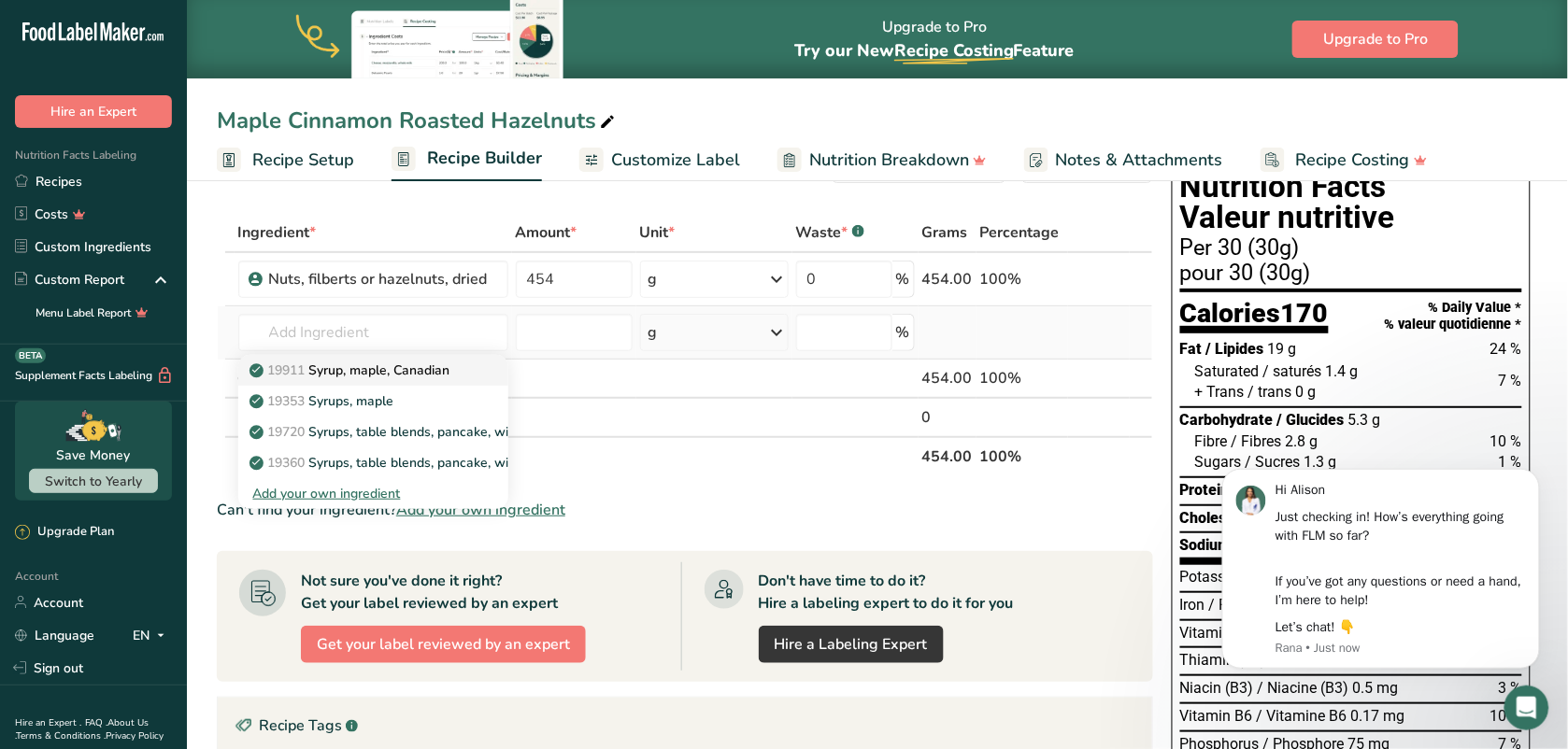 click on "19911
Syrup, maple, Canadian" at bounding box center (351, 370) 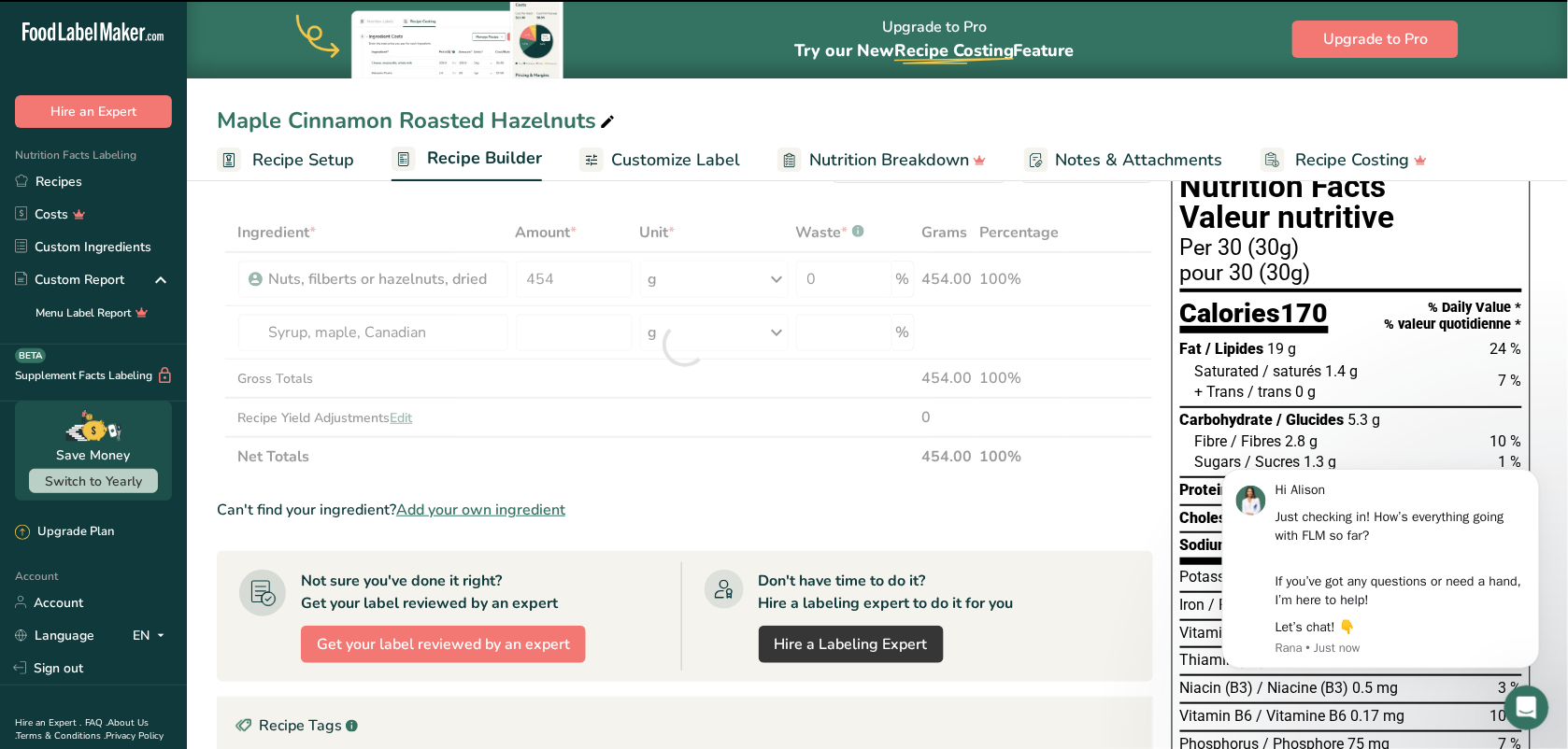 type on "0" 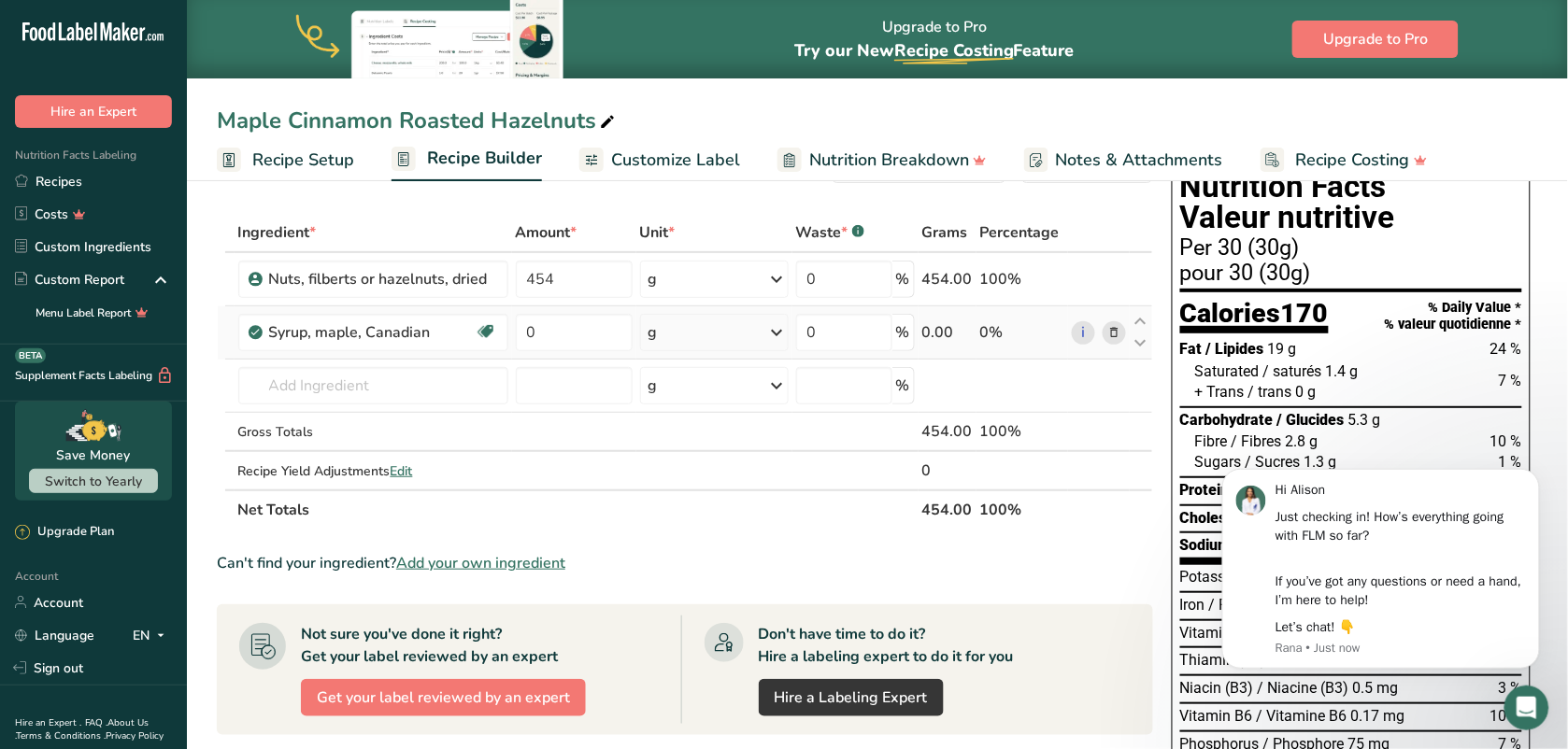 click at bounding box center (777, 332) 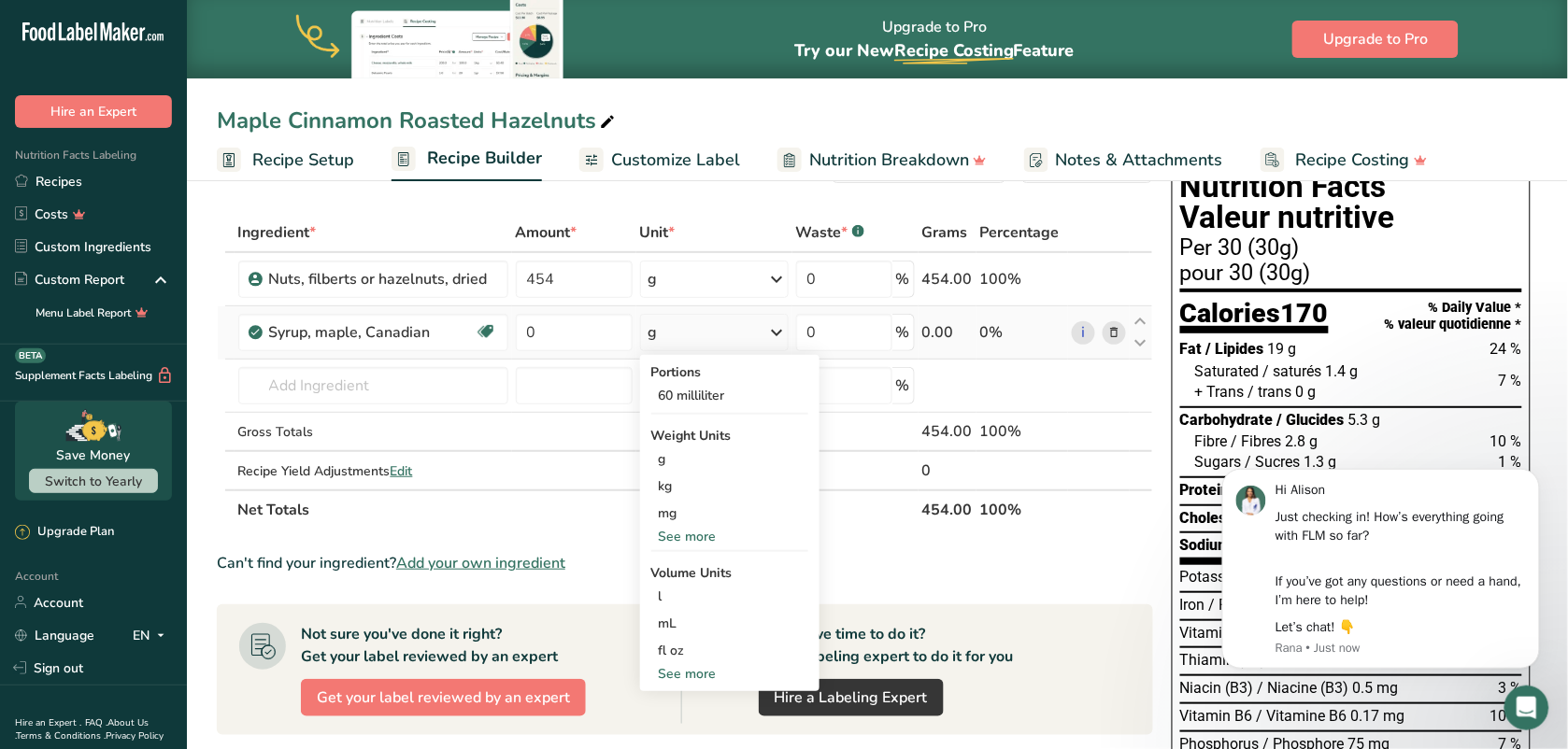 click on "See more" at bounding box center (730, 673) 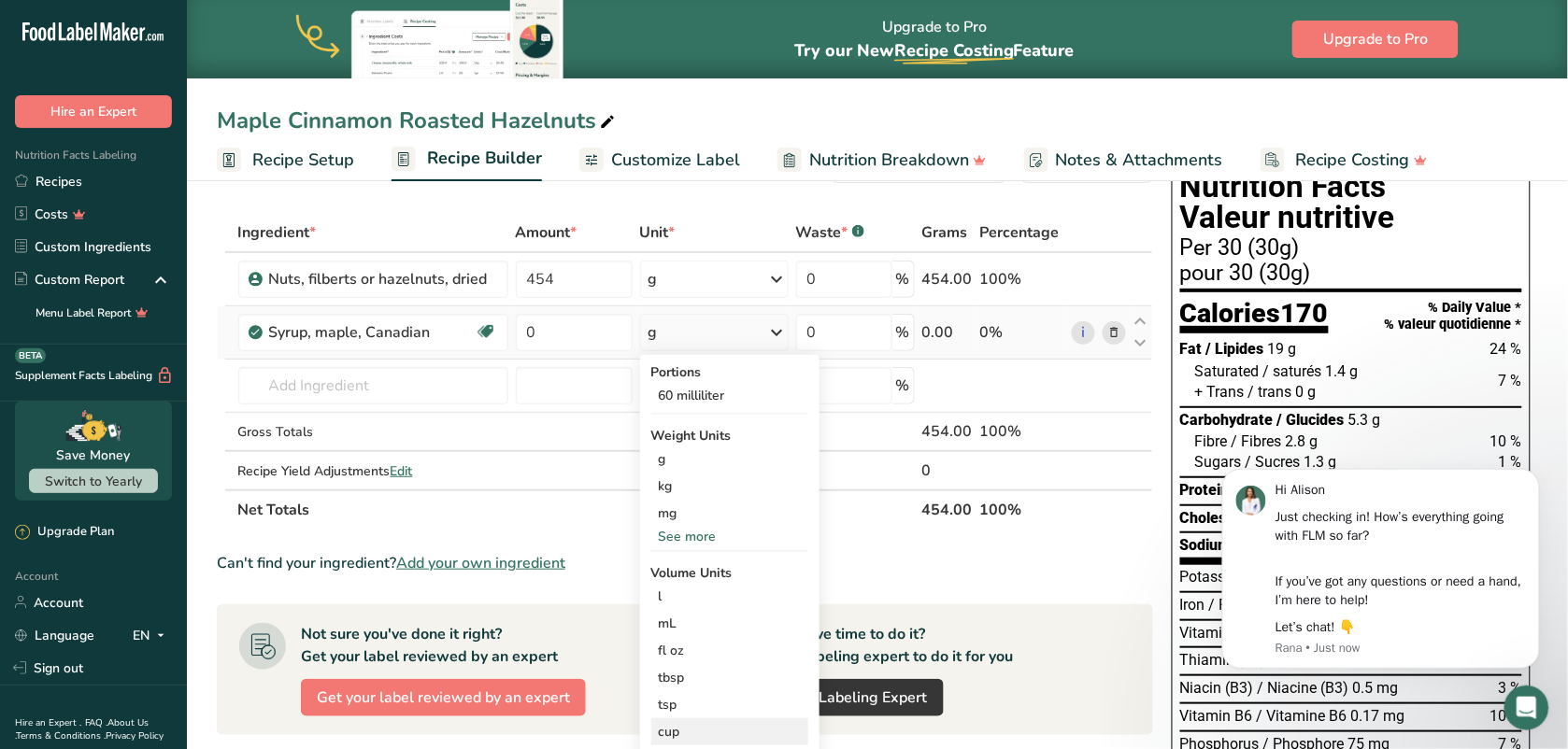 click on "cup" at bounding box center (730, 731) 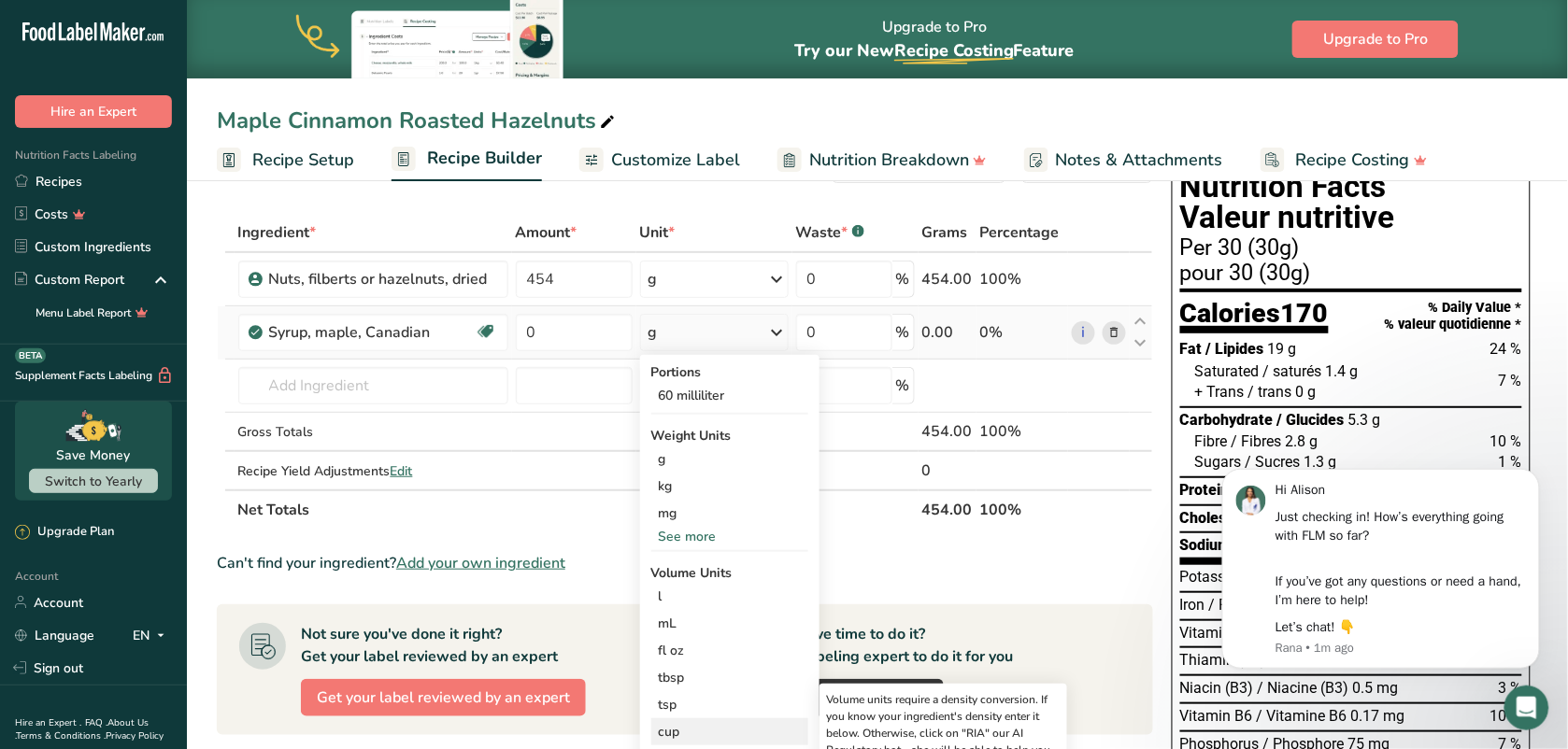 click on "cup" at bounding box center [730, 731] 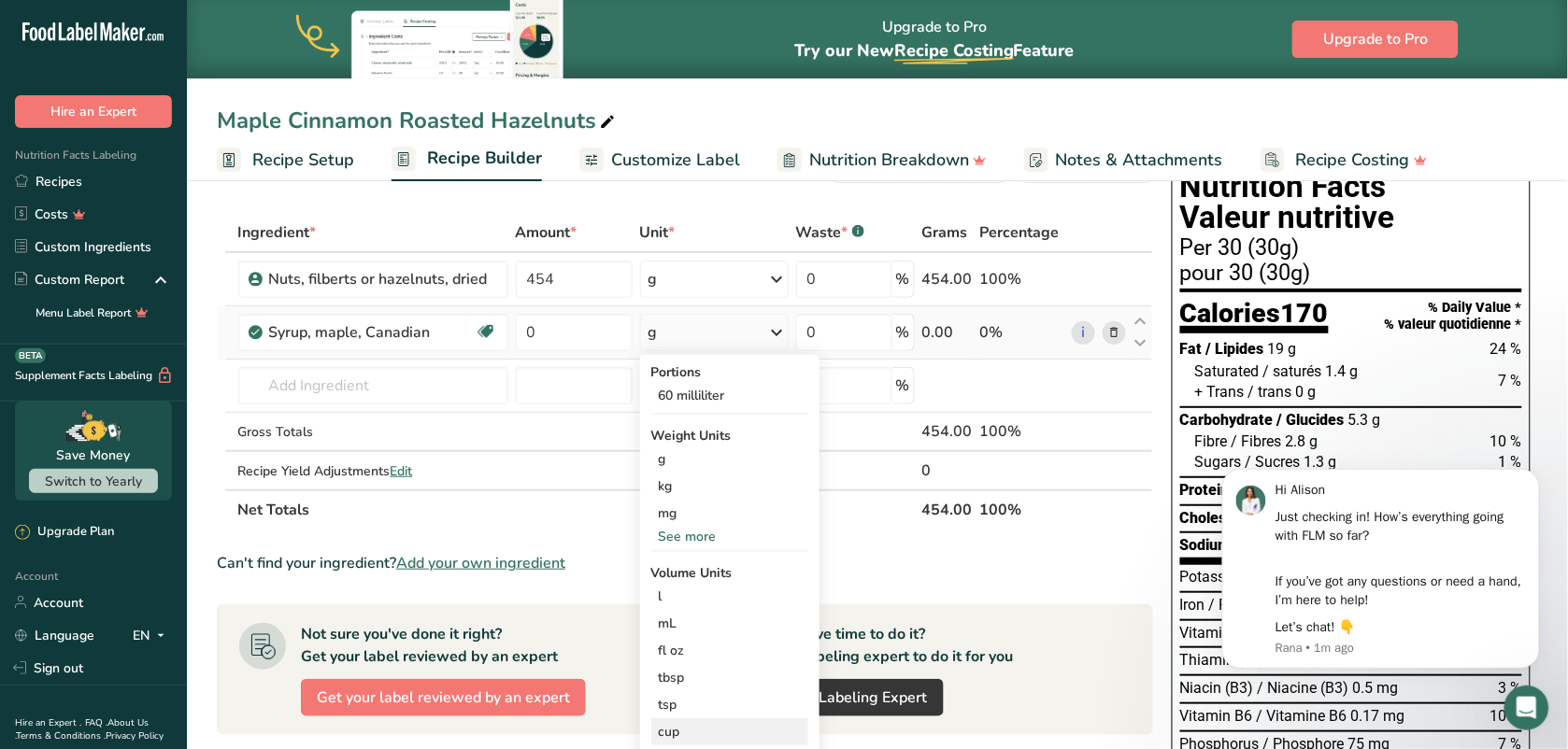 click on "cup" at bounding box center [730, 731] 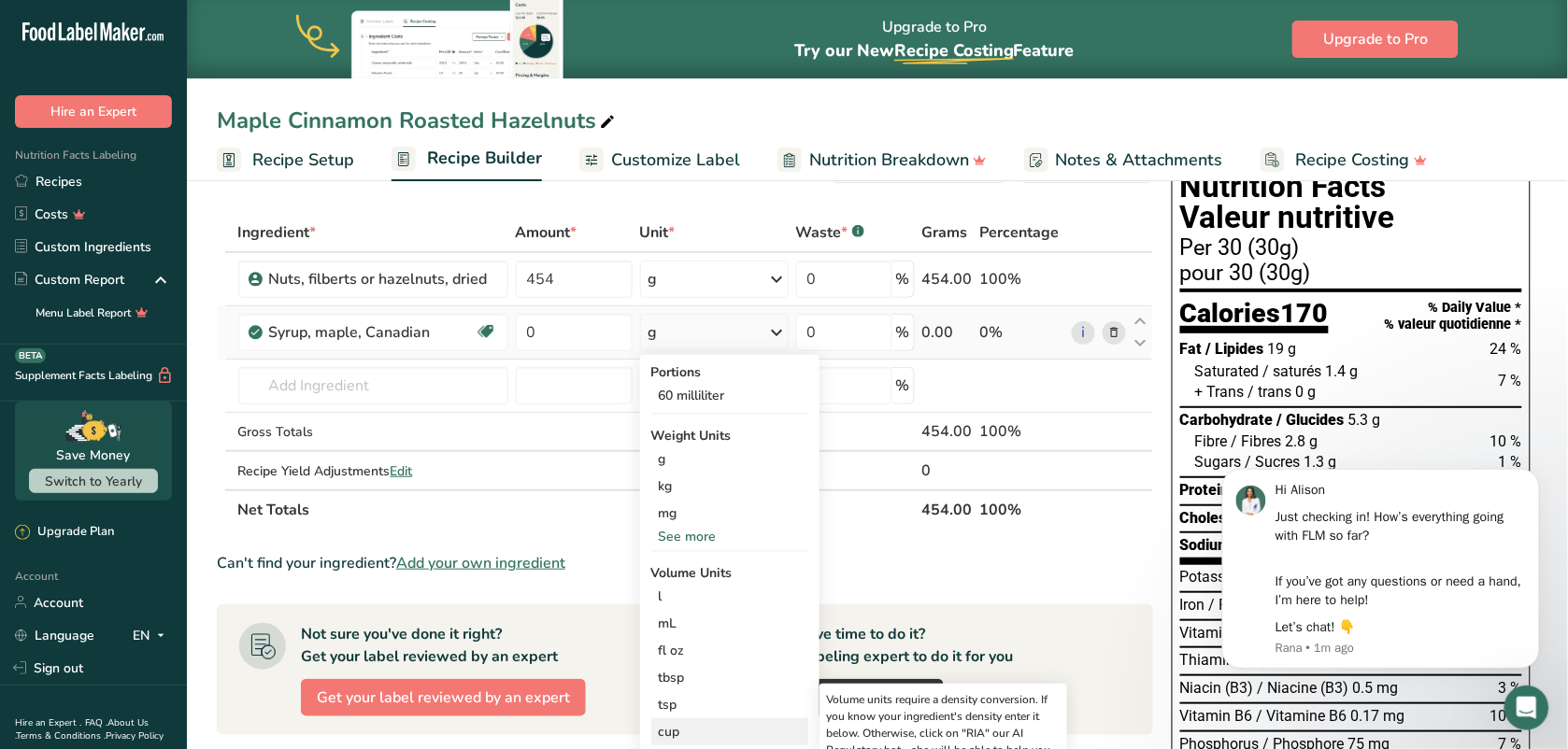 click on "cup" at bounding box center [730, 731] 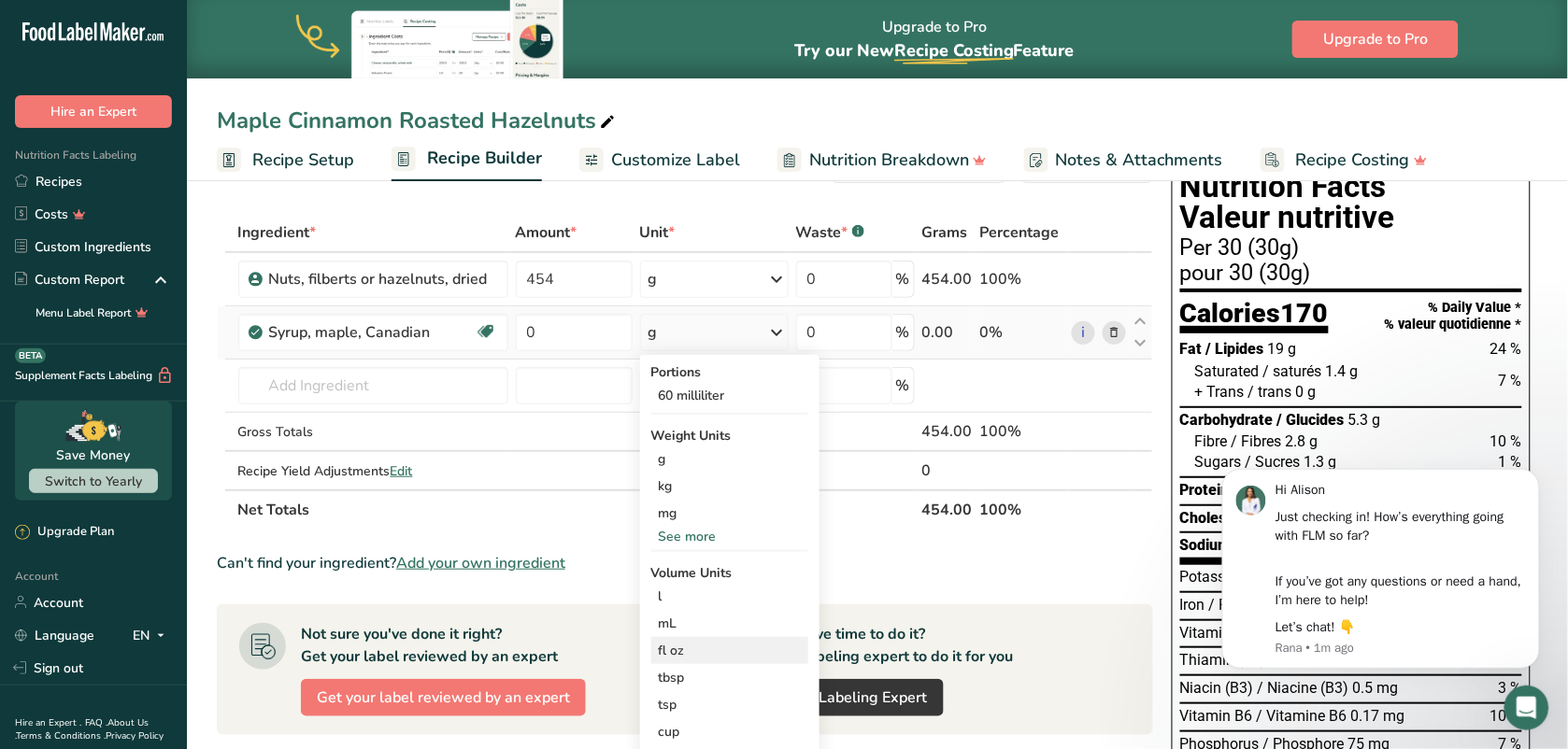click on "fl oz" at bounding box center (730, 650) 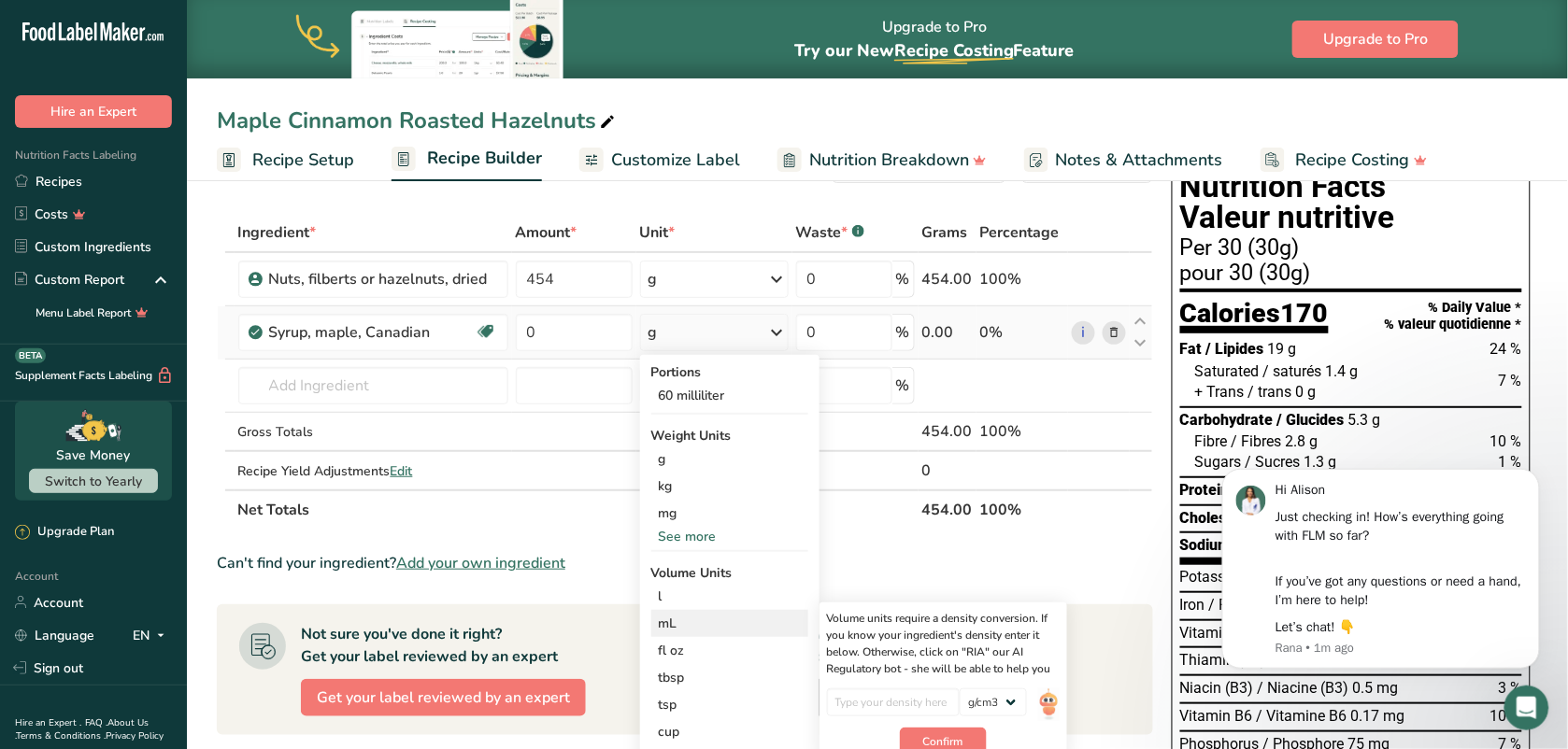 click on "mL" at bounding box center [730, 623] 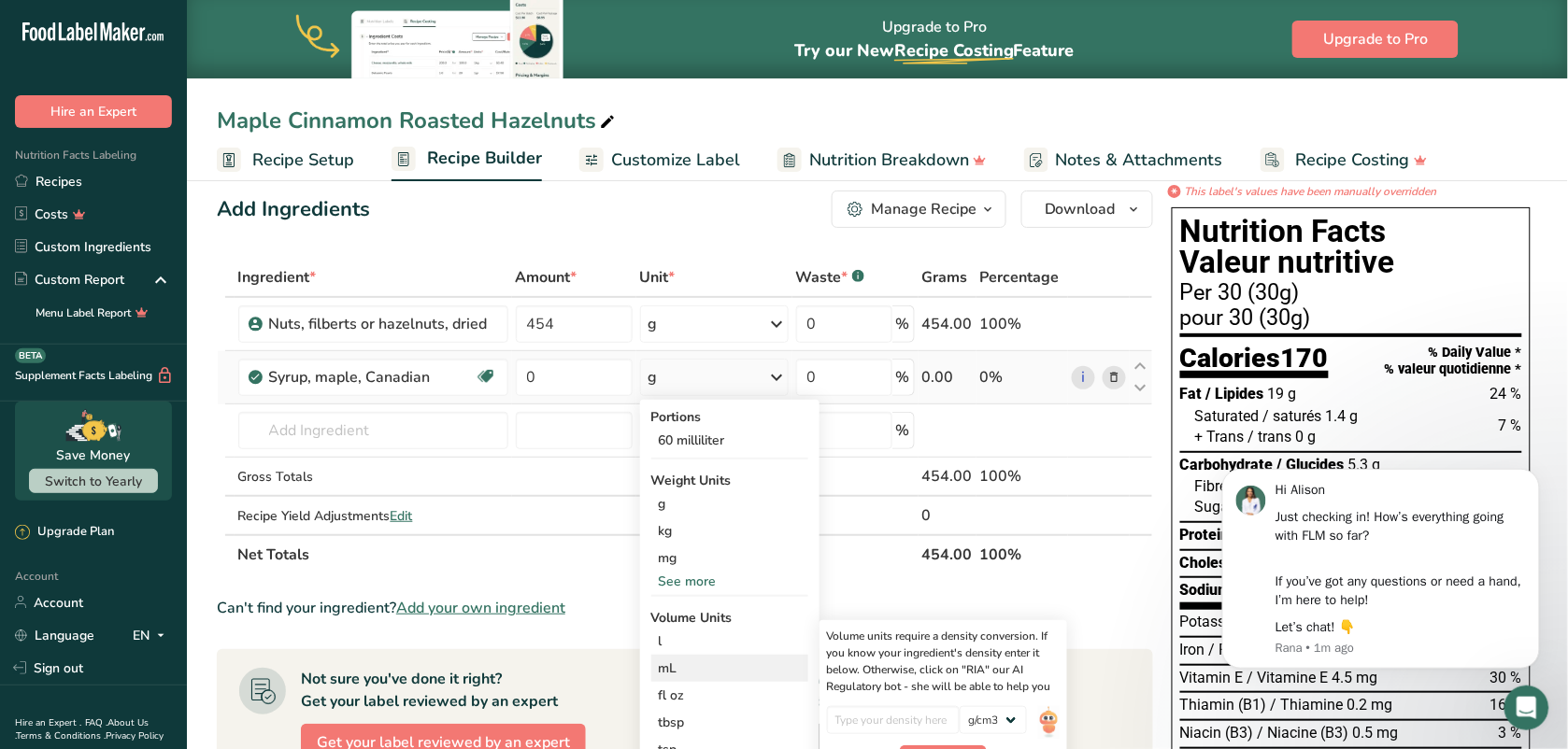 scroll, scrollTop: 20, scrollLeft: 0, axis: vertical 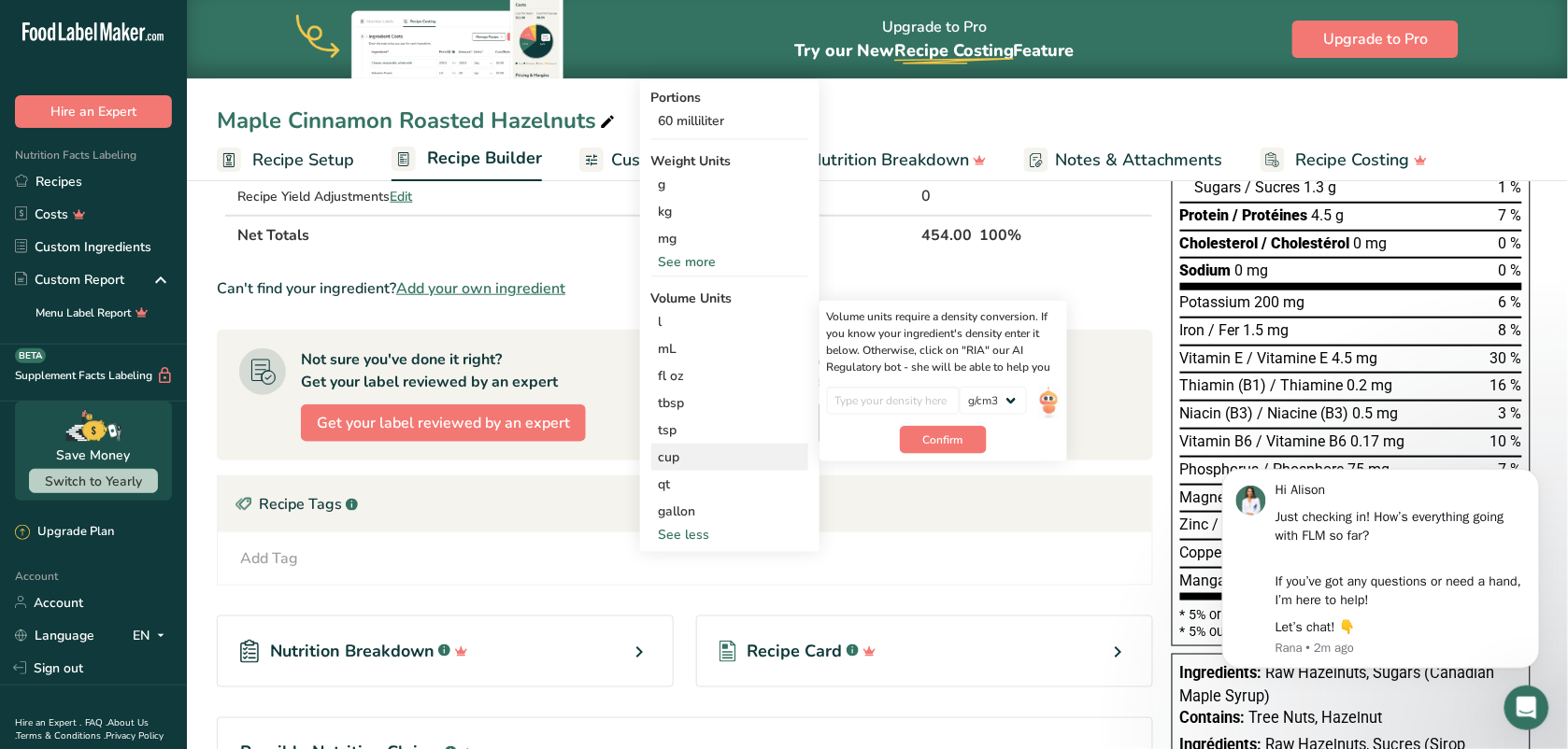 click on "cup" at bounding box center (730, 457) 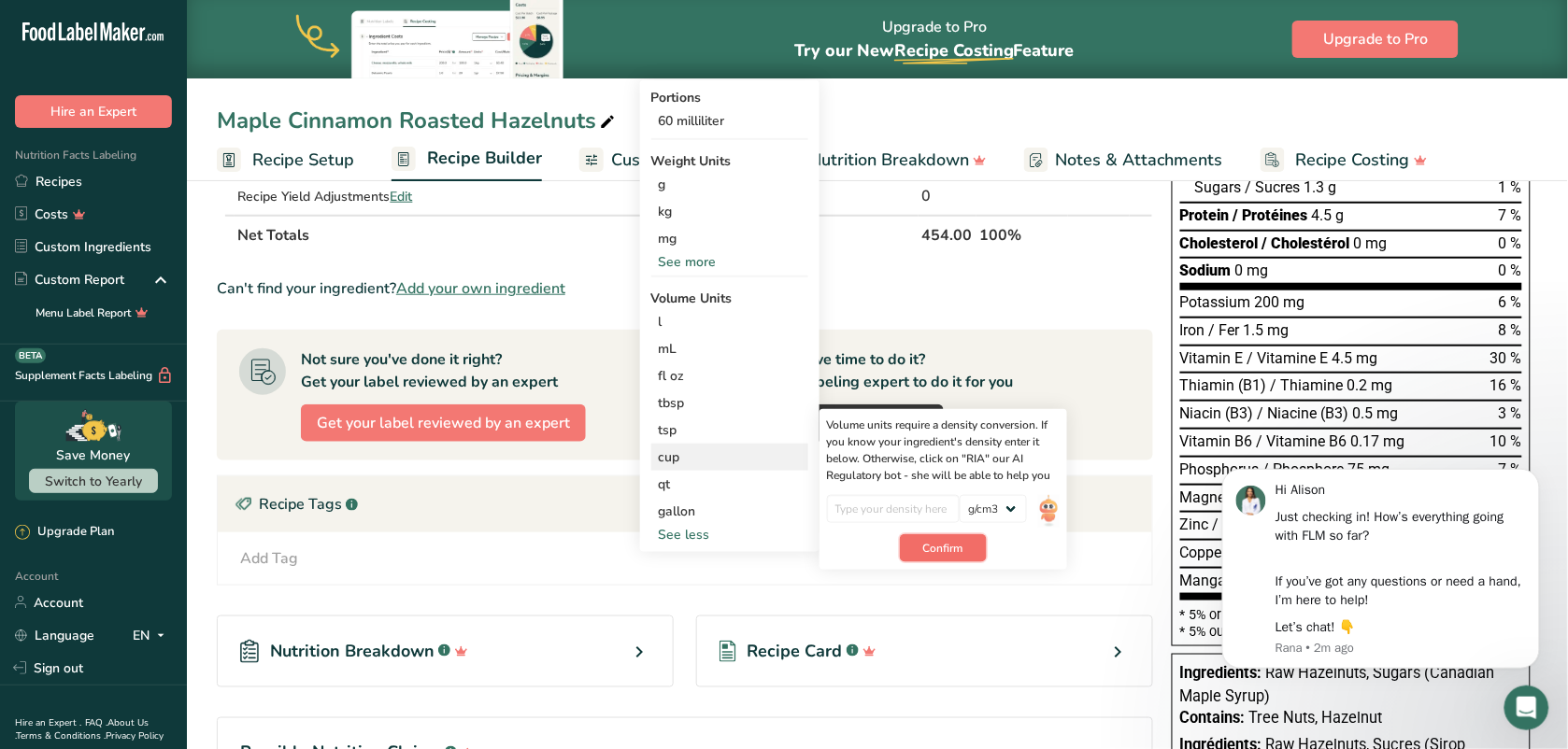 click on "Confirm" at bounding box center [943, 548] 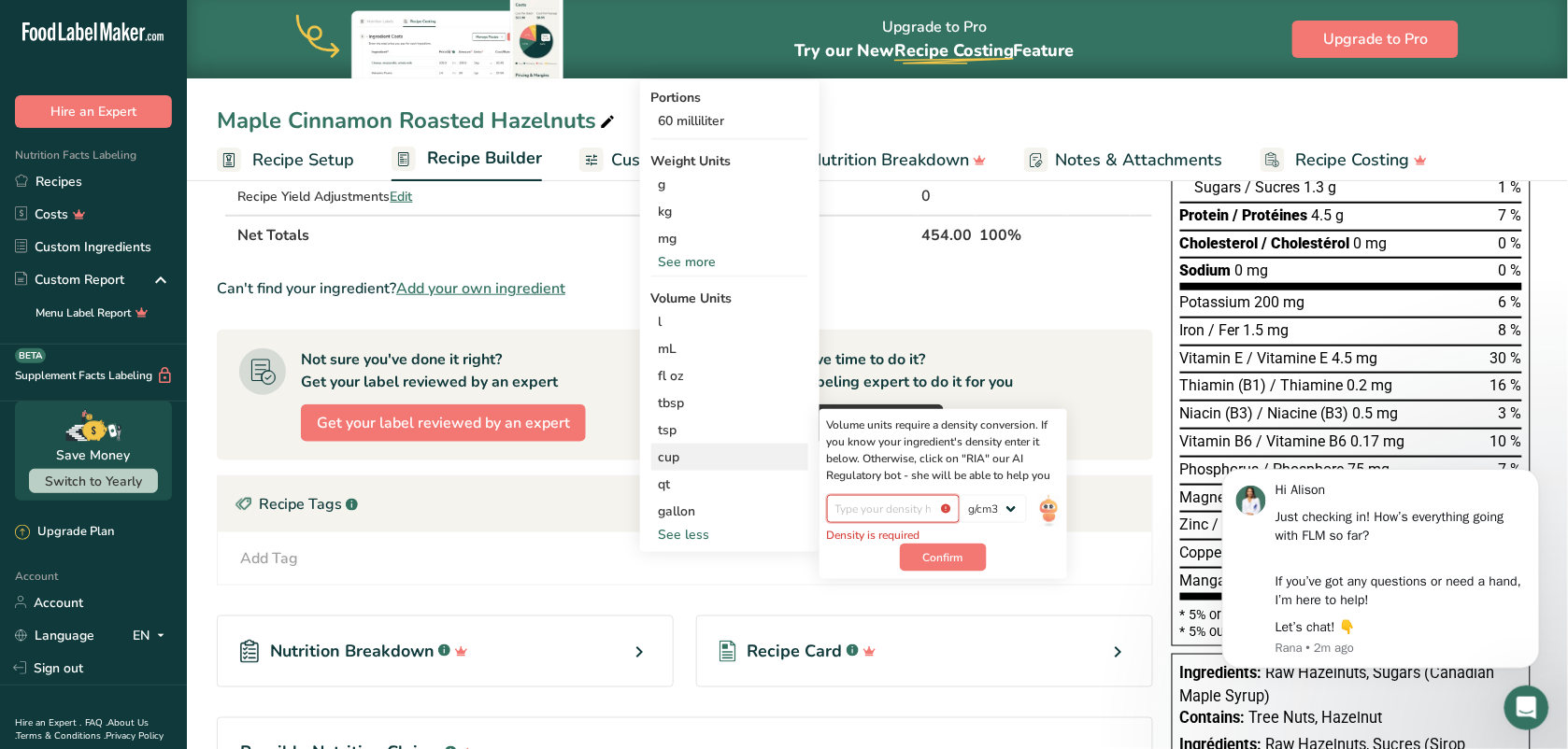 click at bounding box center (893, 509) 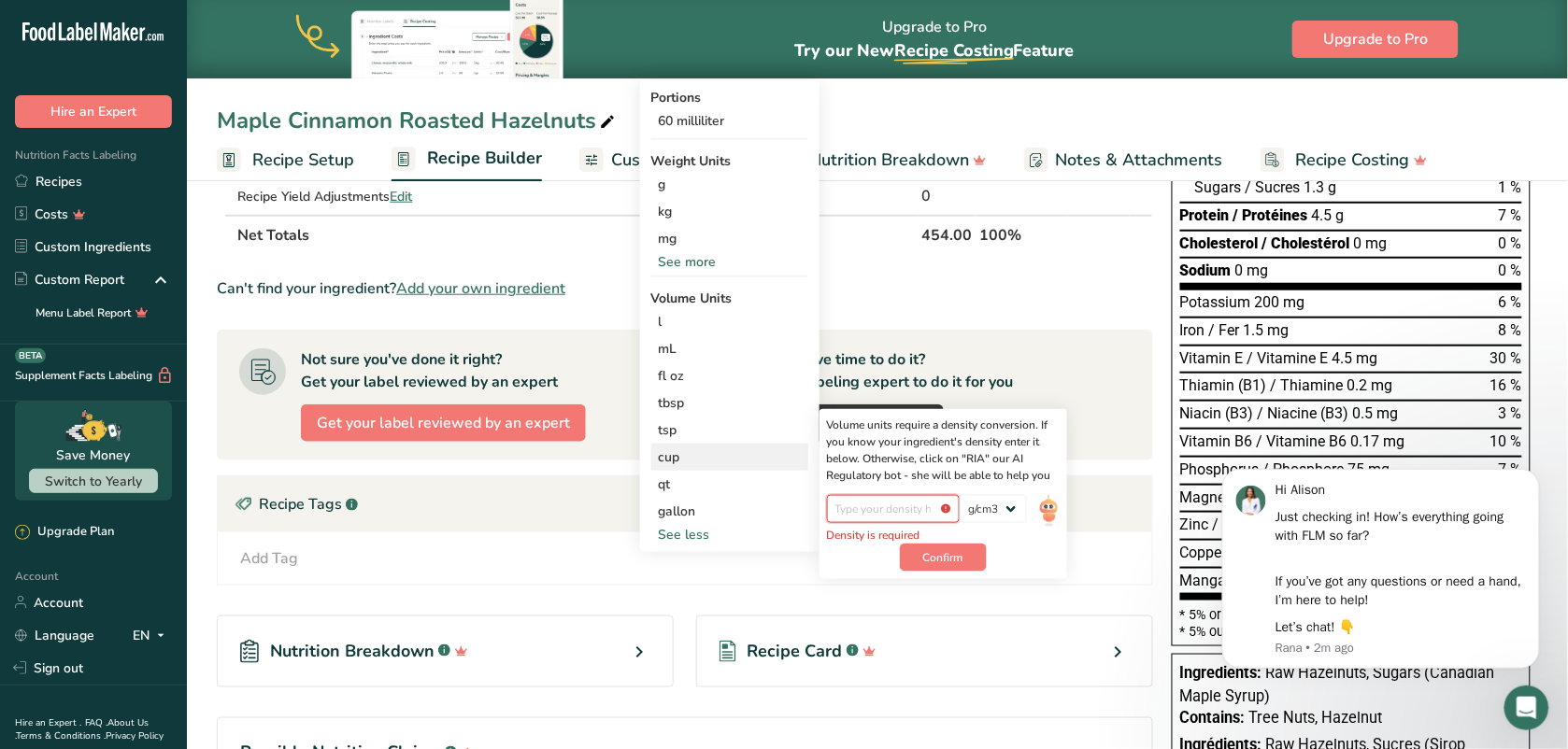 click at bounding box center (893, 509) 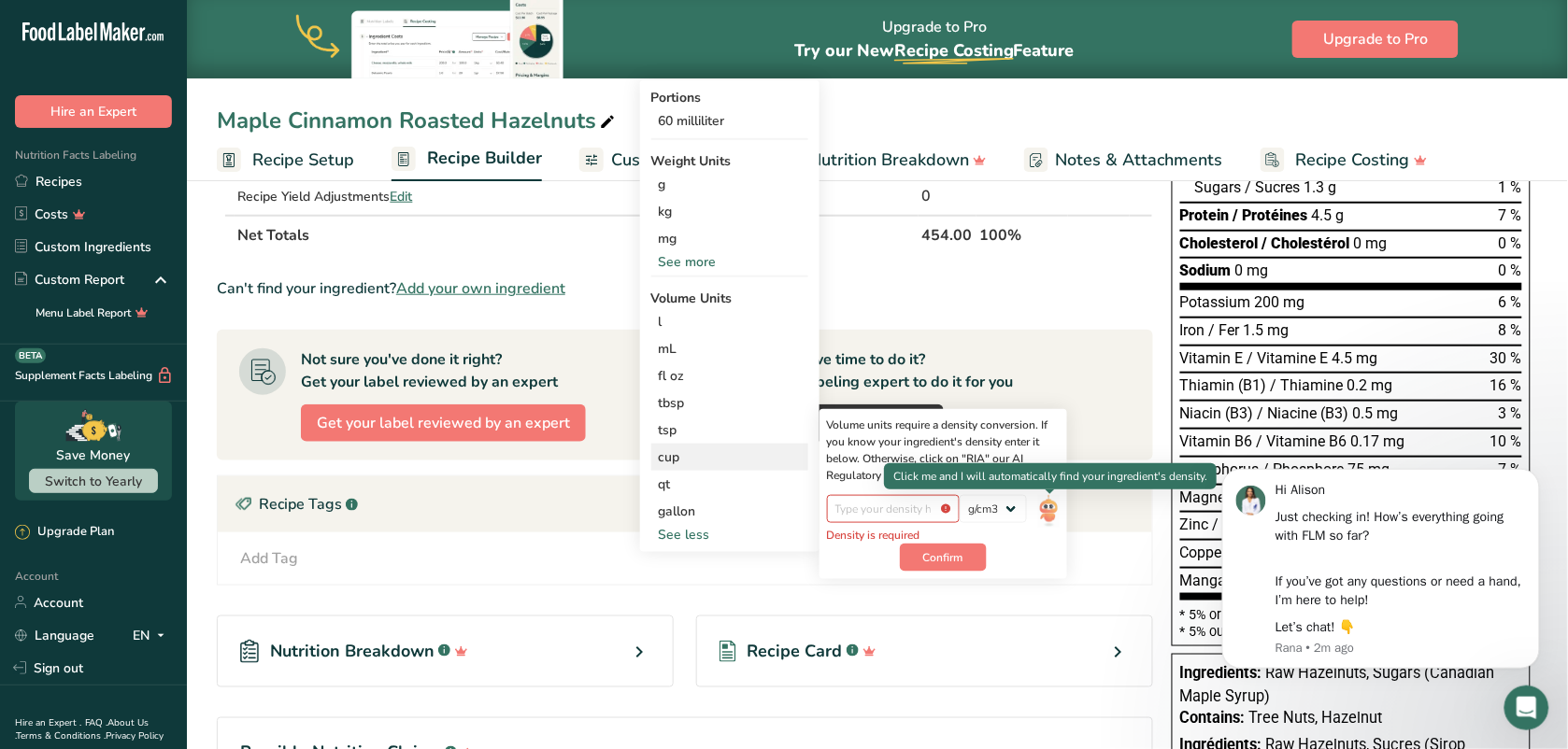 click at bounding box center [1048, 511] 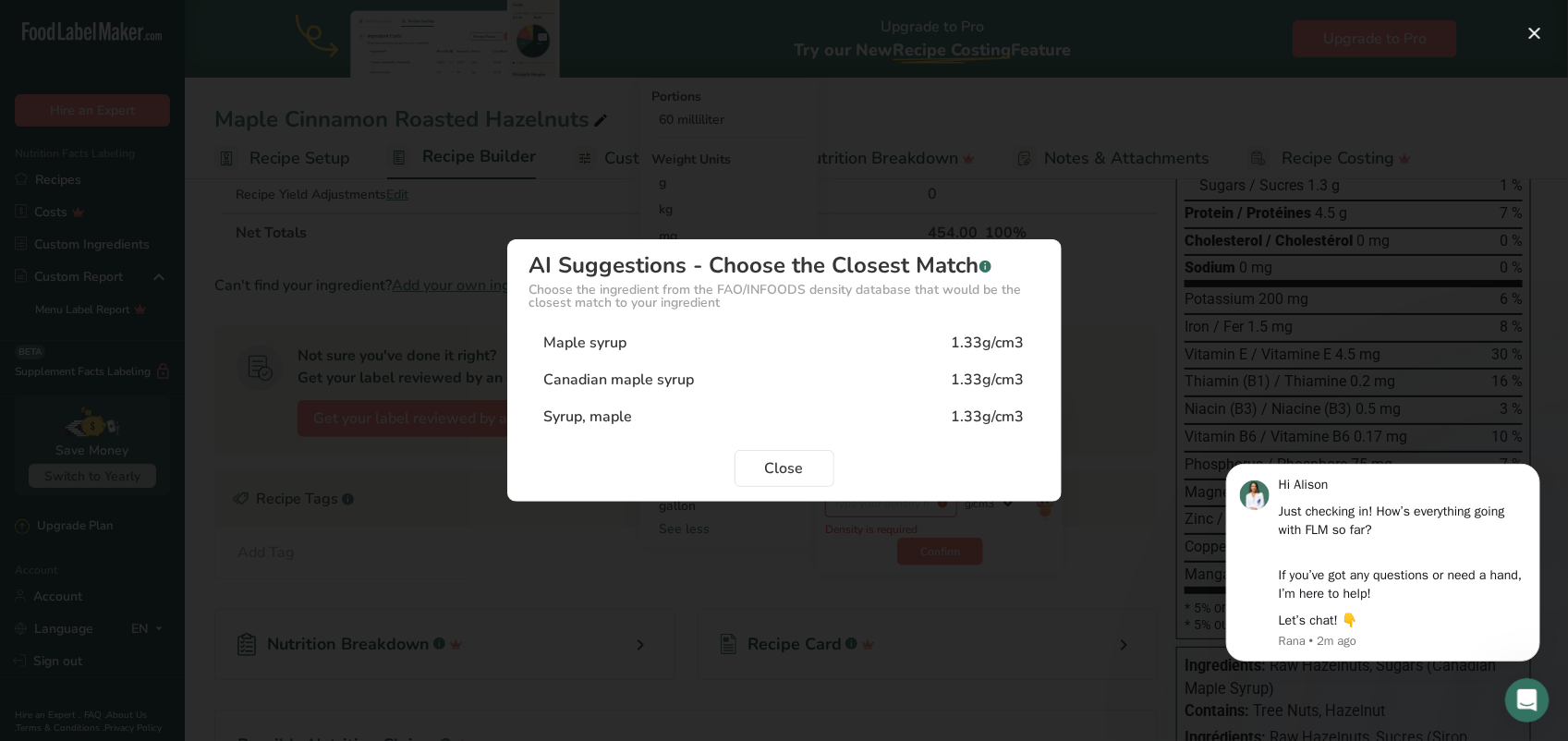 click on "1.33g/cm3" at bounding box center [988, 380] 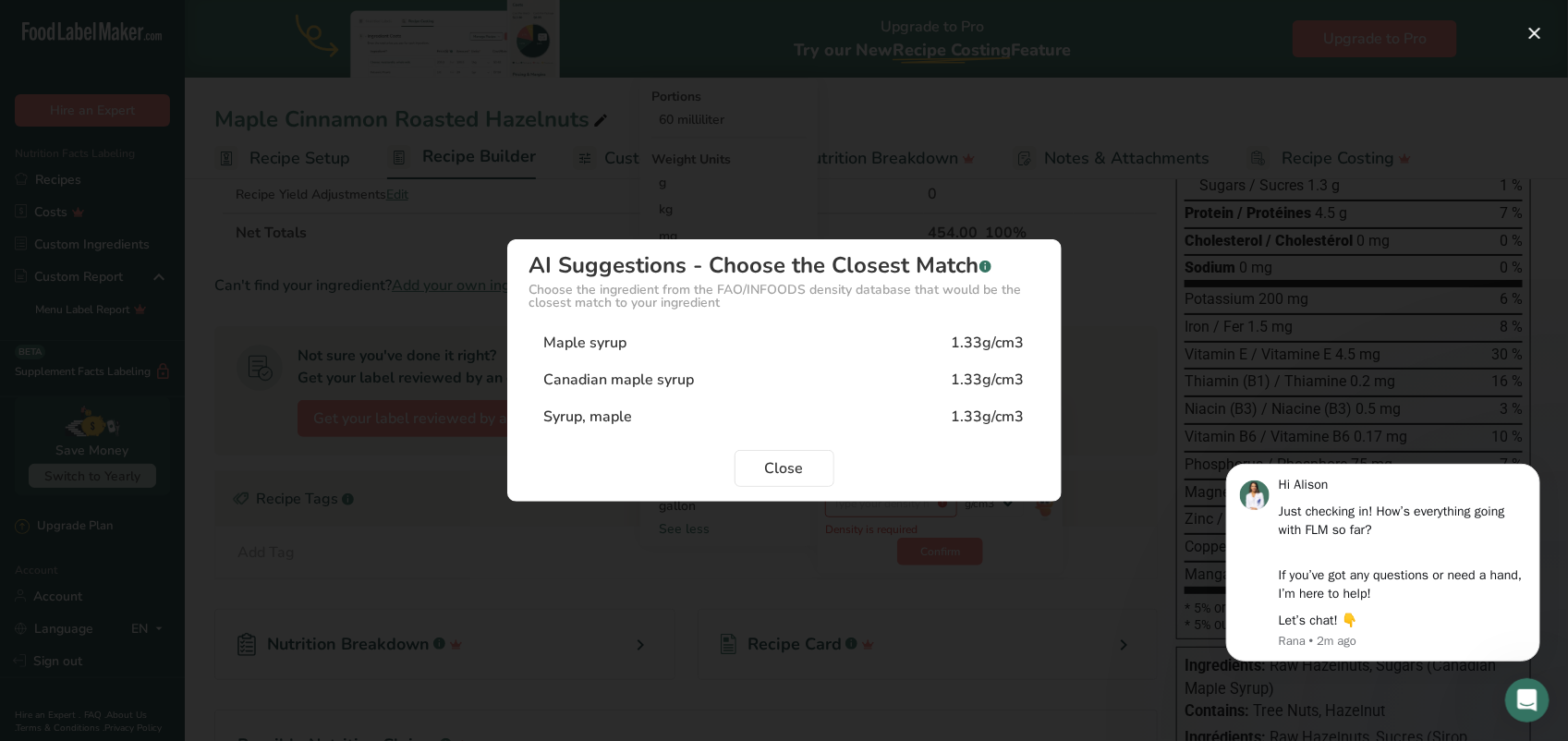 type on "1.33" 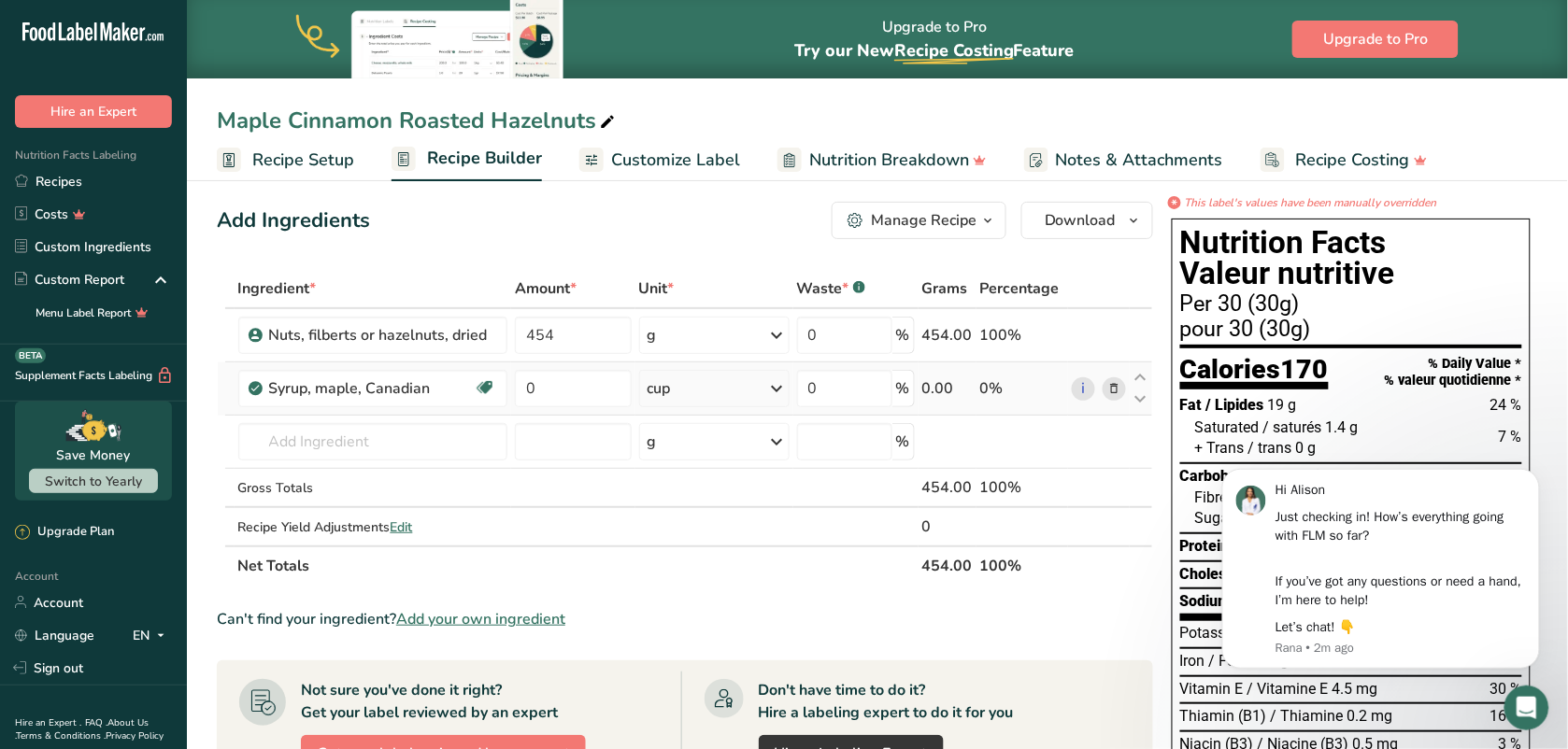scroll, scrollTop: 0, scrollLeft: 0, axis: both 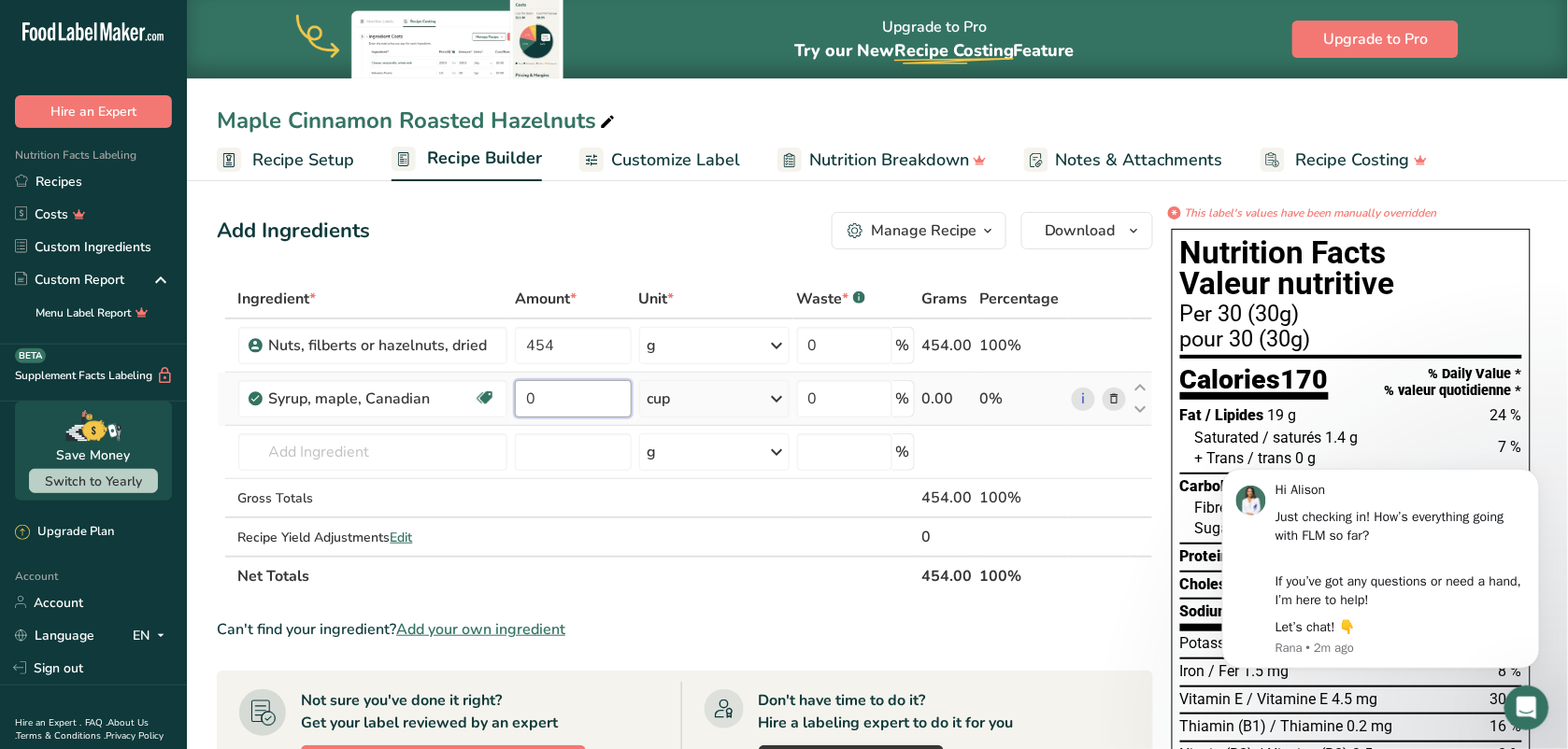 click on "0" at bounding box center (573, 399) 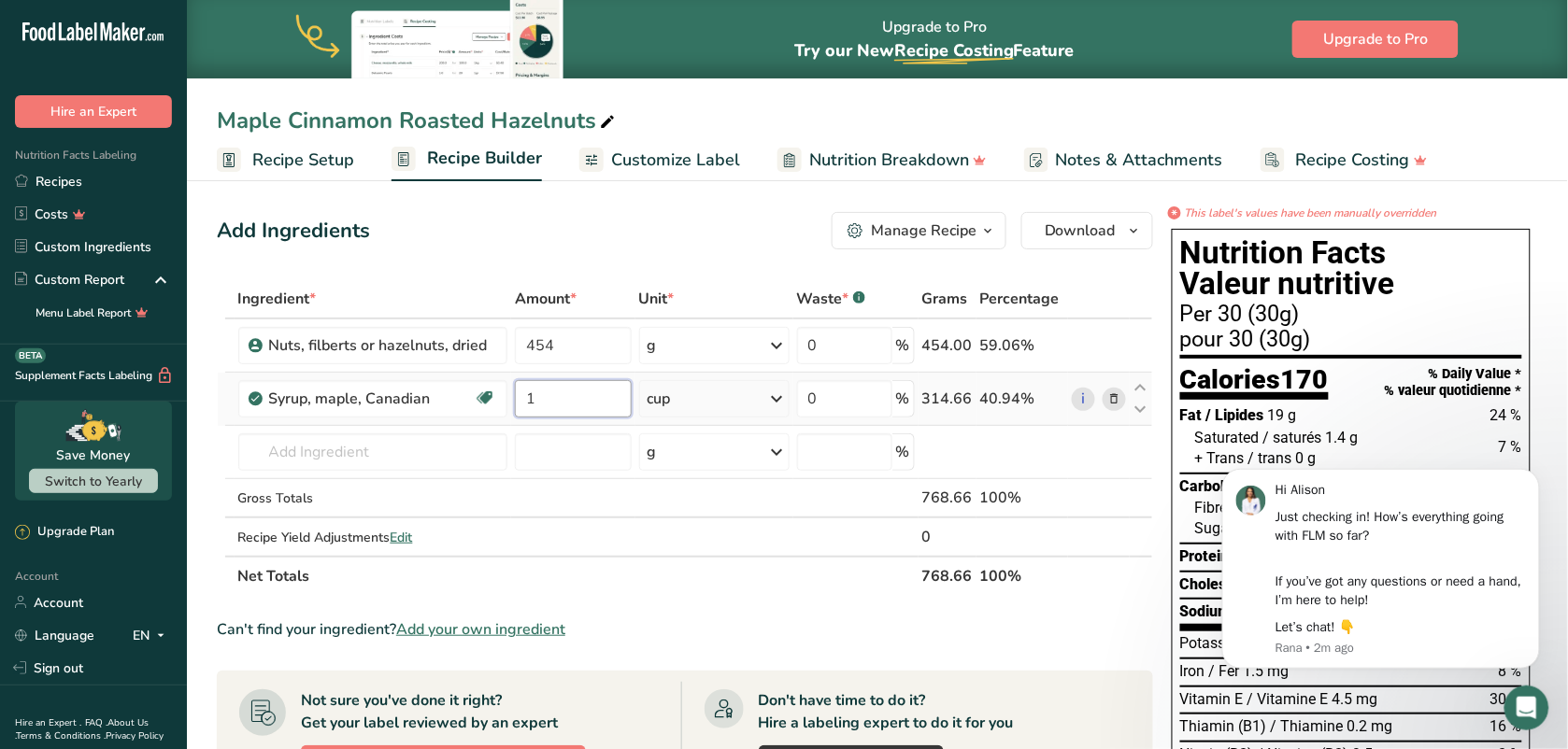 click on "1" at bounding box center (573, 399) 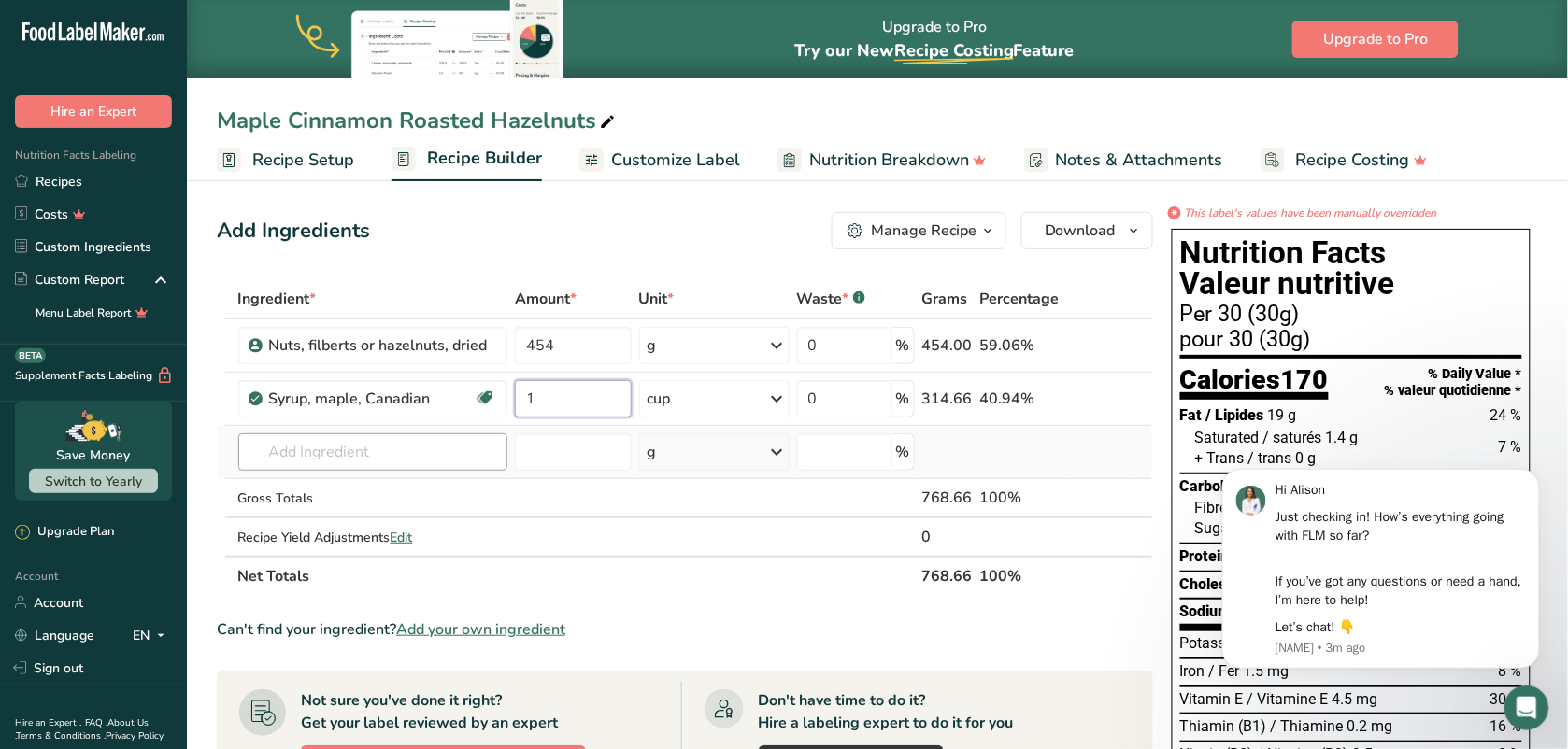 type on "1" 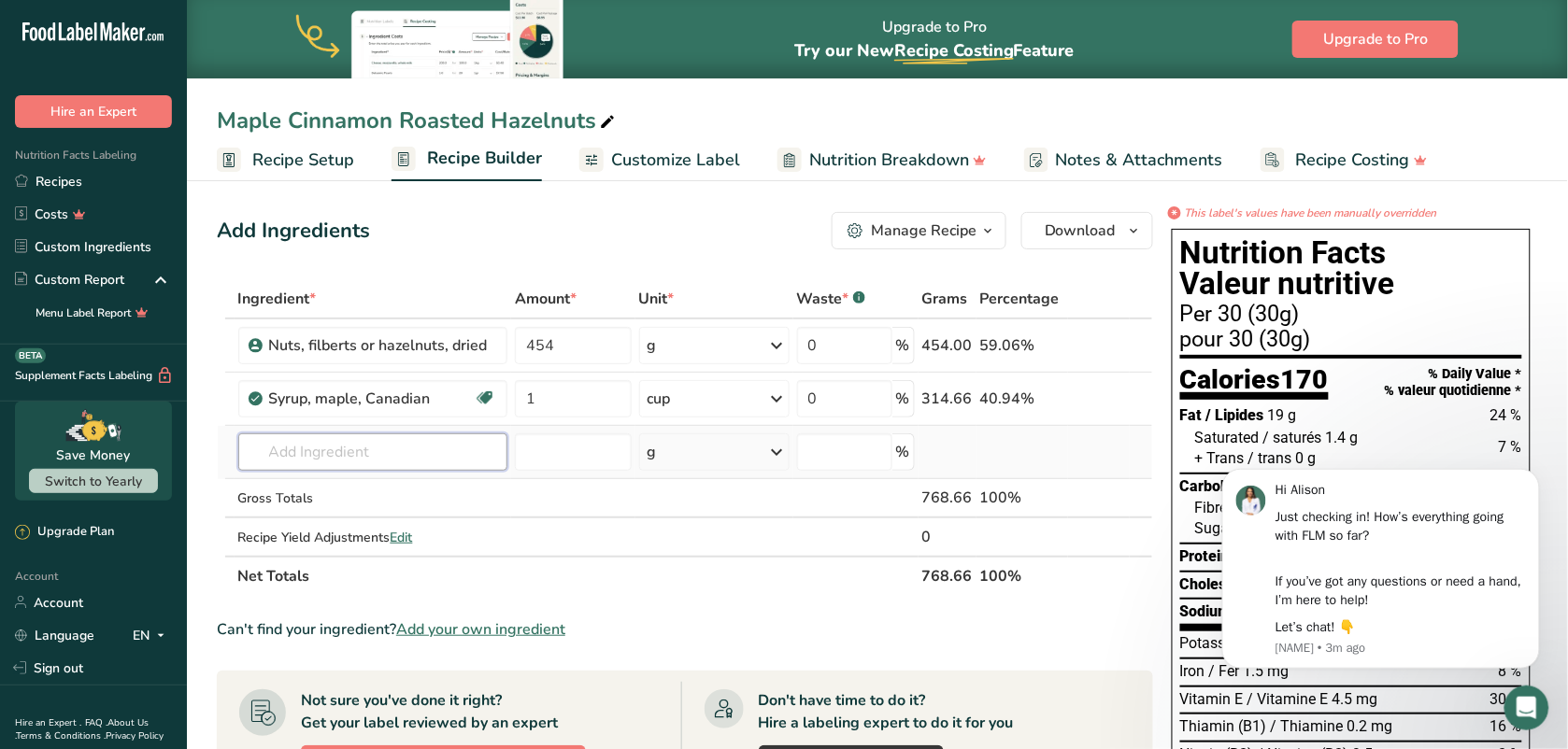 click on "Ingredient *
Amount *
Unit *
Waste *   .a-a{fill:#347362;}.b-a{fill:#fff;}          Grams
Percentage
Nuts, filberts or hazelnuts, dried
454
g
Weight Units
g
kg
mg
See more
Volume Units
l
mL
fl oz
See more
0
%
454.00
59.06%
Syrup, maple, Canadian
Dairy free
Gluten free
Vegan
Vegetarian
Soy free
1
cup
Portions
60 milliliter
Weight Units
g
kg
mg
See more
Volume Units
l
1.33" at bounding box center [685, 437] 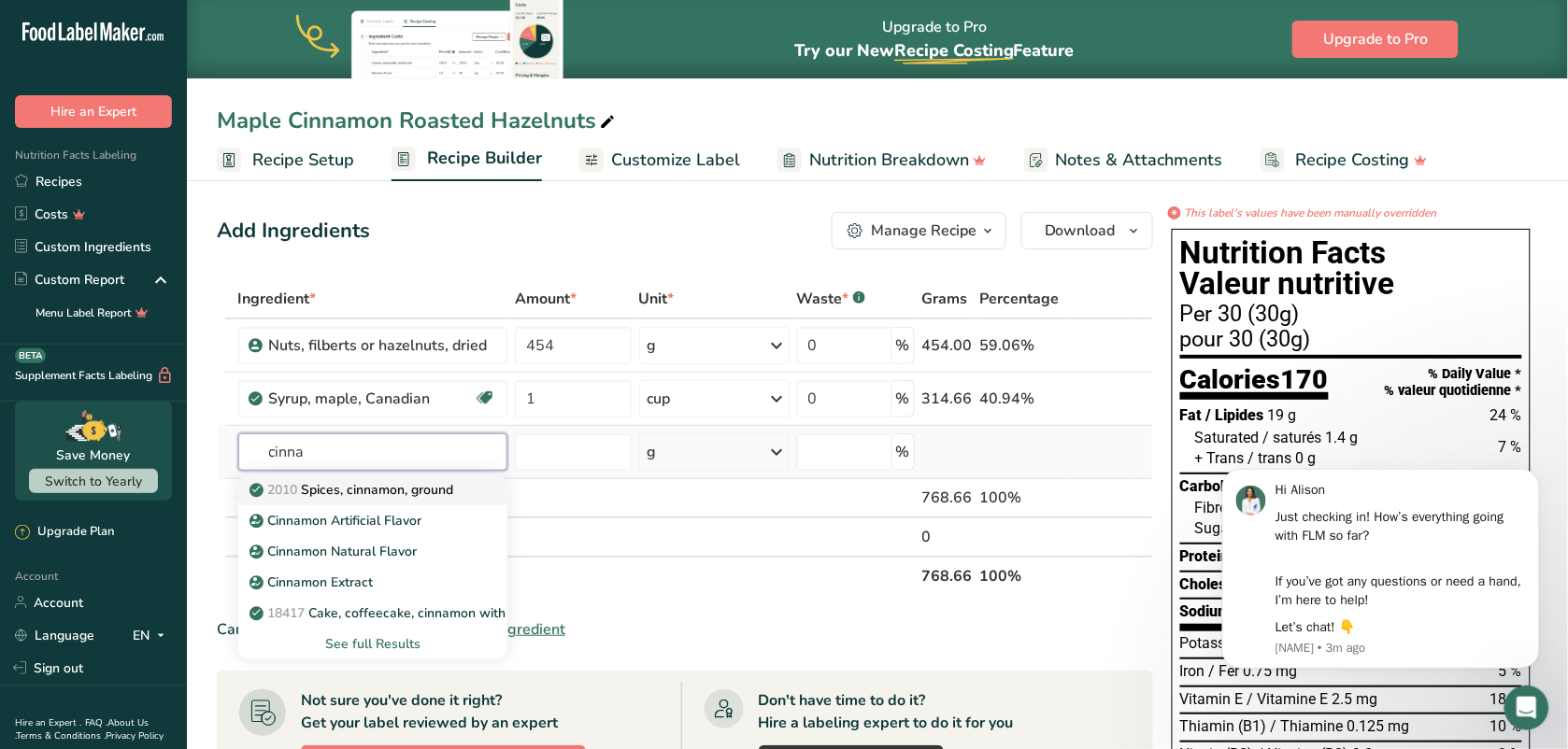 type on "cinna" 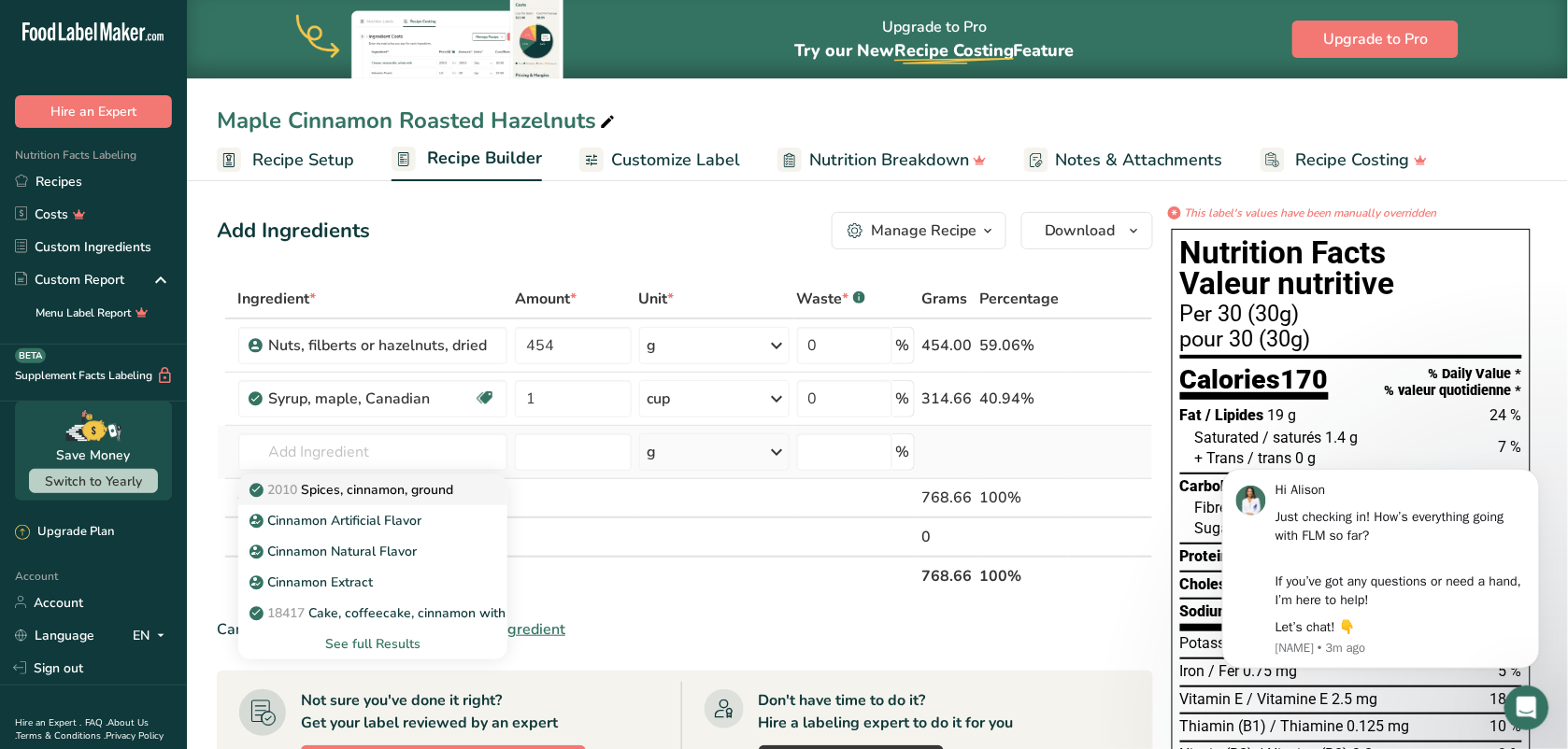 click on "2010
Spices, cinnamon, ground" at bounding box center (353, 489) 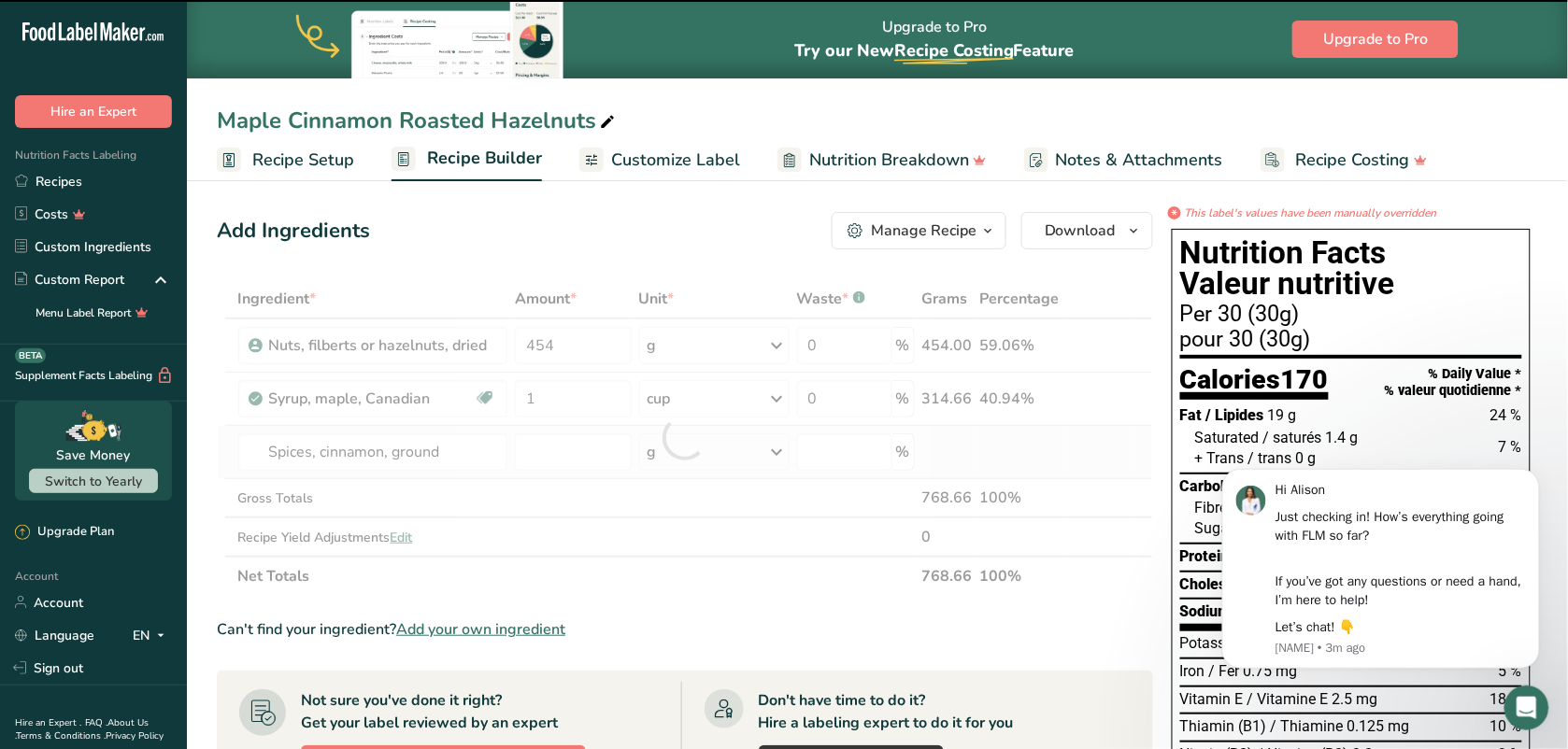 type on "0" 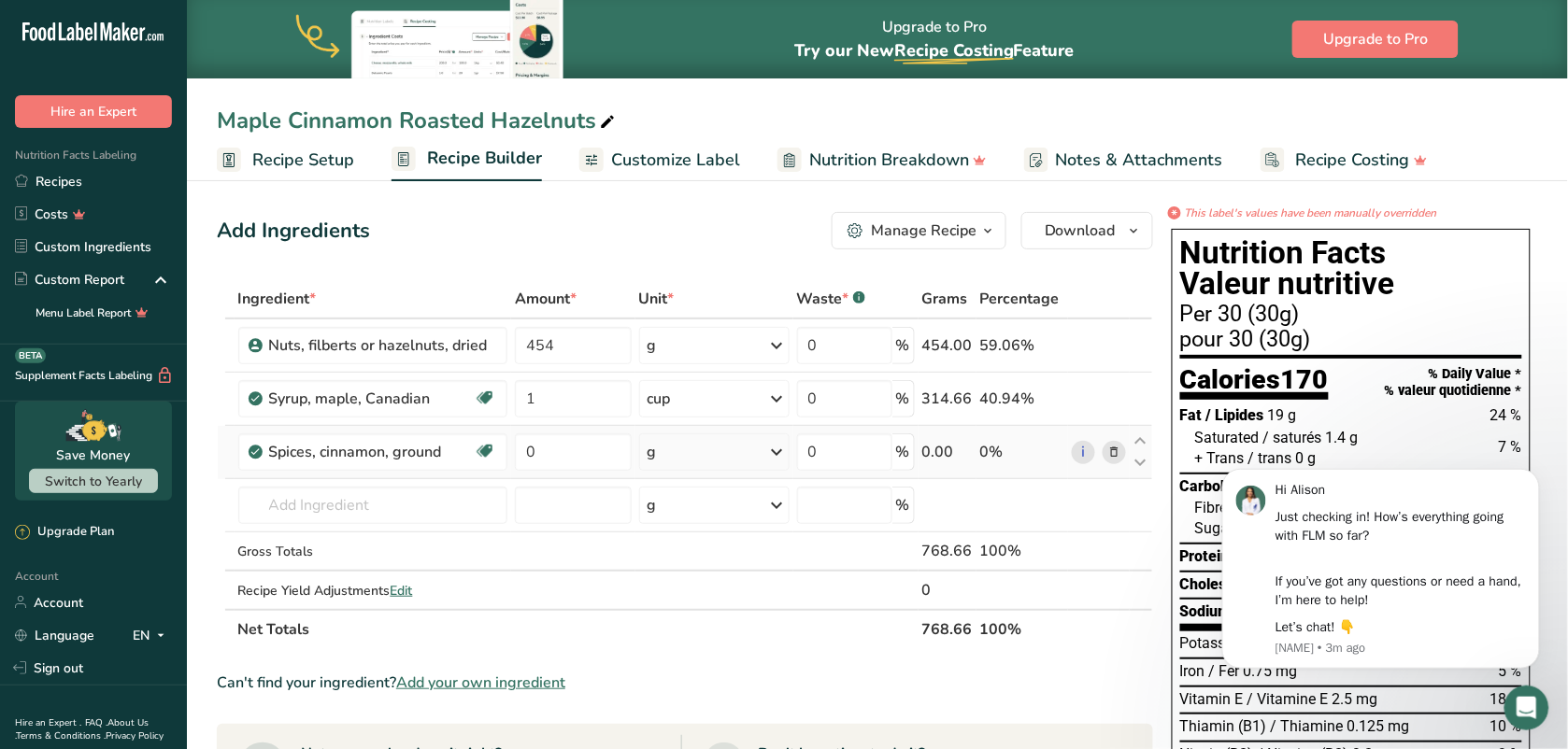 click at bounding box center [777, 452] 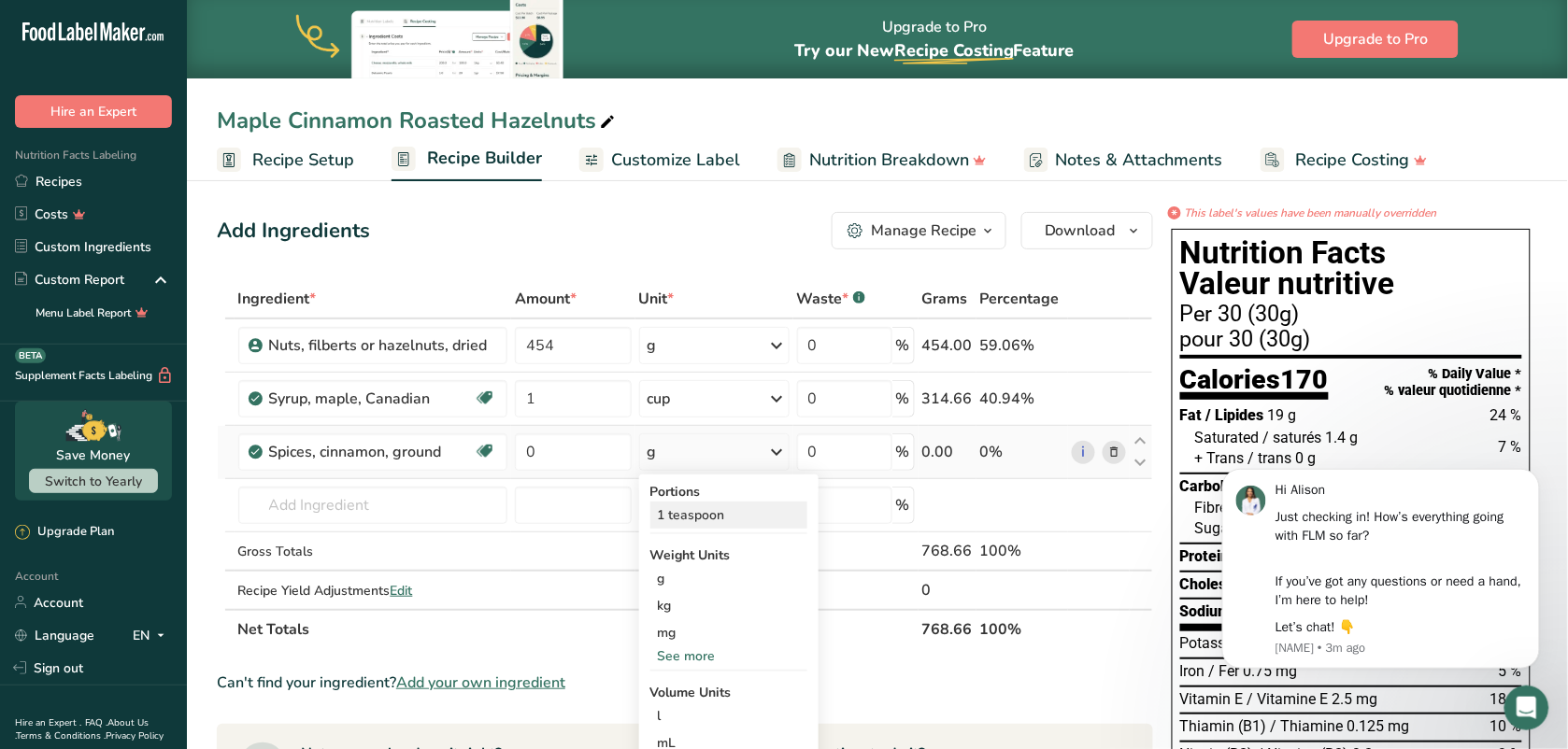 click on "1 teaspoon" at bounding box center (729, 515) 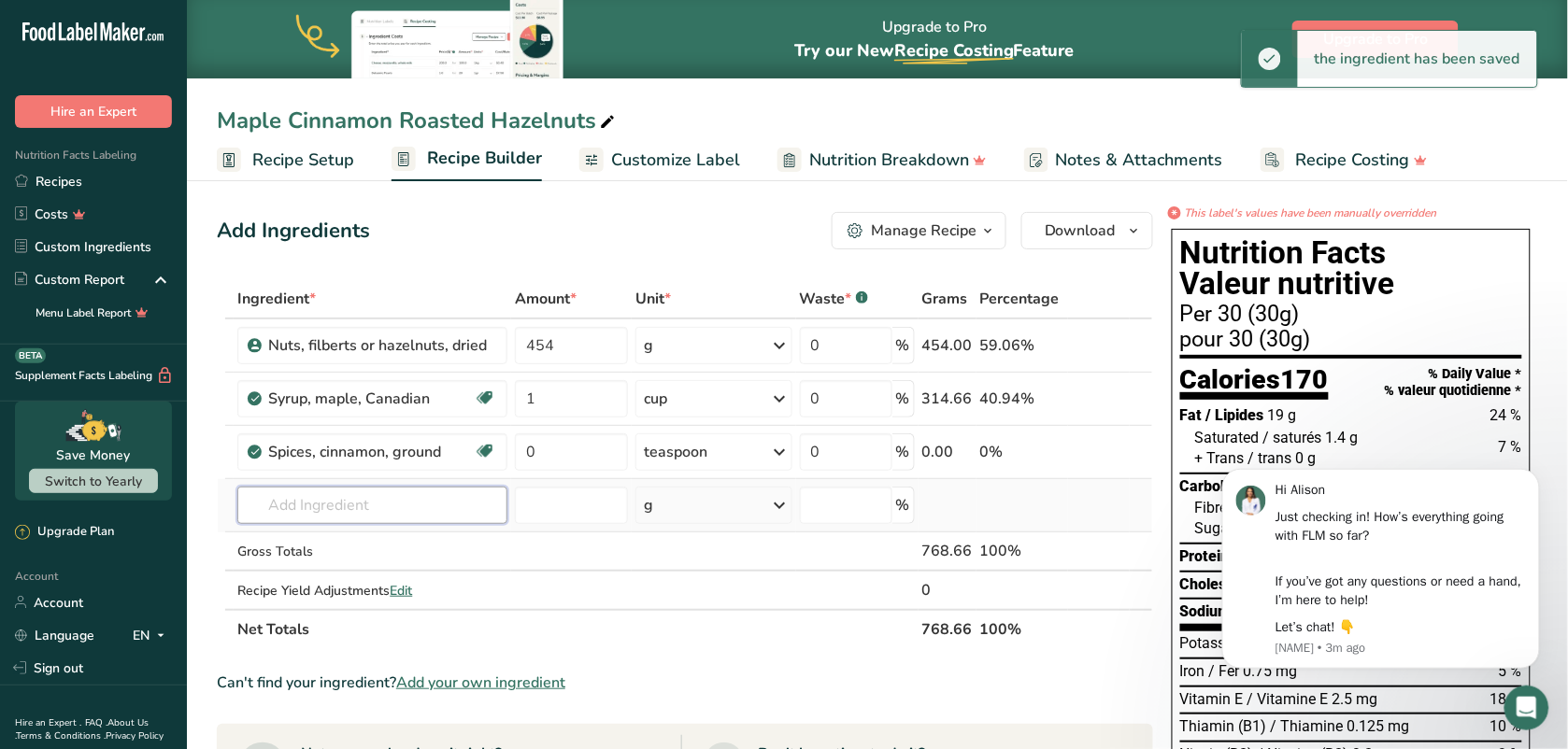 click at bounding box center [372, 505] 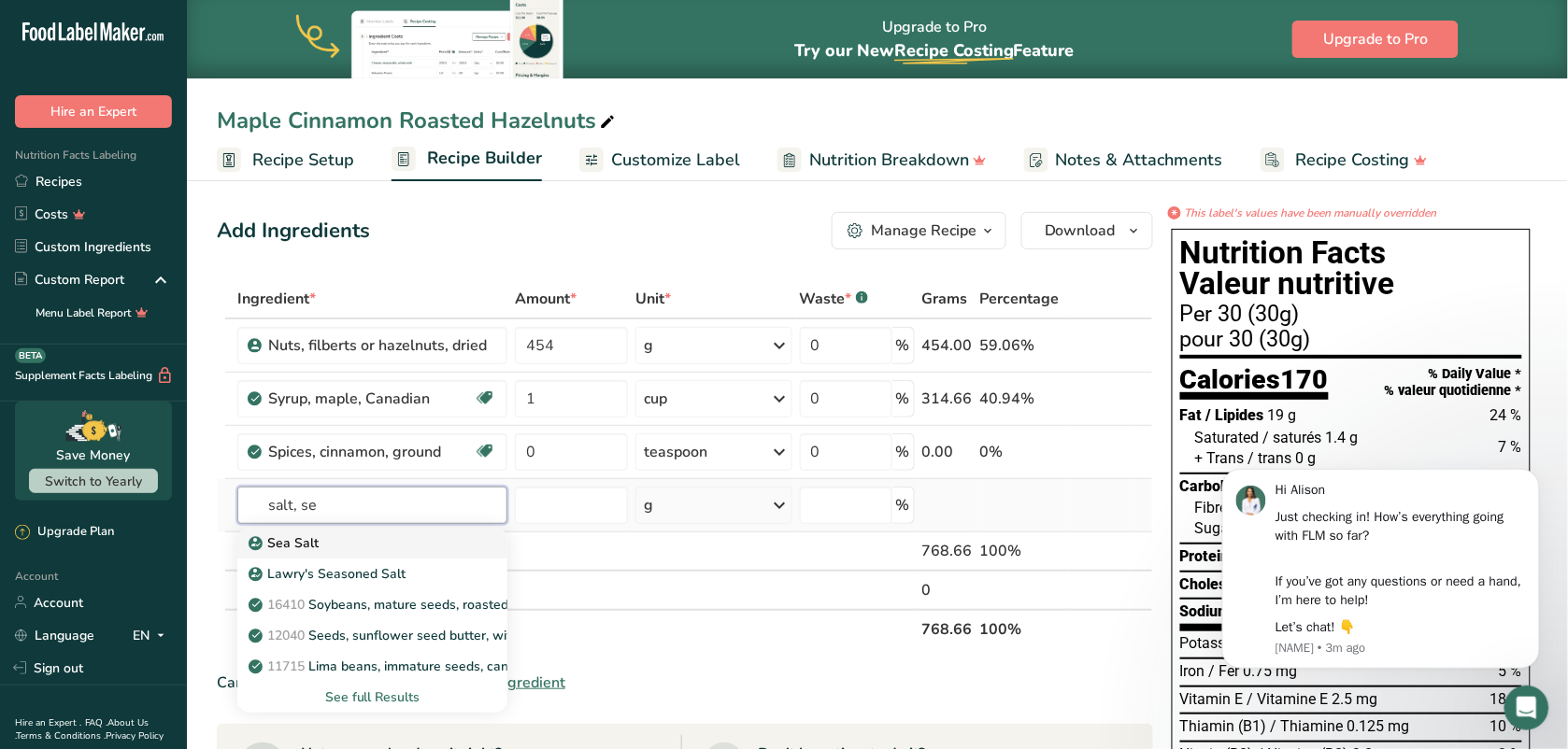 type on "salt, se" 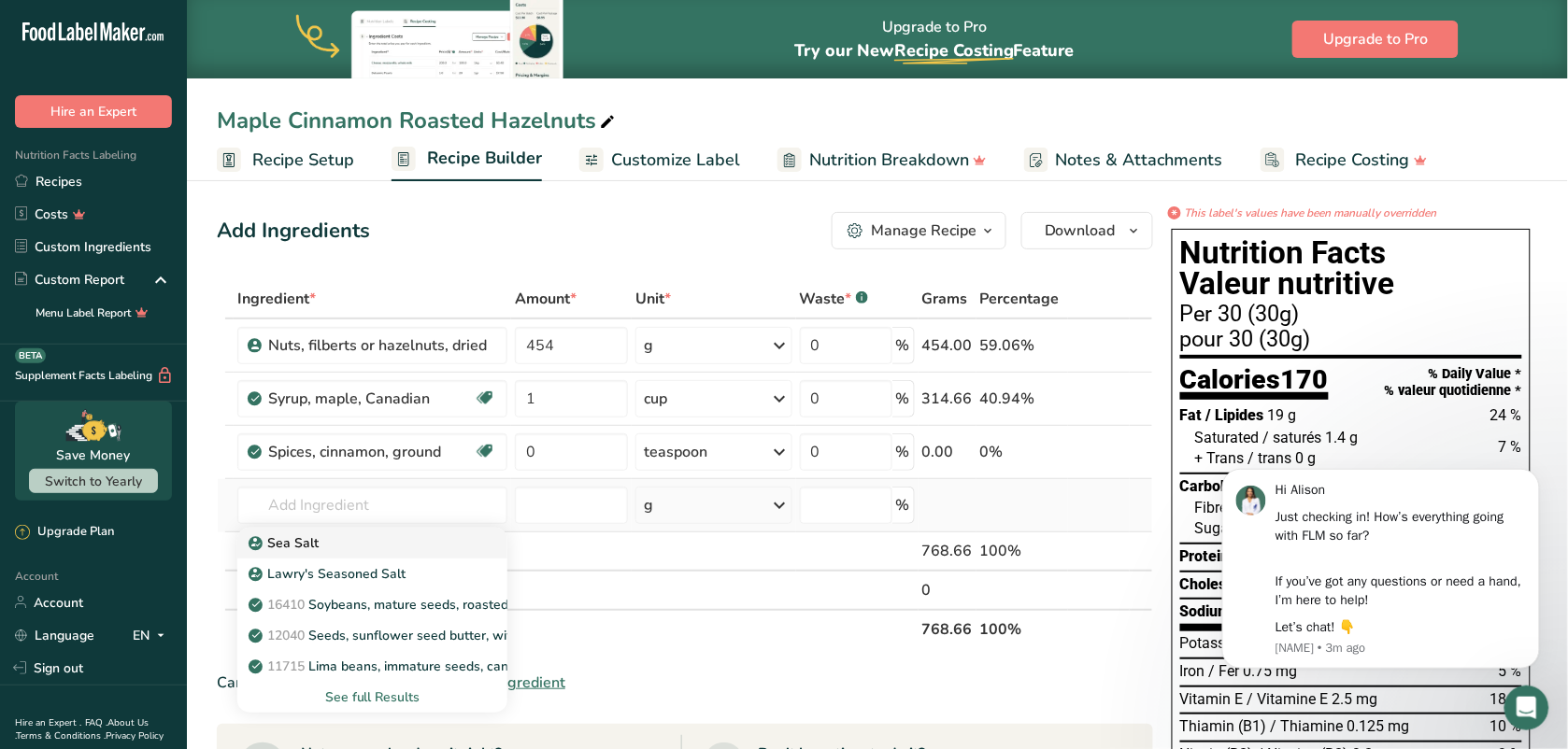 click on "Sea Salt" at bounding box center (285, 543) 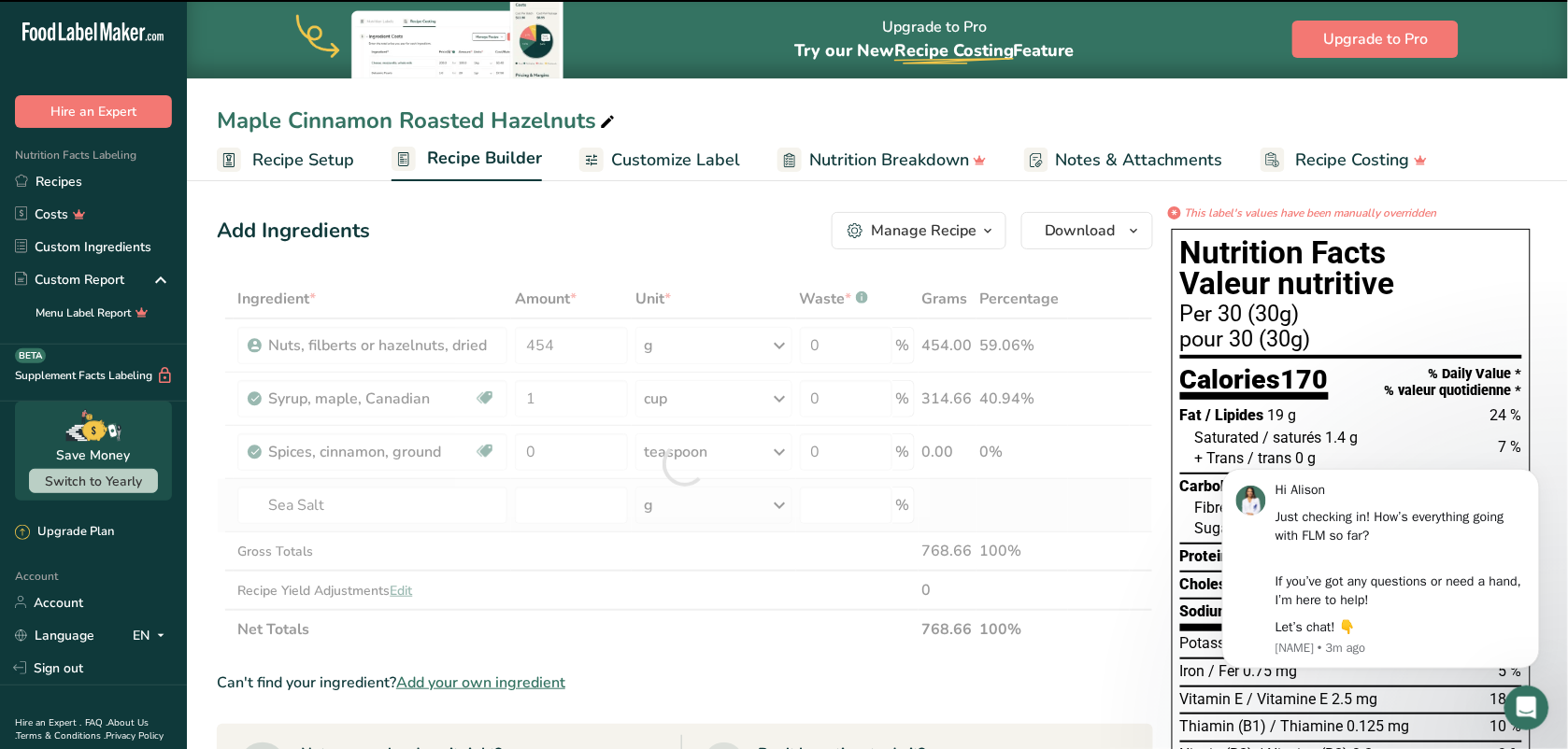 type on "0" 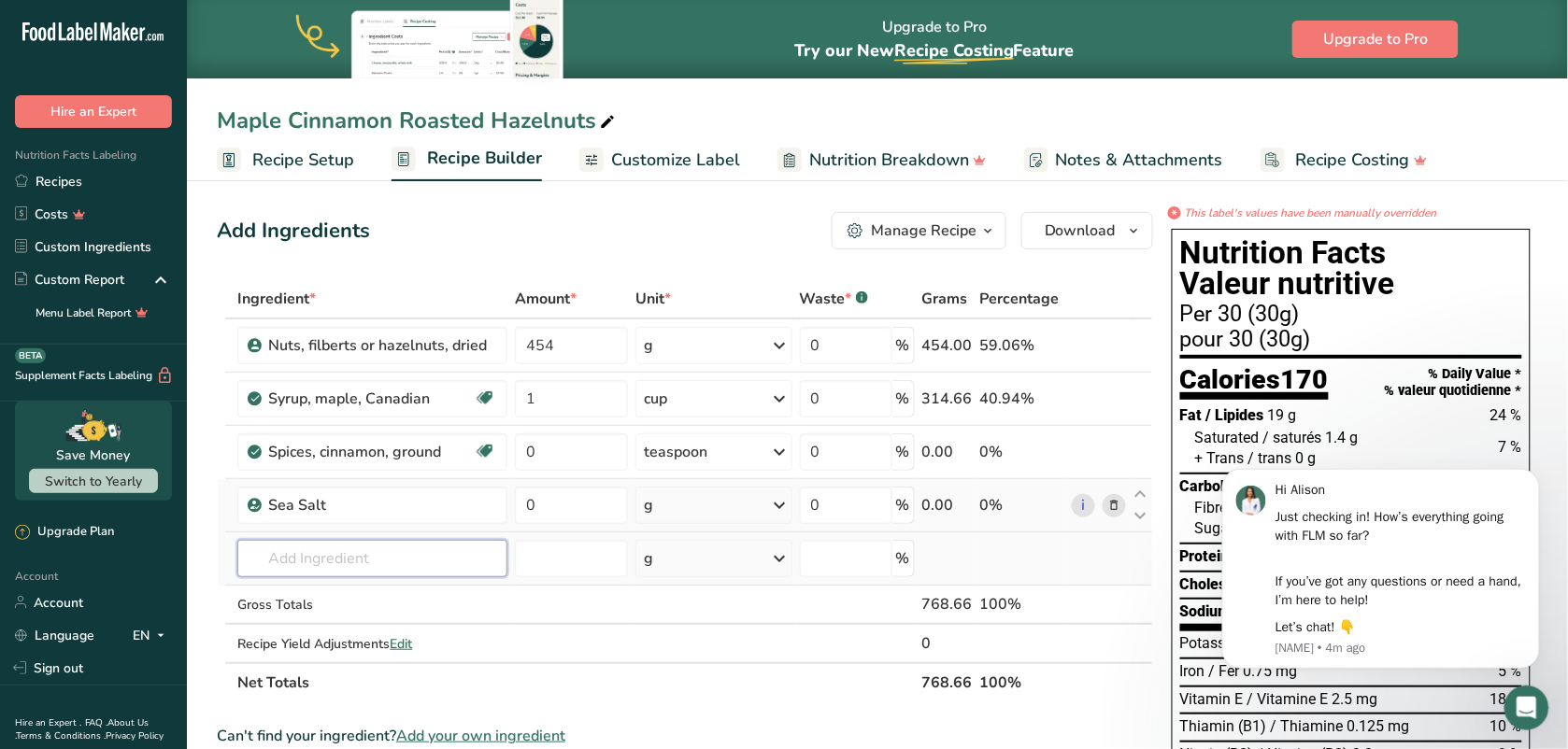 click at bounding box center [372, 558] 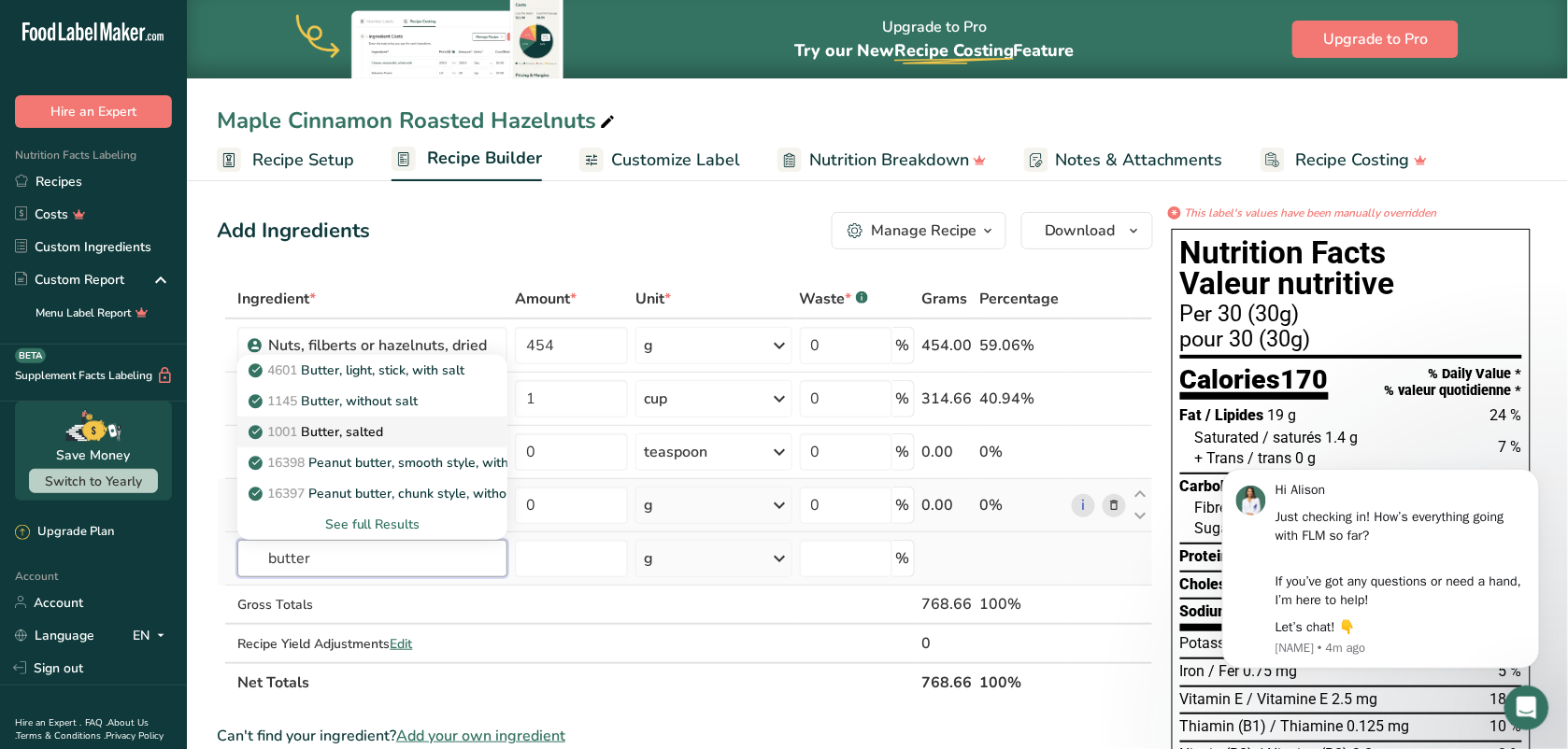 type on "butter" 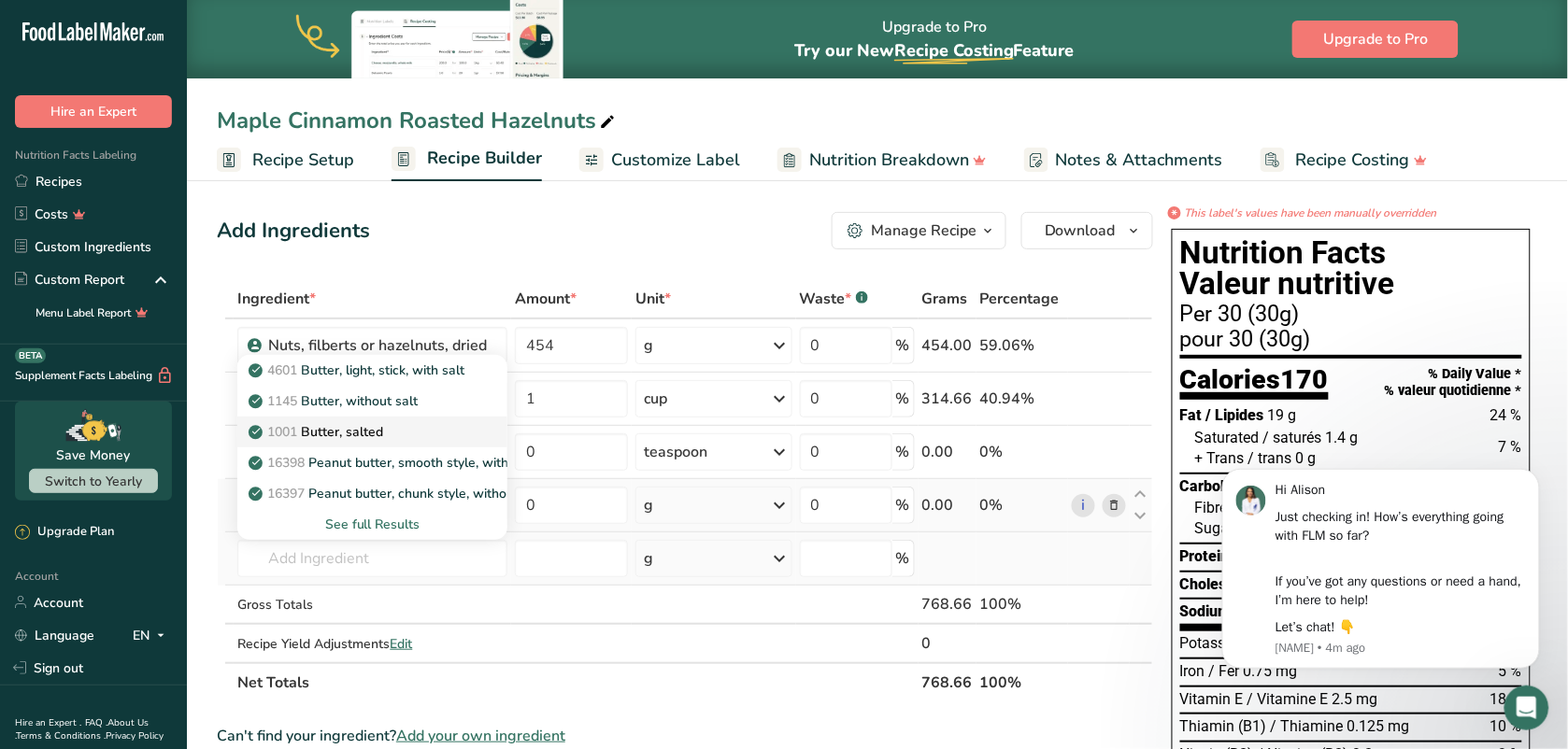 click on "1001
Butter, salted" at bounding box center (318, 431) 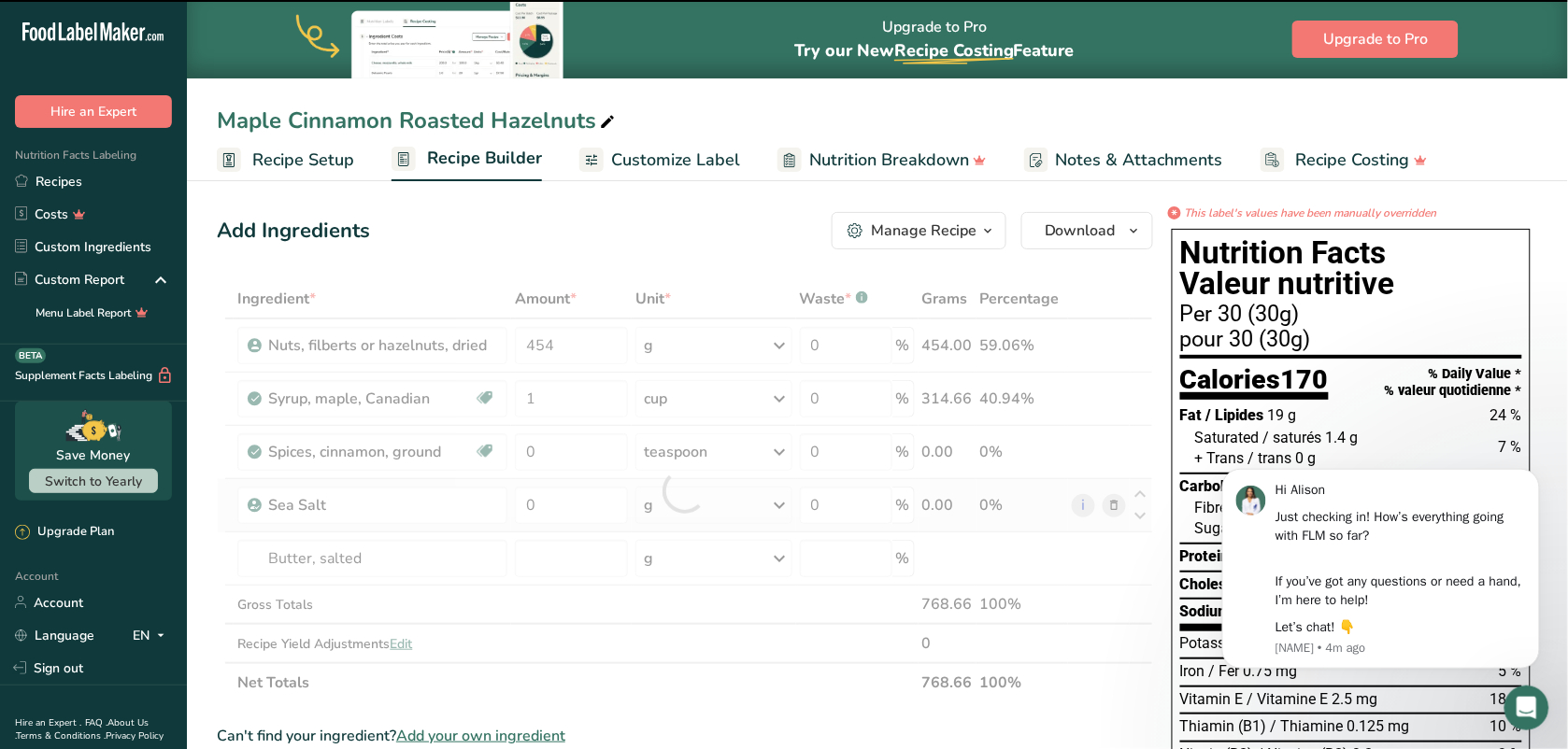 type on "0" 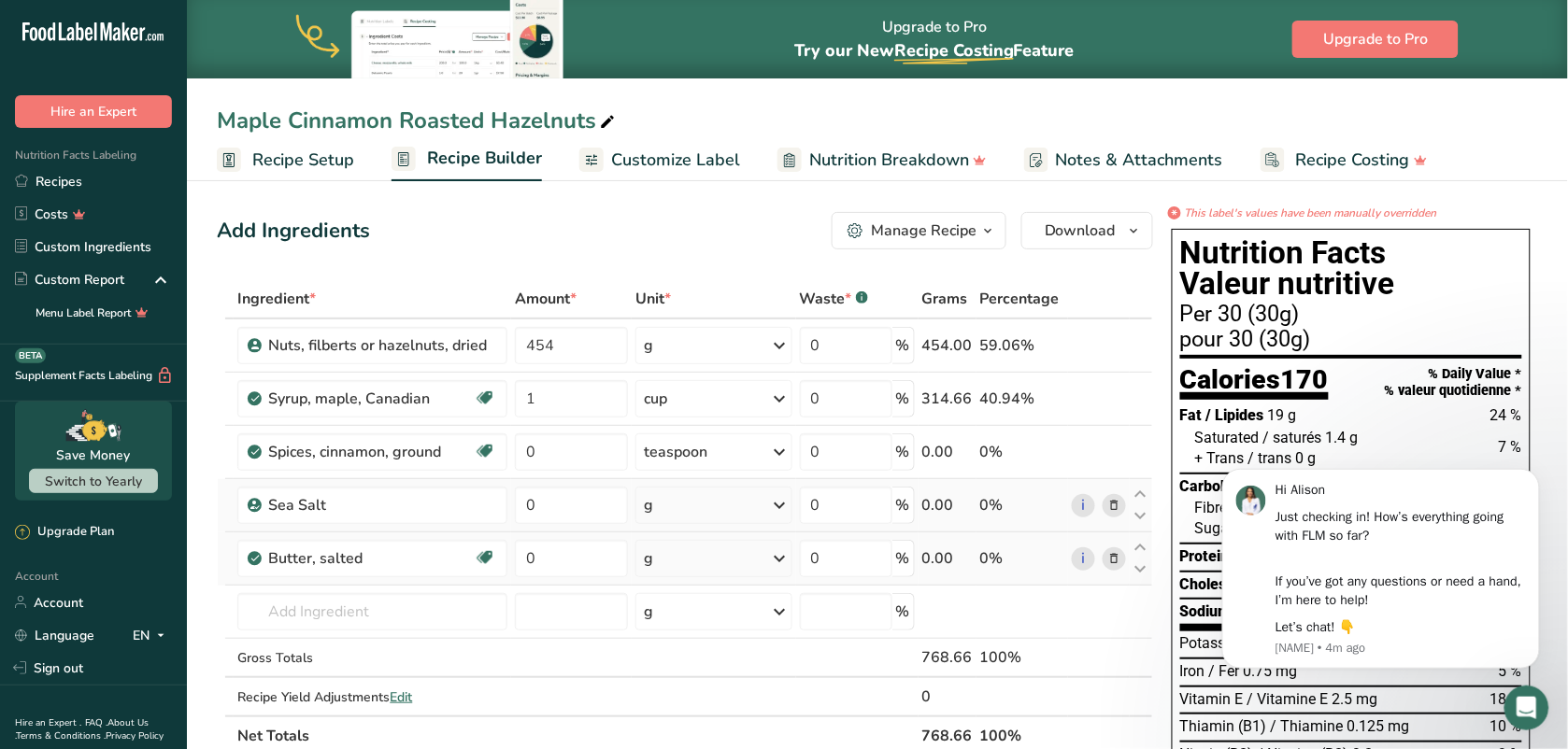 click at bounding box center (780, 558) 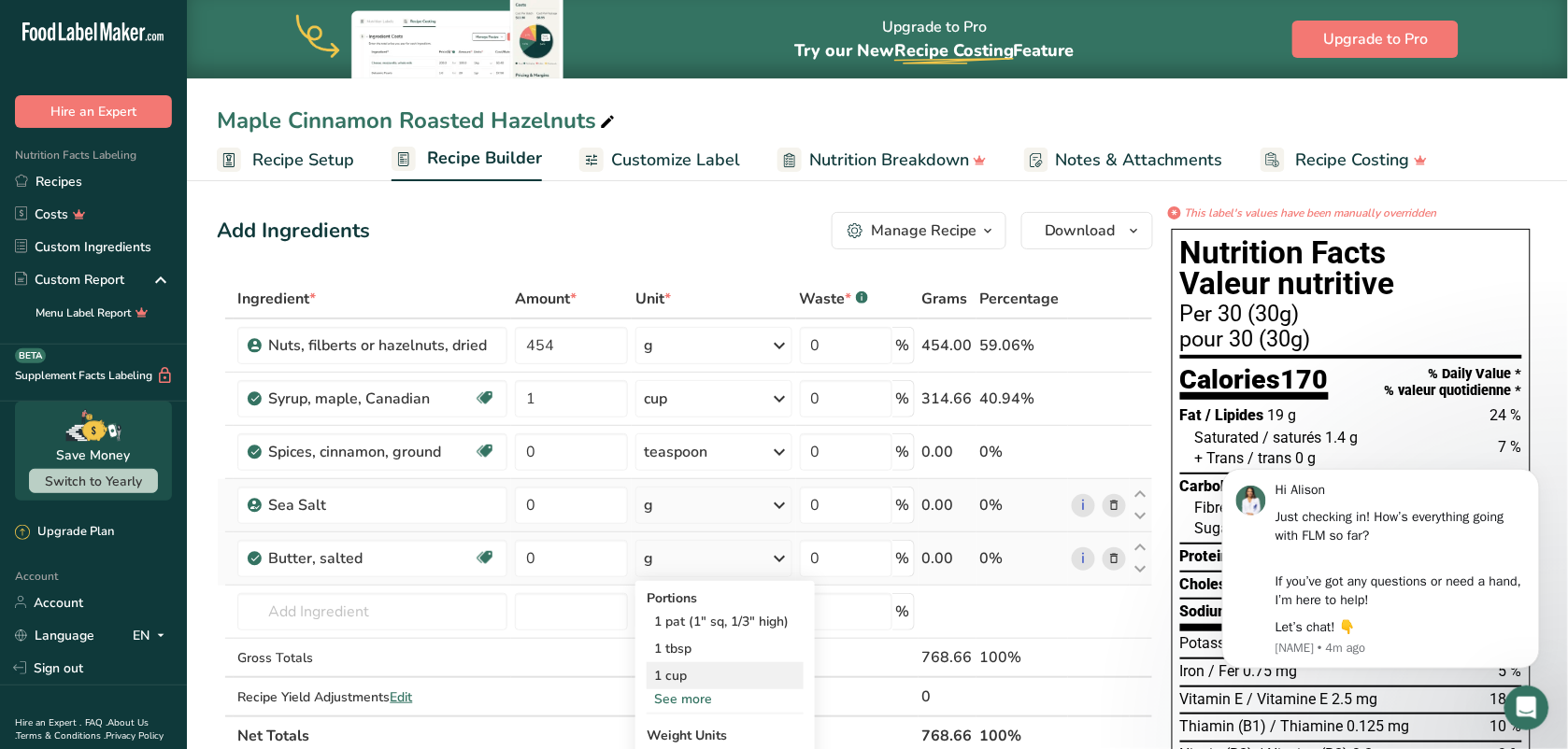 click on "1 cup" at bounding box center [725, 675] 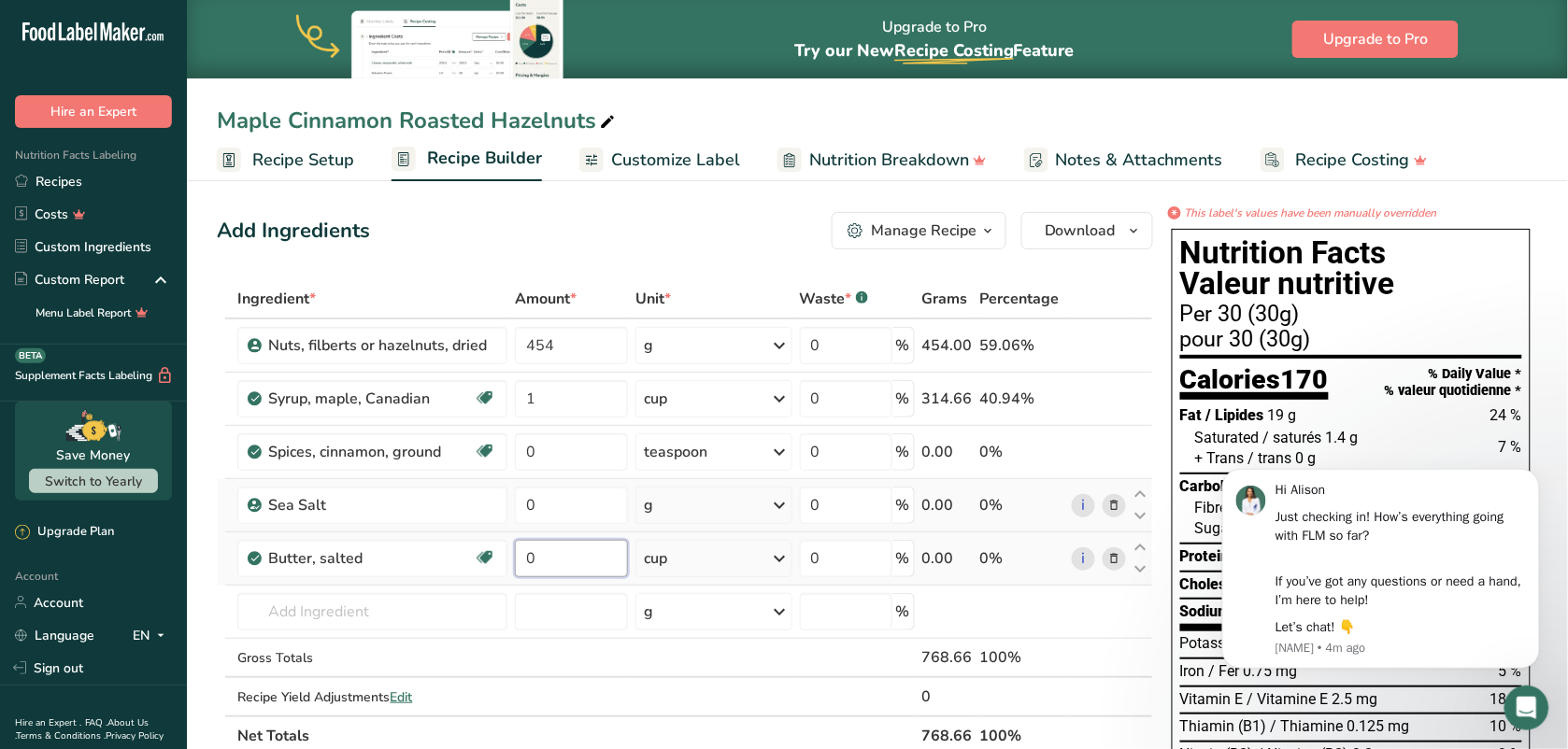 click on "0" at bounding box center (571, 558) 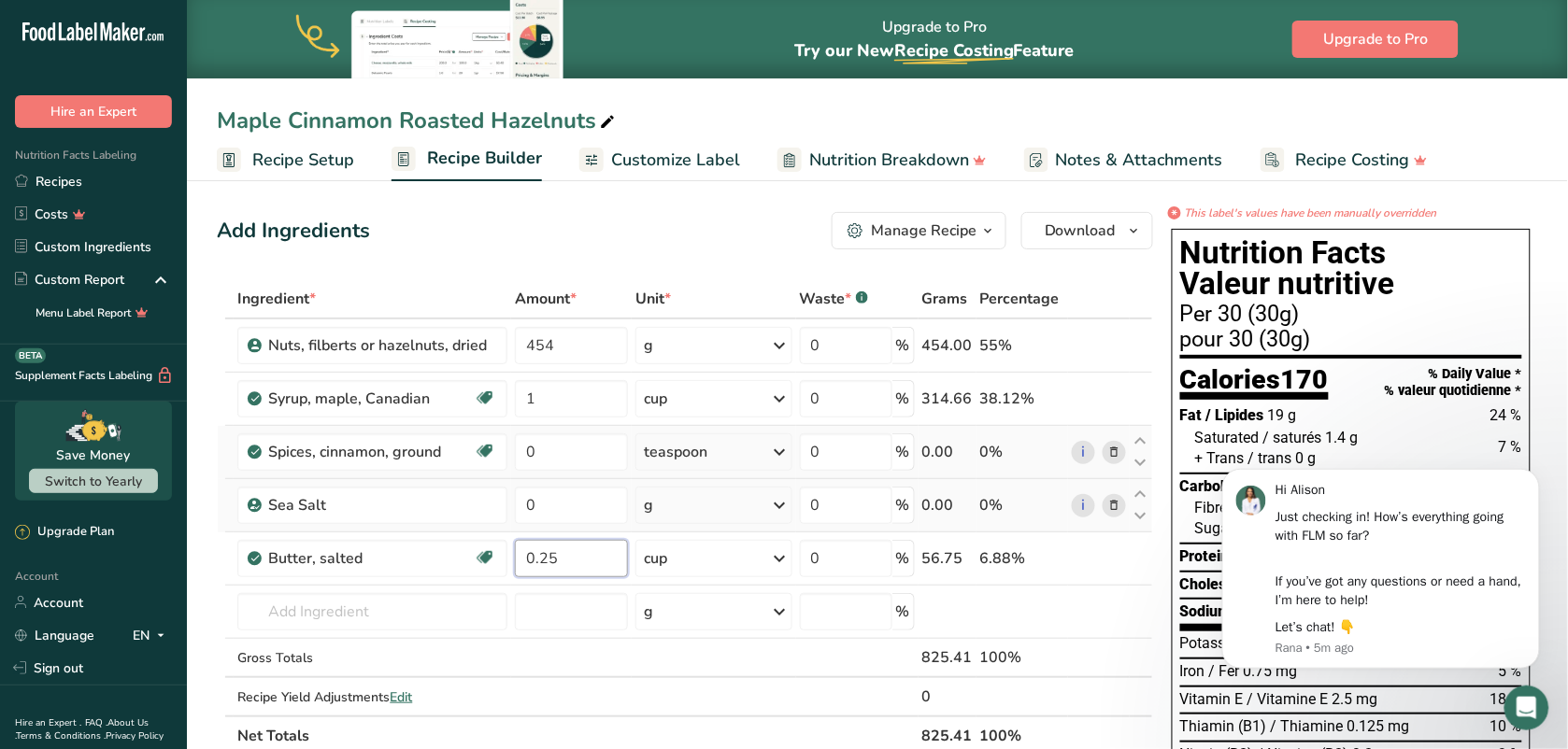 type on "0.25" 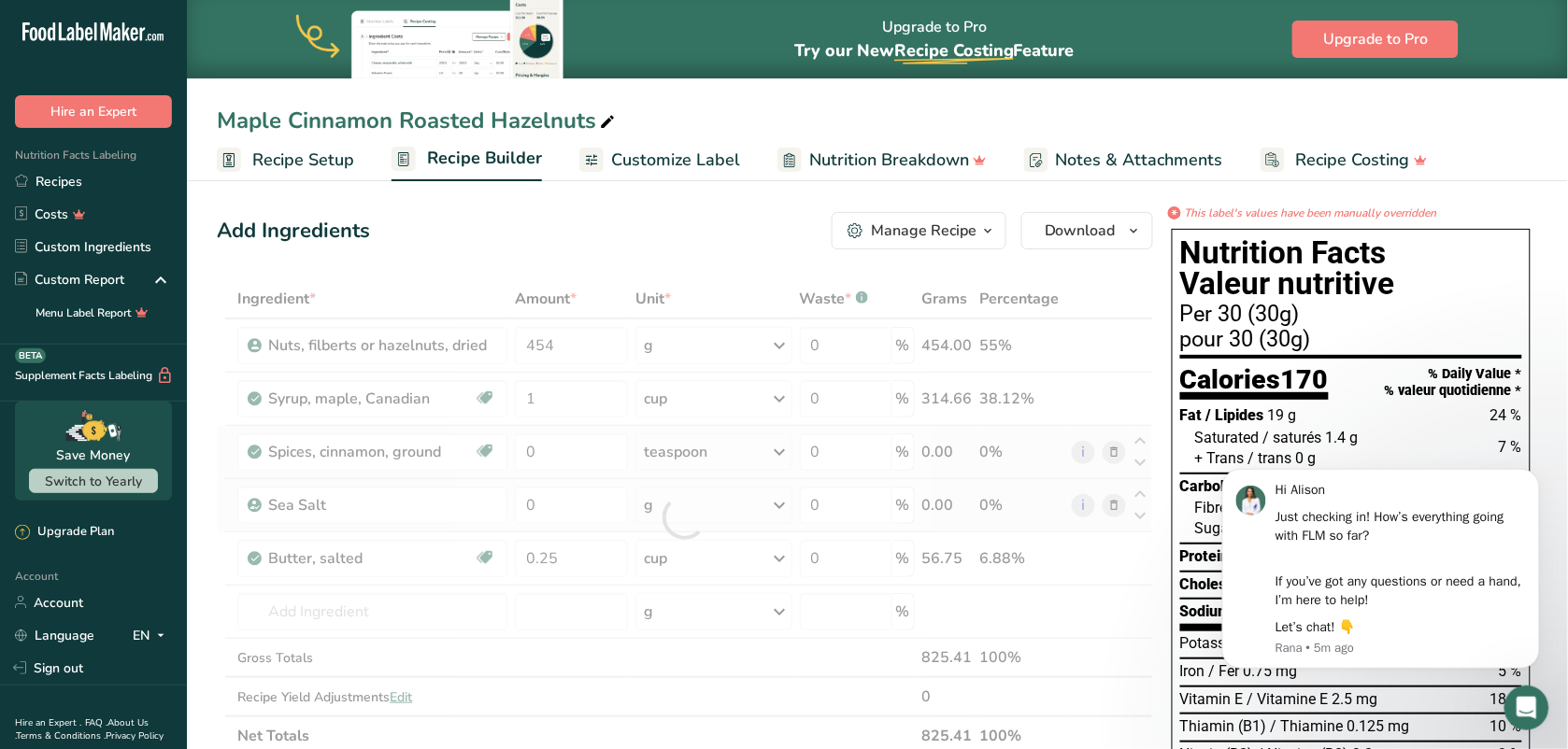 click on "Ingredient *
Amount *
Unit *
Waste *   .a-a{fill:#347362;}.b-a{fill:#fff;}          Grams
Percentage
Nuts, filberts or hazelnuts, dried
454
g
Weight Units
g
kg
mg
See more
Volume Units
l
mL
fl oz
See more
0
%
454.00
55%
Syrup, maple, Canadian
Dairy free
Gluten free
Vegan
Vegetarian
Soy free
1
cup
Portions
60 milliliter
Weight Units
g
kg
mg
See more
Volume Units
l
1.33               1.33" at bounding box center [685, 517] 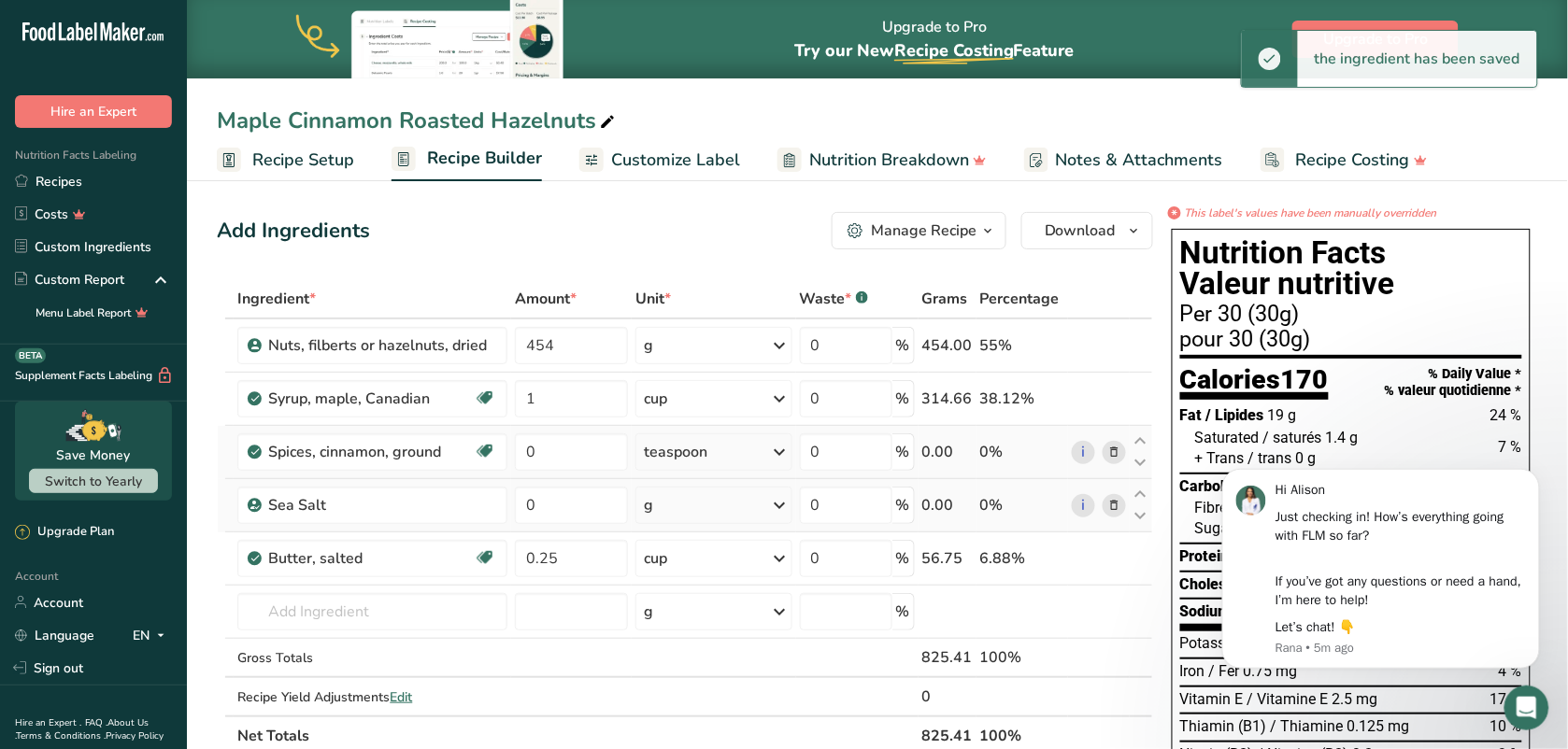 click at bounding box center [780, 452] 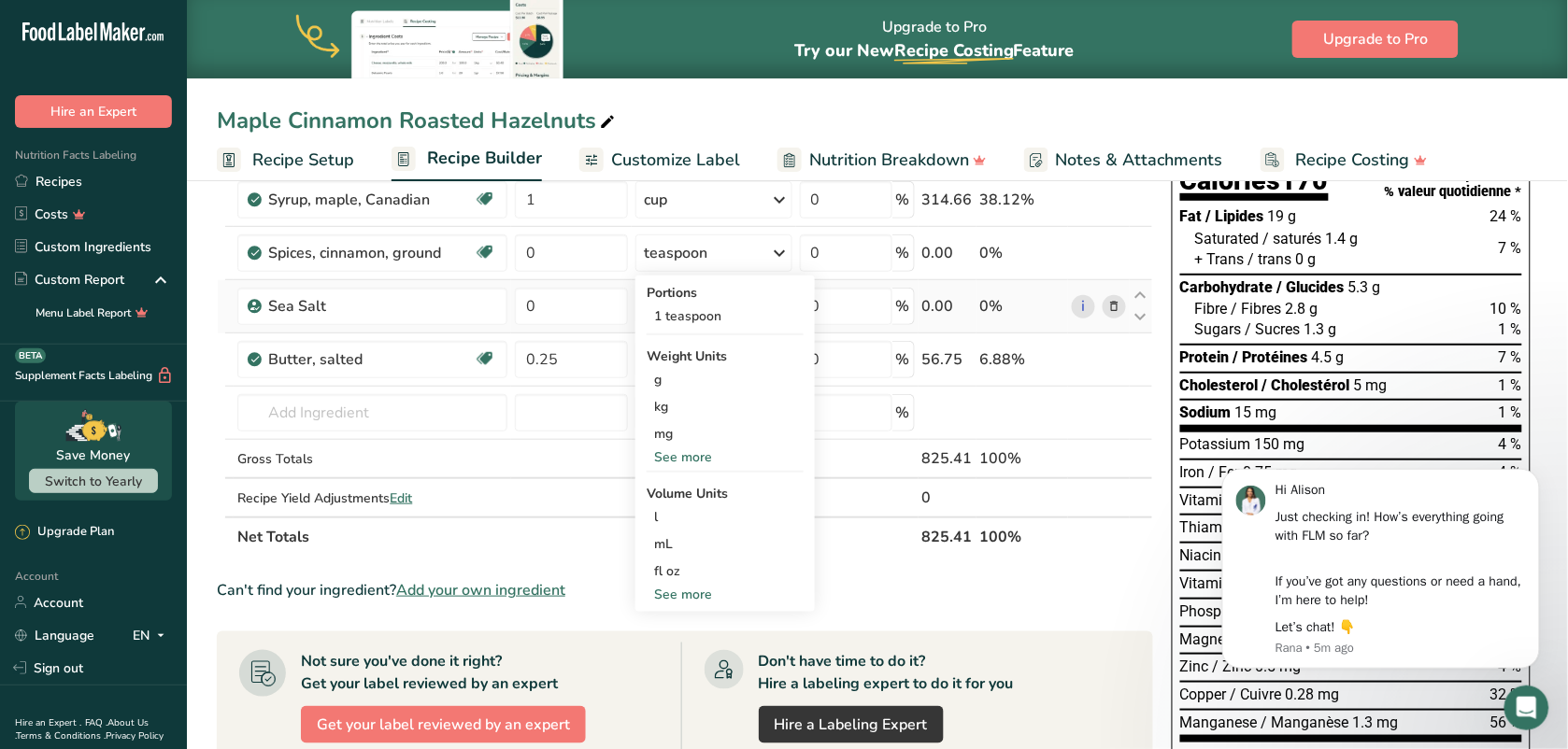 scroll, scrollTop: 213, scrollLeft: 0, axis: vertical 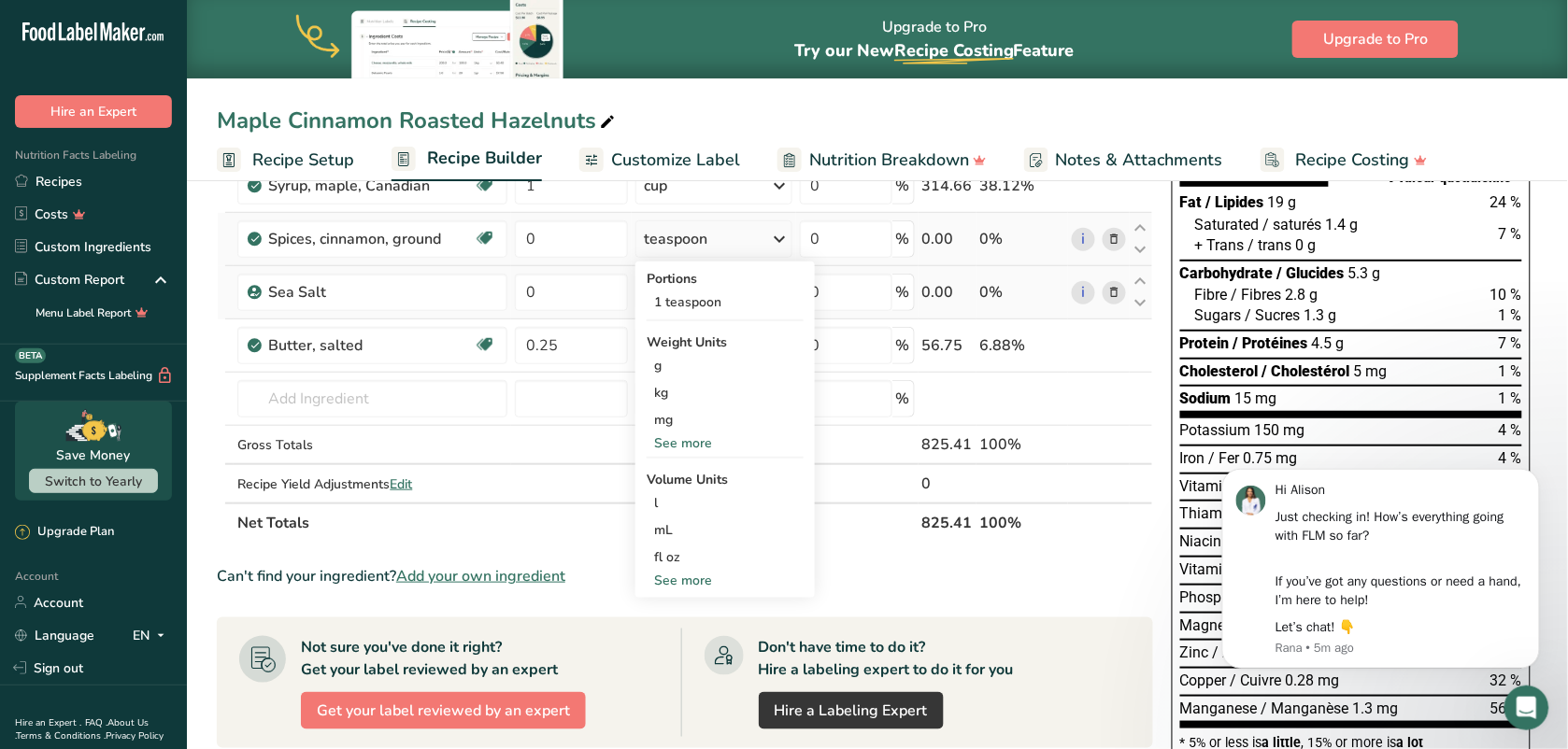 click on "See more" at bounding box center [725, 580] 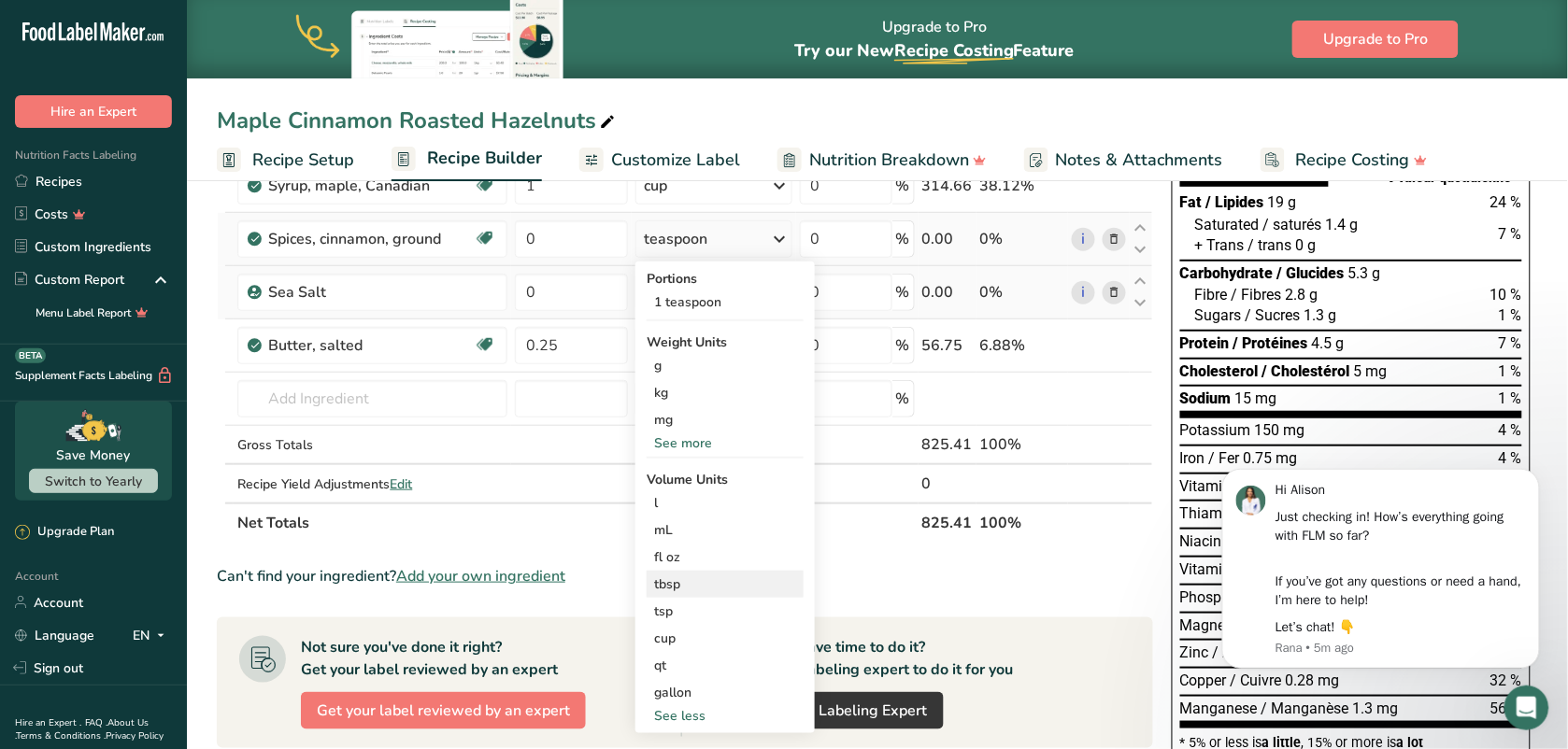 click on "tbsp" at bounding box center [725, 584] 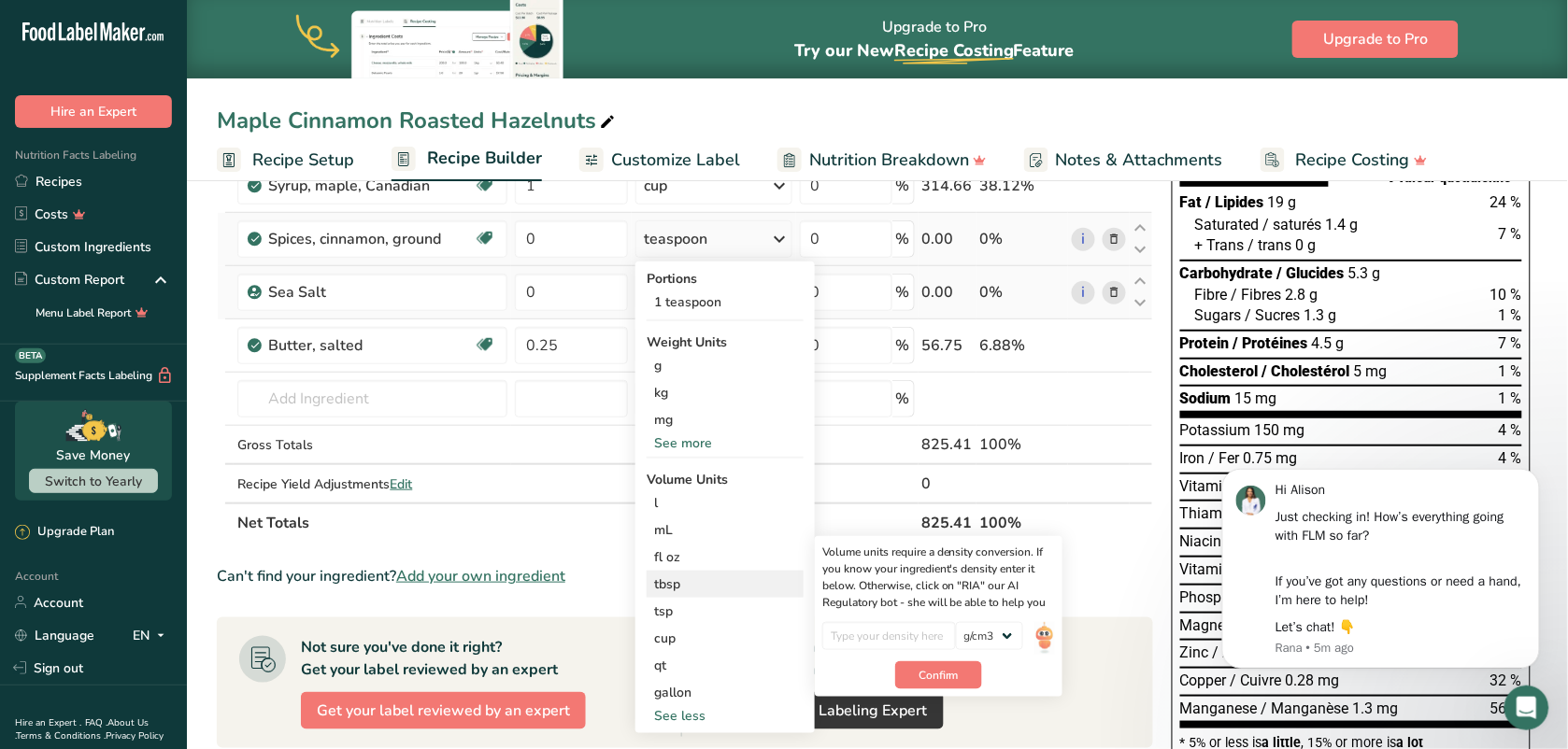 click on "tbsp" at bounding box center [725, 584] 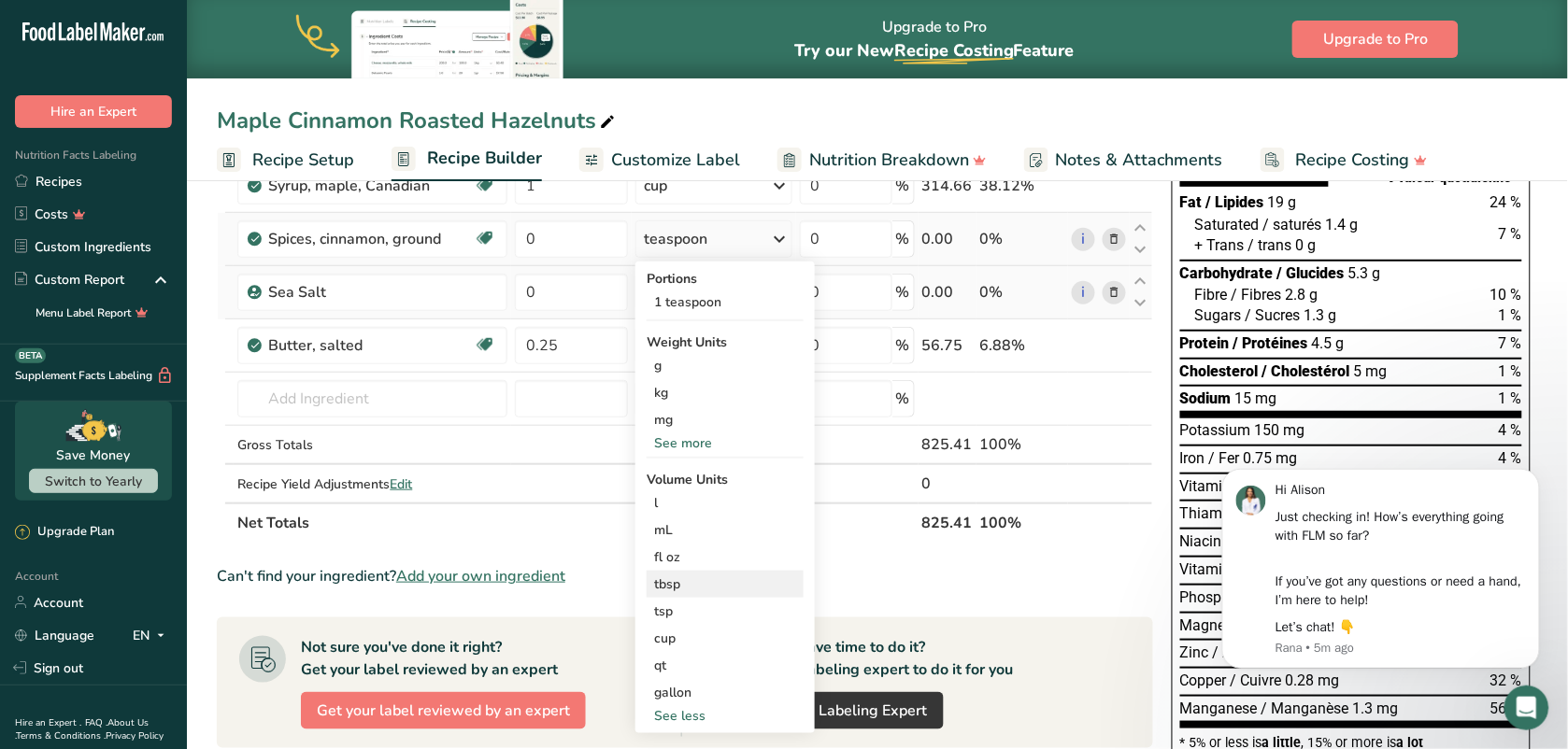 click on "tbsp" at bounding box center (725, 584) 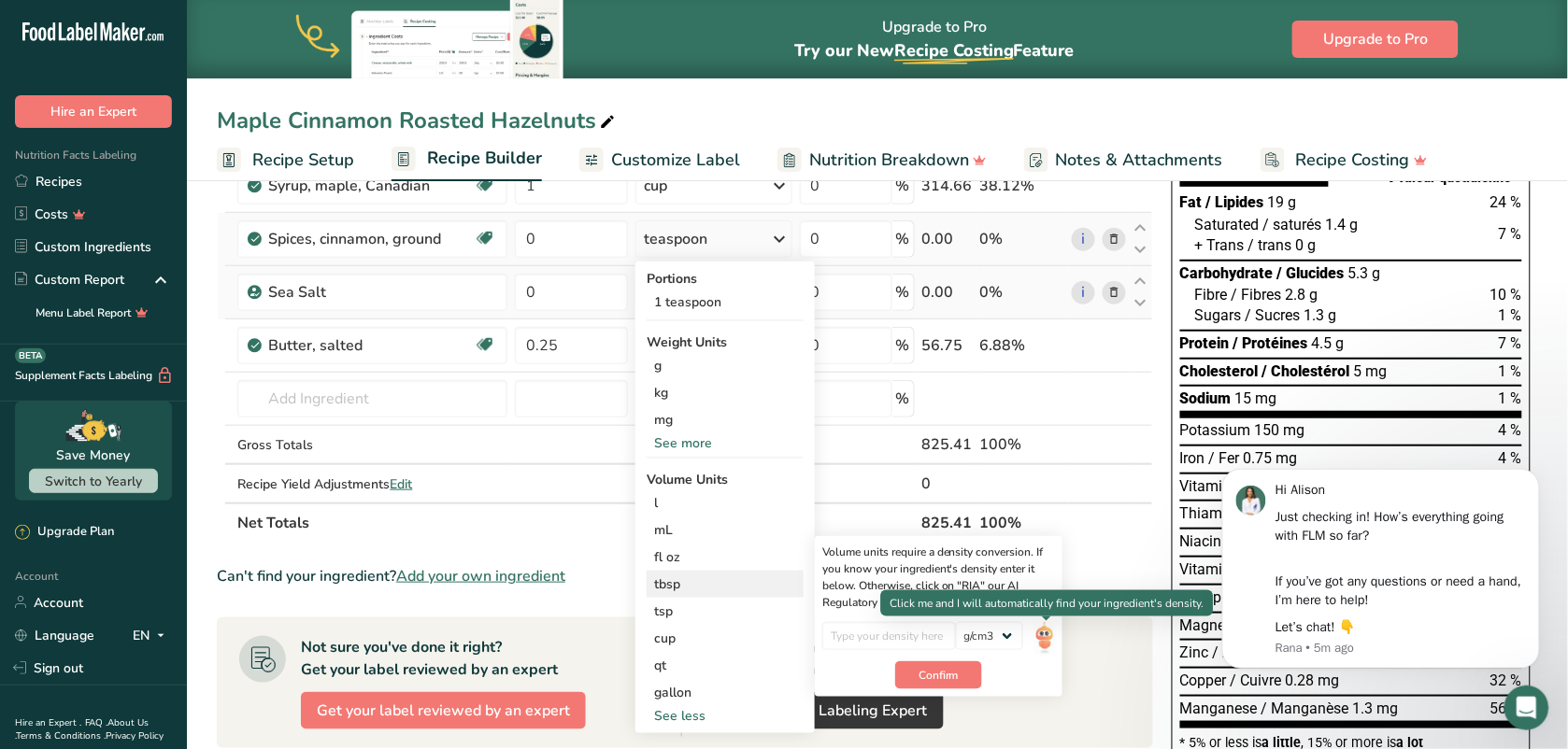 click at bounding box center [1045, 638] 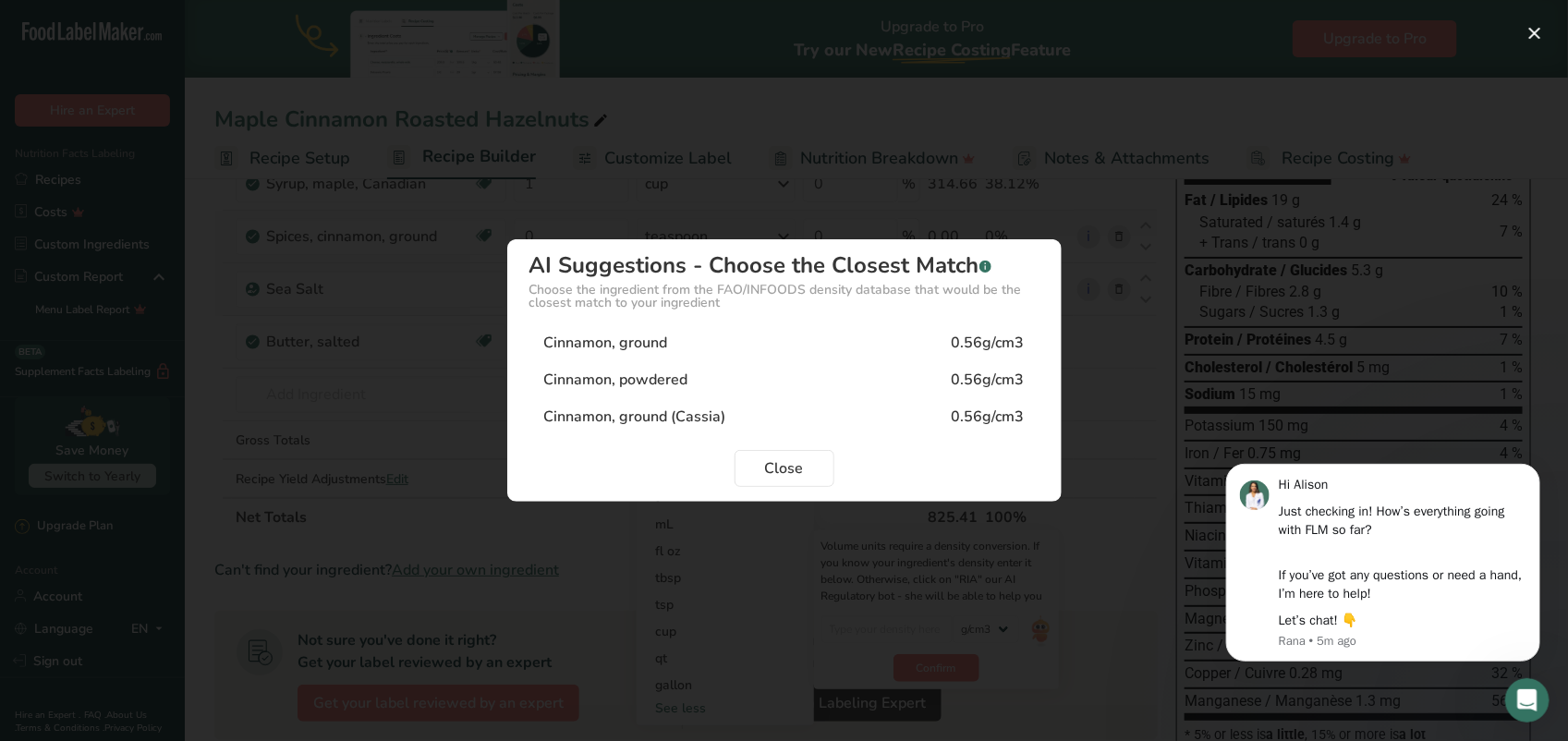 click on "Cinnamon, ground" at bounding box center (606, 343) 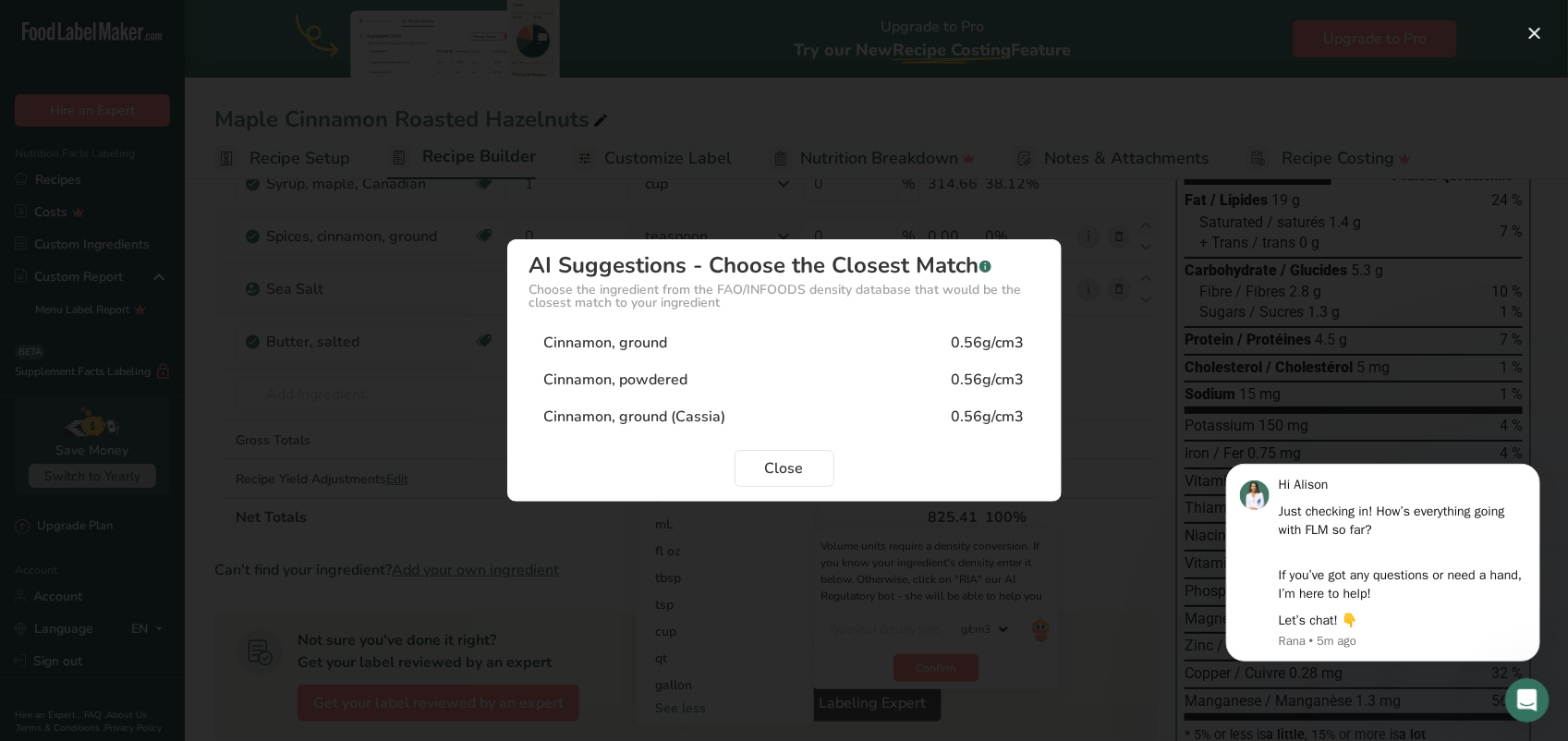 type on "0.56" 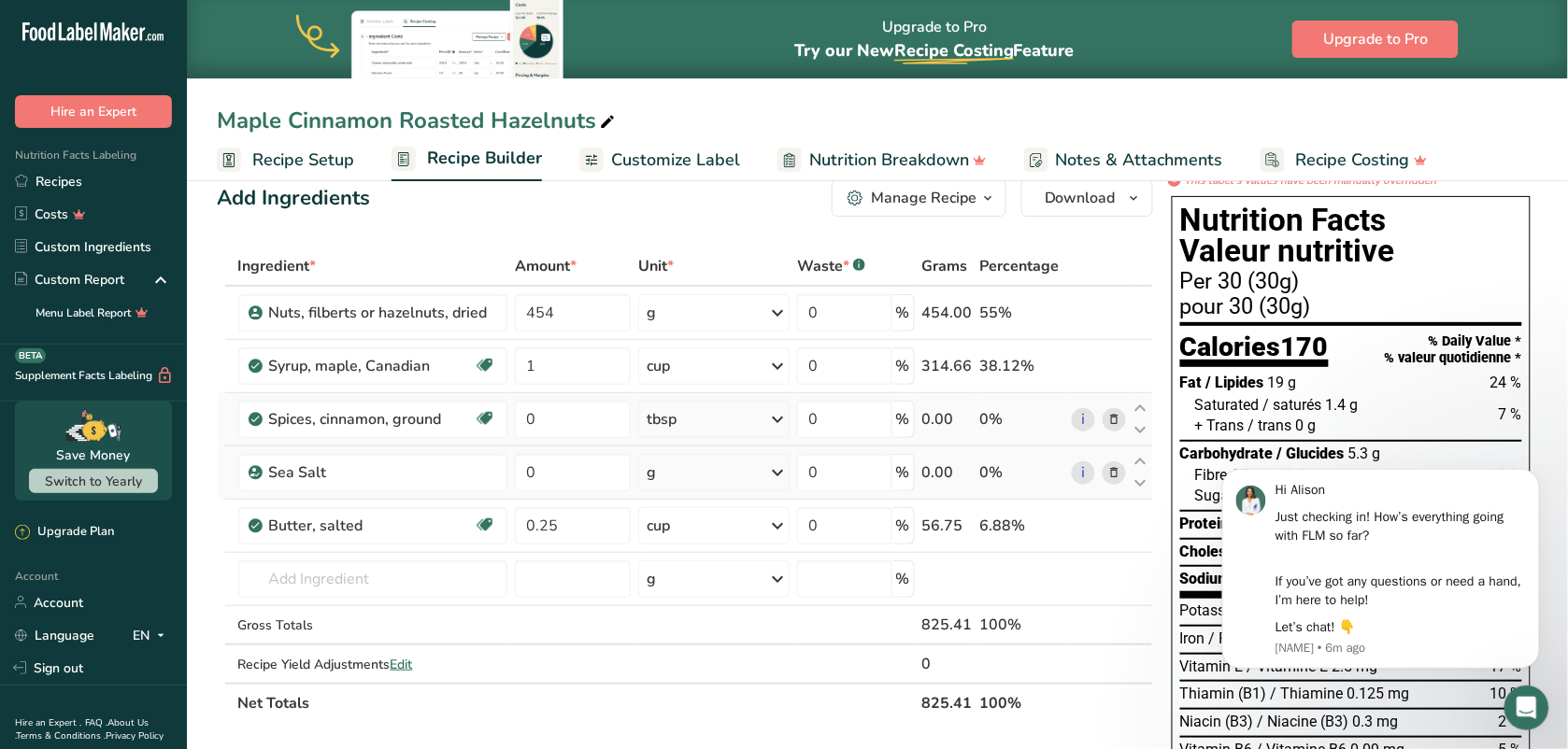 scroll, scrollTop: 37, scrollLeft: 0, axis: vertical 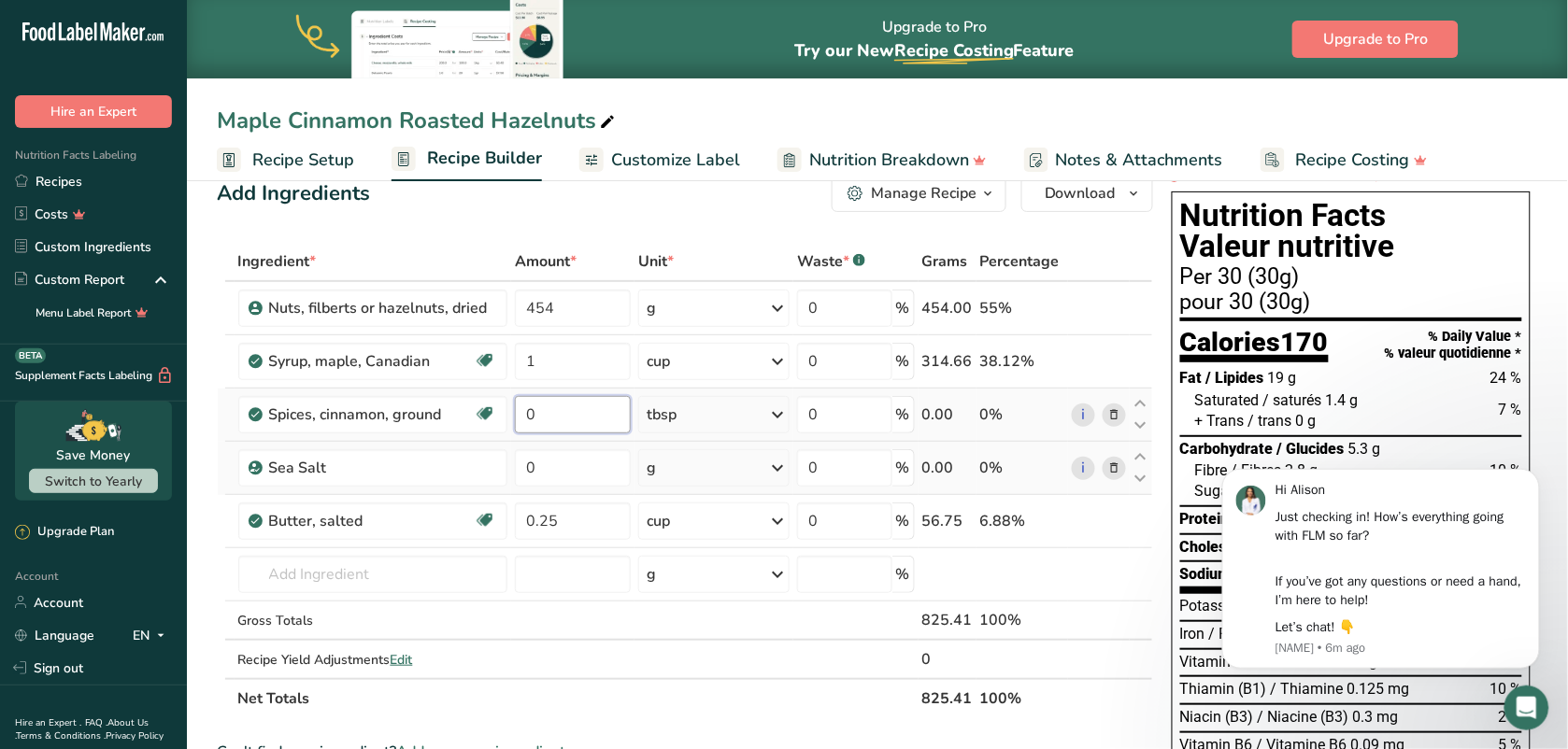 click on "0" at bounding box center (573, 415) 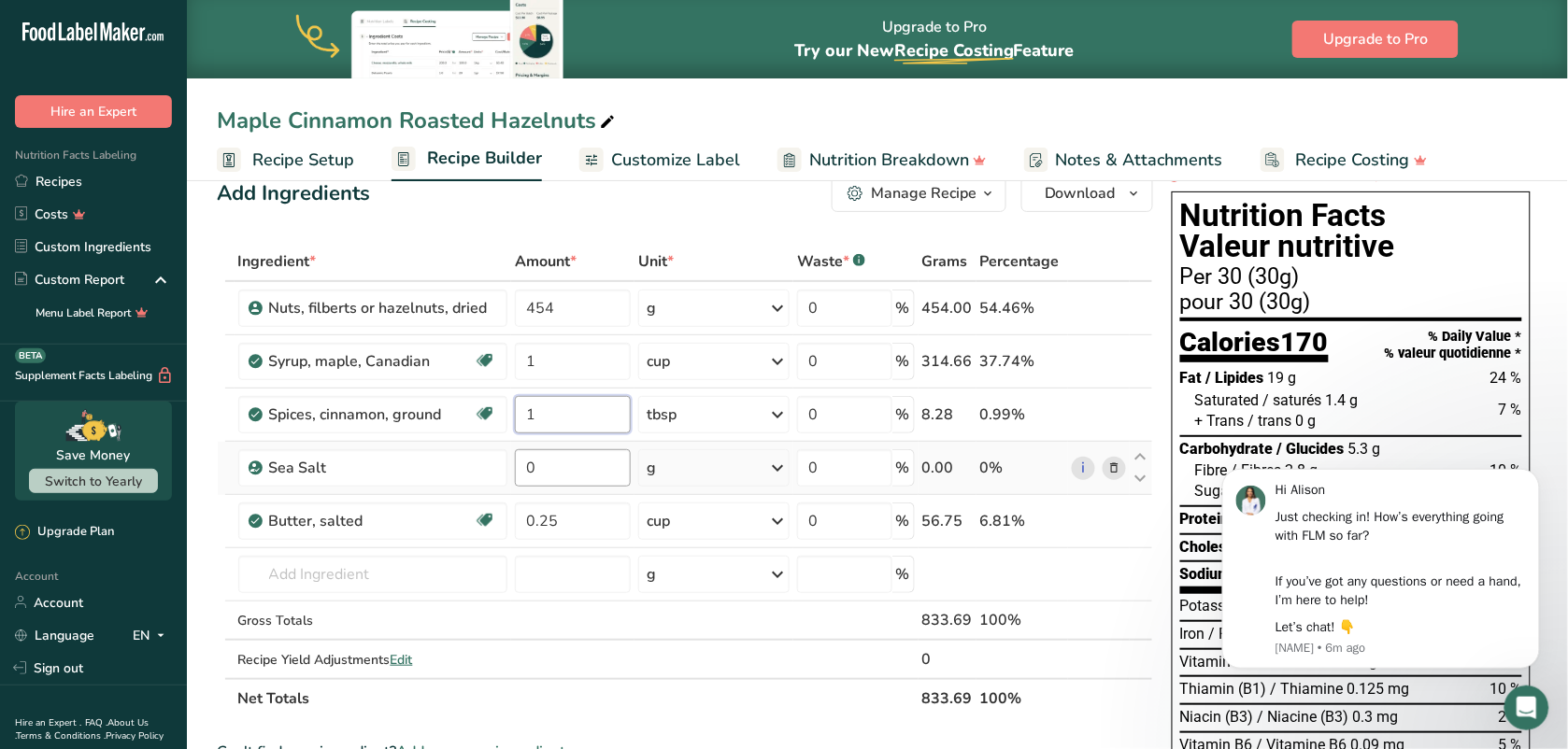 type on "1" 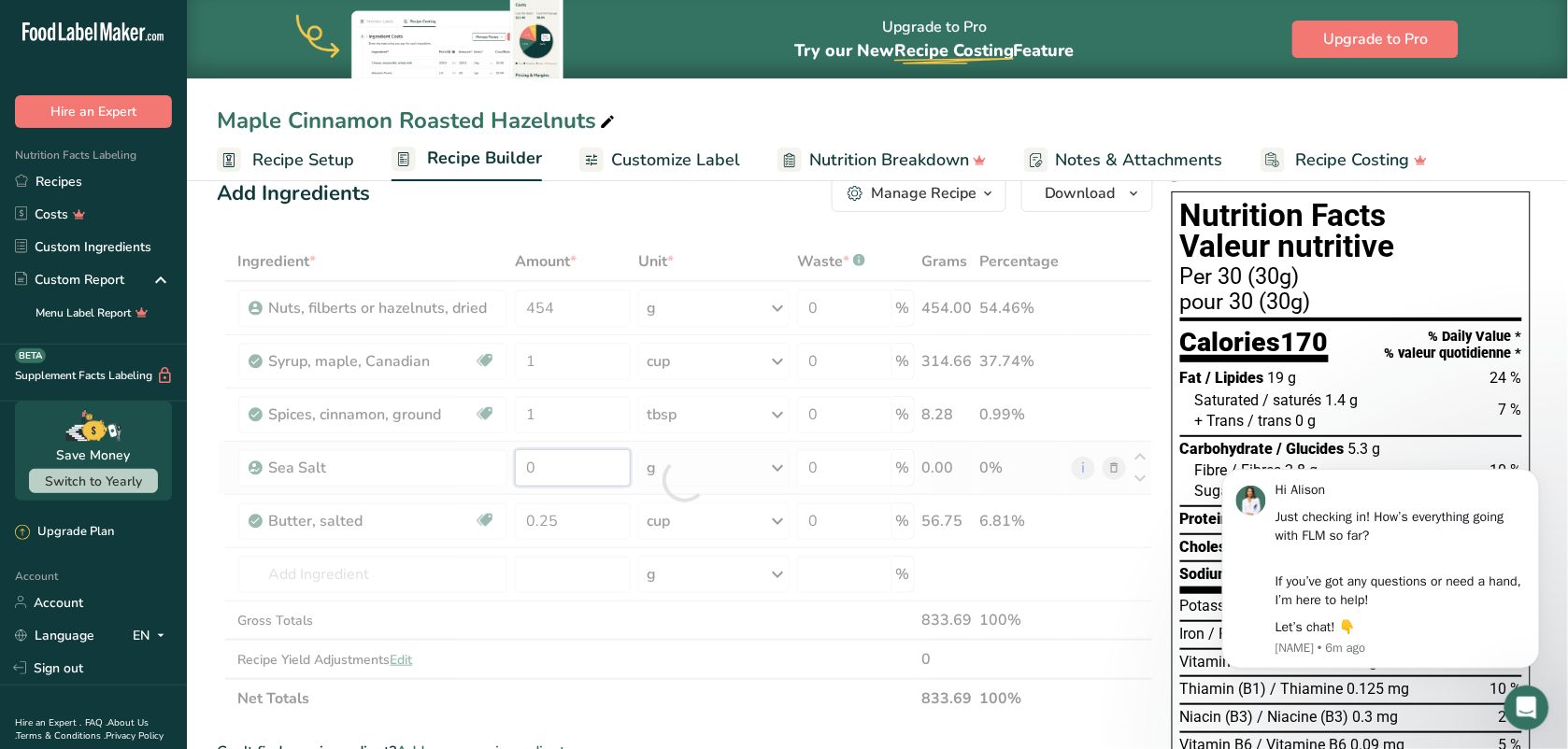 click on "Ingredient *
Amount *
Unit *
Waste *   .a-a{fill:#347362;}.b-a{fill:#fff;}          Grams
Percentage
Nuts, filberts or hazelnuts, dried
454
g
Weight Units
g
kg
mg
See more
Volume Units
l
mL
fl oz
See more
0
%
454.00
54.46%
Syrup, maple, Canadian
Dairy free
Gluten free
Vegan
Vegetarian
Soy free
1
cup
Portions
60 milliliter
Weight Units
g
kg
mg
See more
Volume Units
l
1.33" at bounding box center [685, 480] 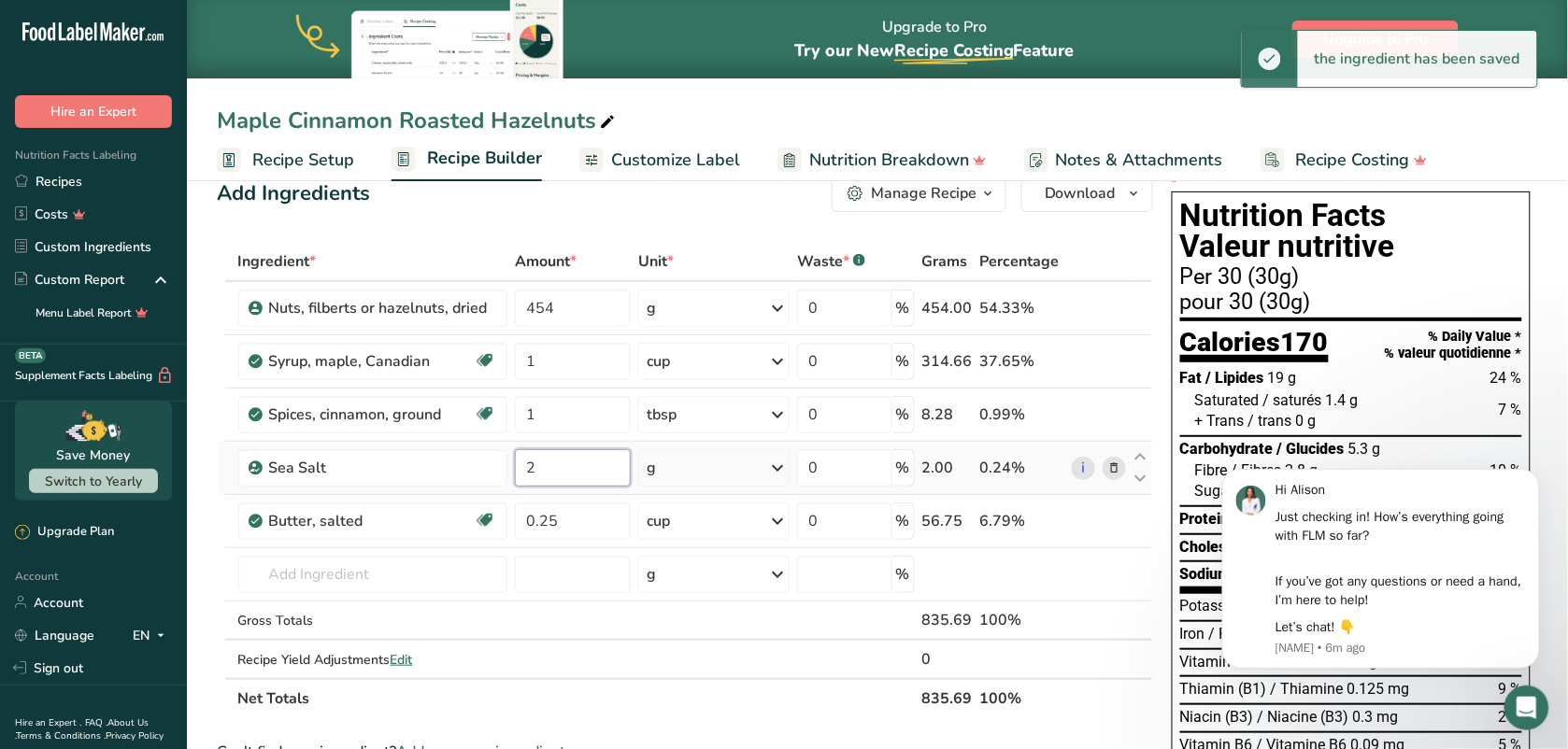 type on "2" 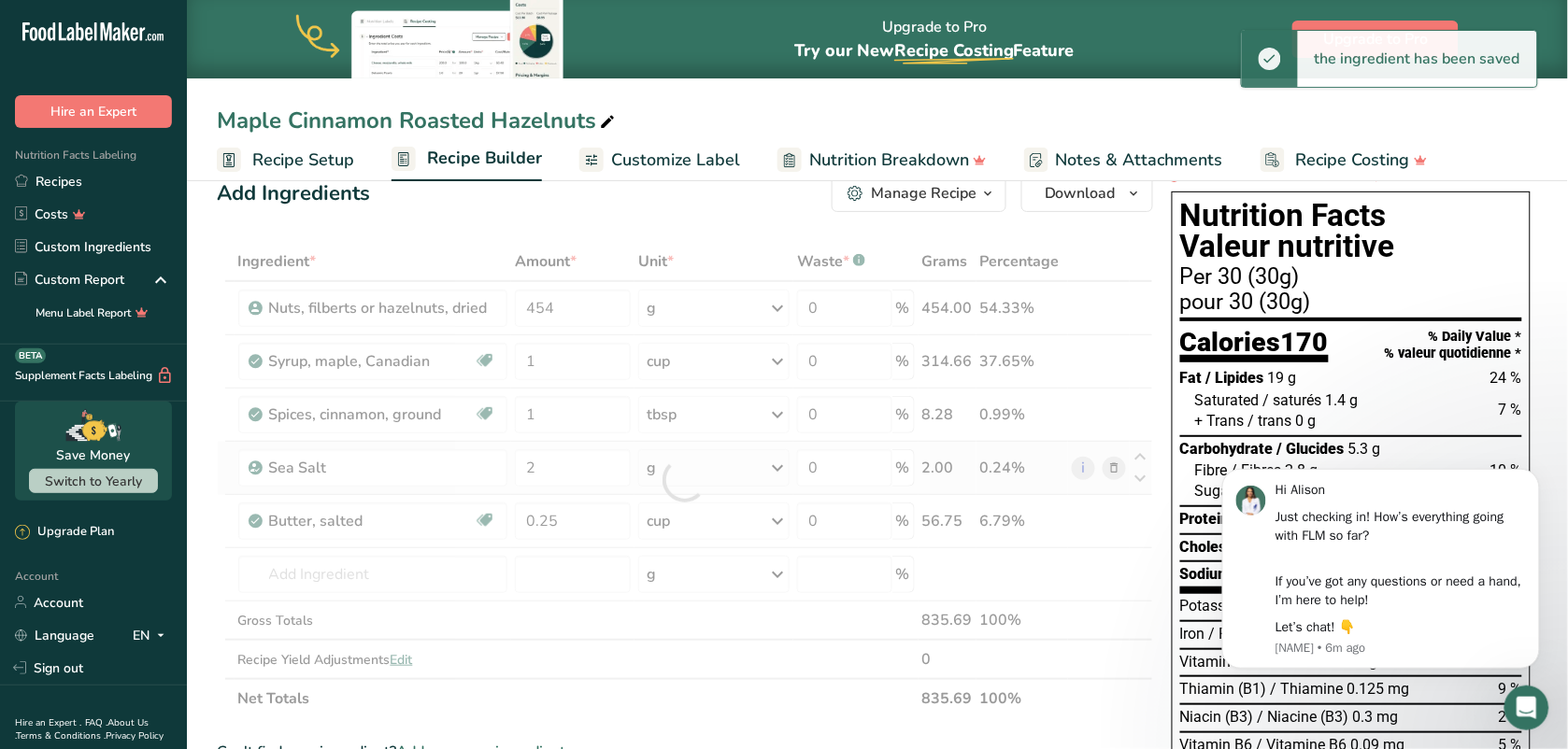 click on "Ingredient *
Amount *
Unit *
Waste *   .a-a{fill:#347362;}.b-a{fill:#fff;}          Grams
Percentage
Nuts, filberts or hazelnuts, dried
454
g
Weight Units
g
kg
mg
See more
Volume Units
l
mL
fl oz
See more
0
%
454.00
54.33%
Syrup, maple, Canadian
Dairy free
Gluten free
Vegan
Vegetarian
Soy free
1
cup
Portions
60 milliliter
Weight Units
g
kg
mg
See more
Volume Units
l
1.33" at bounding box center [685, 480] 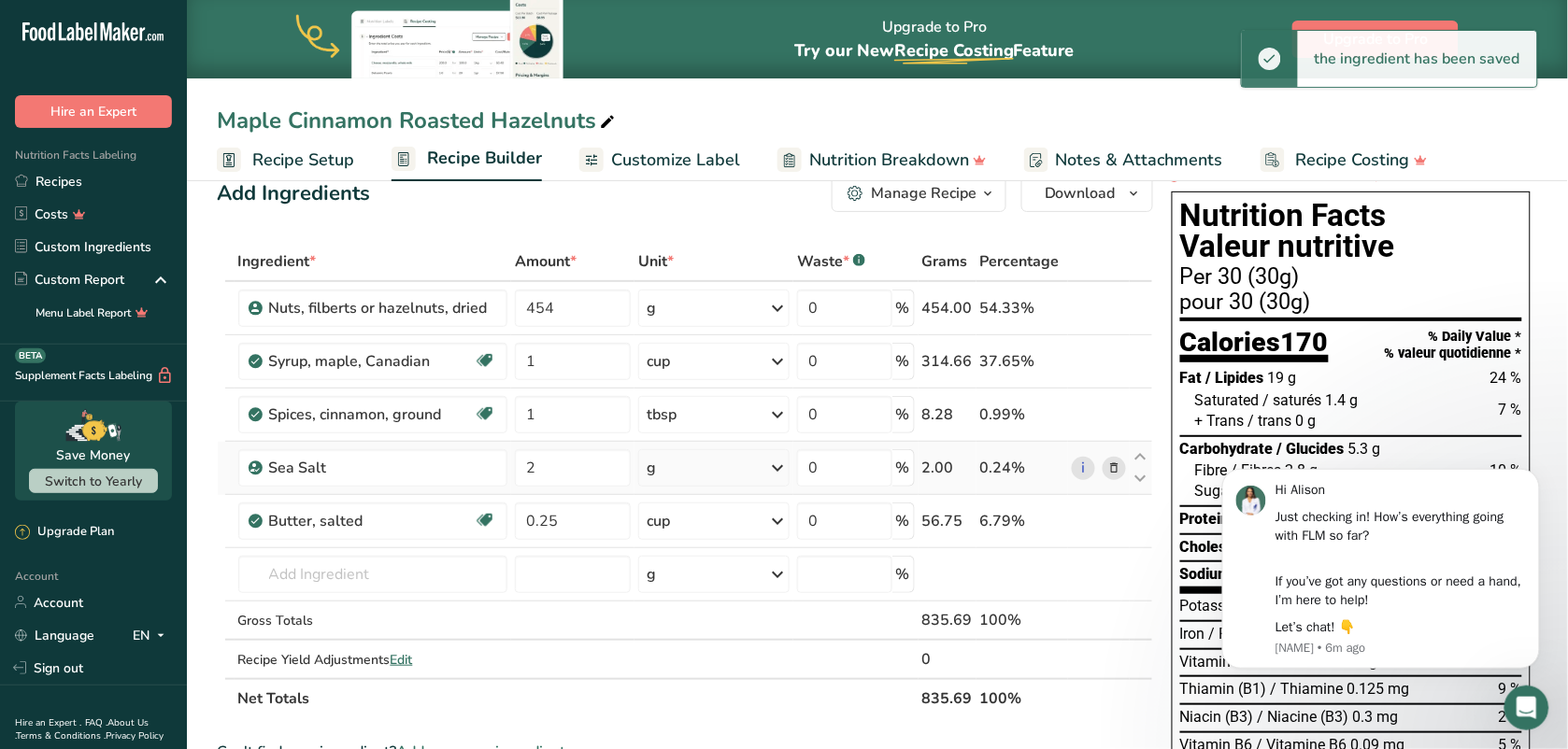 click at bounding box center (777, 468) 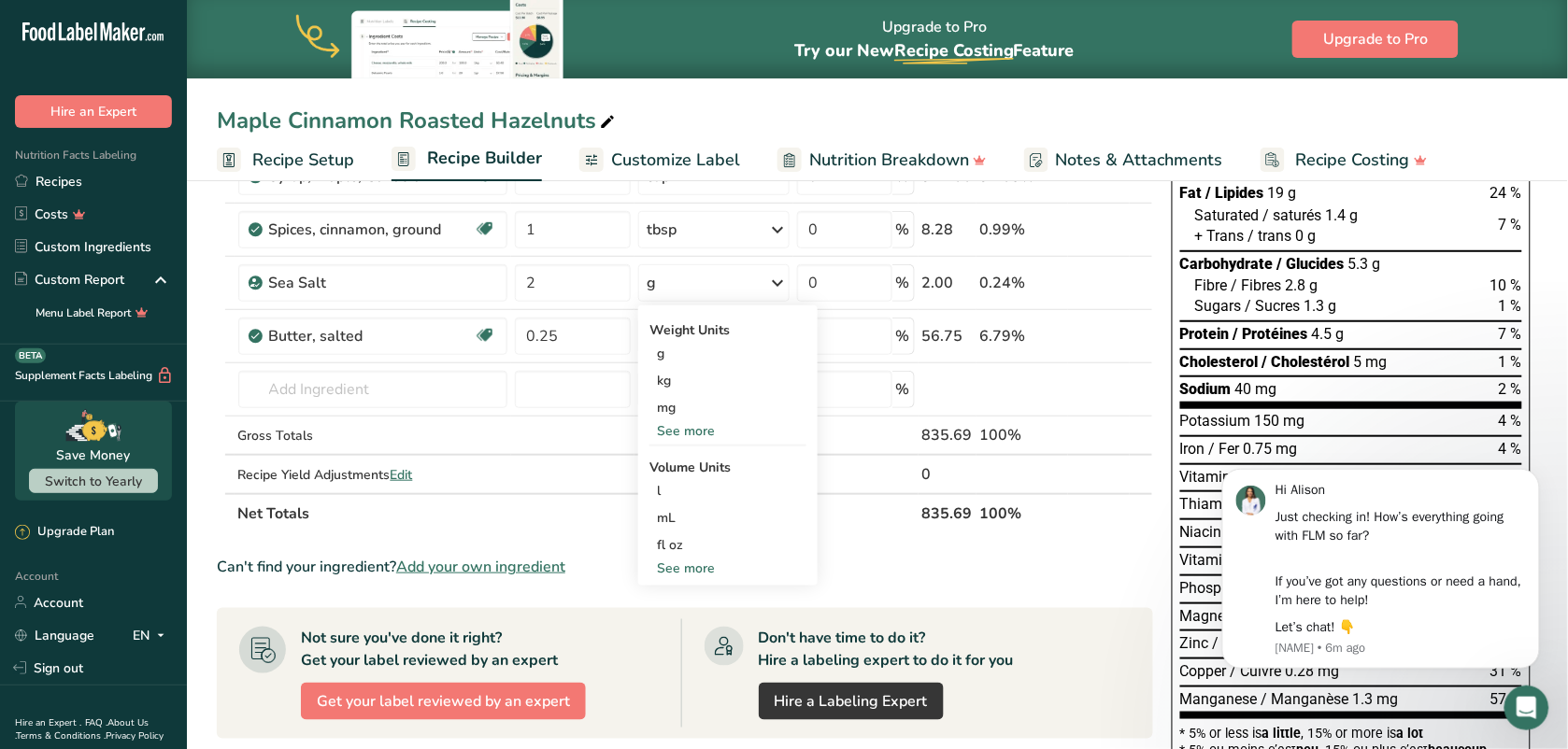 scroll, scrollTop: 296, scrollLeft: 0, axis: vertical 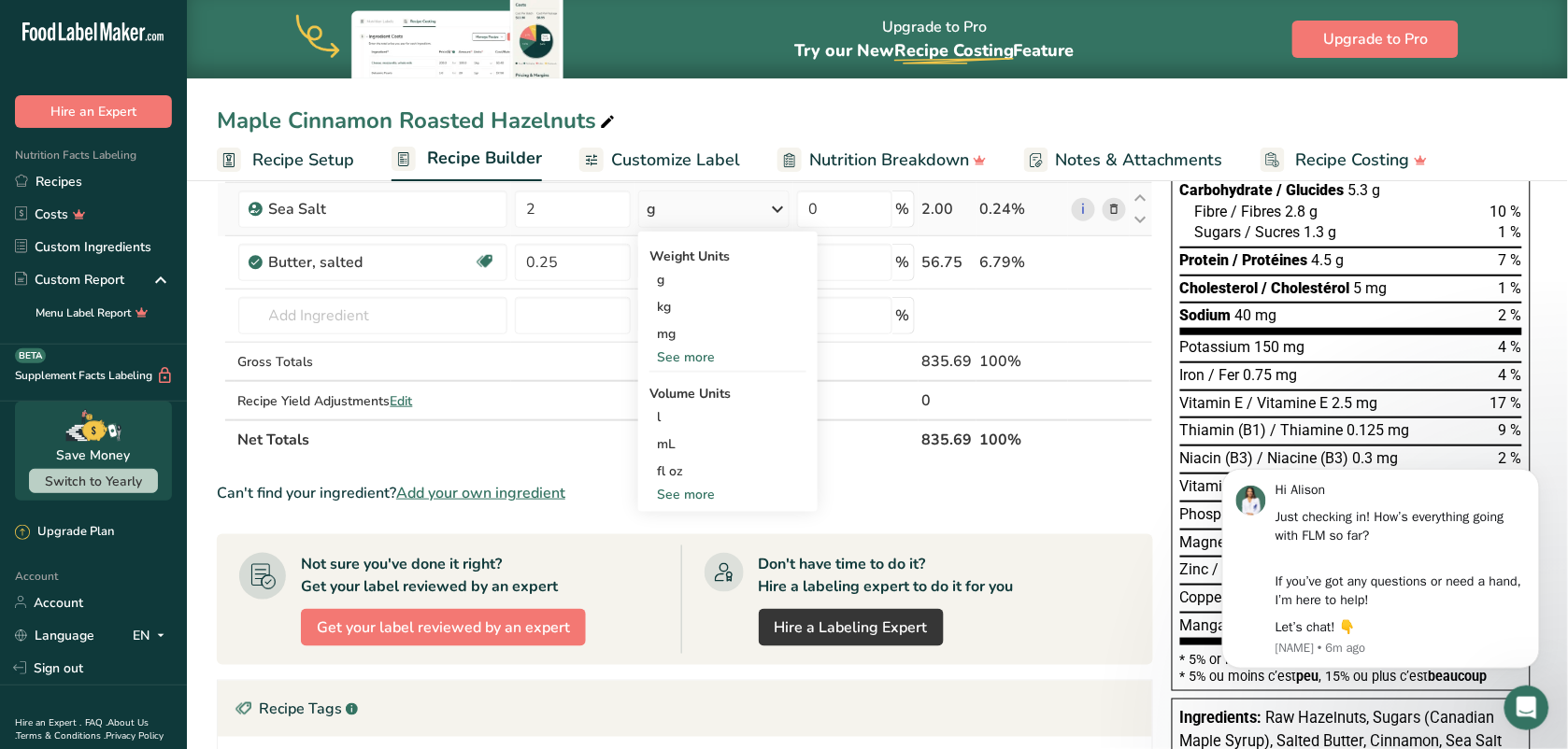 click on "See more" at bounding box center [728, 494] 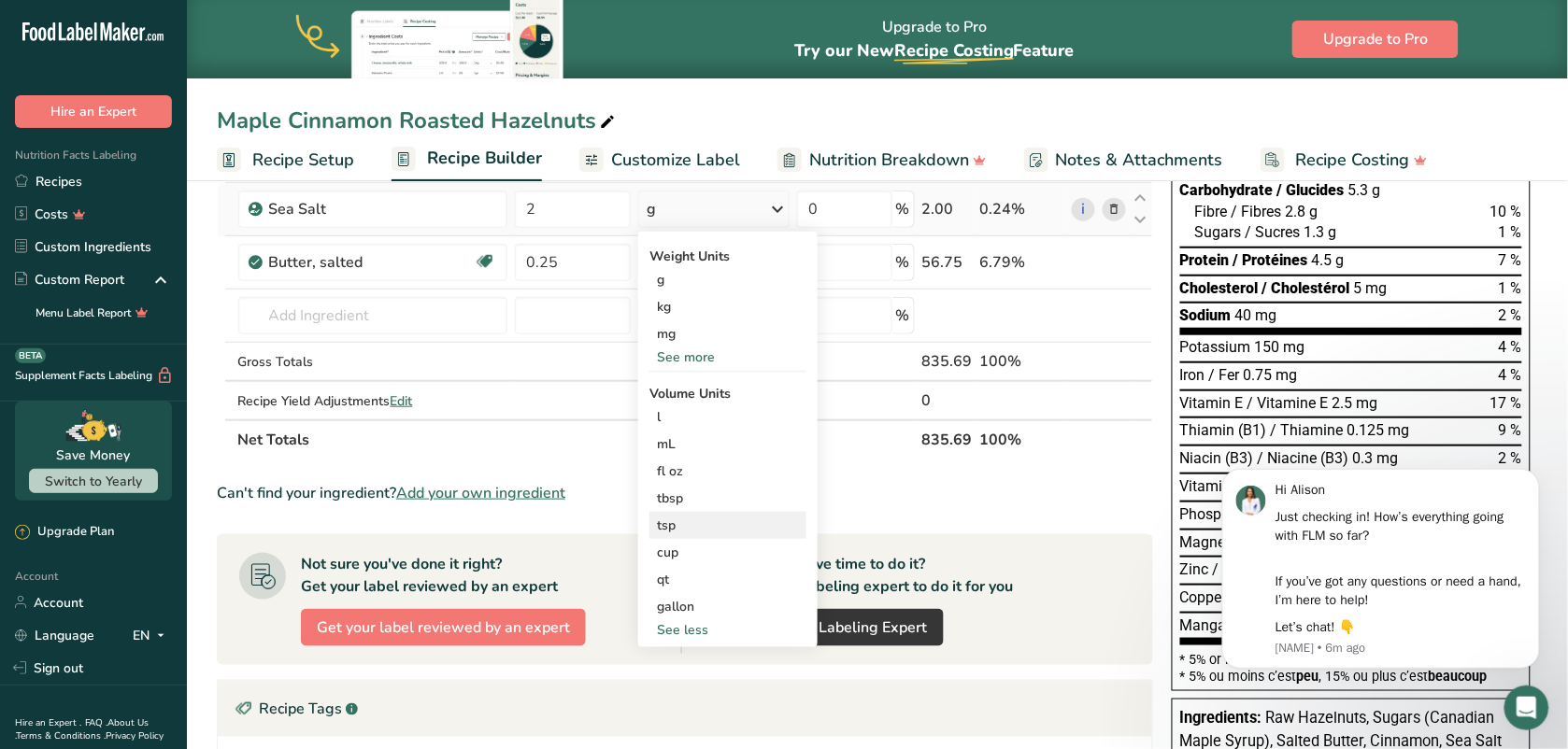 click on "tsp" at bounding box center [728, 525] 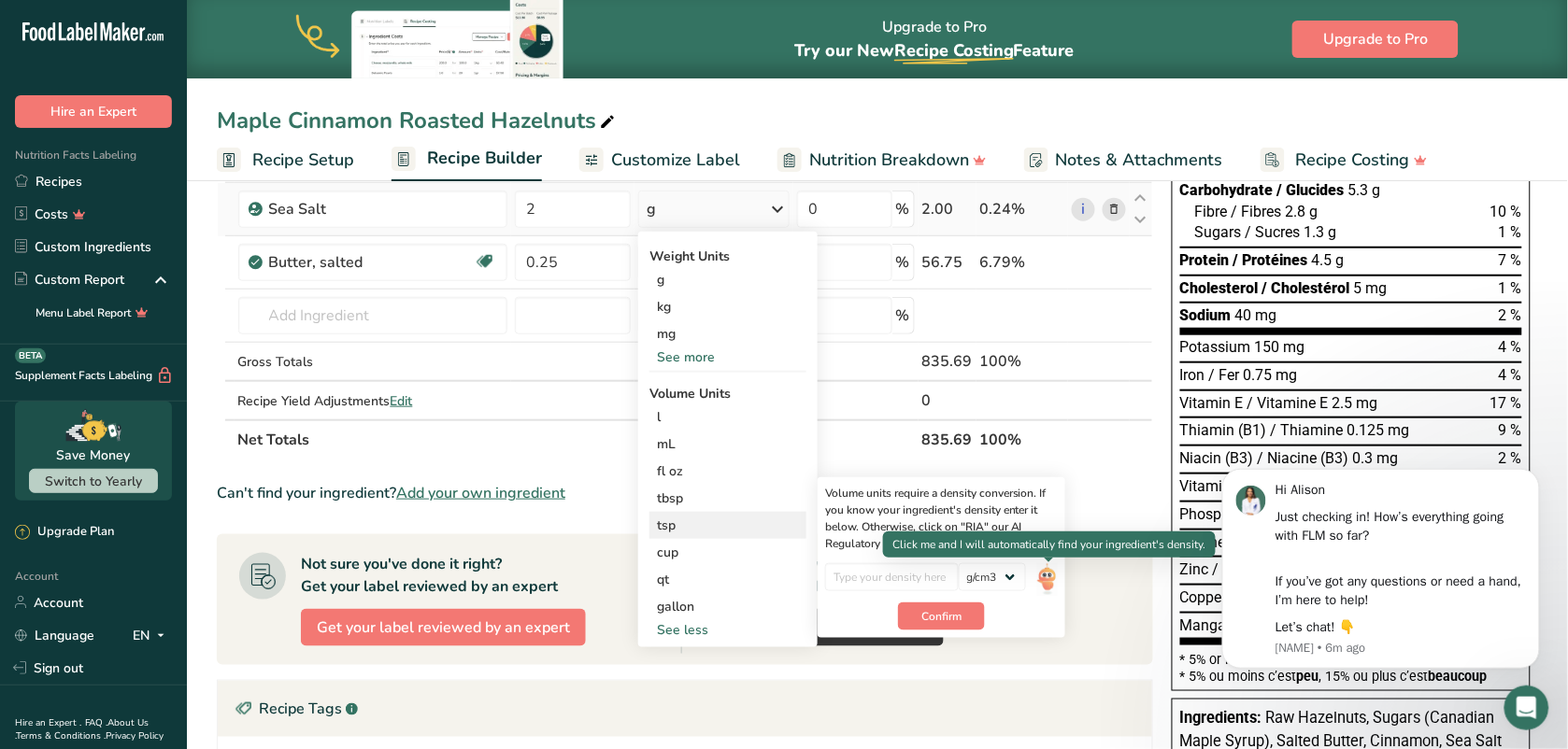 click at bounding box center [1048, 579] 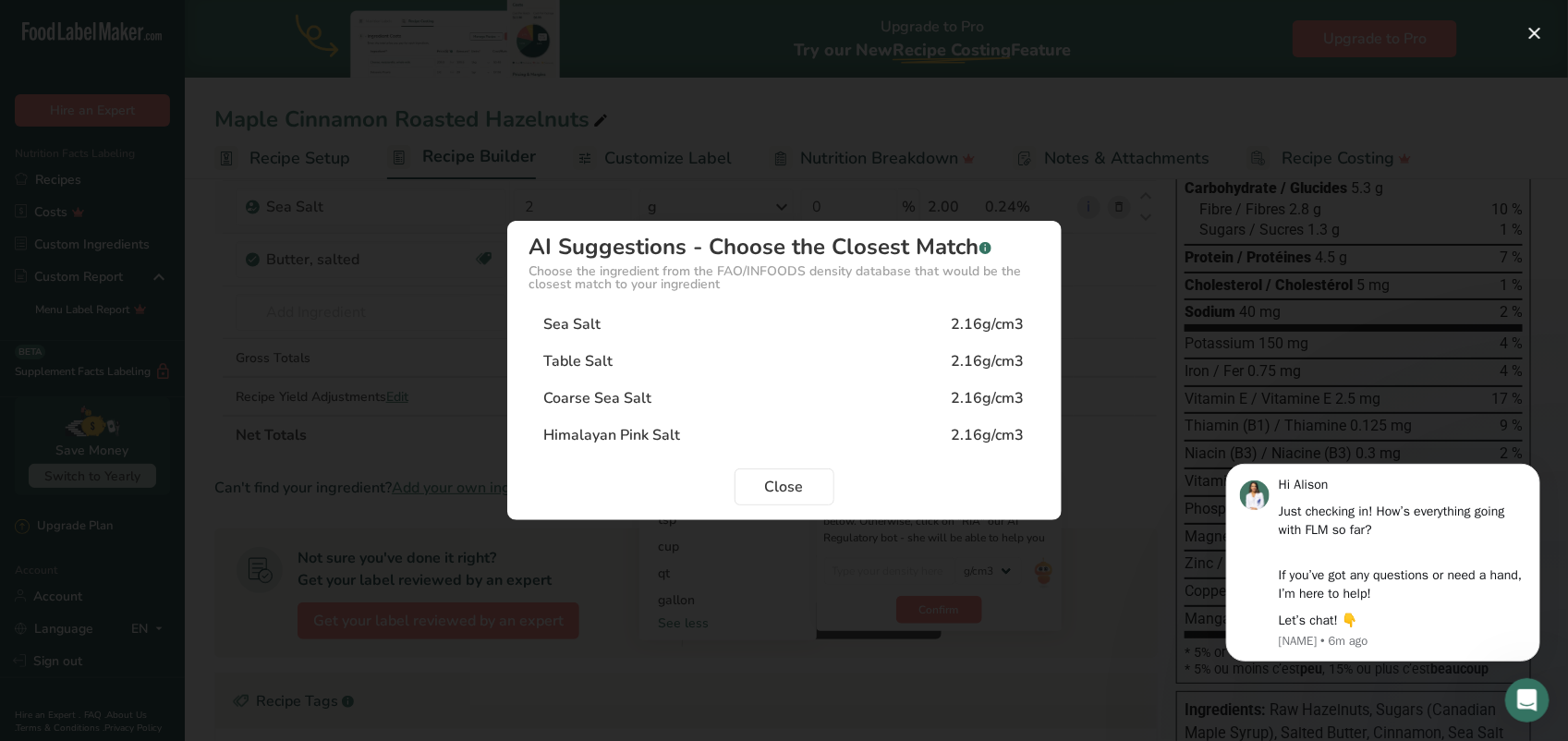 click on "Sea Salt" at bounding box center [573, 324] 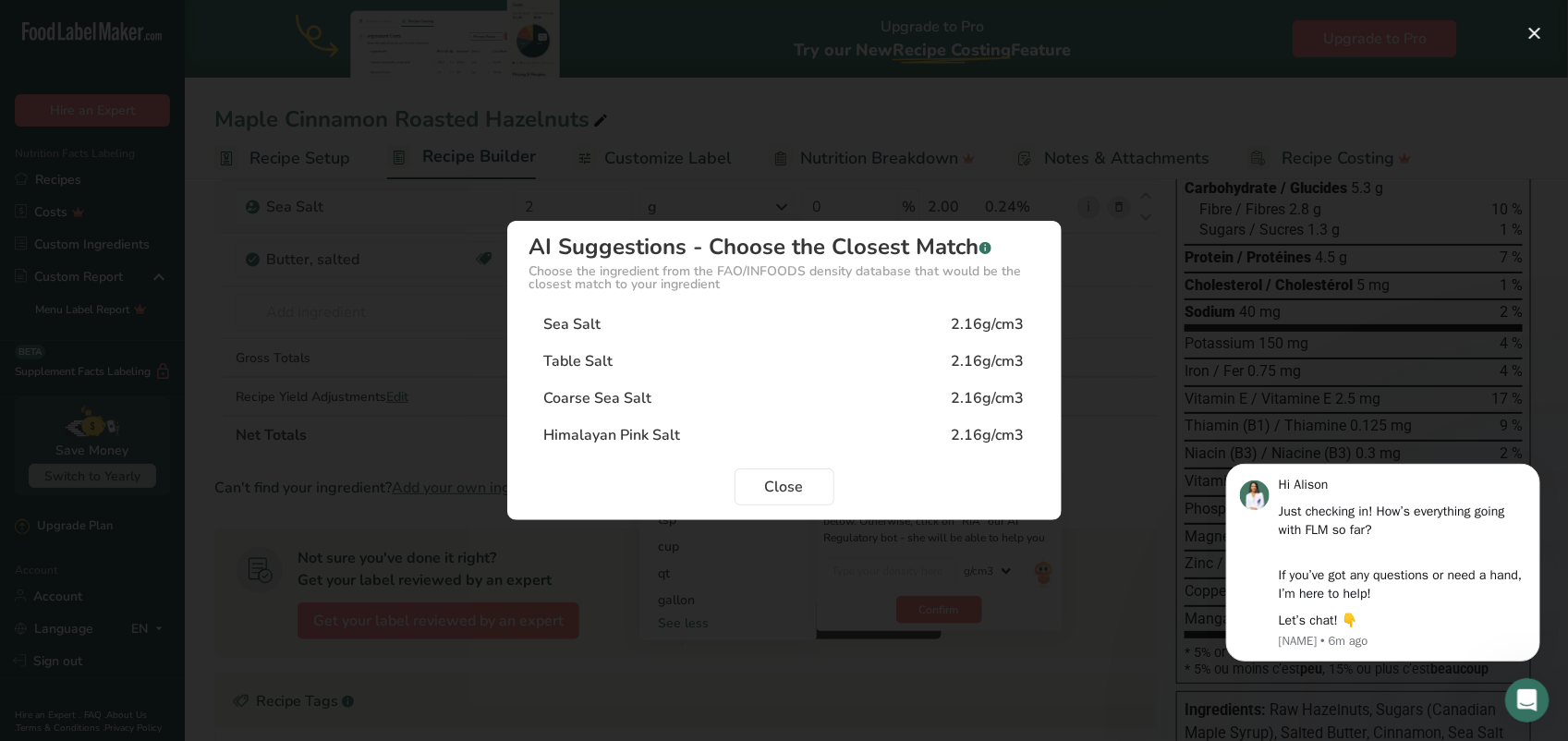 type on "2.16" 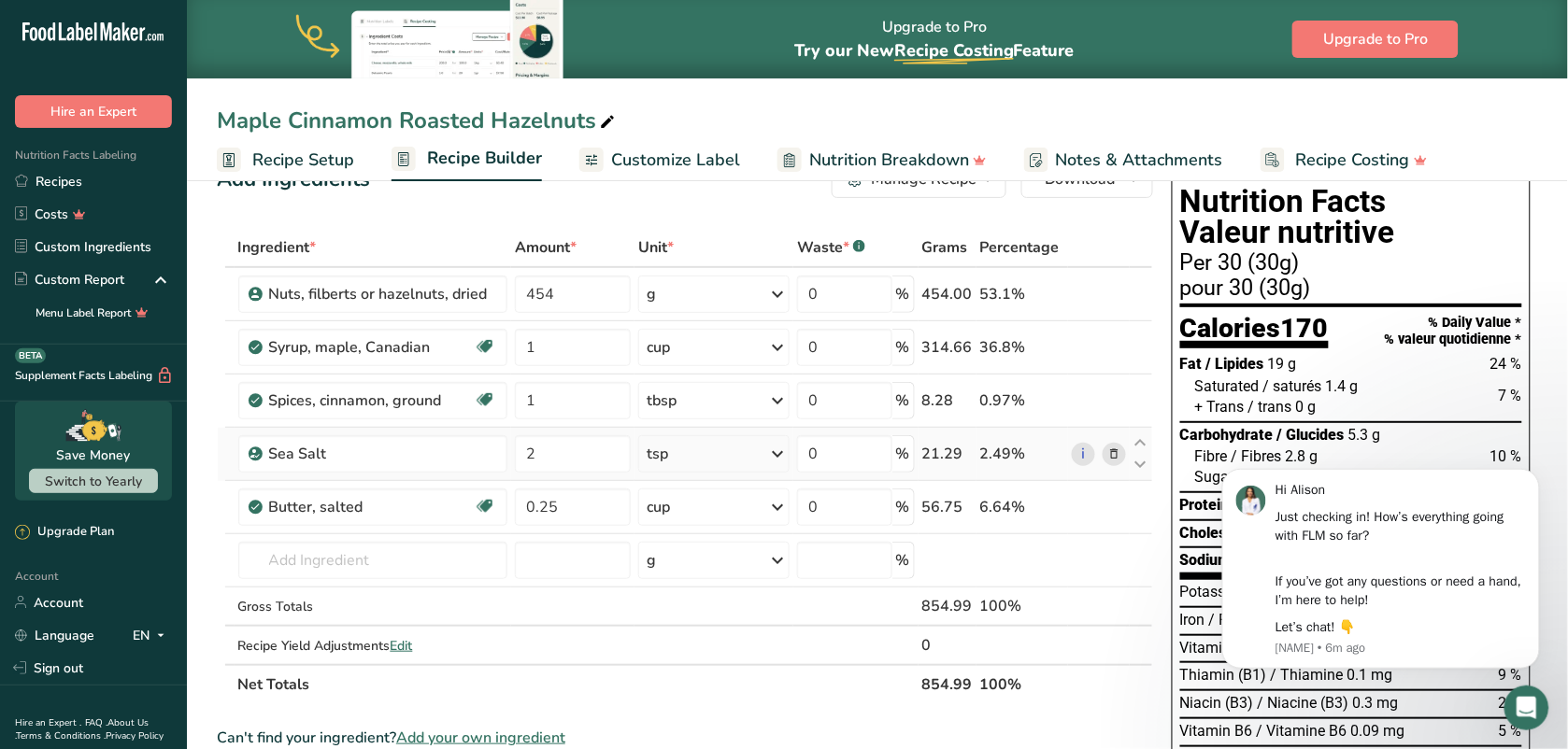 scroll, scrollTop: 0, scrollLeft: 0, axis: both 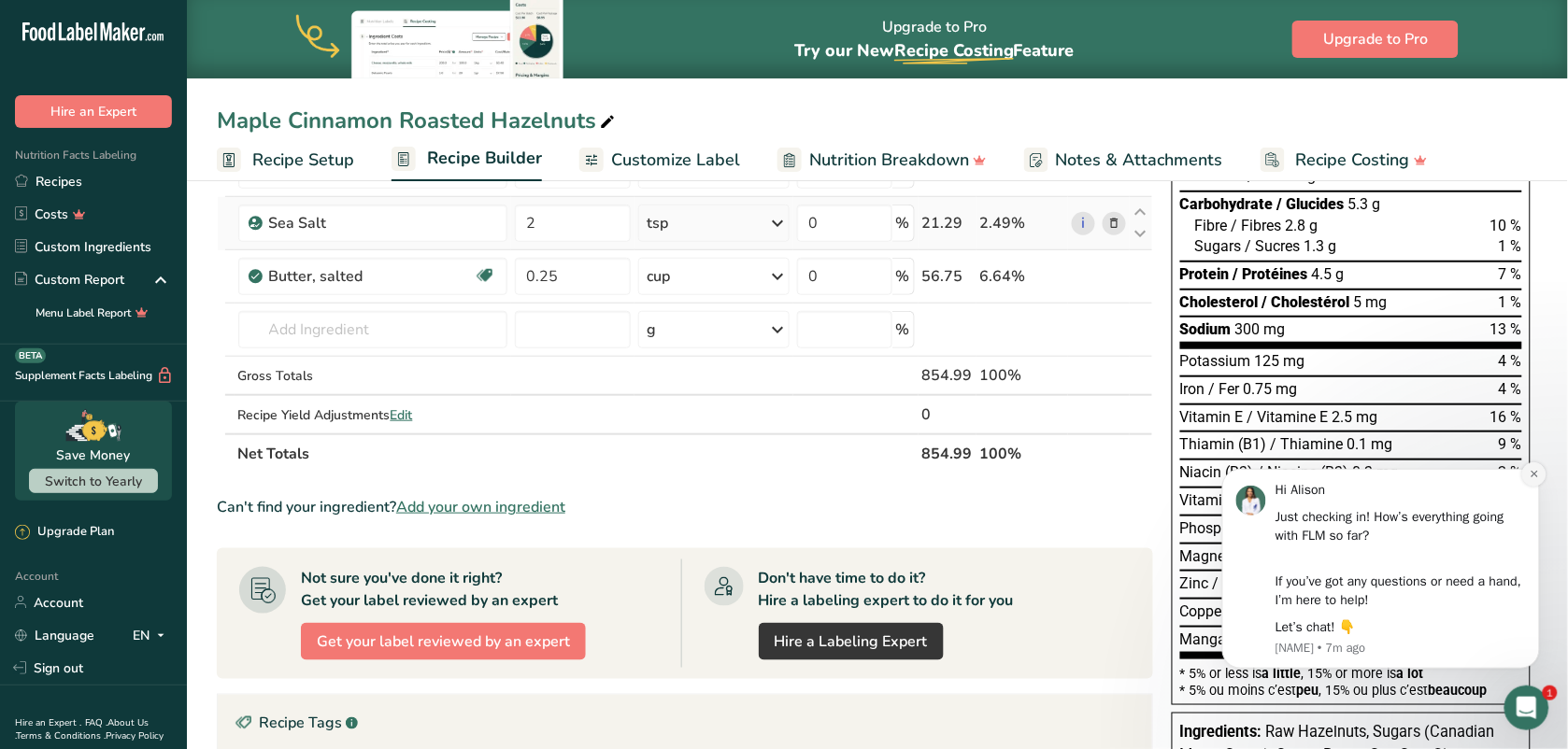click 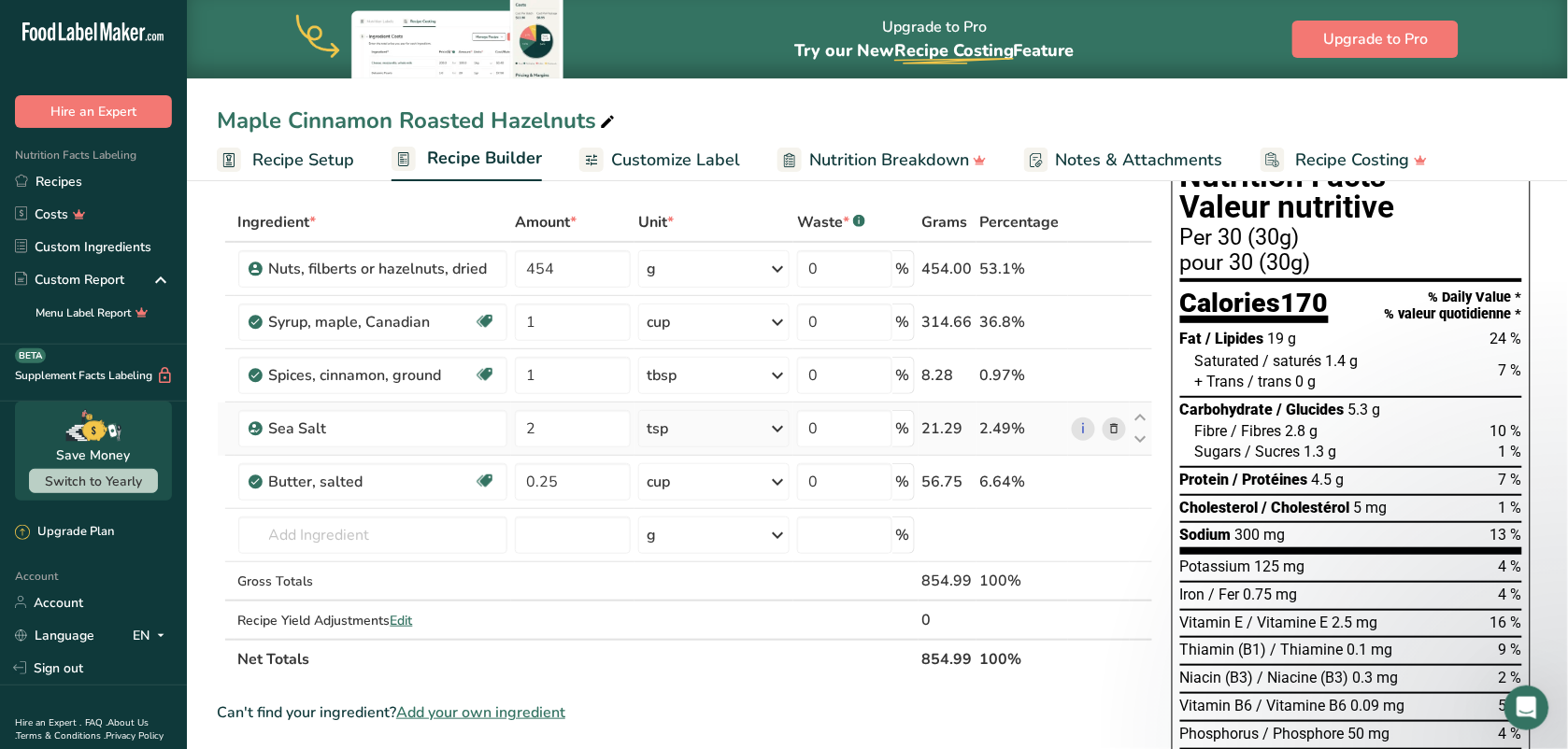 scroll, scrollTop: 0, scrollLeft: 0, axis: both 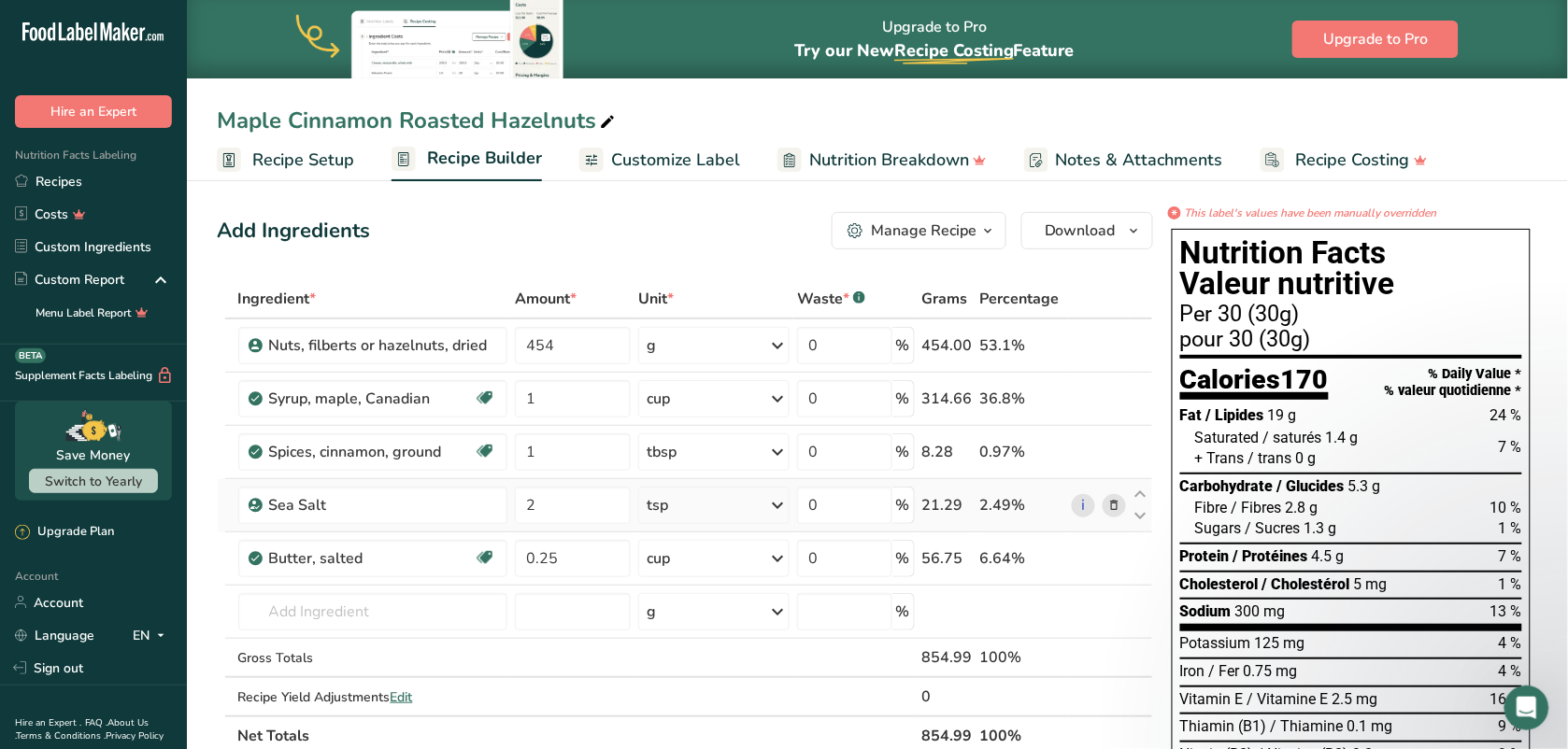 click on "Nutrition Breakdown" at bounding box center (889, 160) 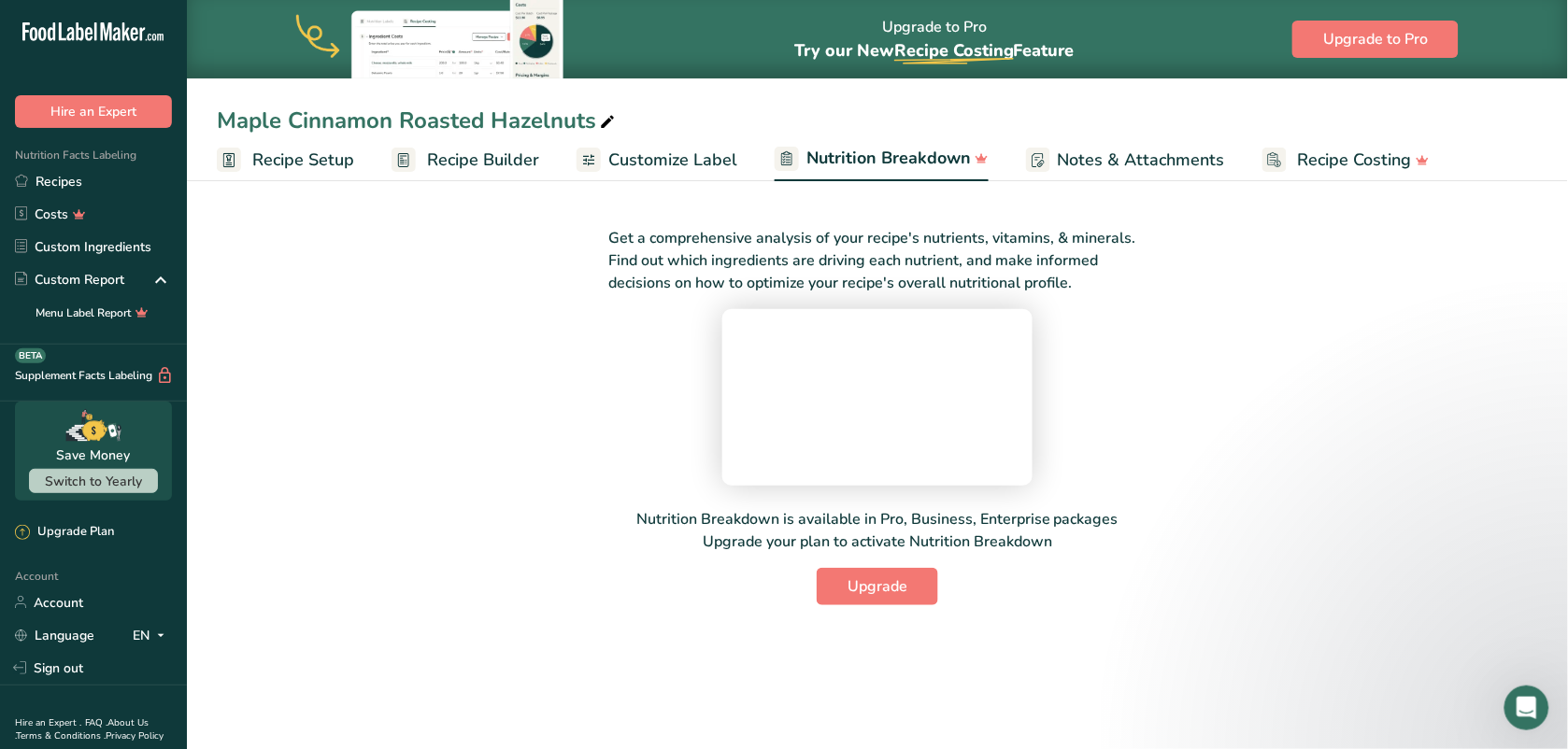 click on "Notes & Attachments" at bounding box center [1141, 160] 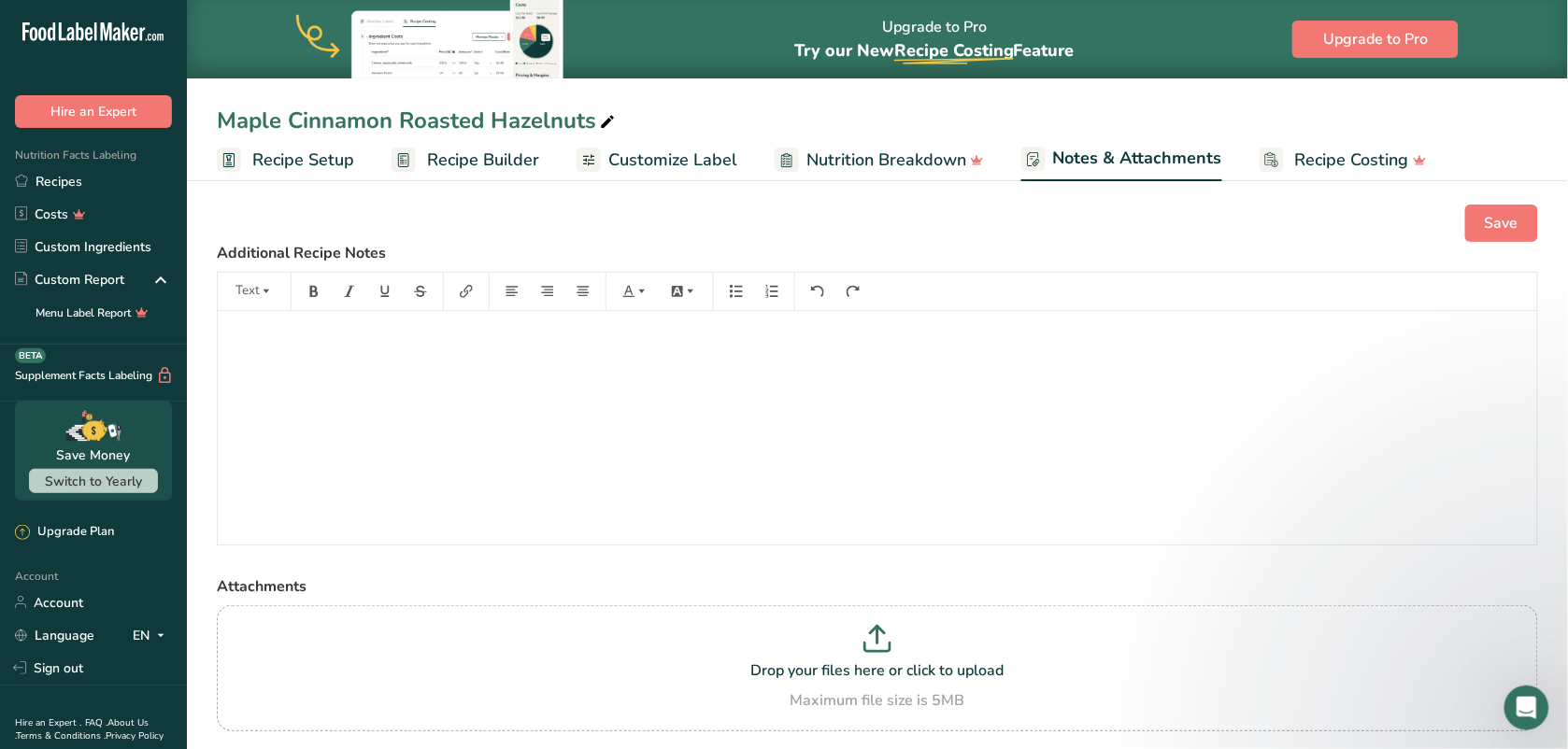 click on "Notes & Attachments" at bounding box center (1137, 158) 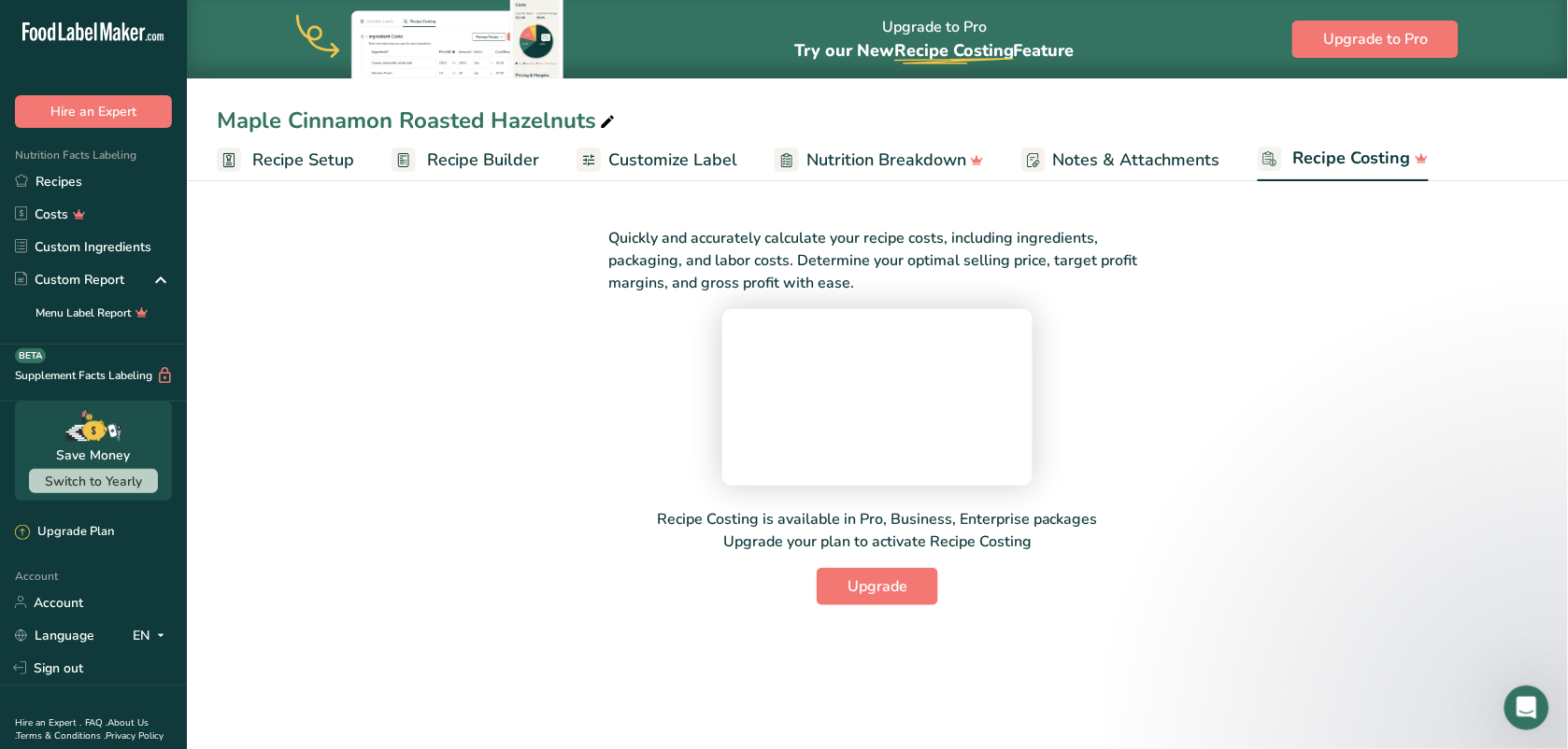 click on "Customize Label" at bounding box center (673, 160) 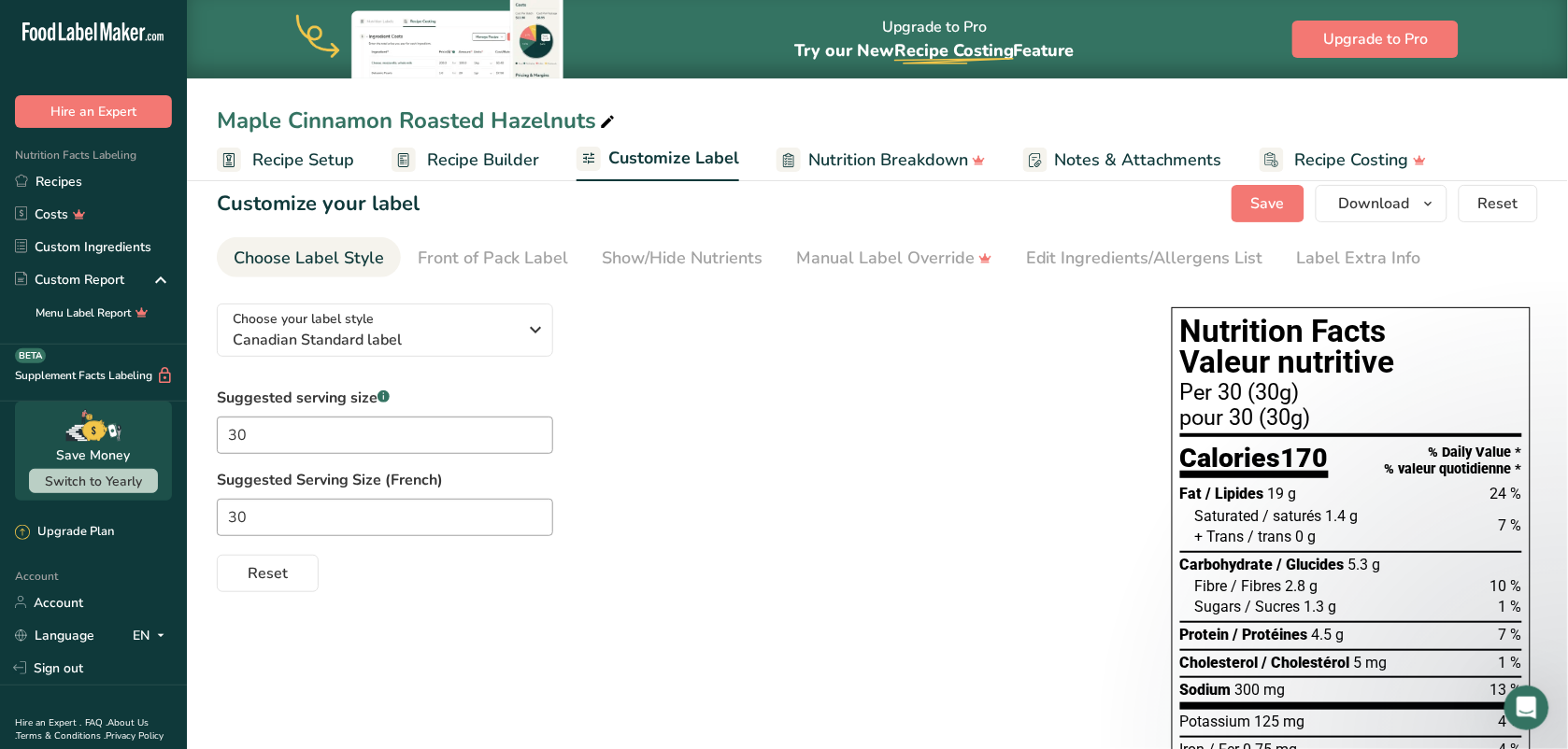 scroll, scrollTop: 0, scrollLeft: 0, axis: both 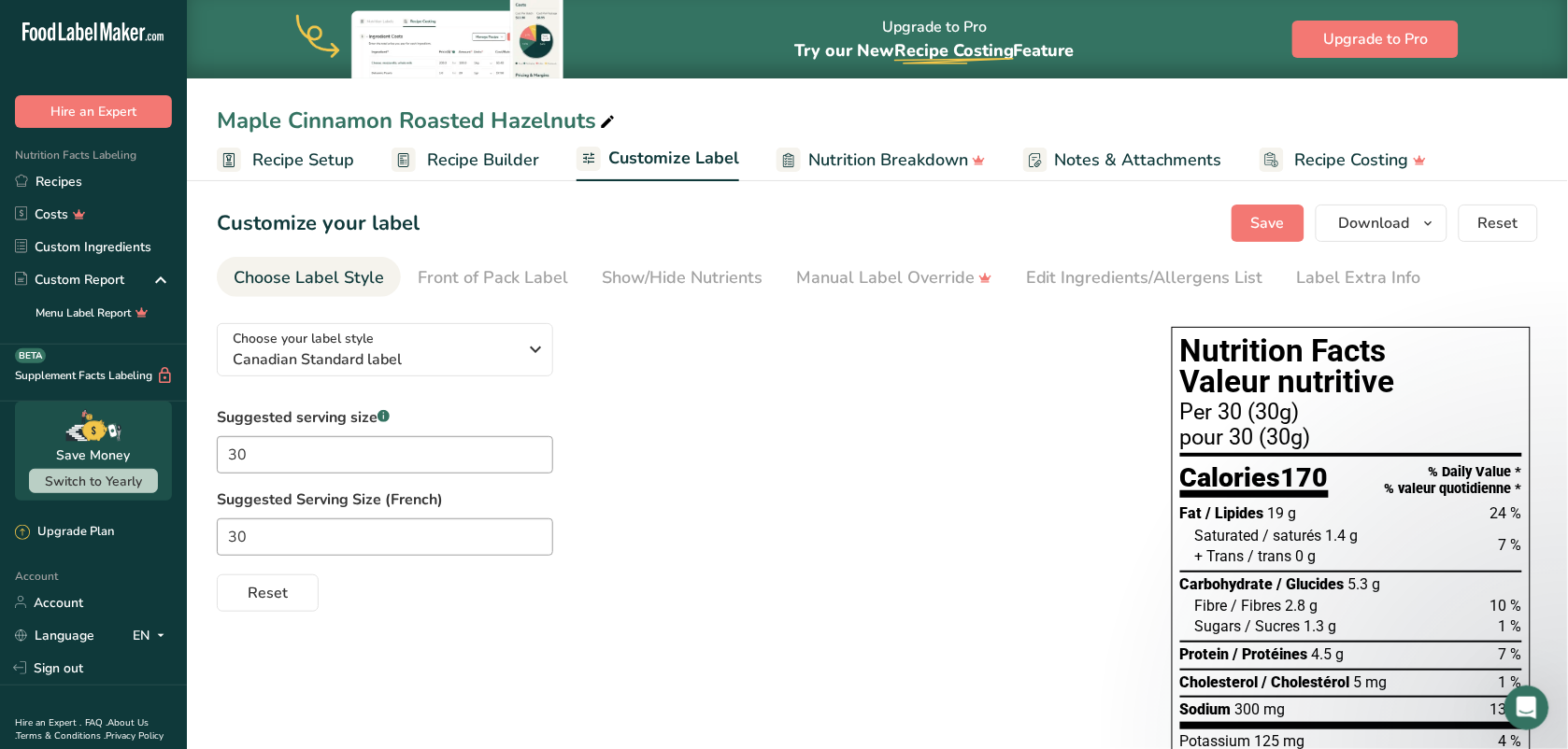 click on "Recipe Builder" at bounding box center [483, 160] 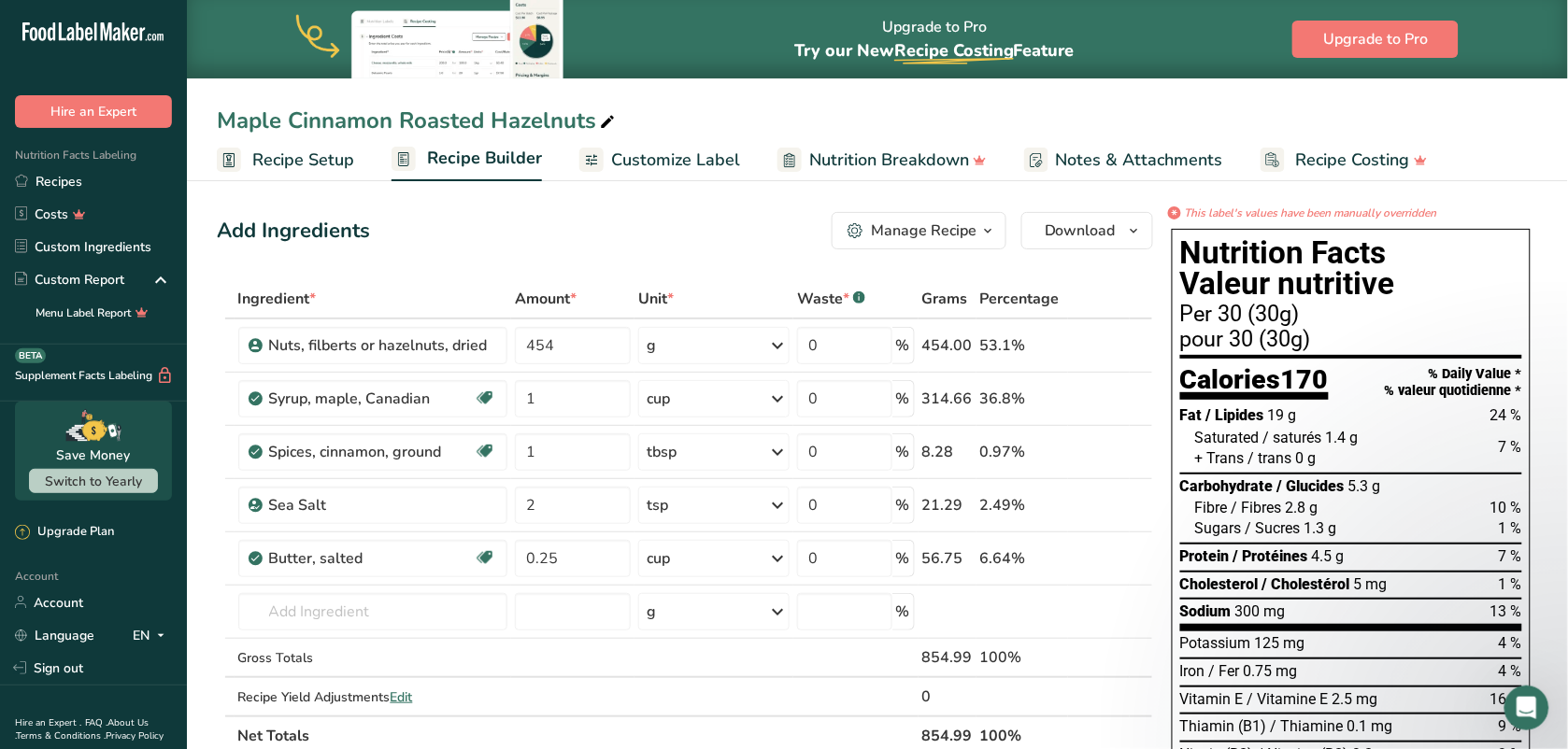 click on "Recipe Setup" at bounding box center [303, 160] 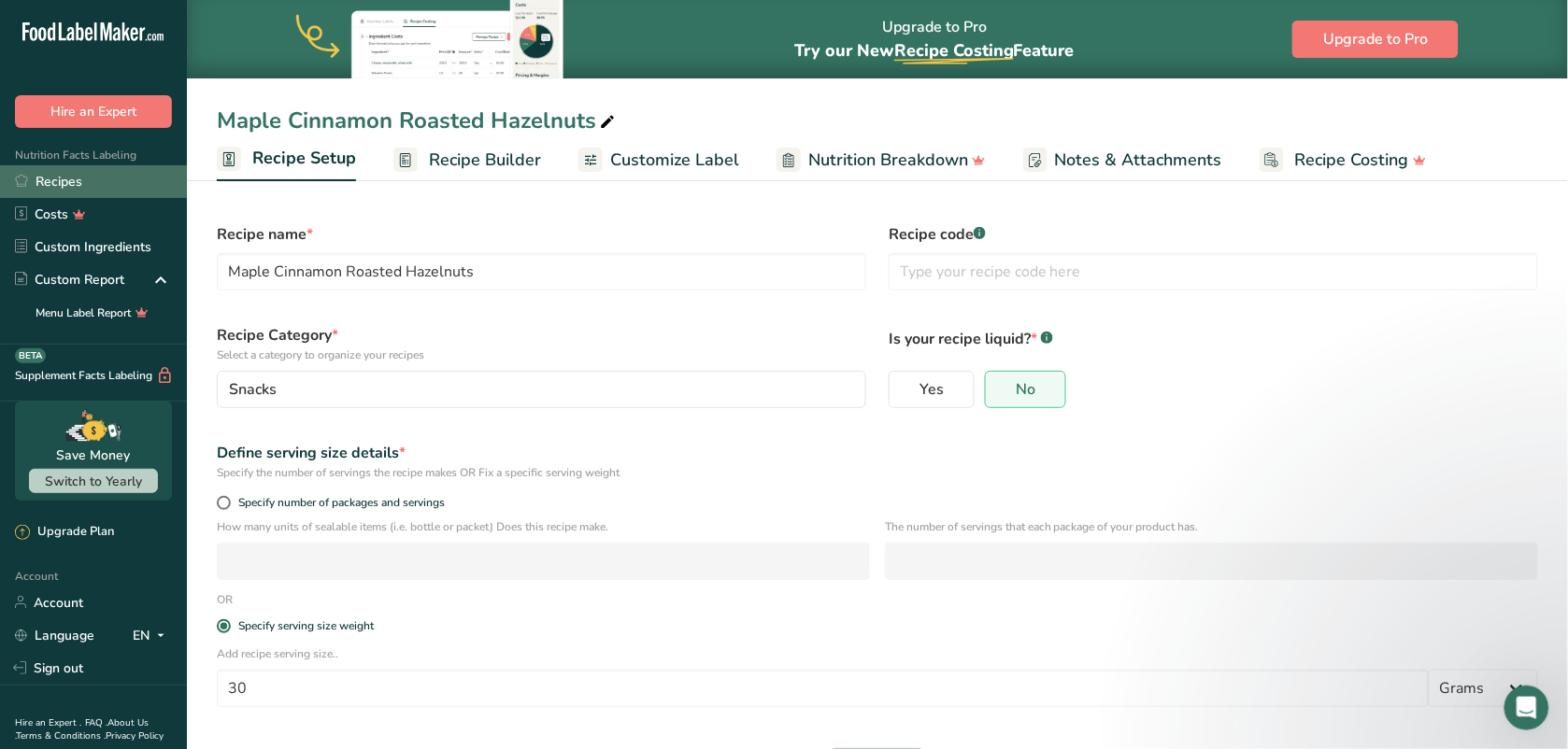 click on "Recipes" at bounding box center (93, 181) 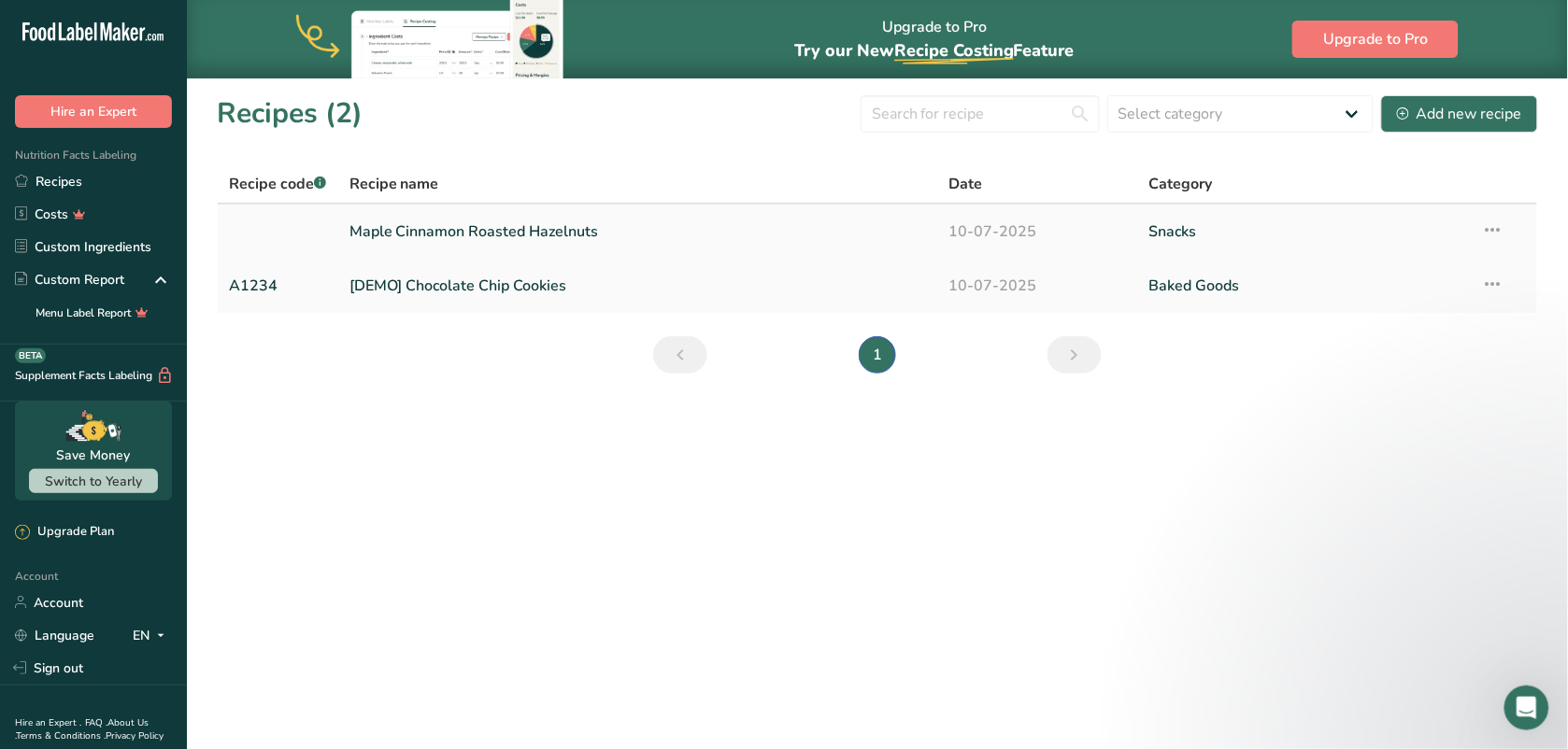 click on "Maple Cinnamon Roasted Hazelnuts" at bounding box center [638, 232] 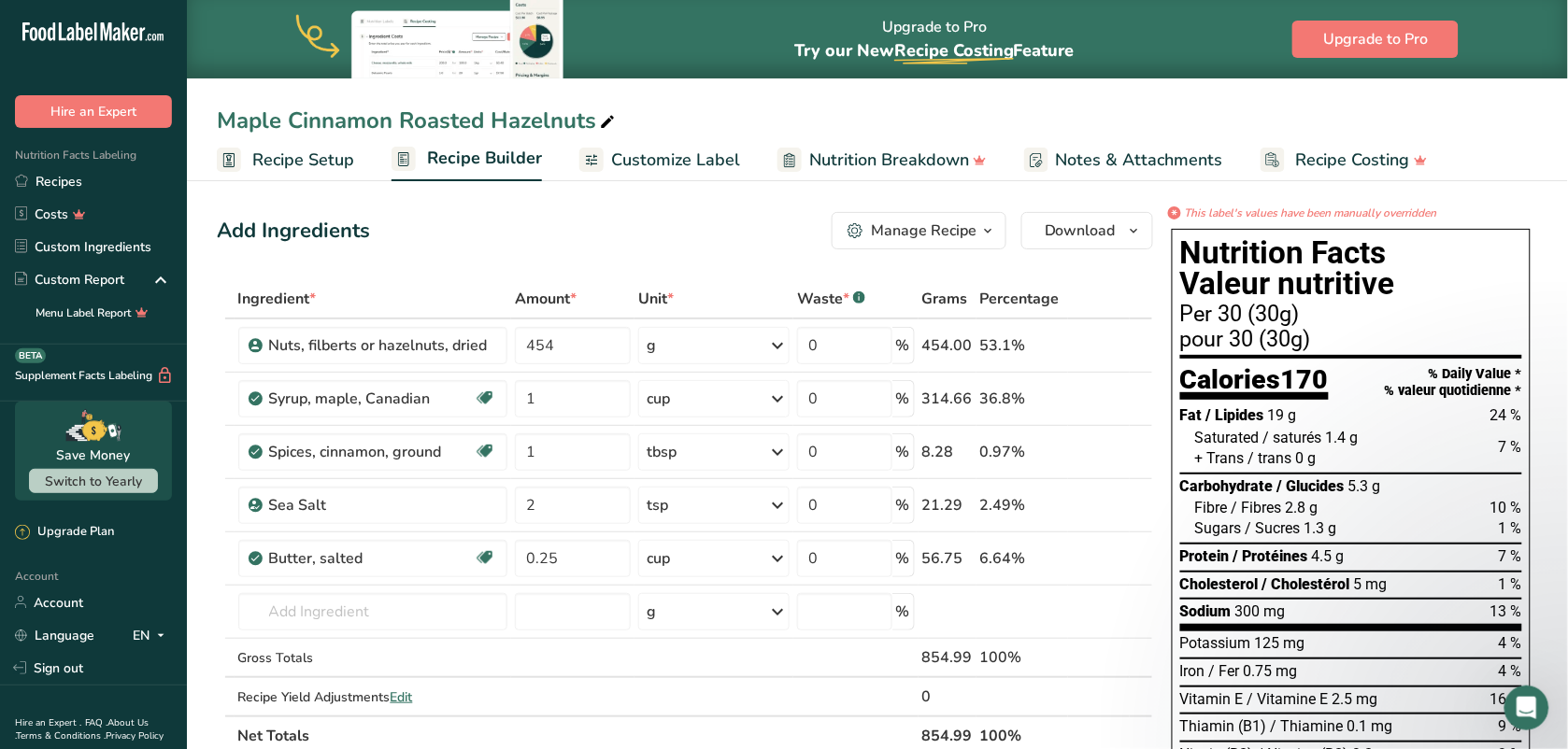 click on "Manage Recipe" at bounding box center (923, 231) 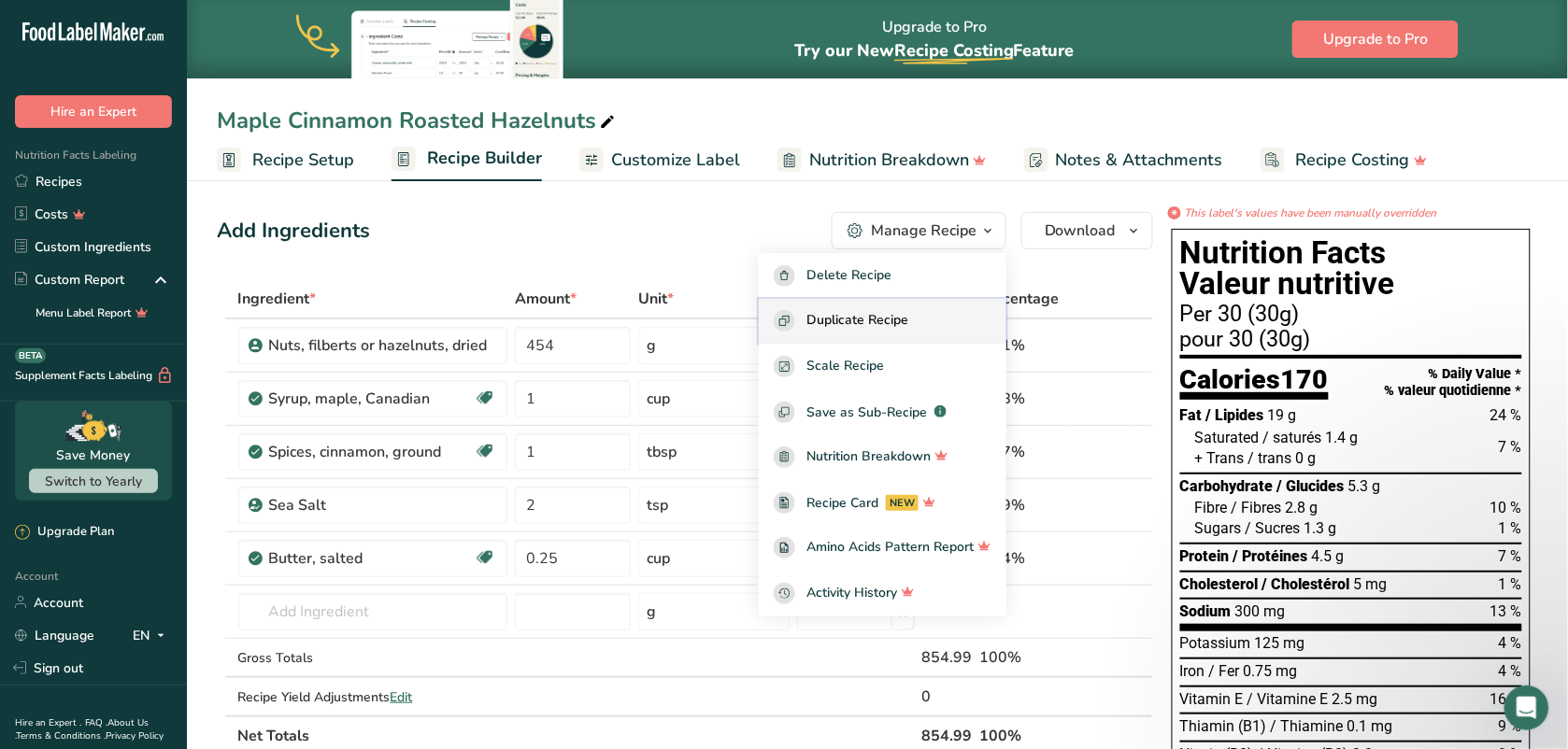 click on "Duplicate Recipe" at bounding box center (857, 320) 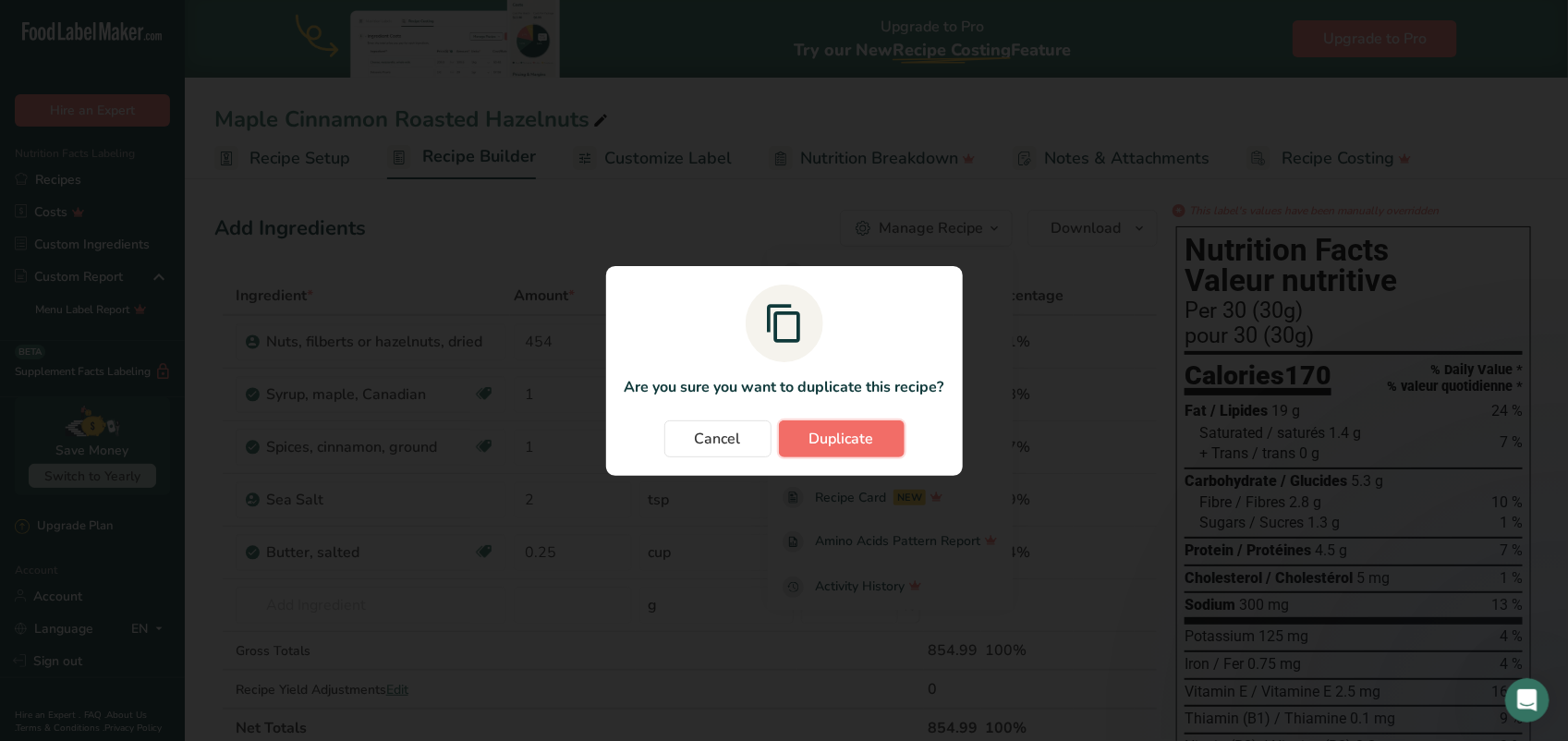 click on "Duplicate" at bounding box center [842, 439] 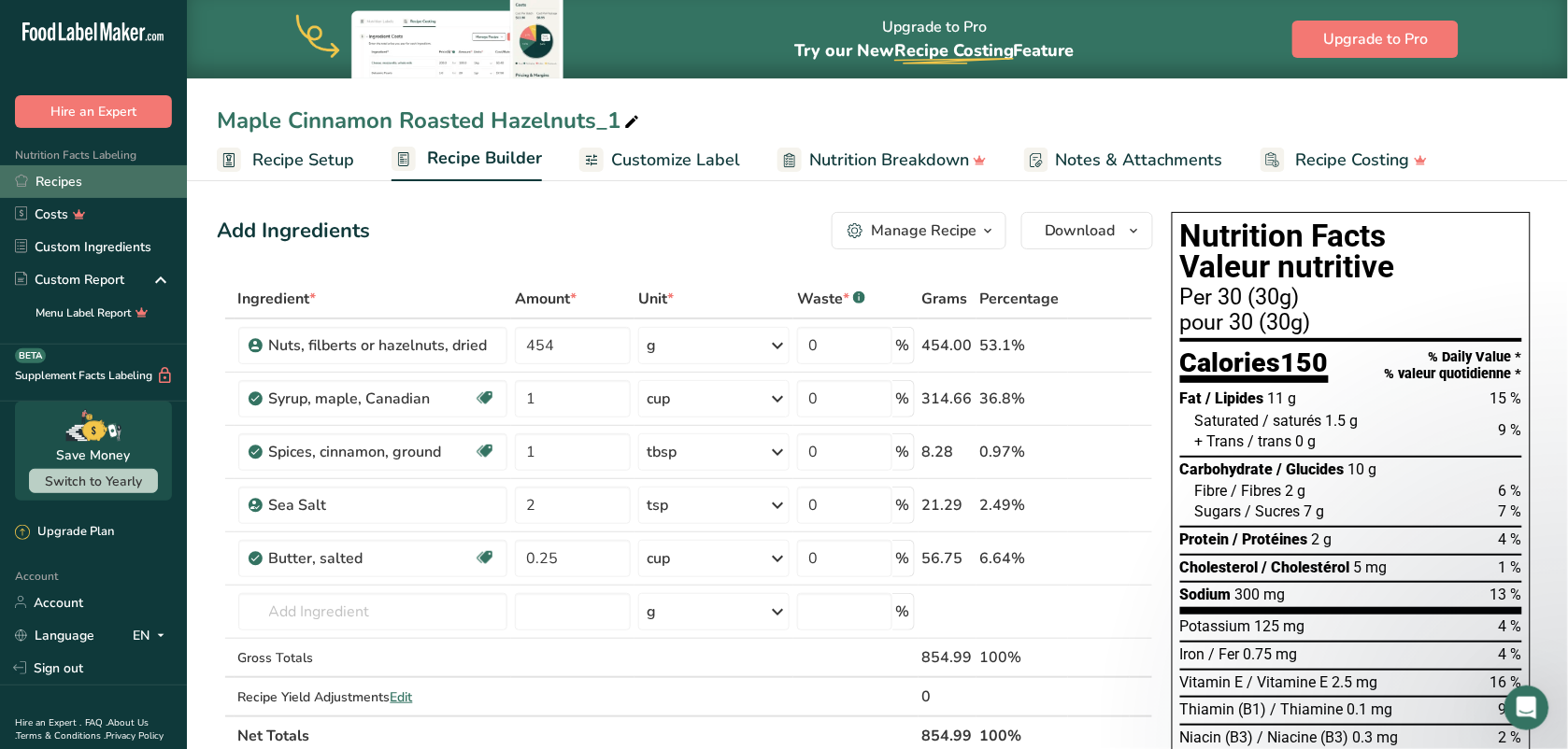 click on "Recipes" at bounding box center (93, 181) 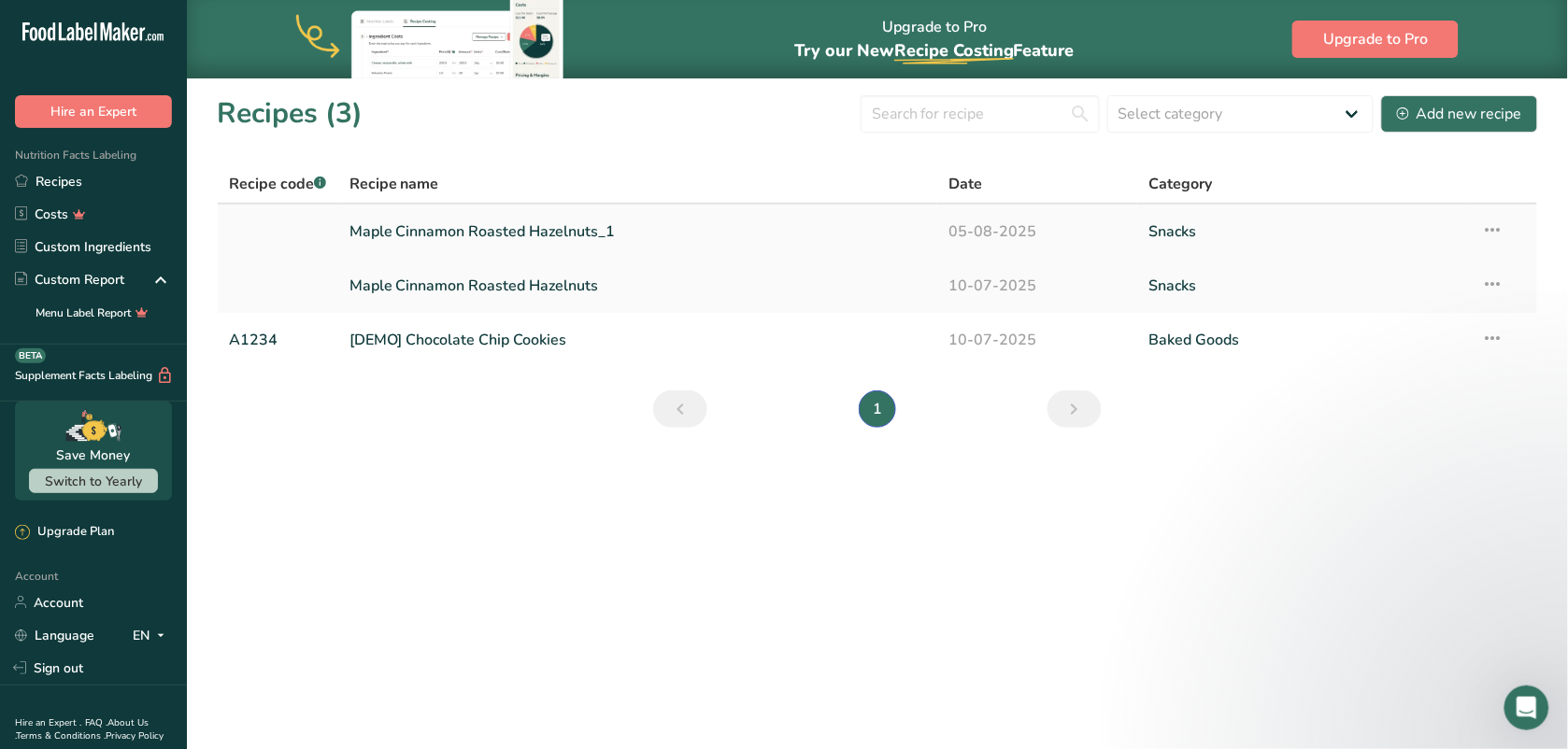 click on "Maple Cinnamon Roasted Hazelnuts_1" at bounding box center [638, 232] 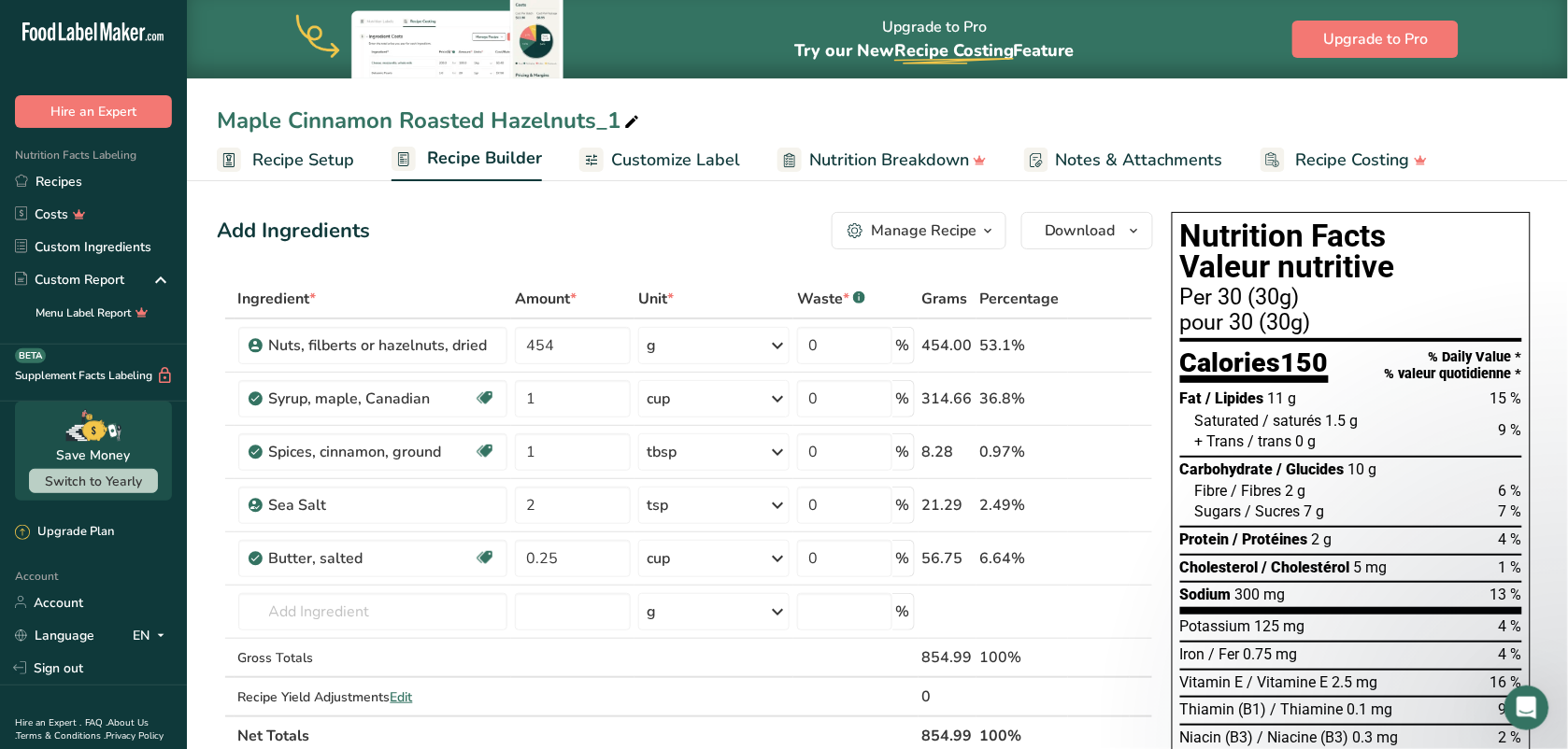 click on "Recipe Setup" at bounding box center [303, 160] 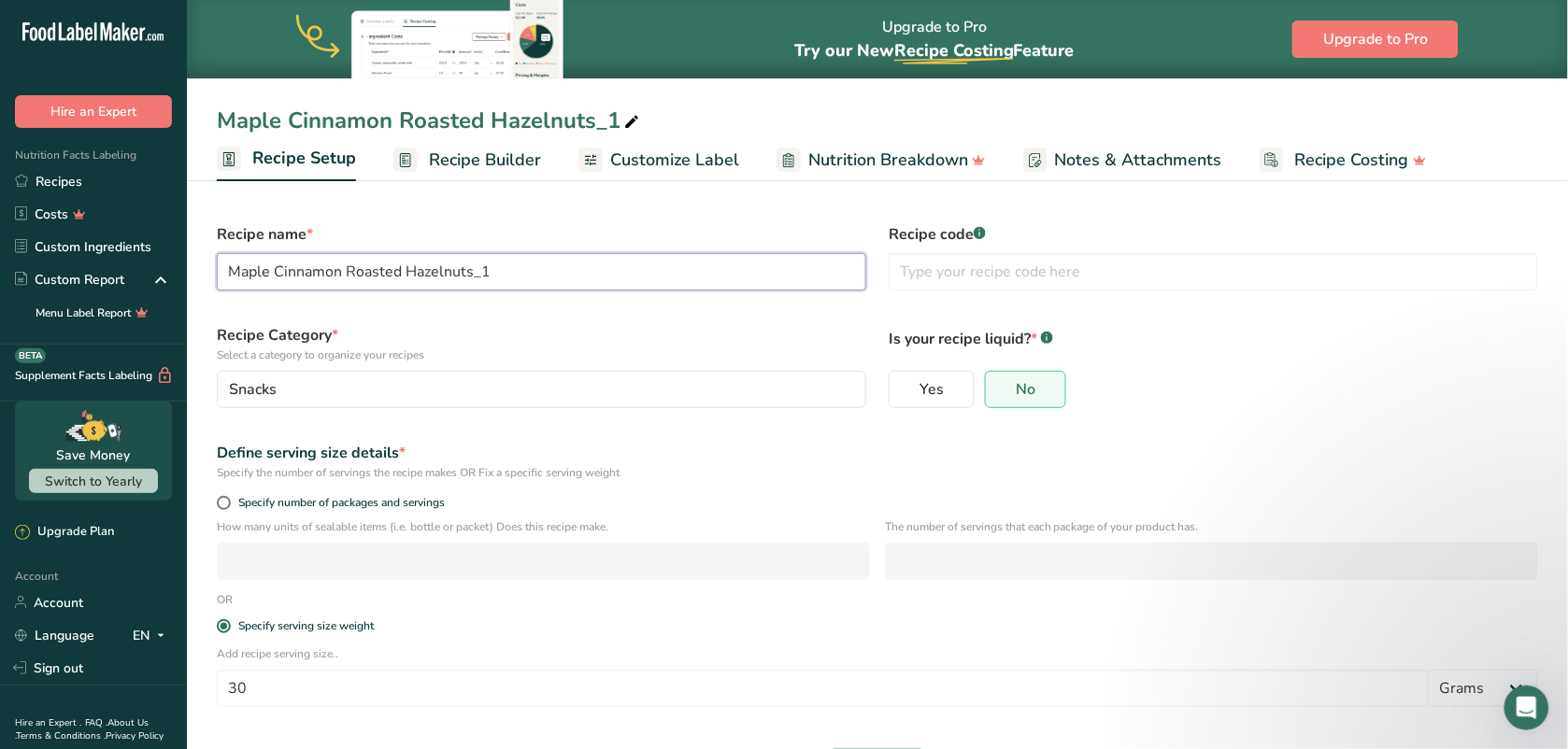 drag, startPoint x: 551, startPoint y: 280, endPoint x: 211, endPoint y: 287, distance: 340.0721 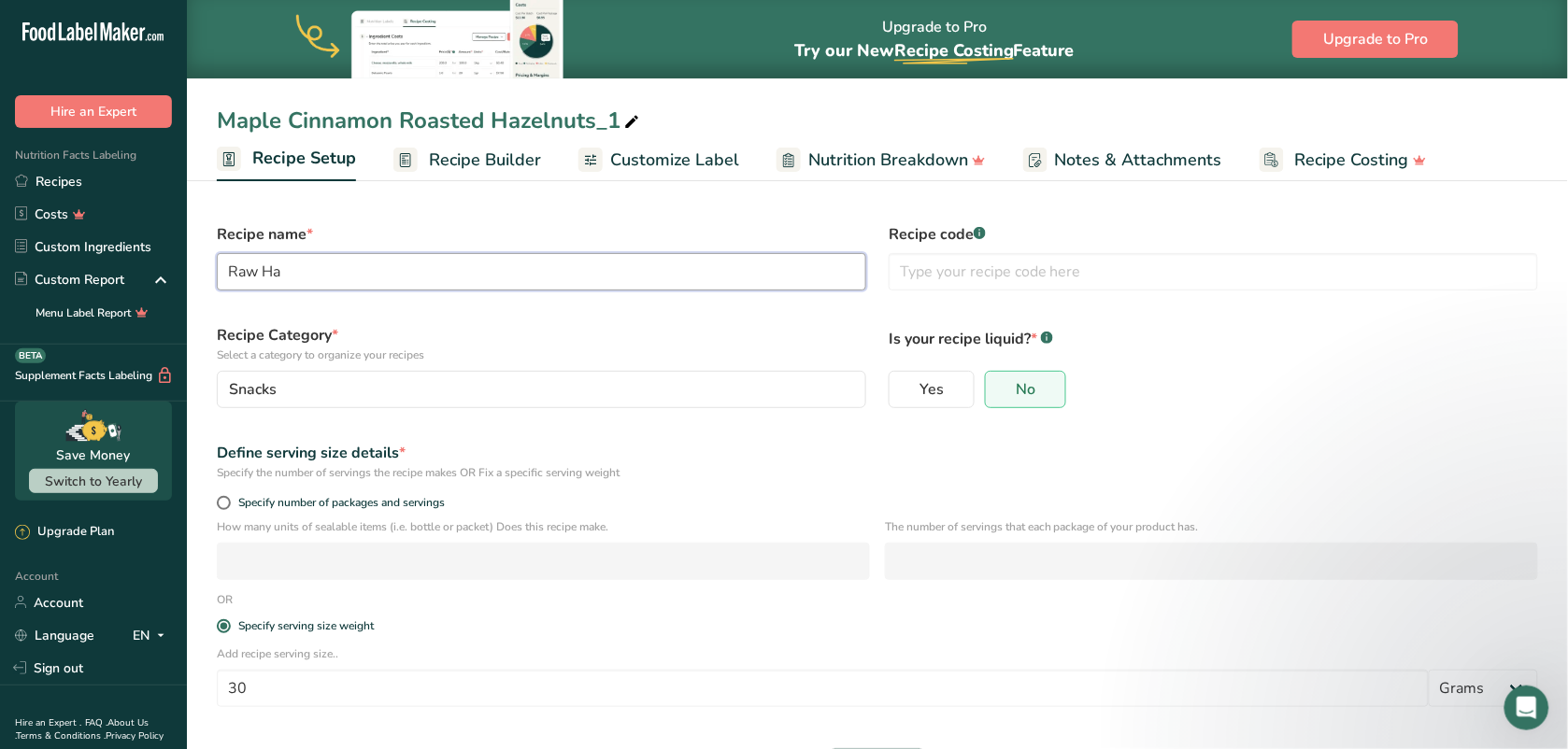 click on "Raw Ha" at bounding box center [541, 272] 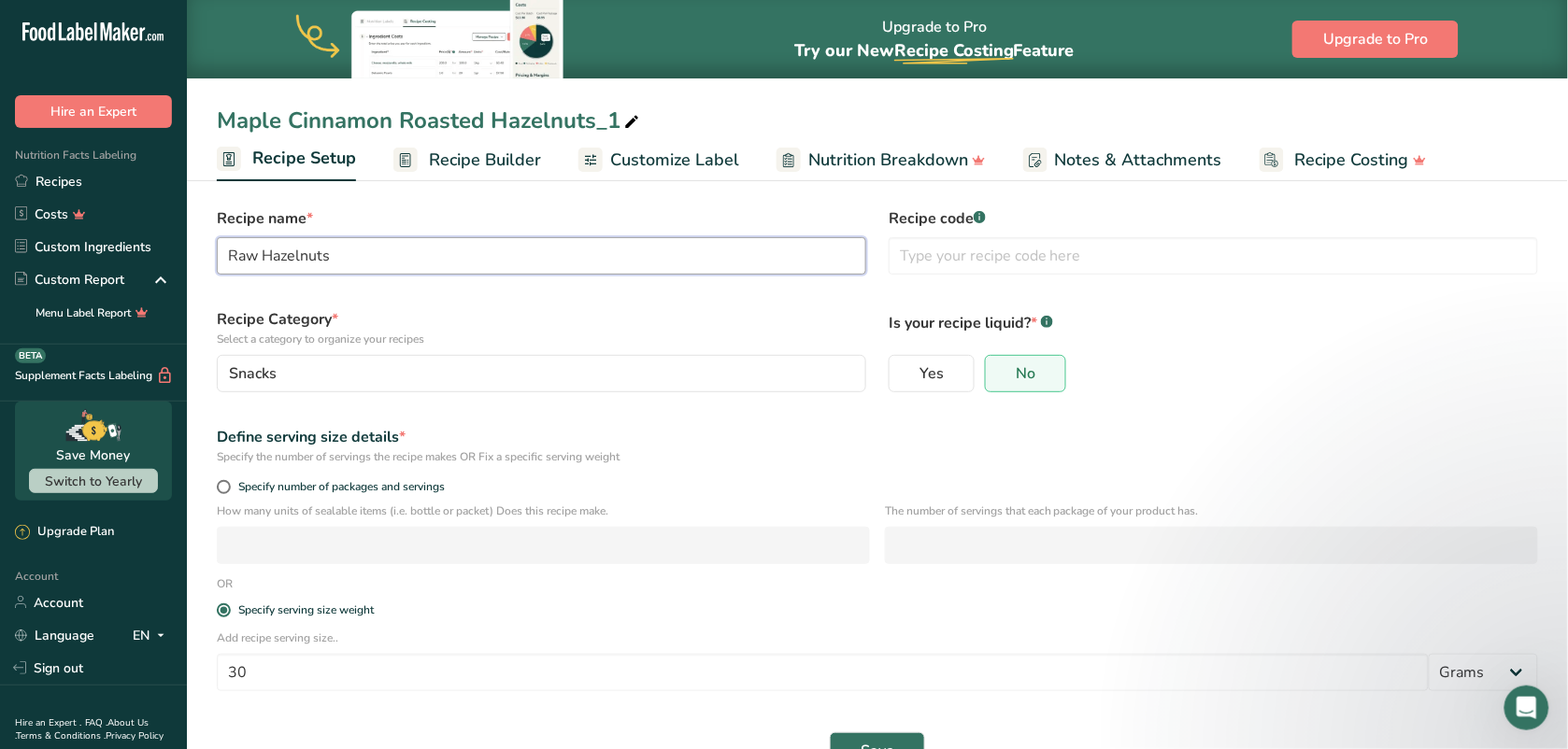 scroll, scrollTop: 51, scrollLeft: 0, axis: vertical 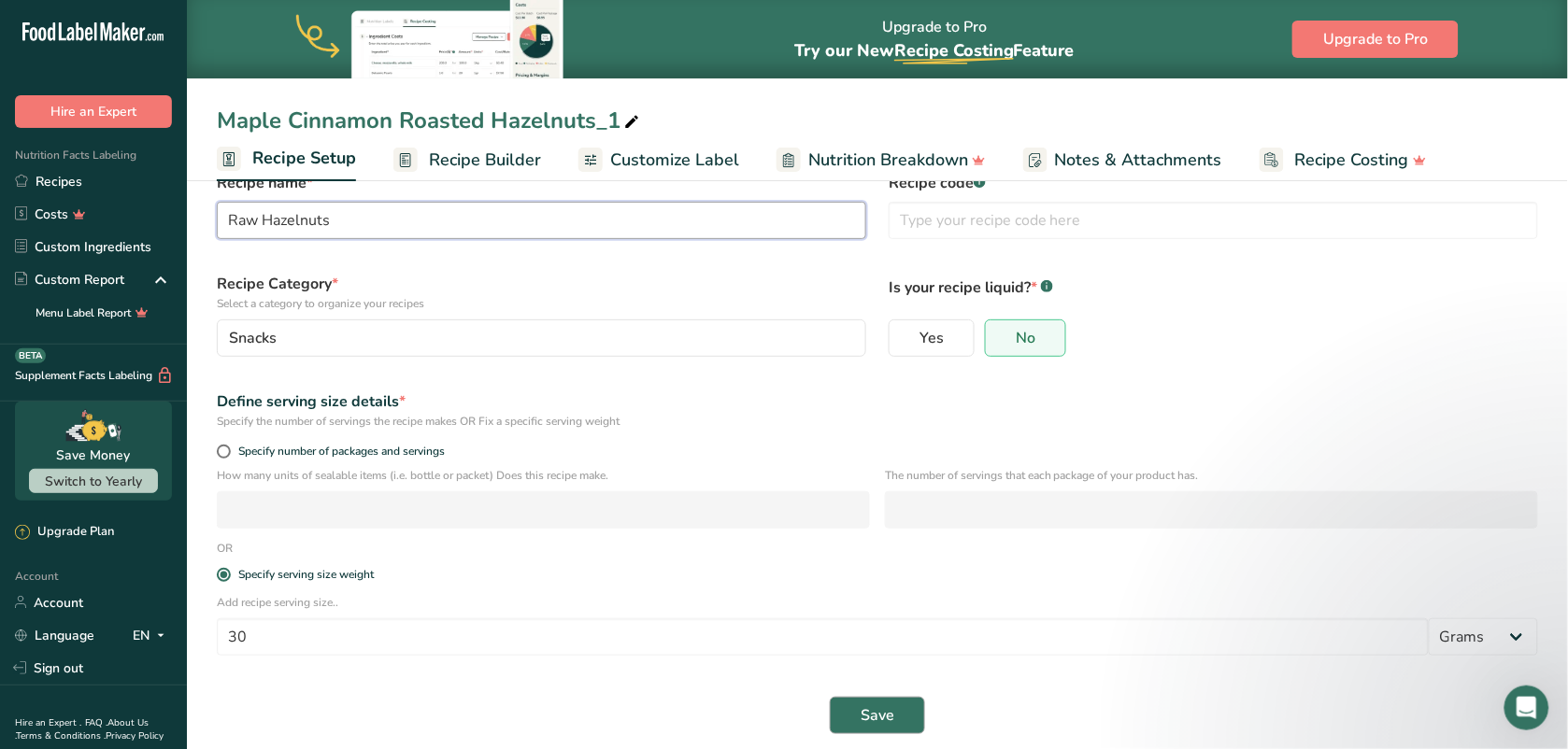 type on "Raw Hazelnuts" 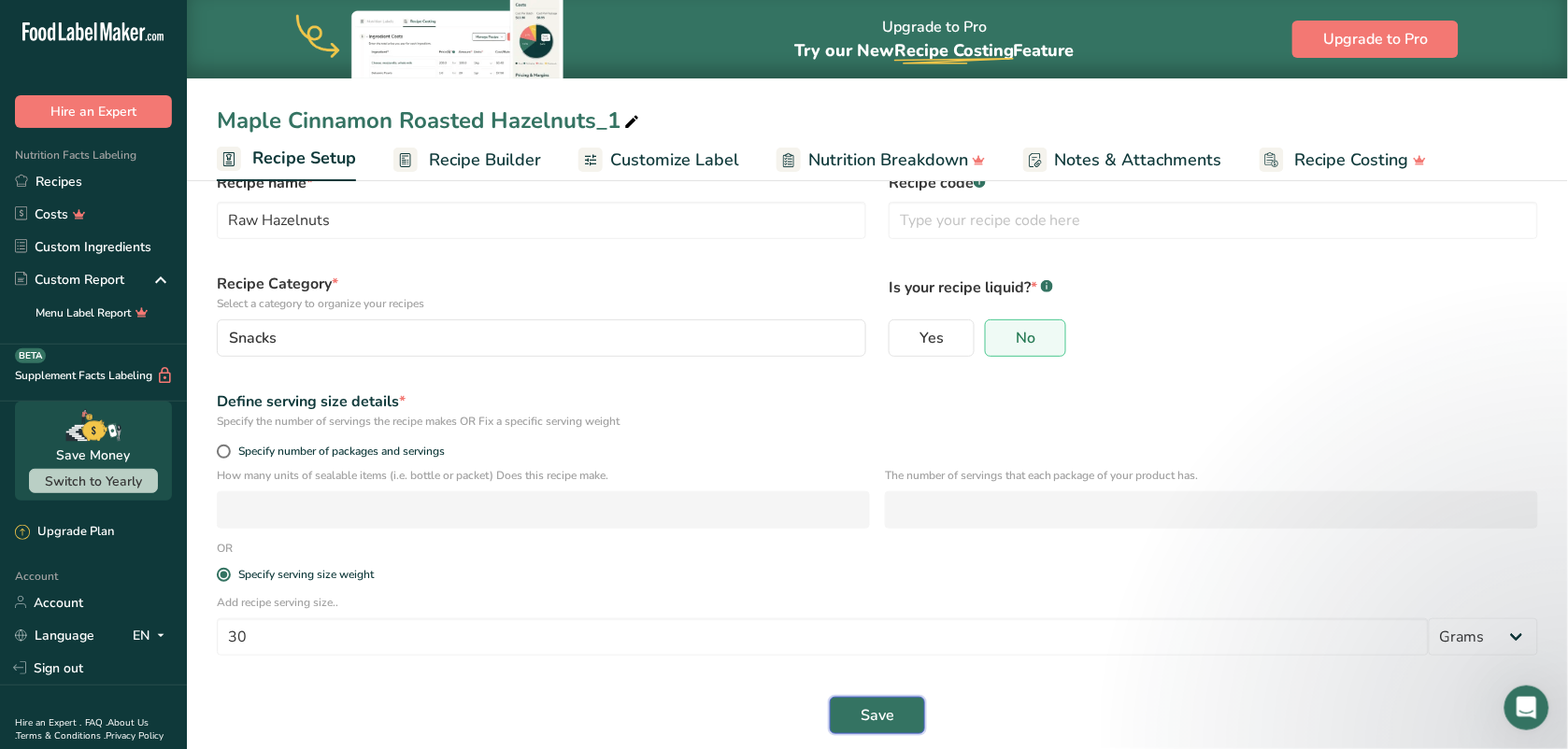 click on "Save" at bounding box center [877, 715] 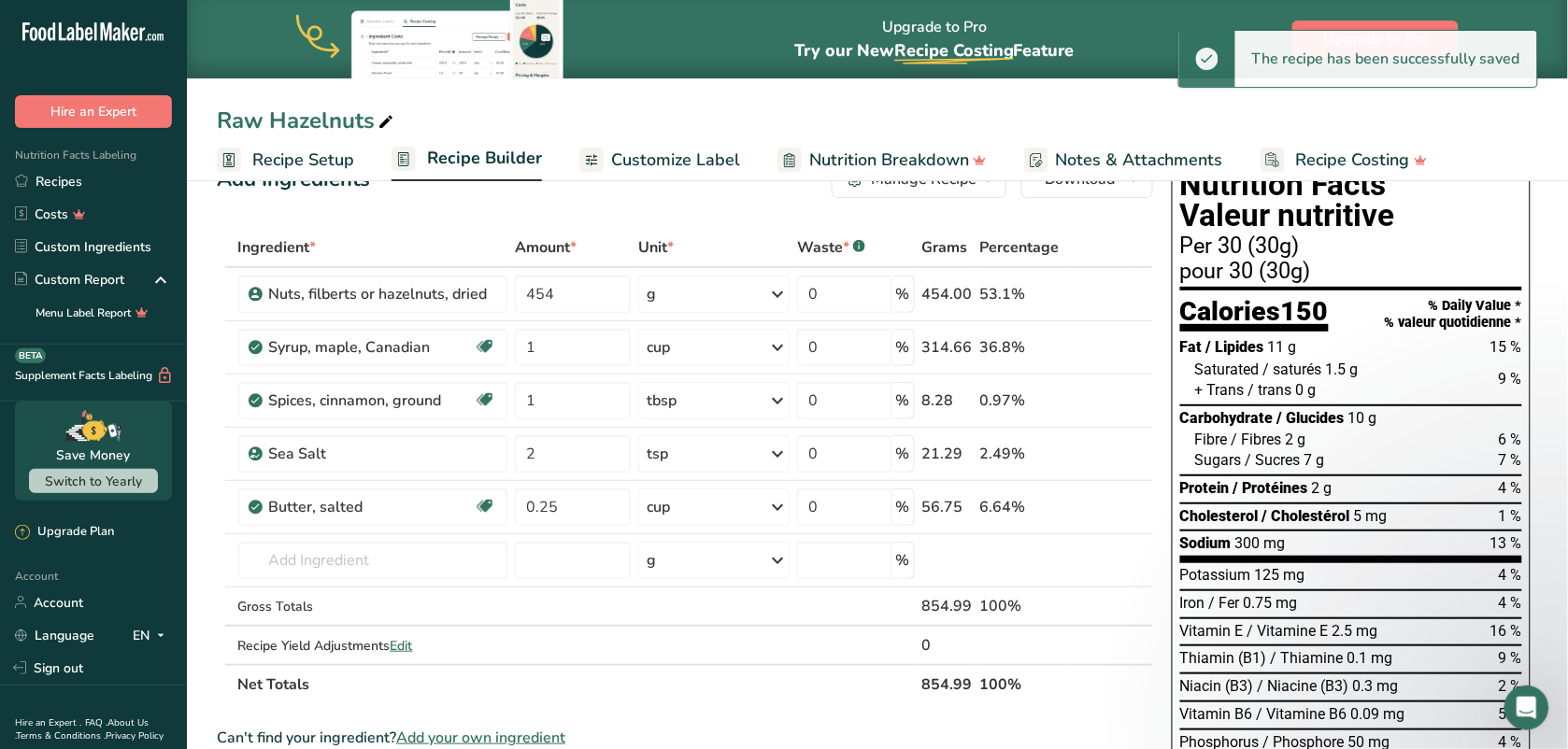 click on "Recipe Builder" at bounding box center (484, 158) 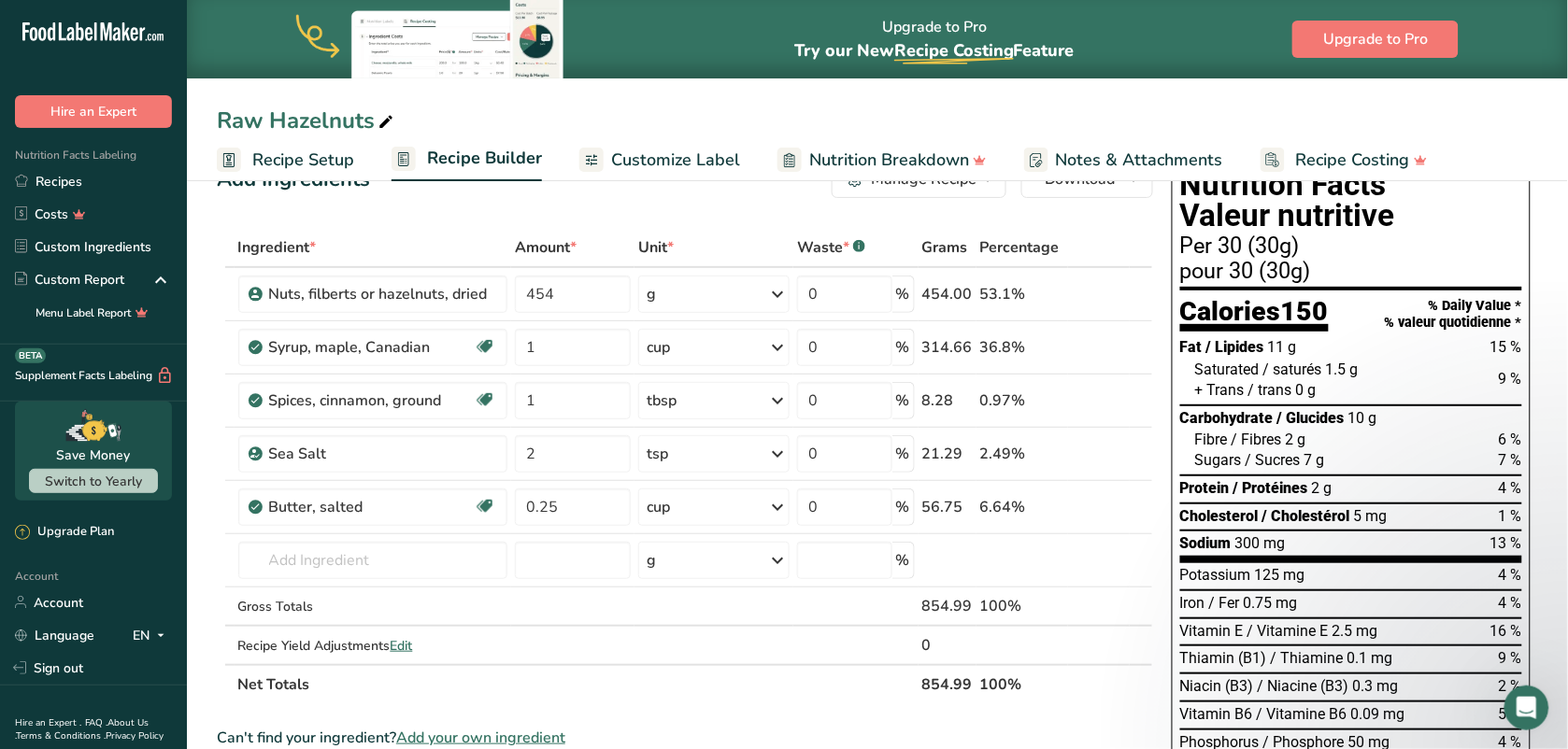 click on "Recipe Builder" at bounding box center (484, 158) 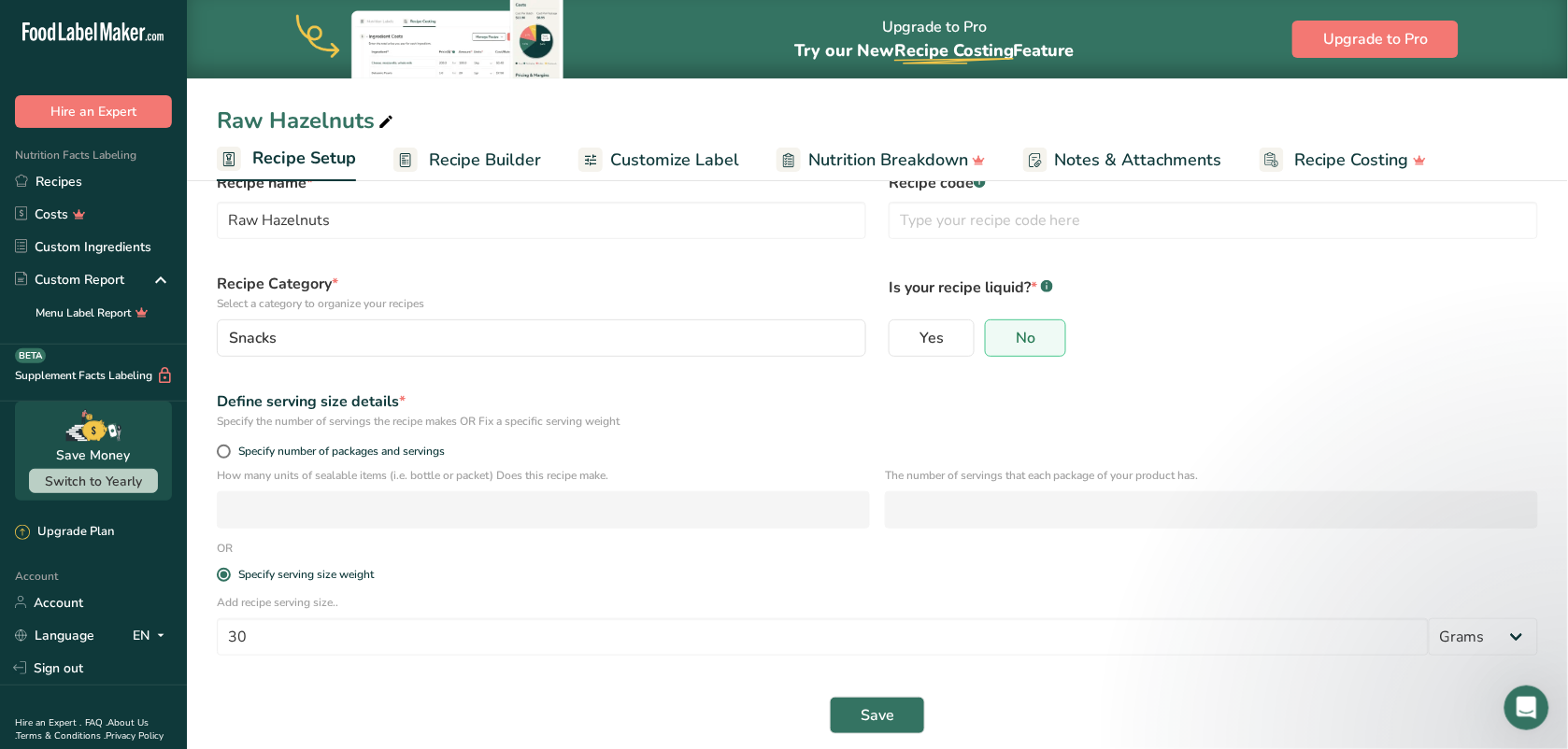 click on "Recipe Setup" at bounding box center [304, 158] 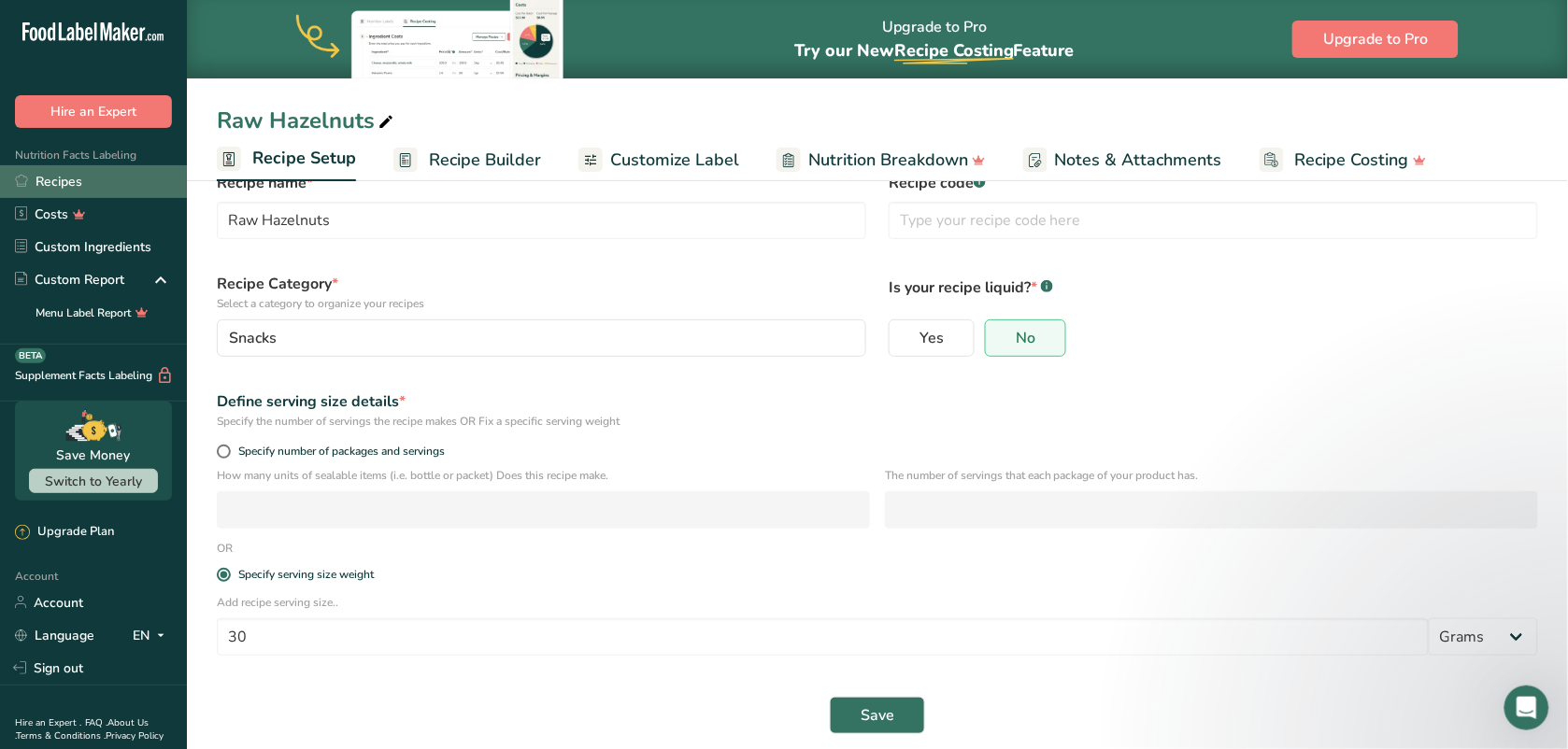 click on "Recipes" at bounding box center (93, 181) 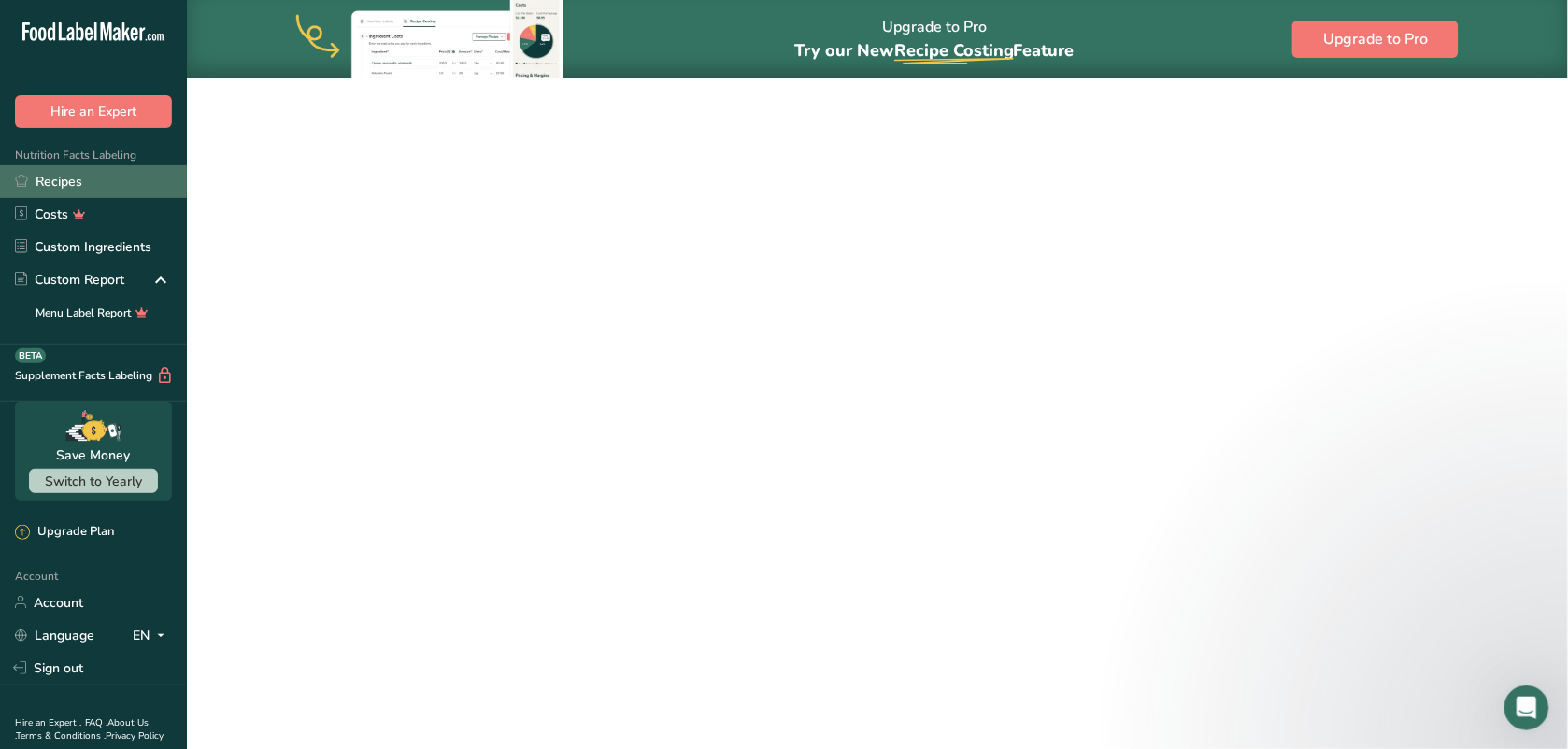 scroll, scrollTop: 0, scrollLeft: 0, axis: both 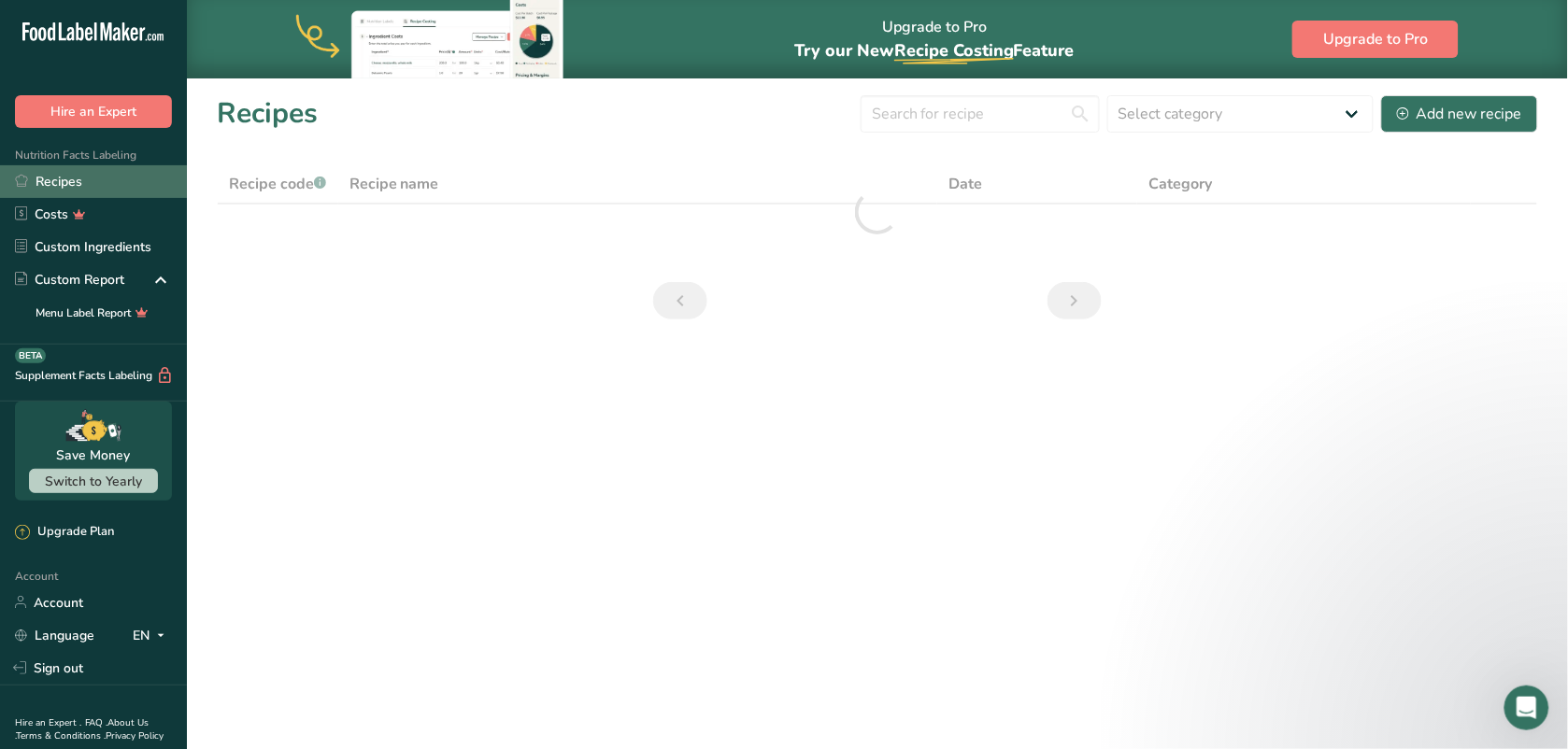 click on "Recipes" at bounding box center [93, 181] 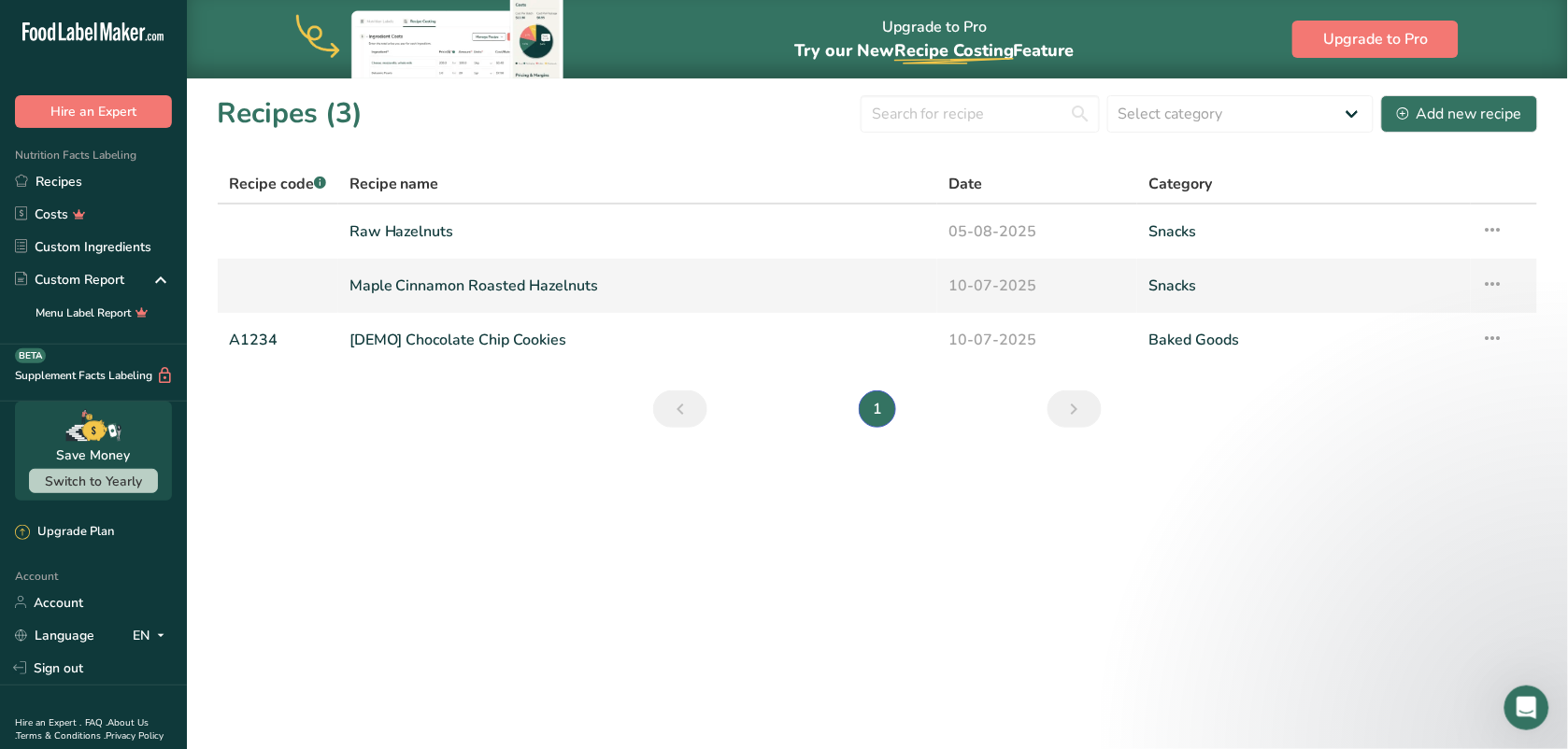 click on "Maple Cinnamon Roasted Hazelnuts" at bounding box center (638, 286) 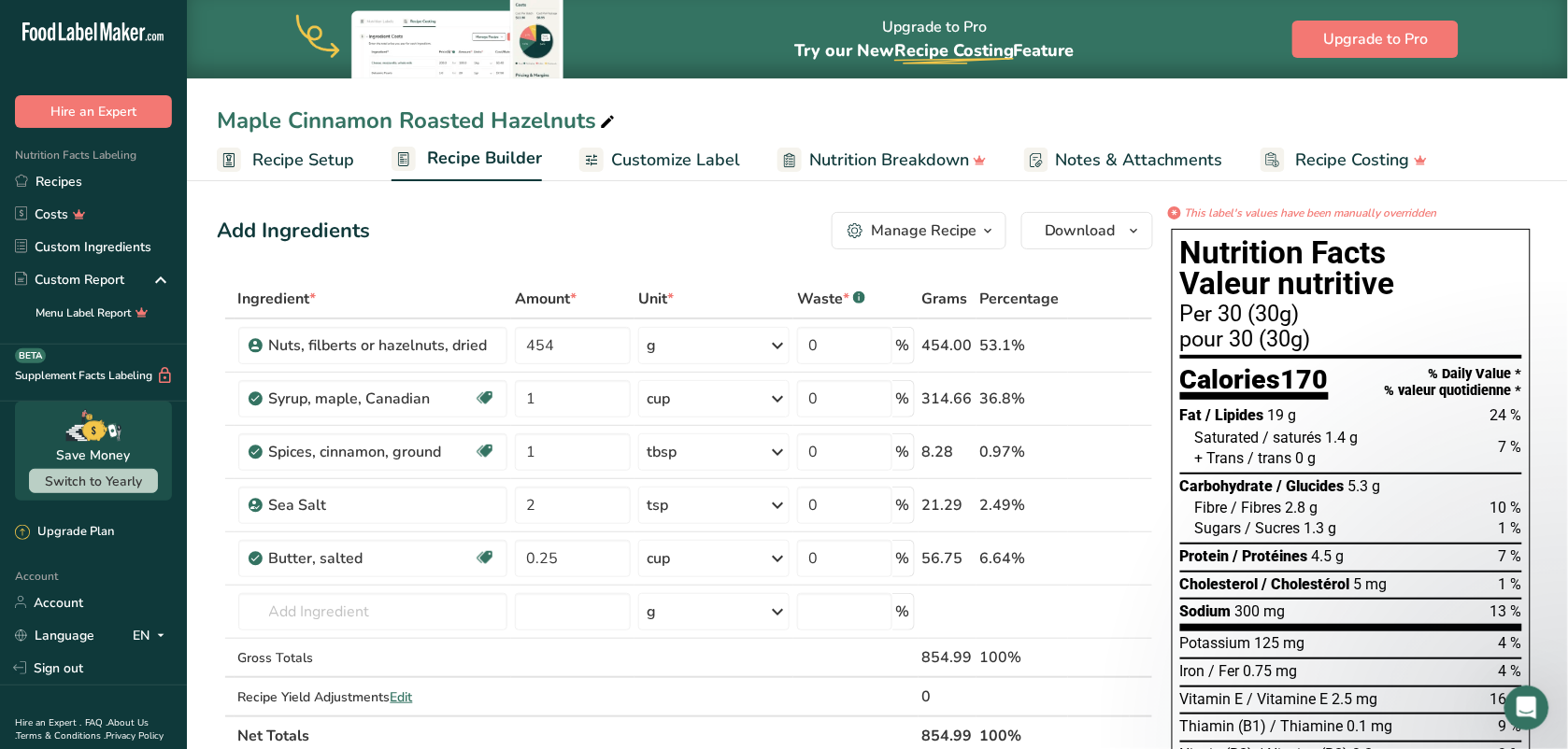 click on "Recipe Setup" at bounding box center (303, 160) 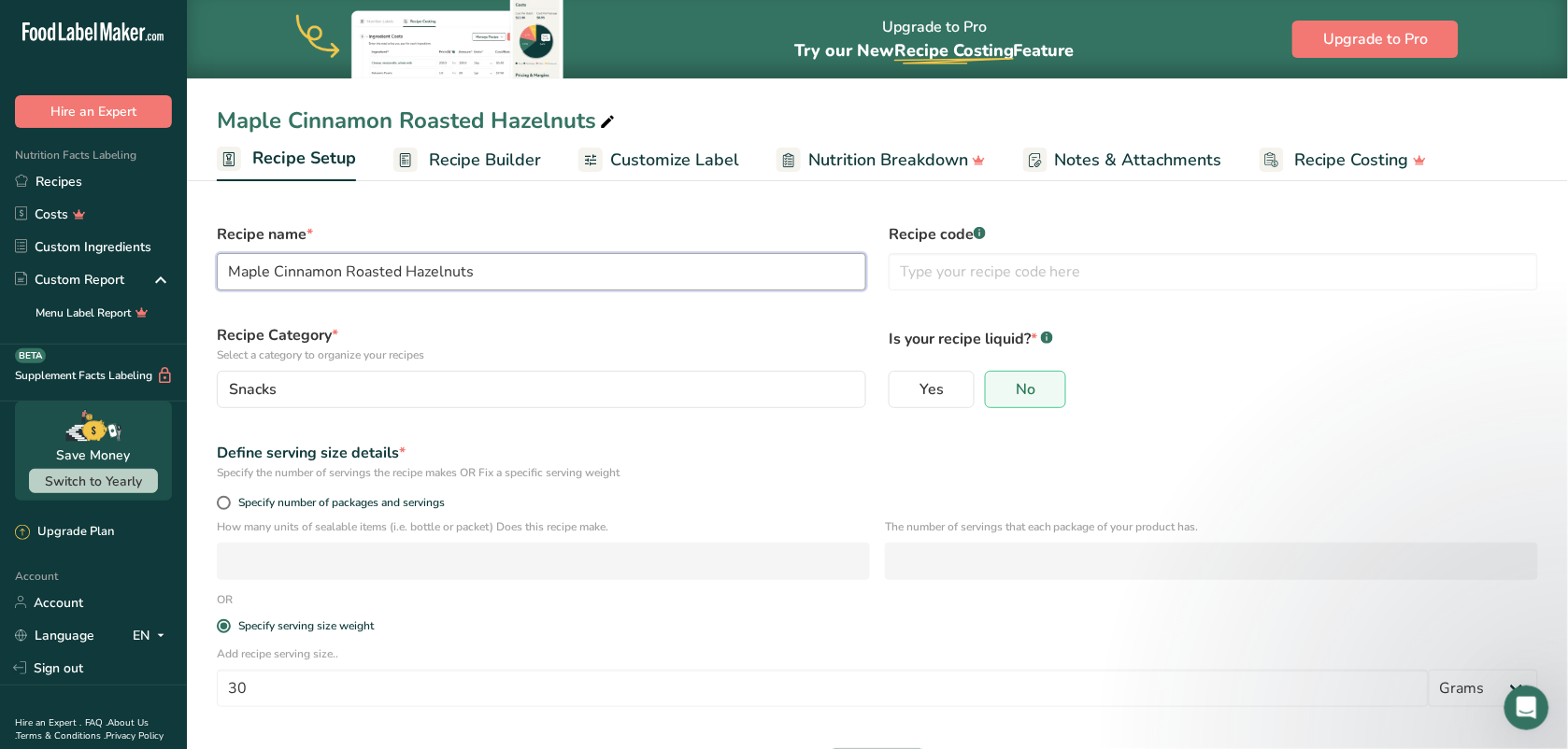 drag, startPoint x: 477, startPoint y: 274, endPoint x: 206, endPoint y: 292, distance: 271.59713 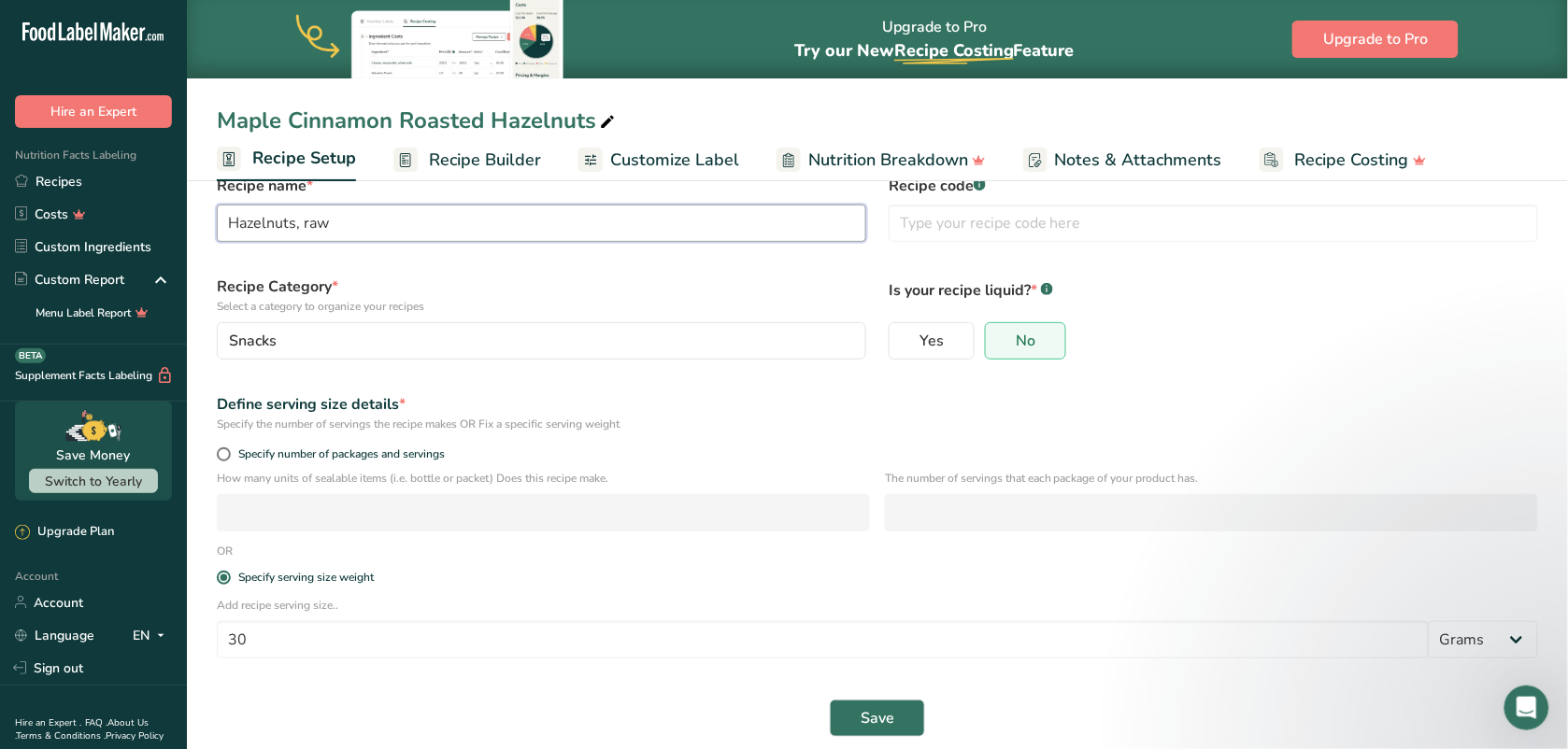 scroll, scrollTop: 66, scrollLeft: 0, axis: vertical 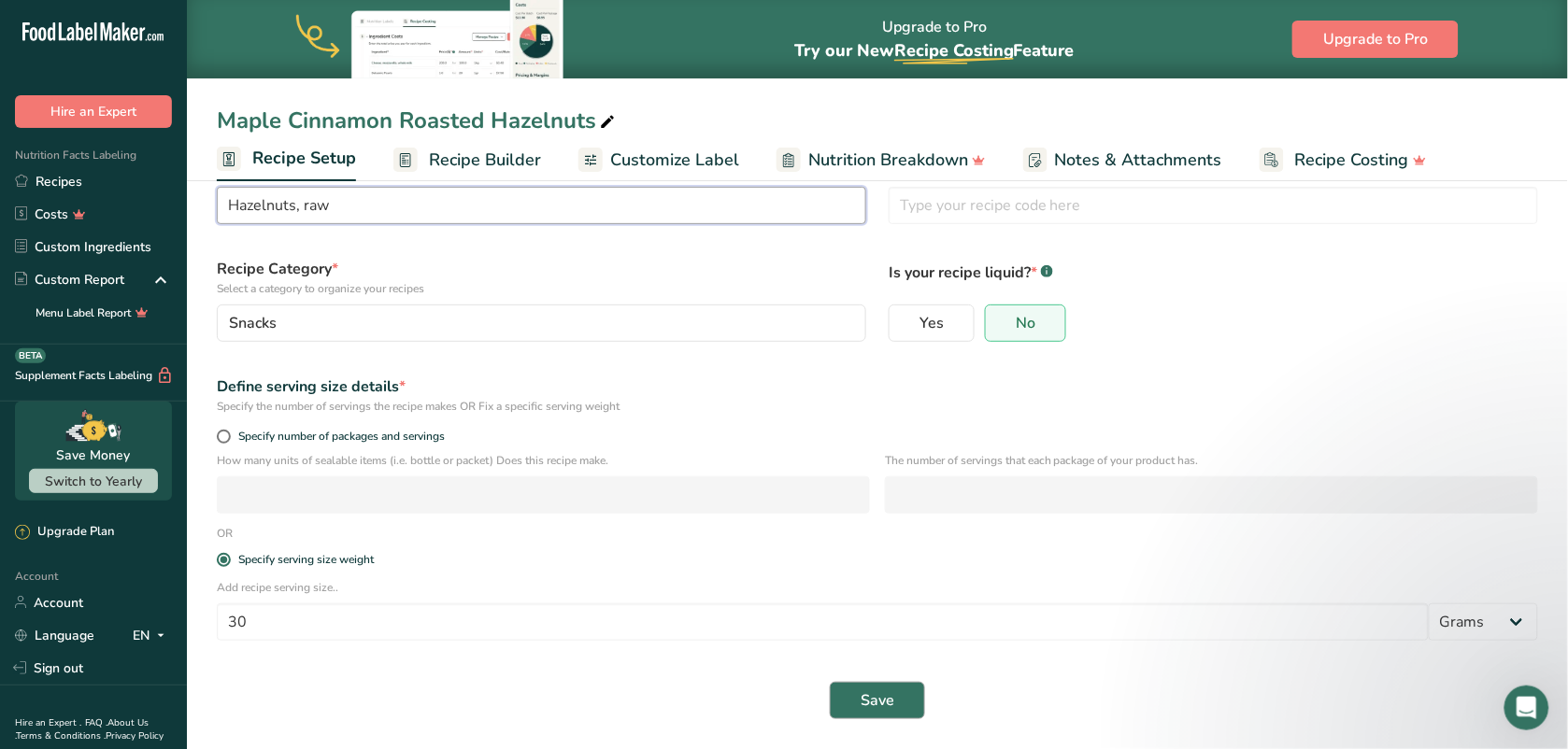 type on "Hazelnuts, raw" 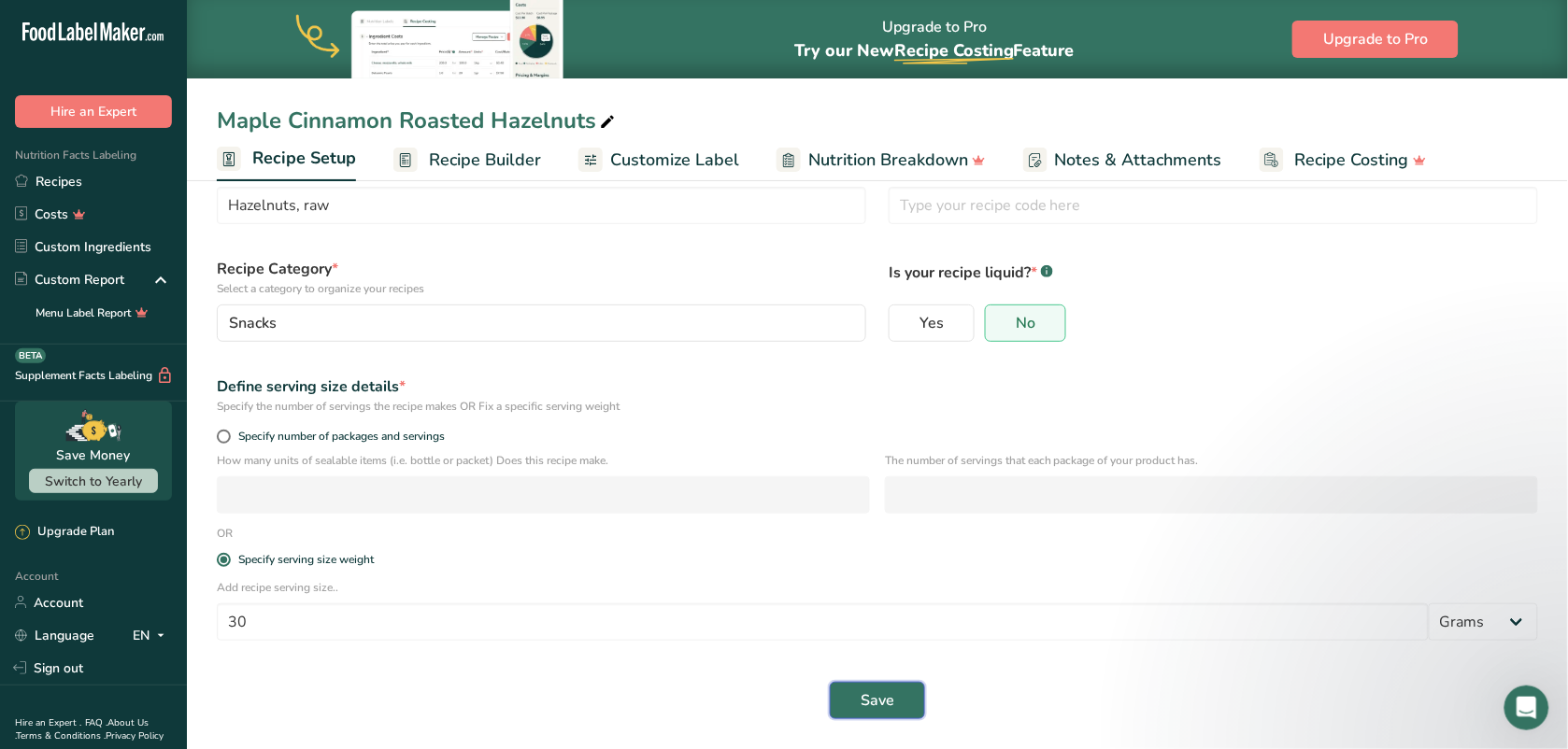 click on "Save" at bounding box center (877, 700) 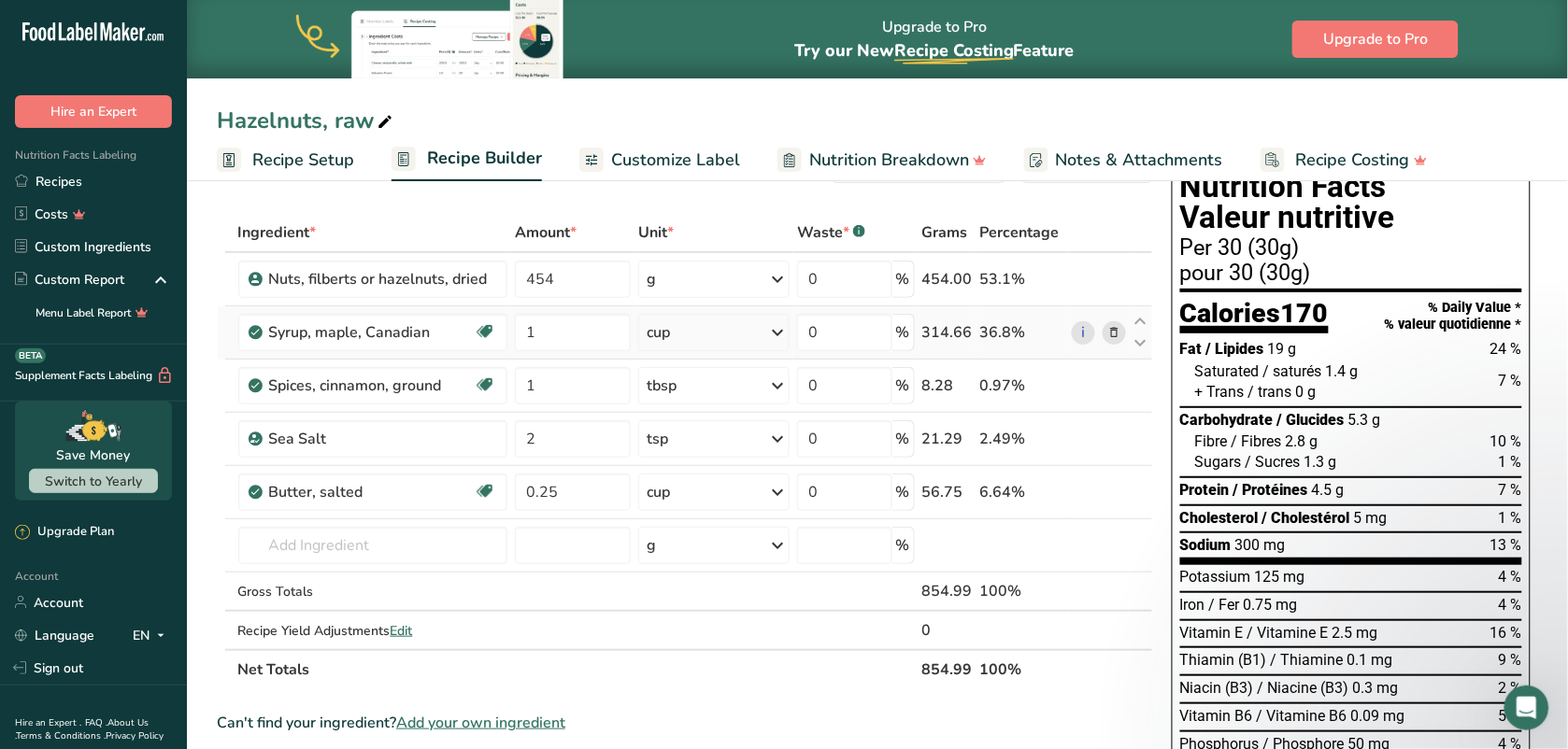 click at bounding box center [1114, 332] 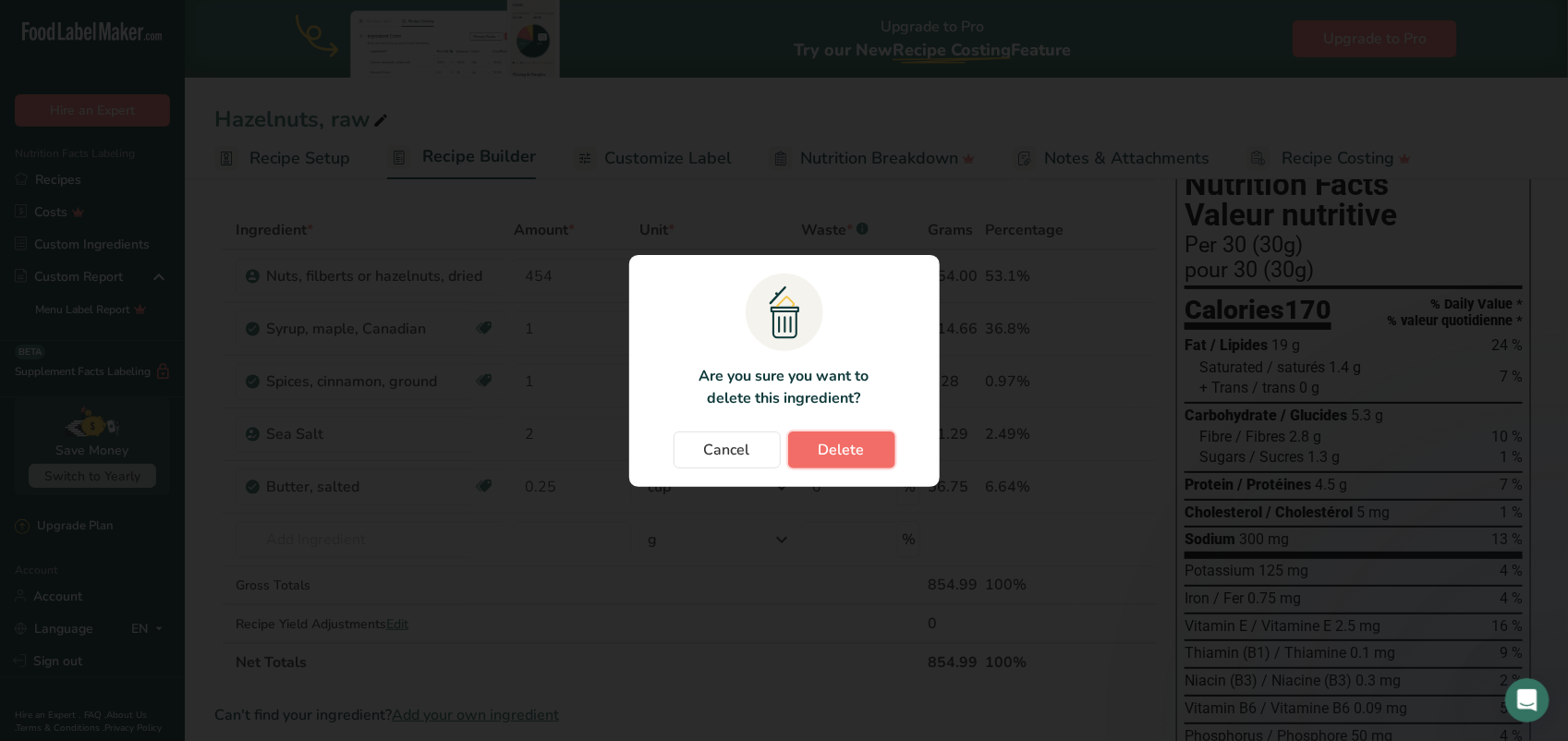 click on "Delete" at bounding box center [842, 450] 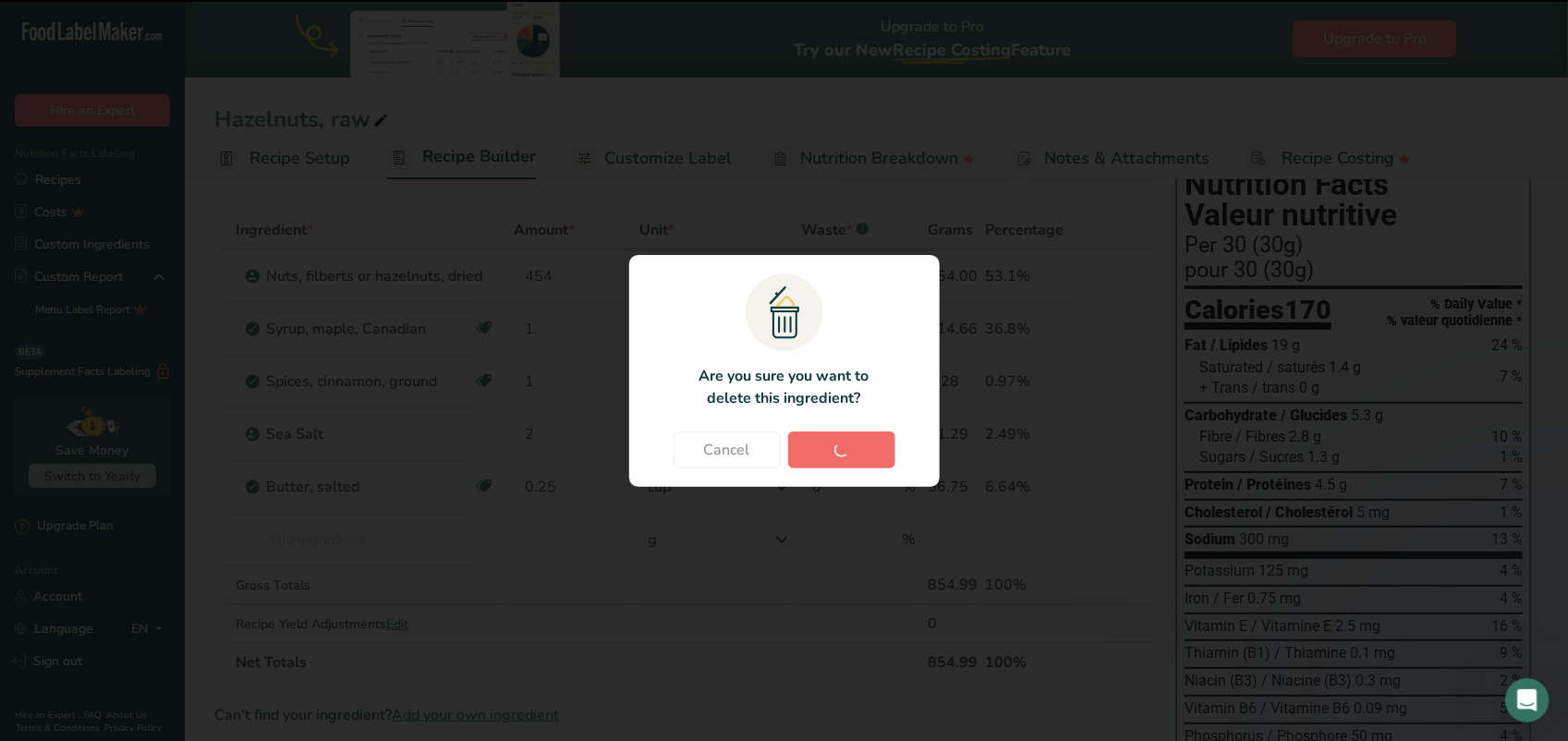 click on "Cancel
Delete" at bounding box center [784, 450] 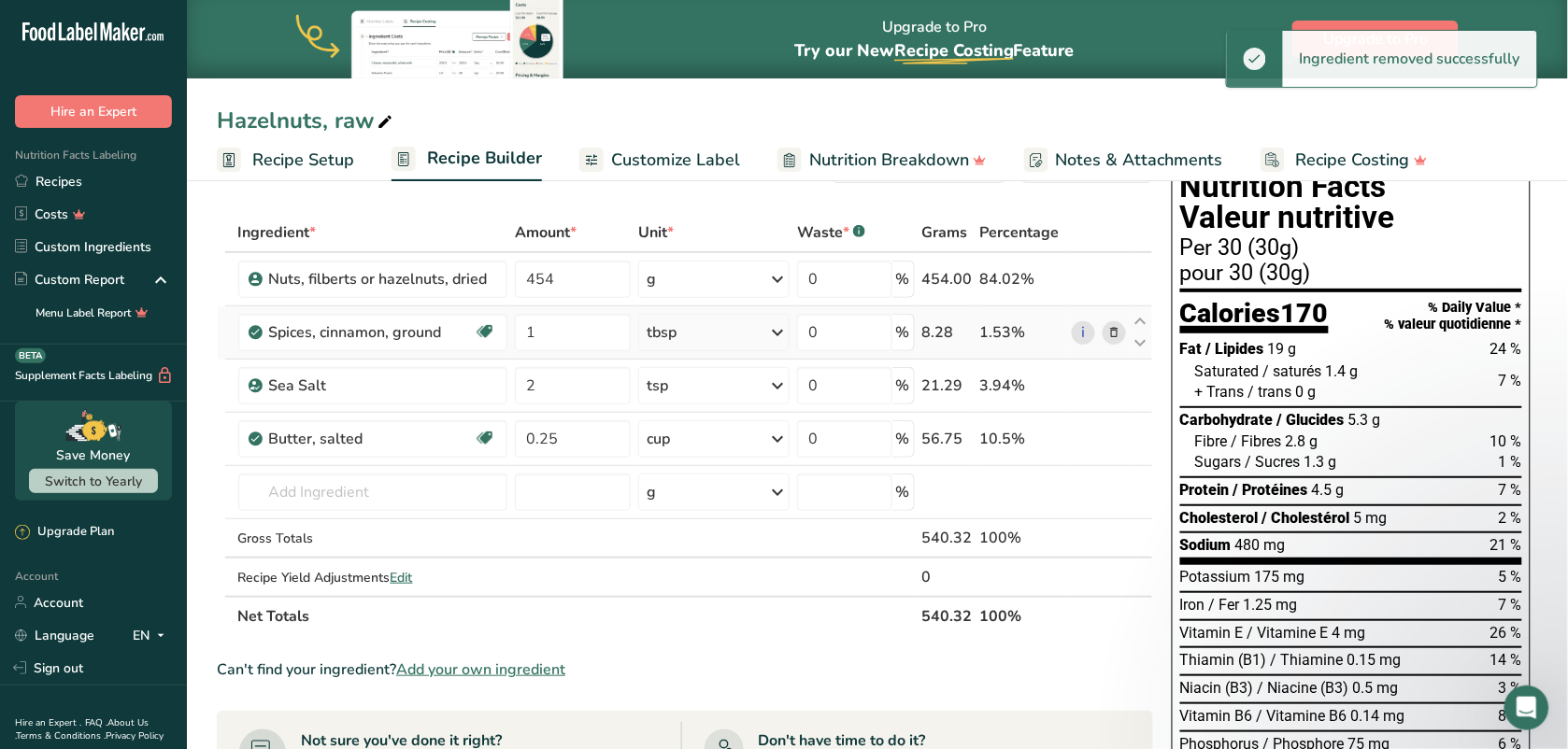 click at bounding box center [1114, 332] 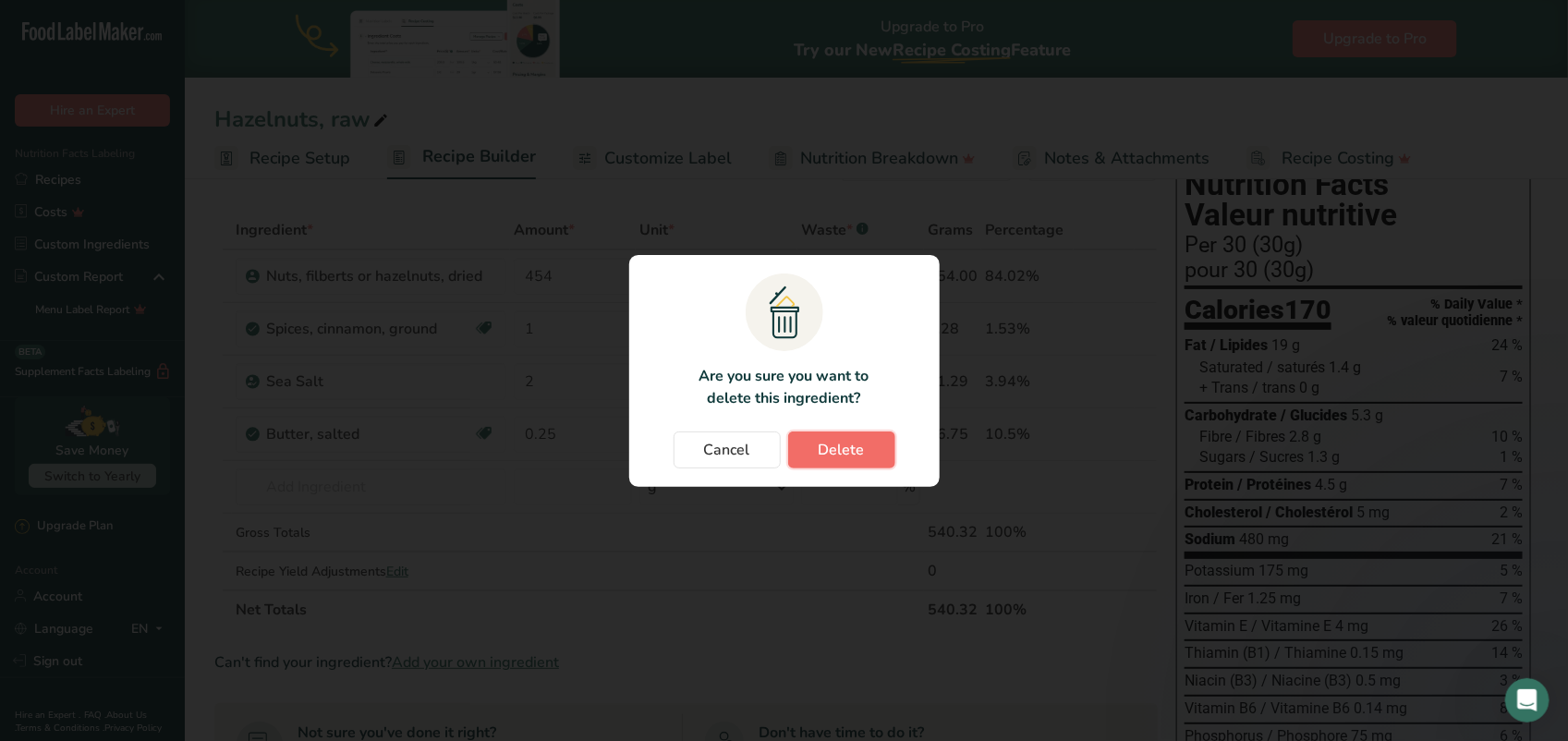 click on "Delete" at bounding box center [842, 450] 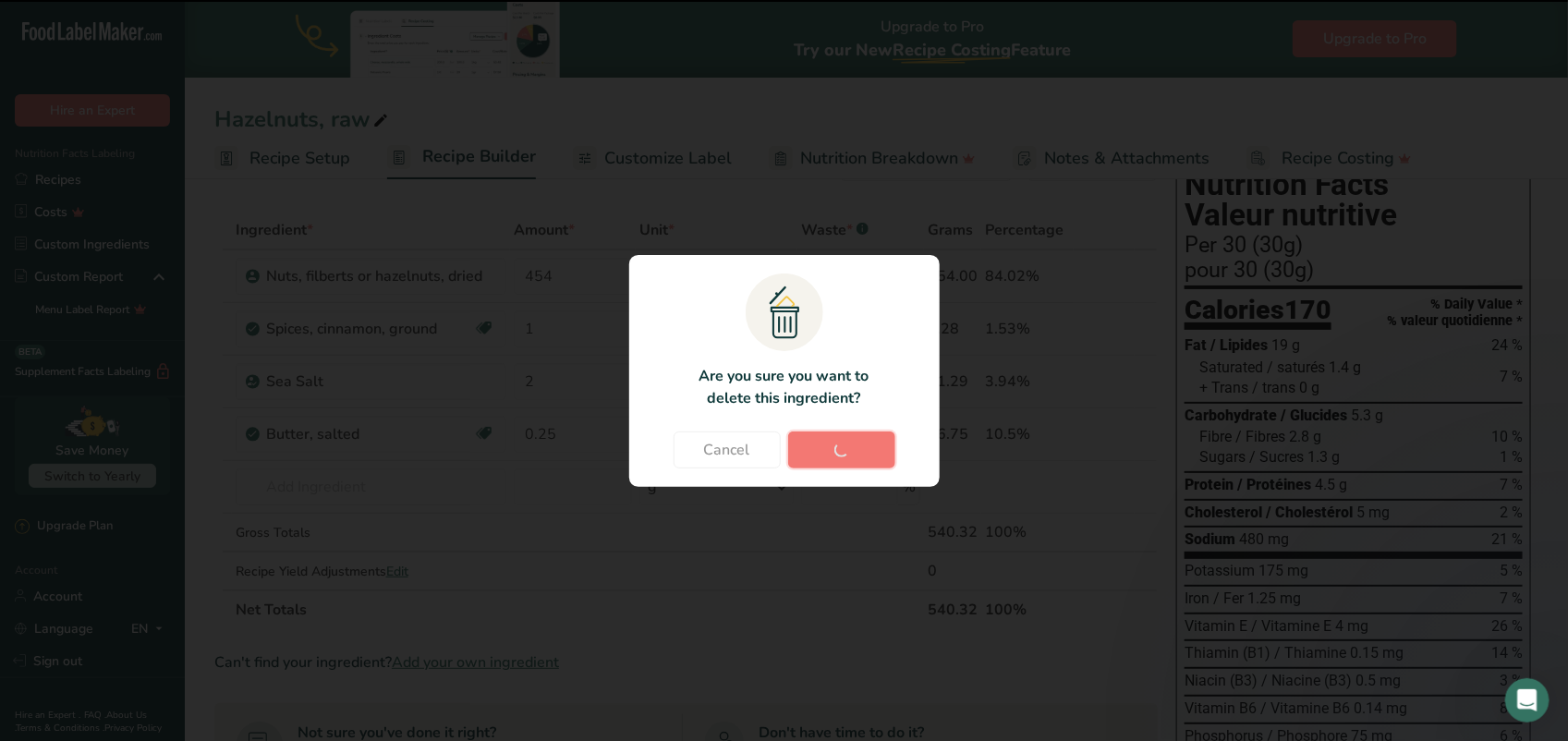 type on "2" 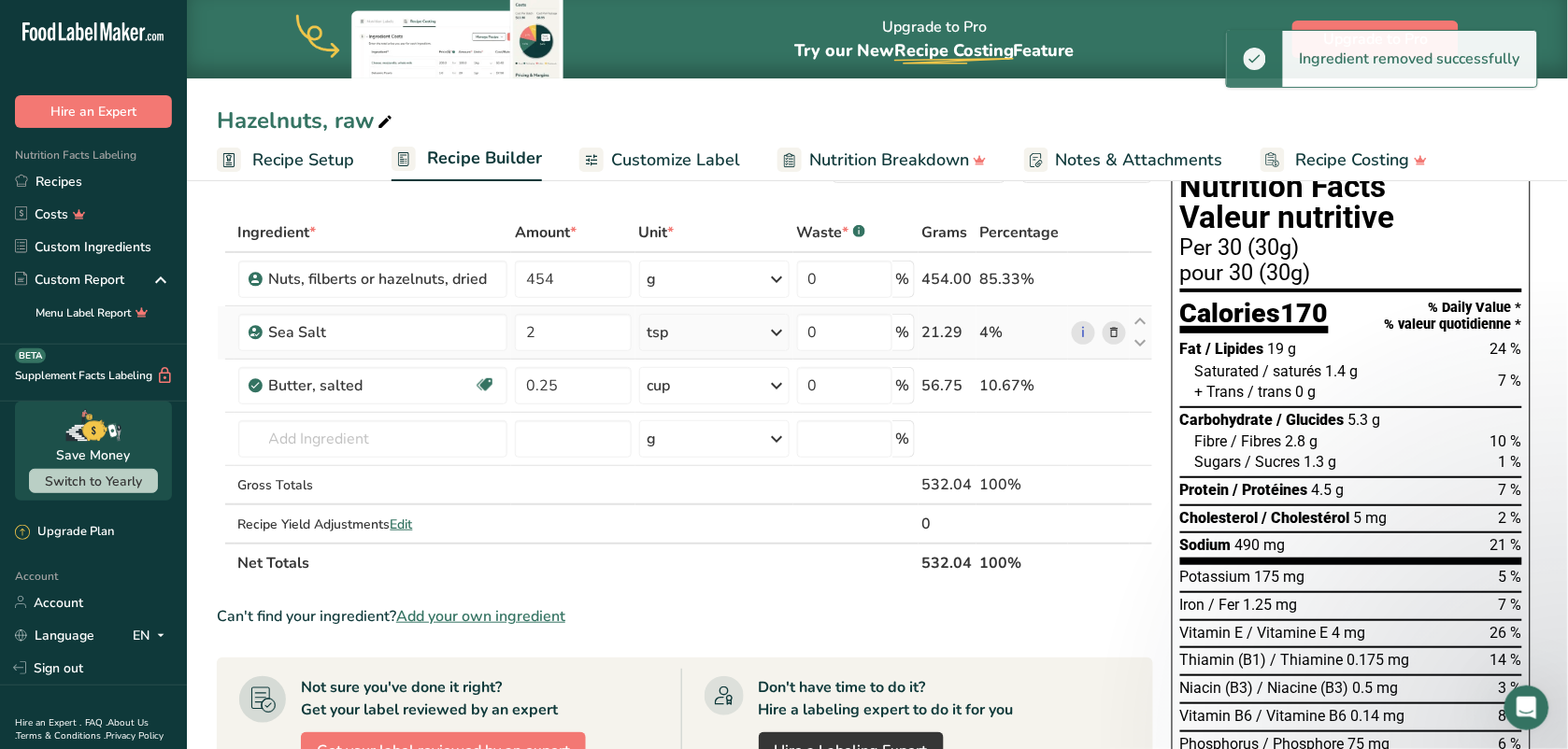 click at bounding box center [1114, 332] 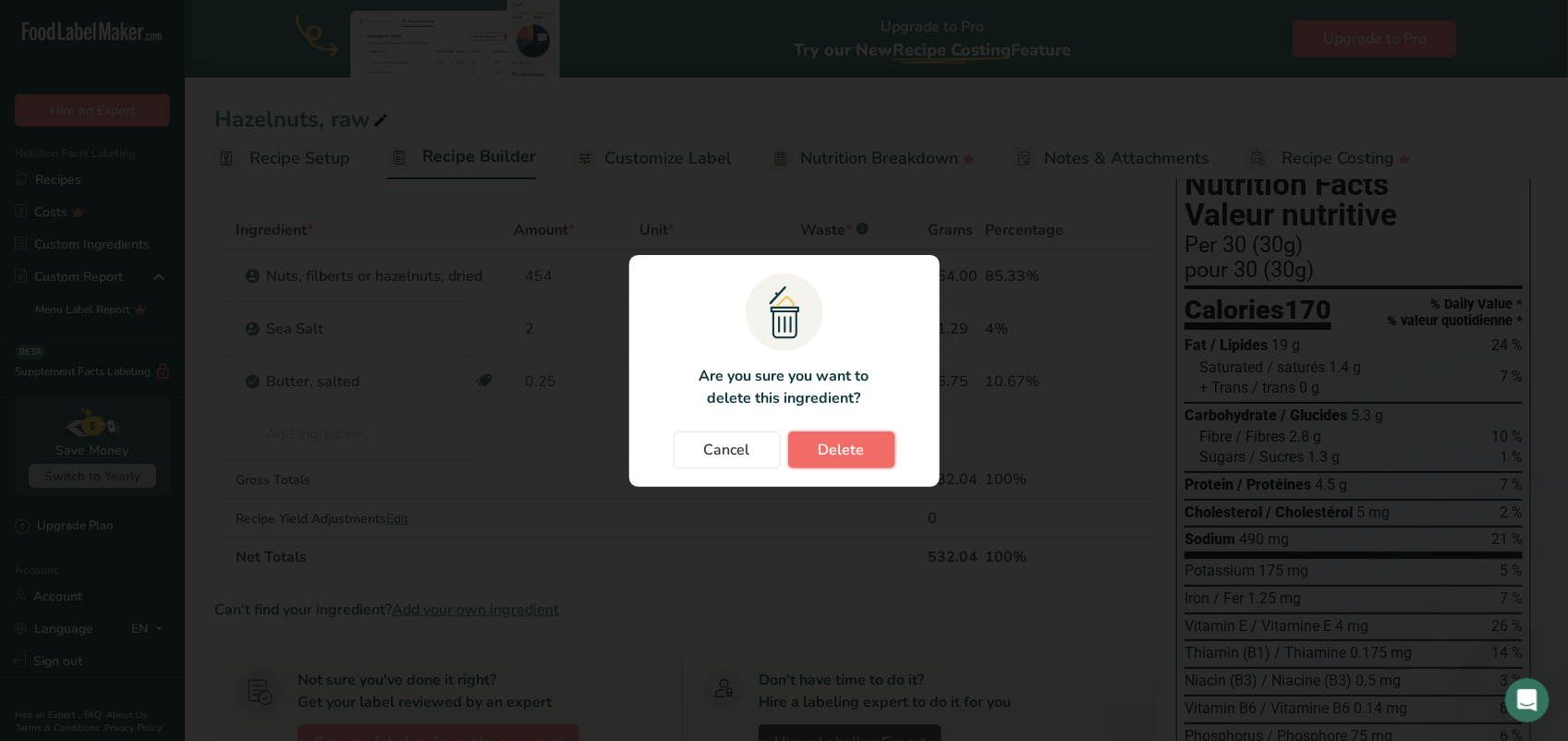 click on "Delete" at bounding box center [842, 450] 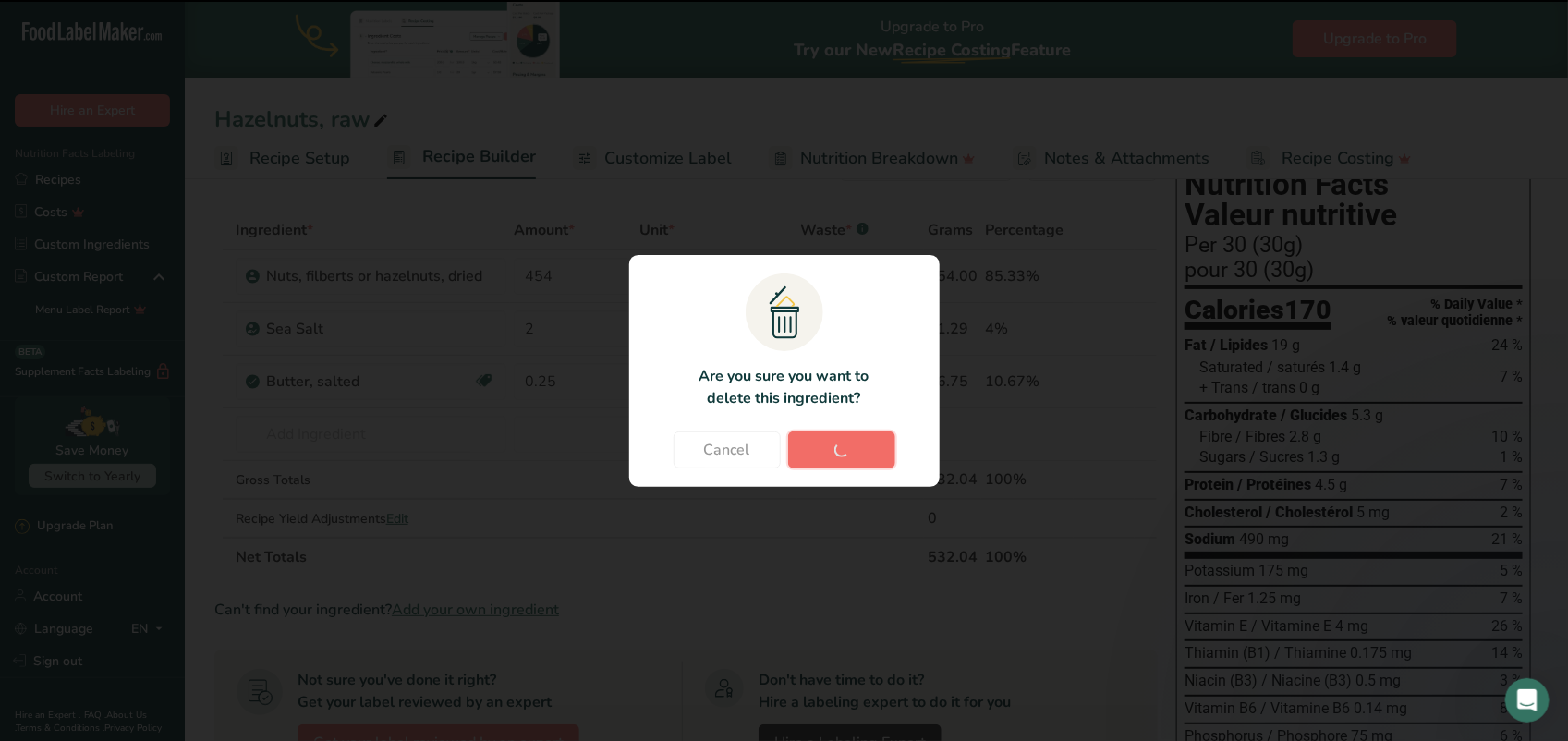 type on "0.25" 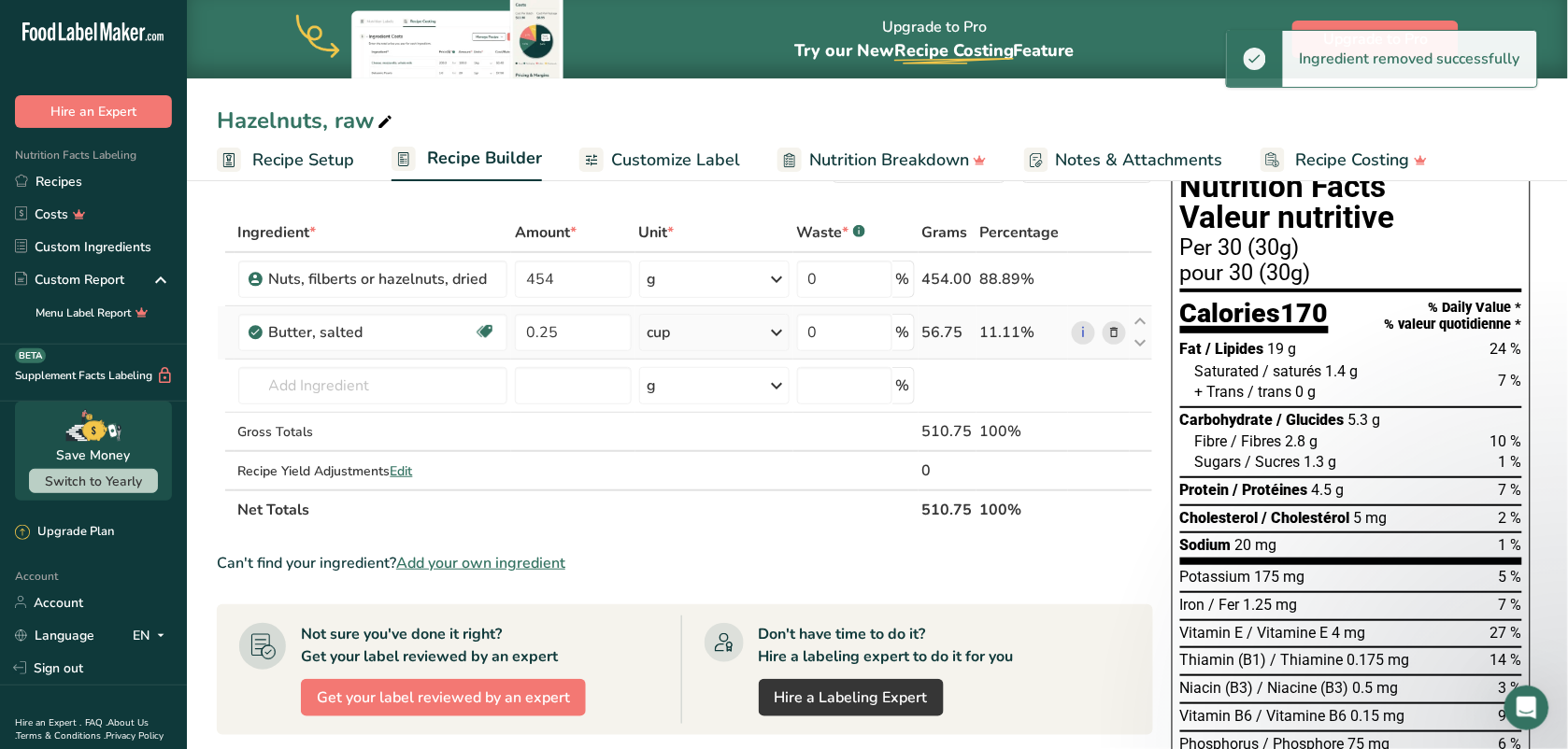 click at bounding box center [1114, 332] 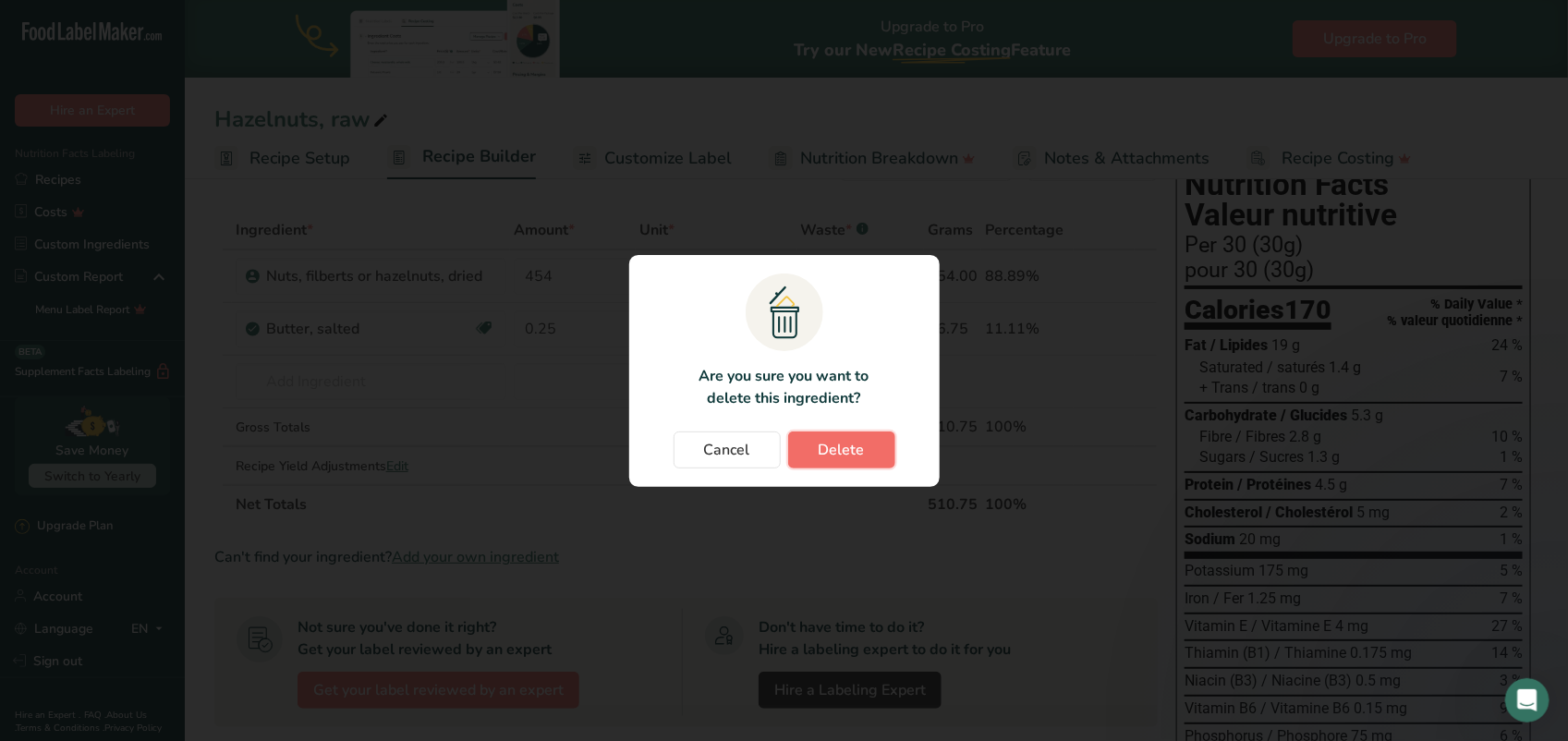 click on "Delete" at bounding box center (842, 450) 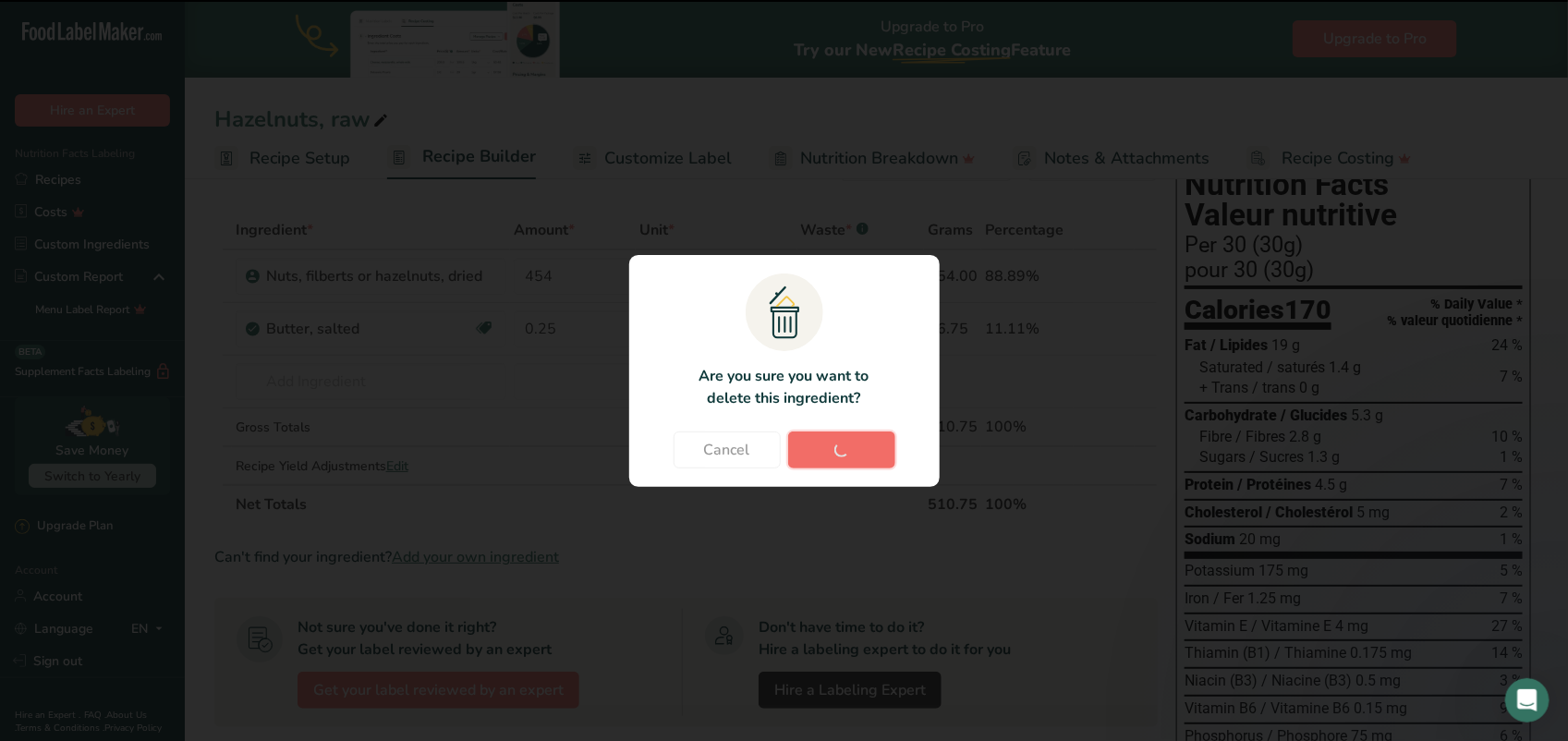type 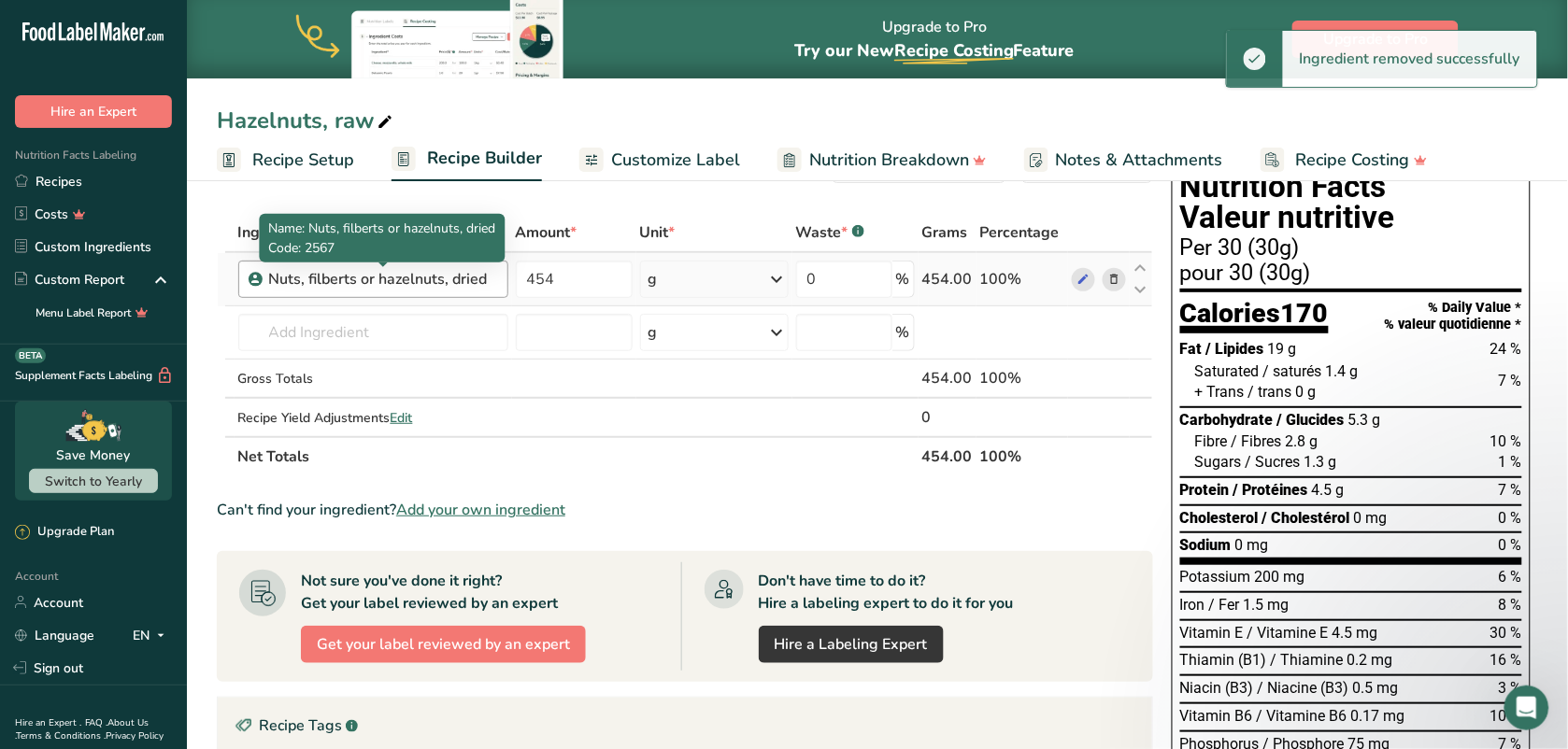 click on "Nuts, filberts or hazelnuts, dried" at bounding box center (383, 279) 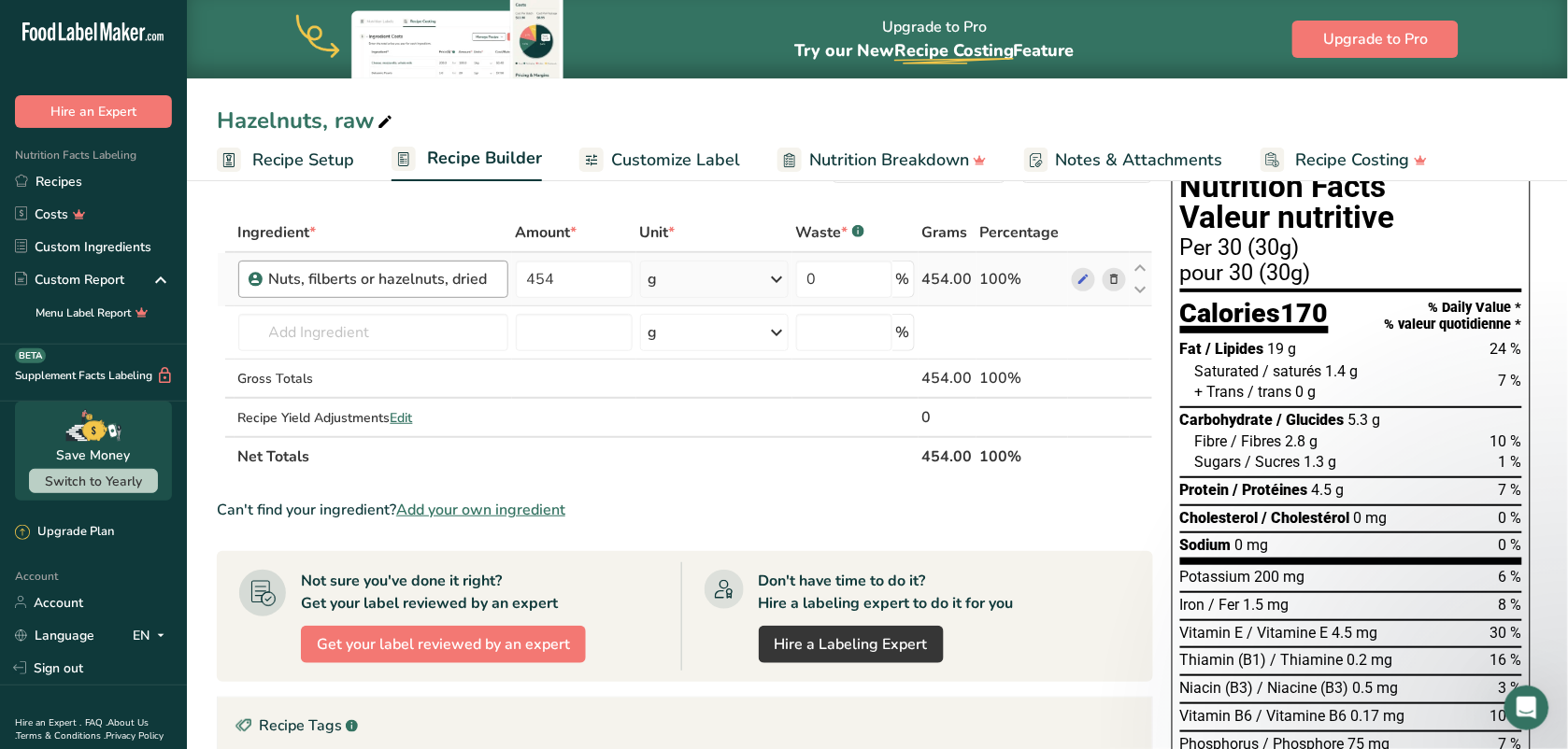 click on "Nuts, filberts or hazelnuts, dried" at bounding box center (383, 279) 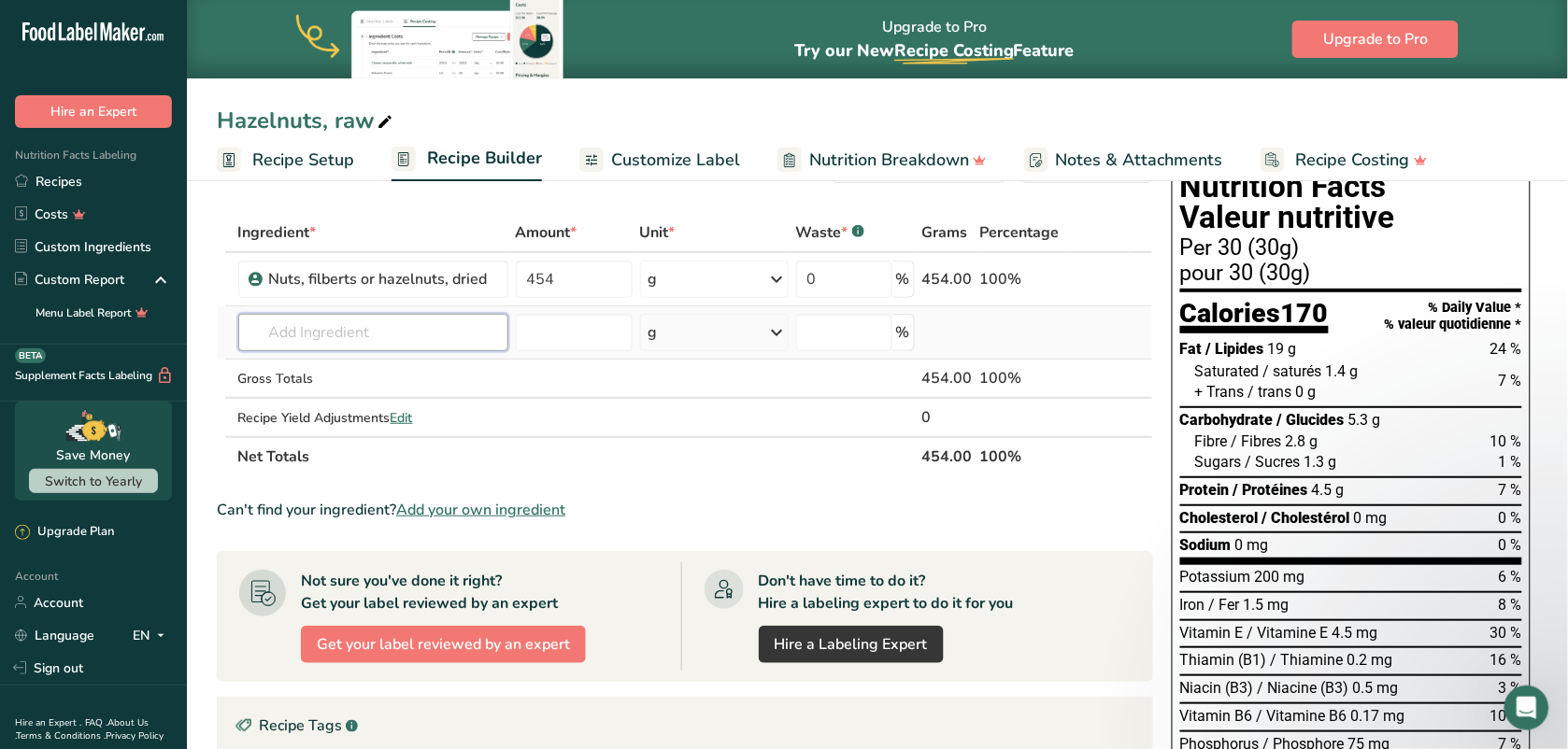 click at bounding box center [373, 332] 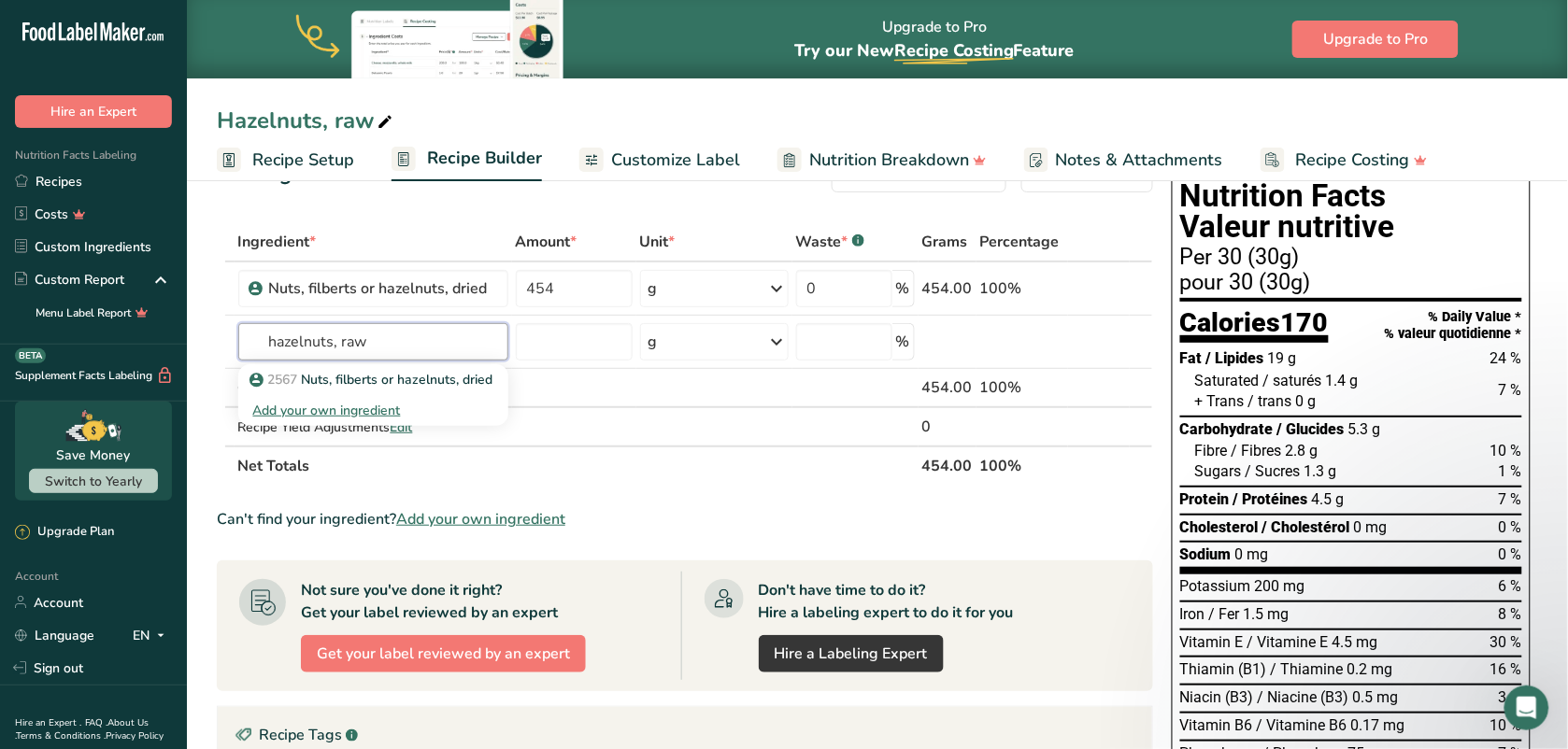 scroll, scrollTop: 56, scrollLeft: 0, axis: vertical 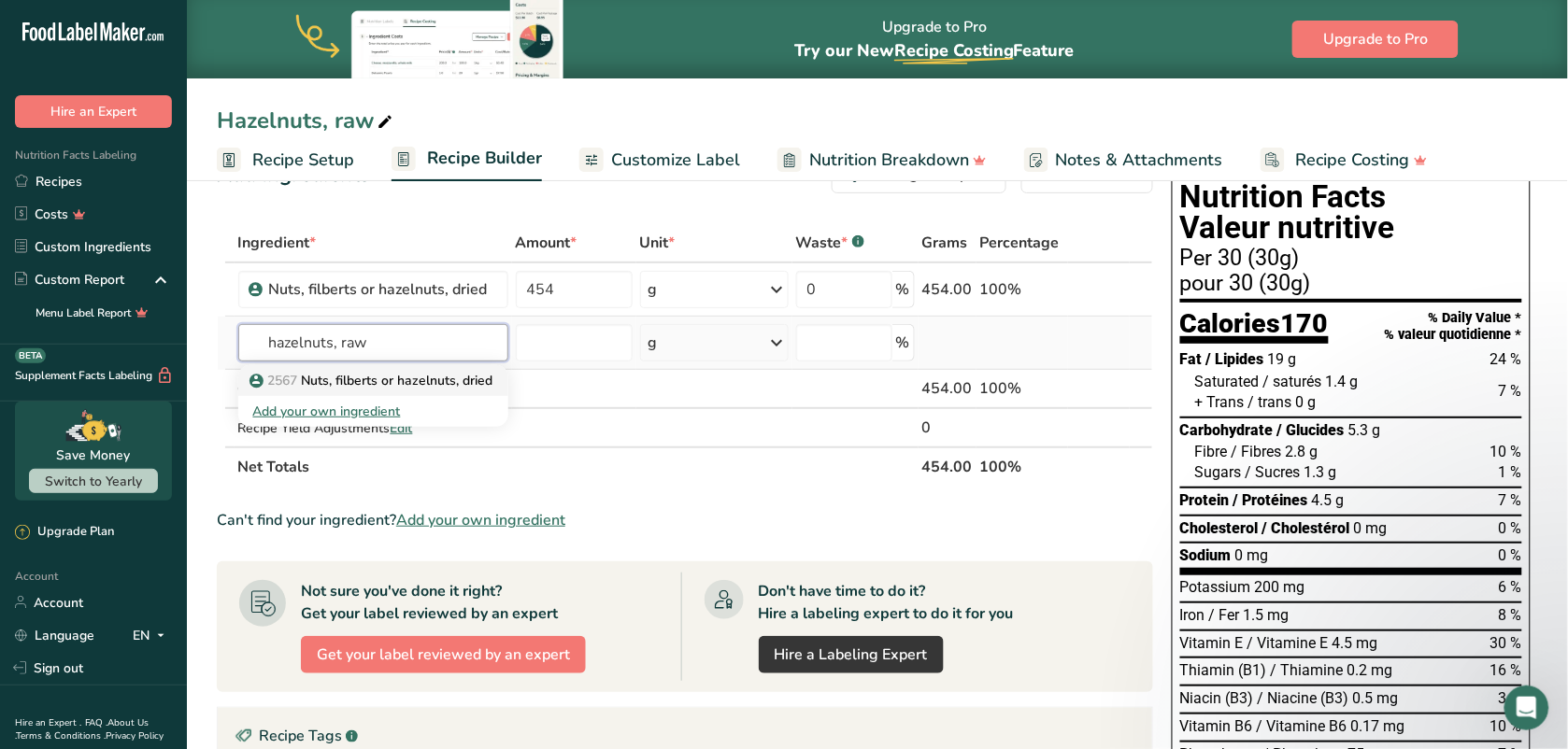 type on "hazelnuts, raw" 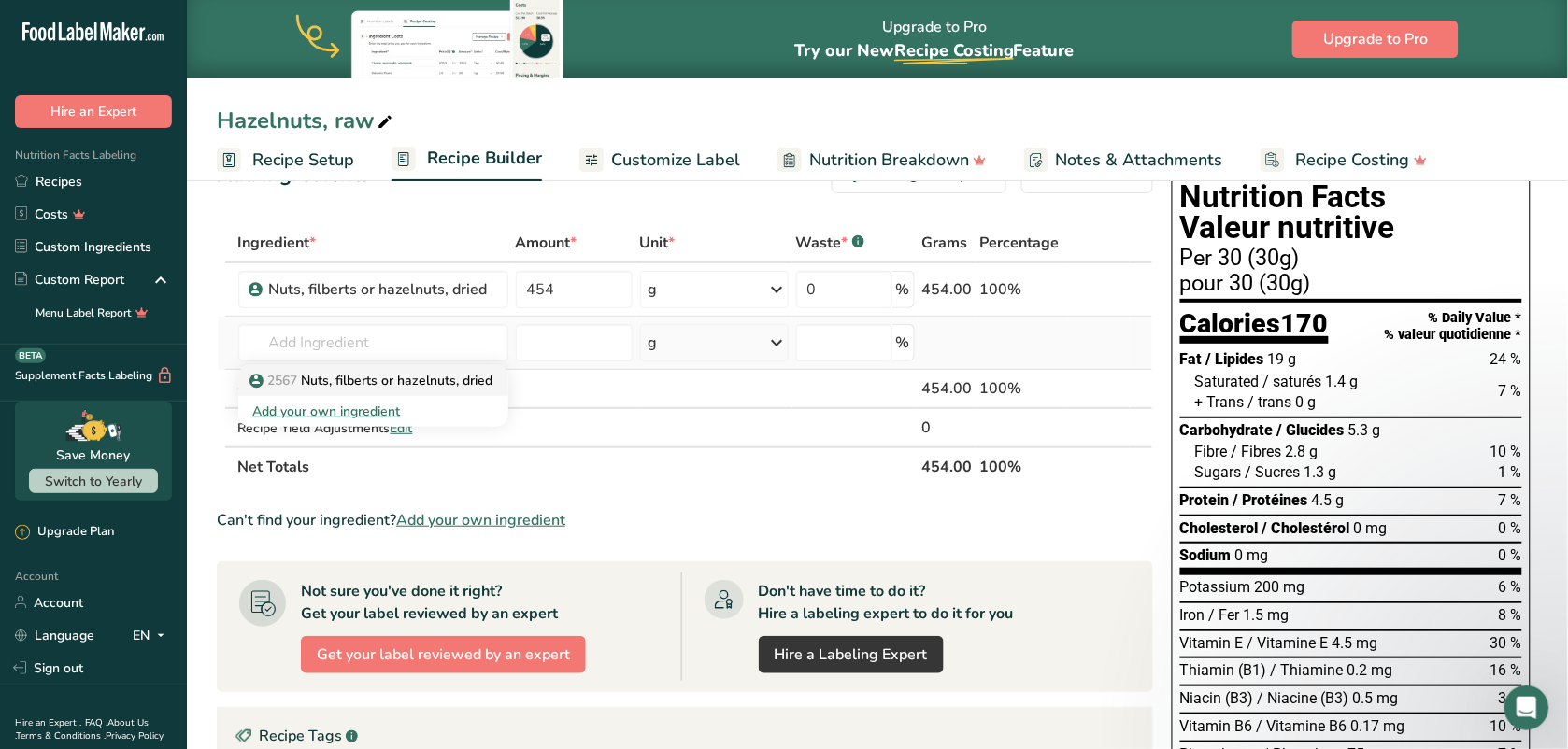 click on "2567
Nuts, filberts or hazelnuts, dried" at bounding box center (373, 380) 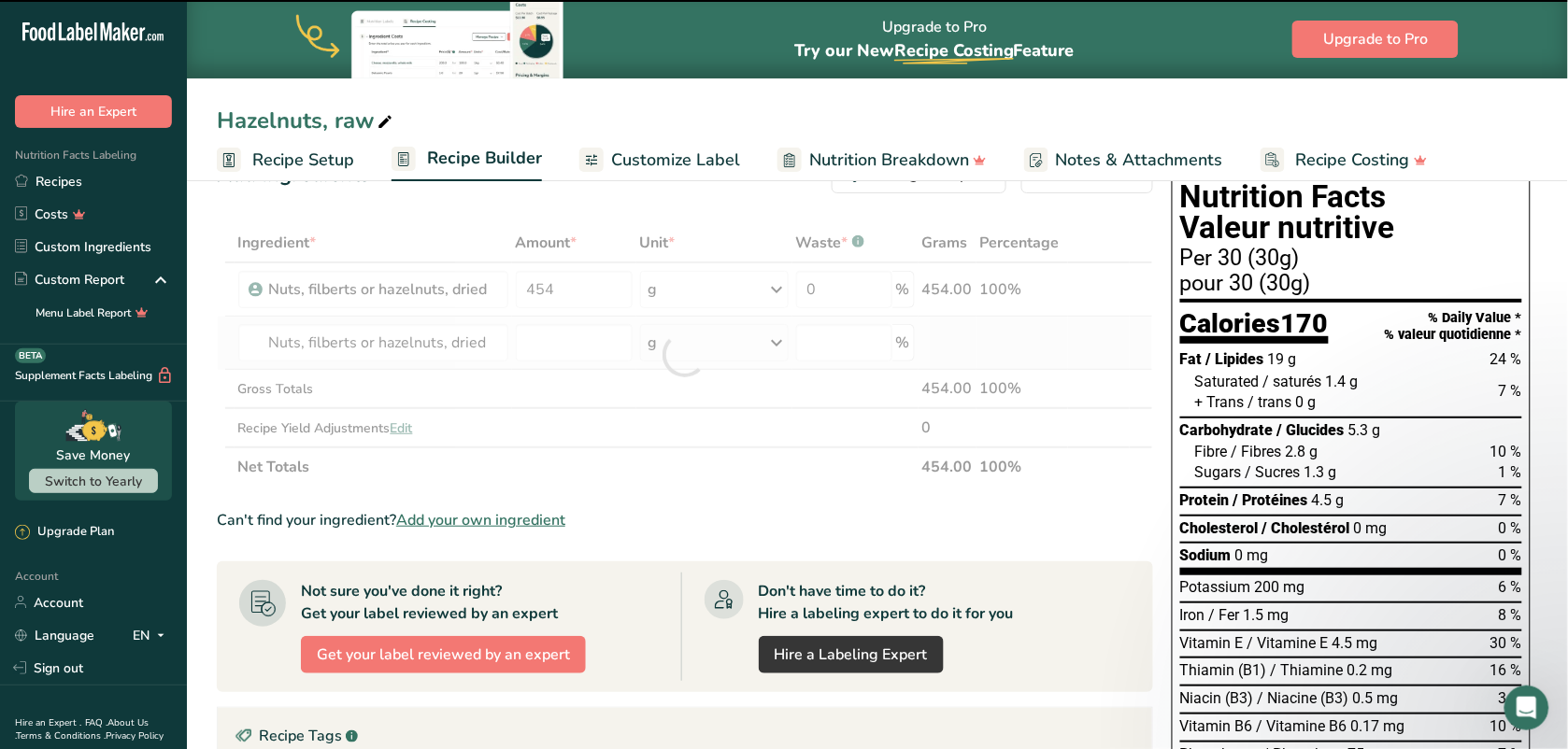 type on "0" 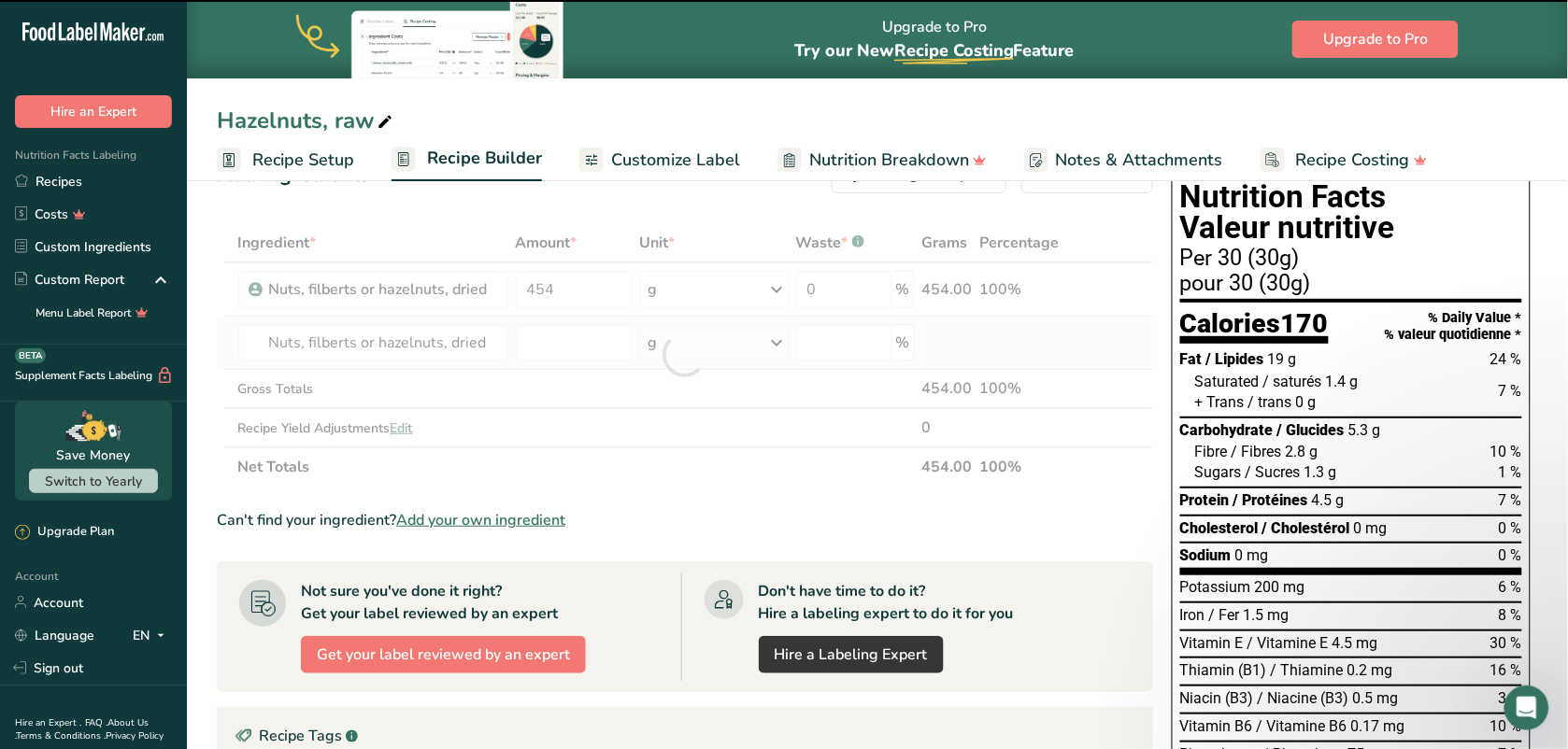 type on "0" 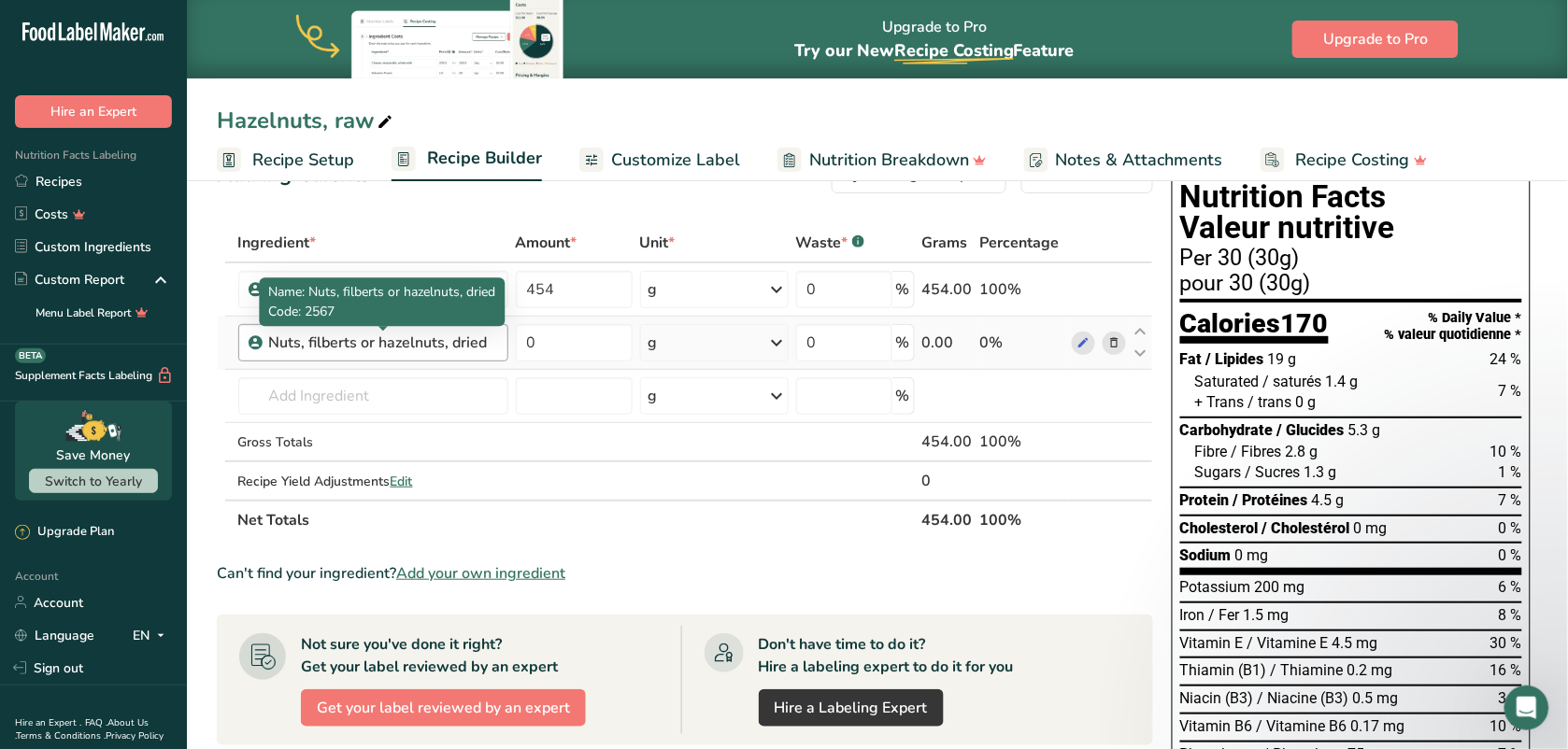 click on "Nuts, filberts or hazelnuts, dried" at bounding box center (383, 343) 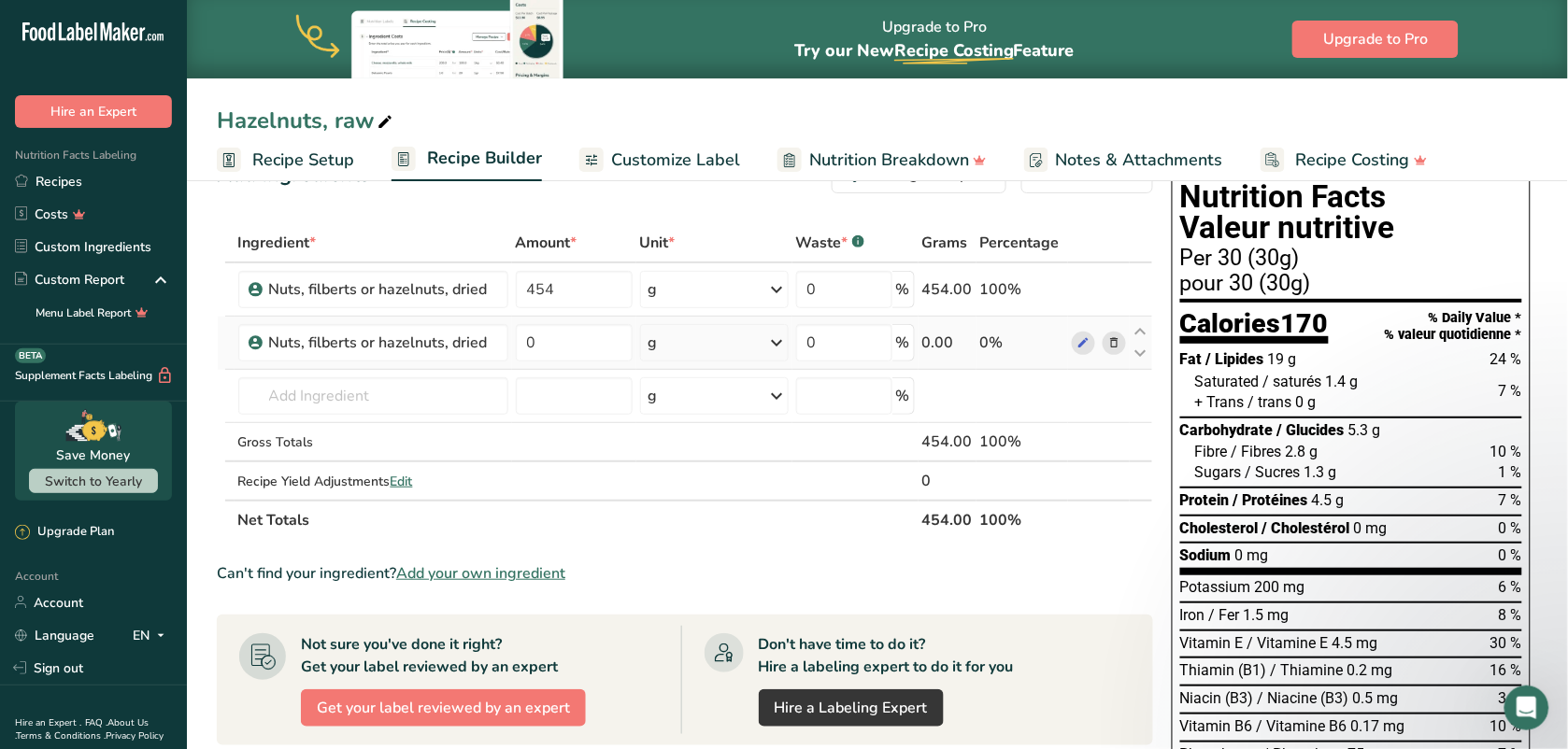 click at bounding box center (1114, 343) 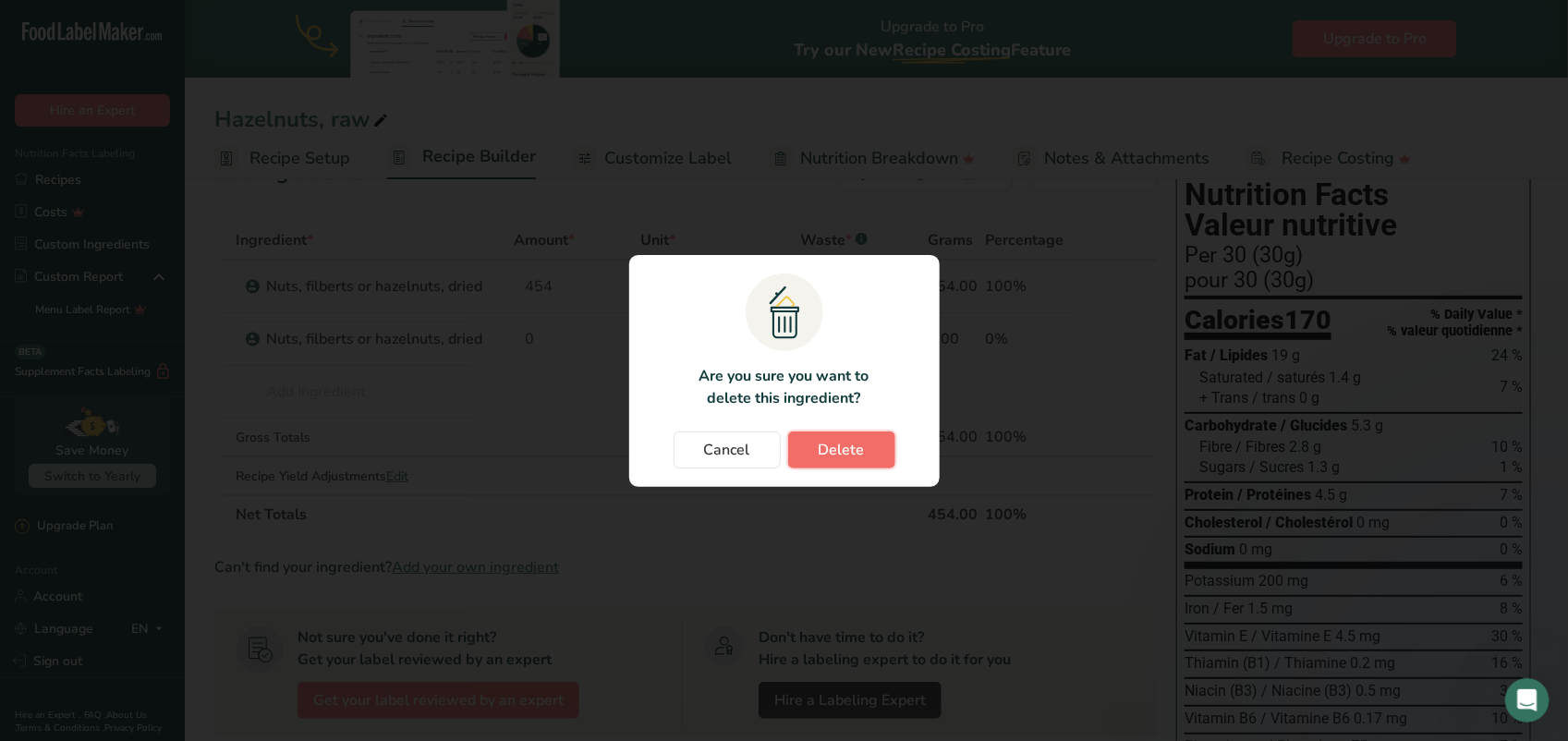 click on "Delete" at bounding box center (842, 450) 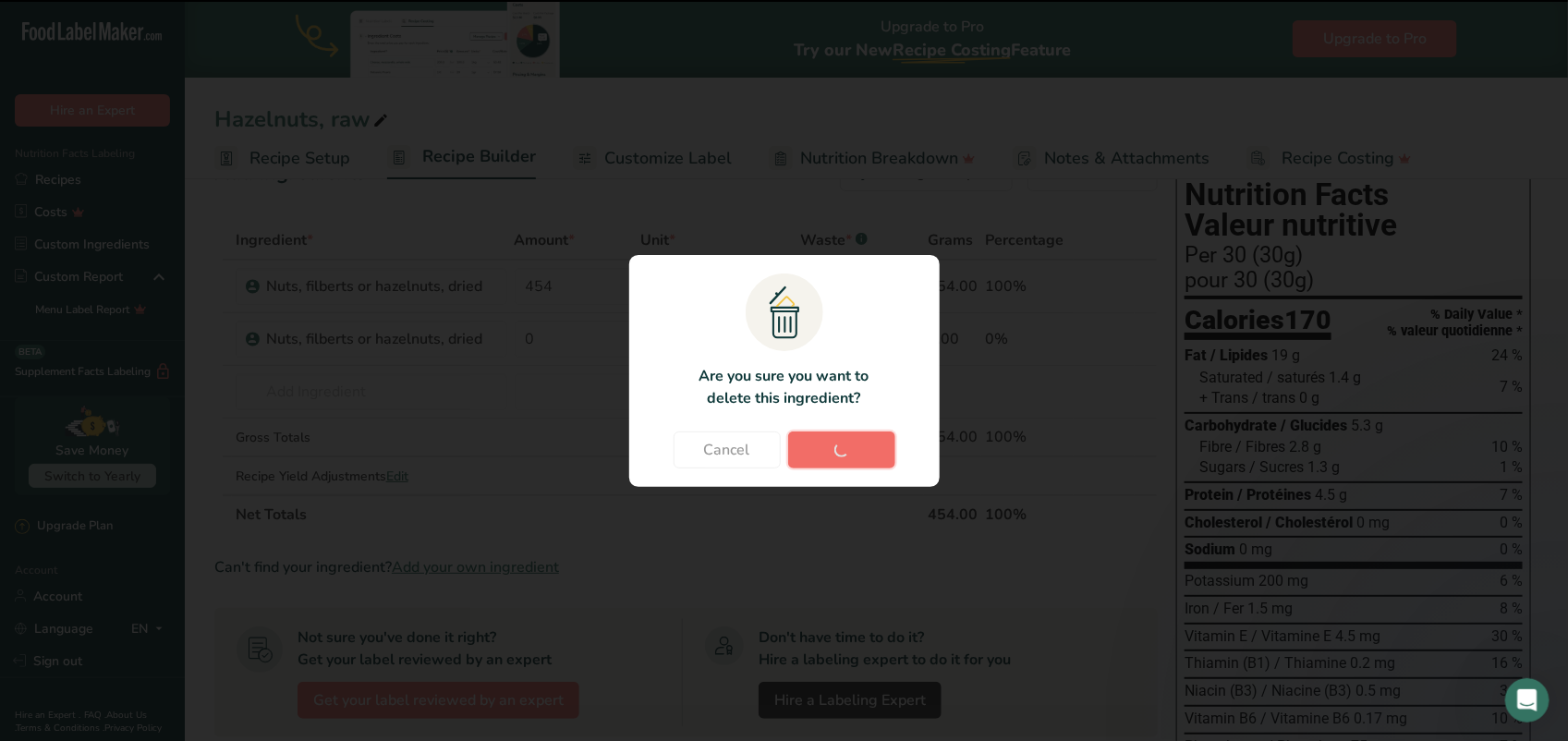 type 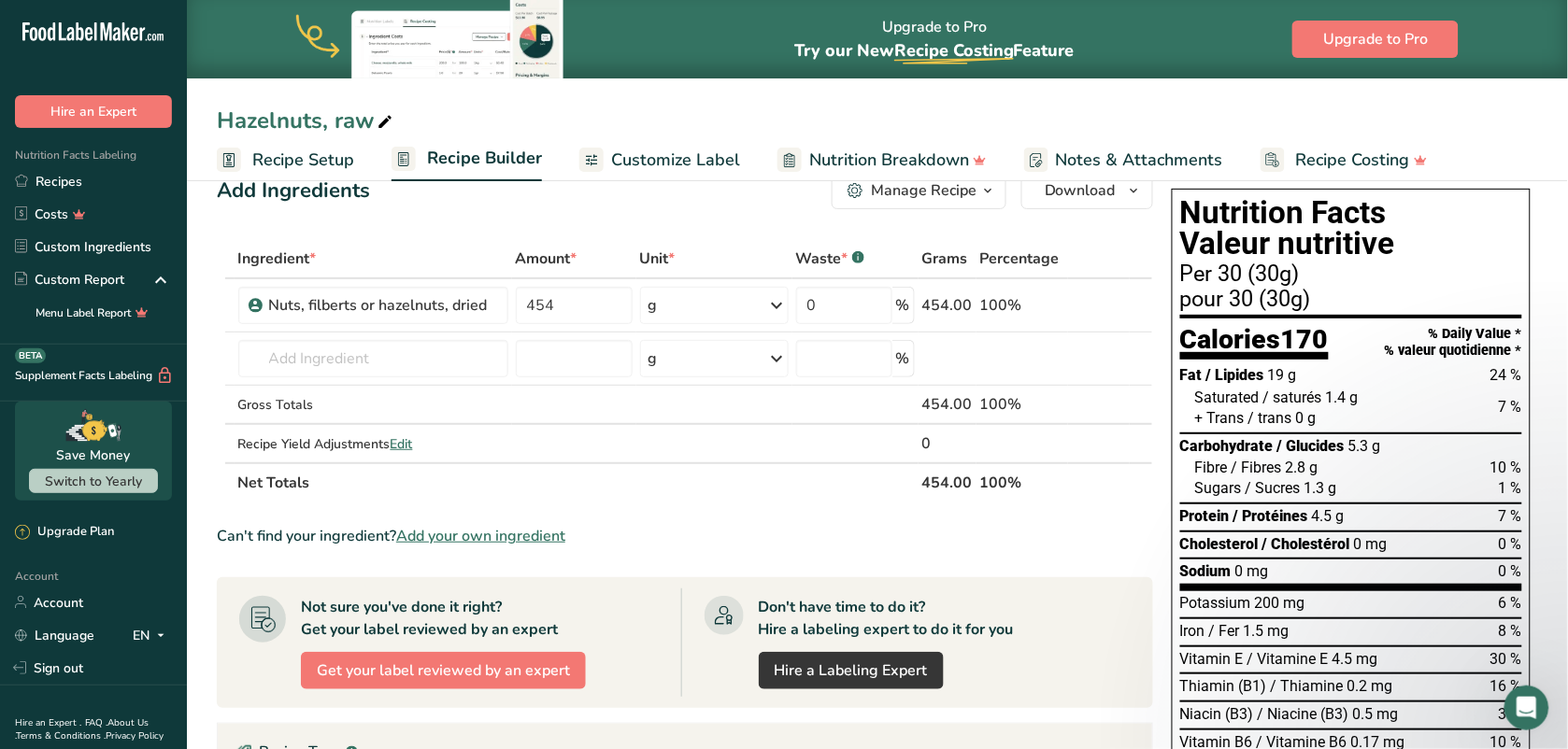 scroll, scrollTop: 0, scrollLeft: 0, axis: both 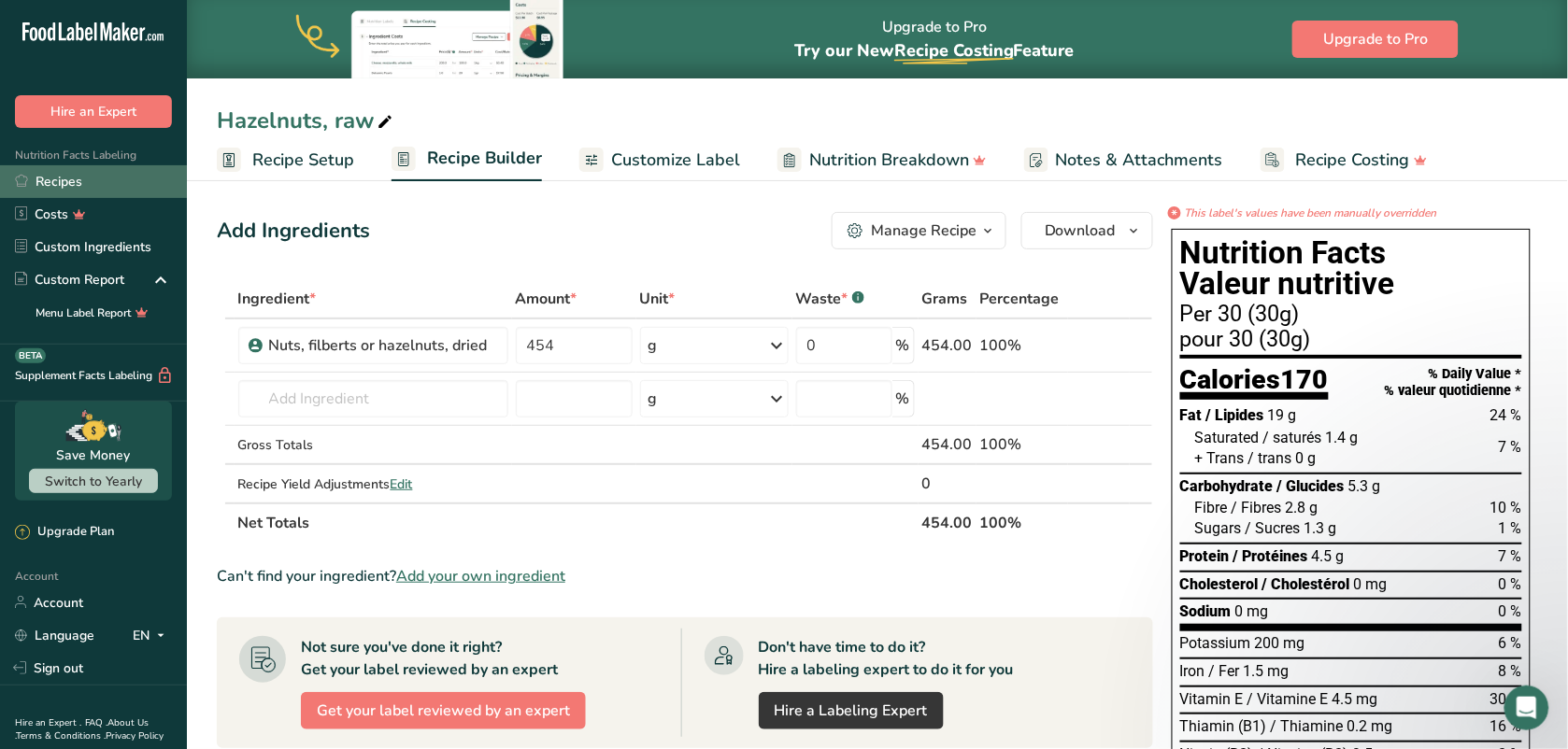 click on "Recipes" at bounding box center (93, 181) 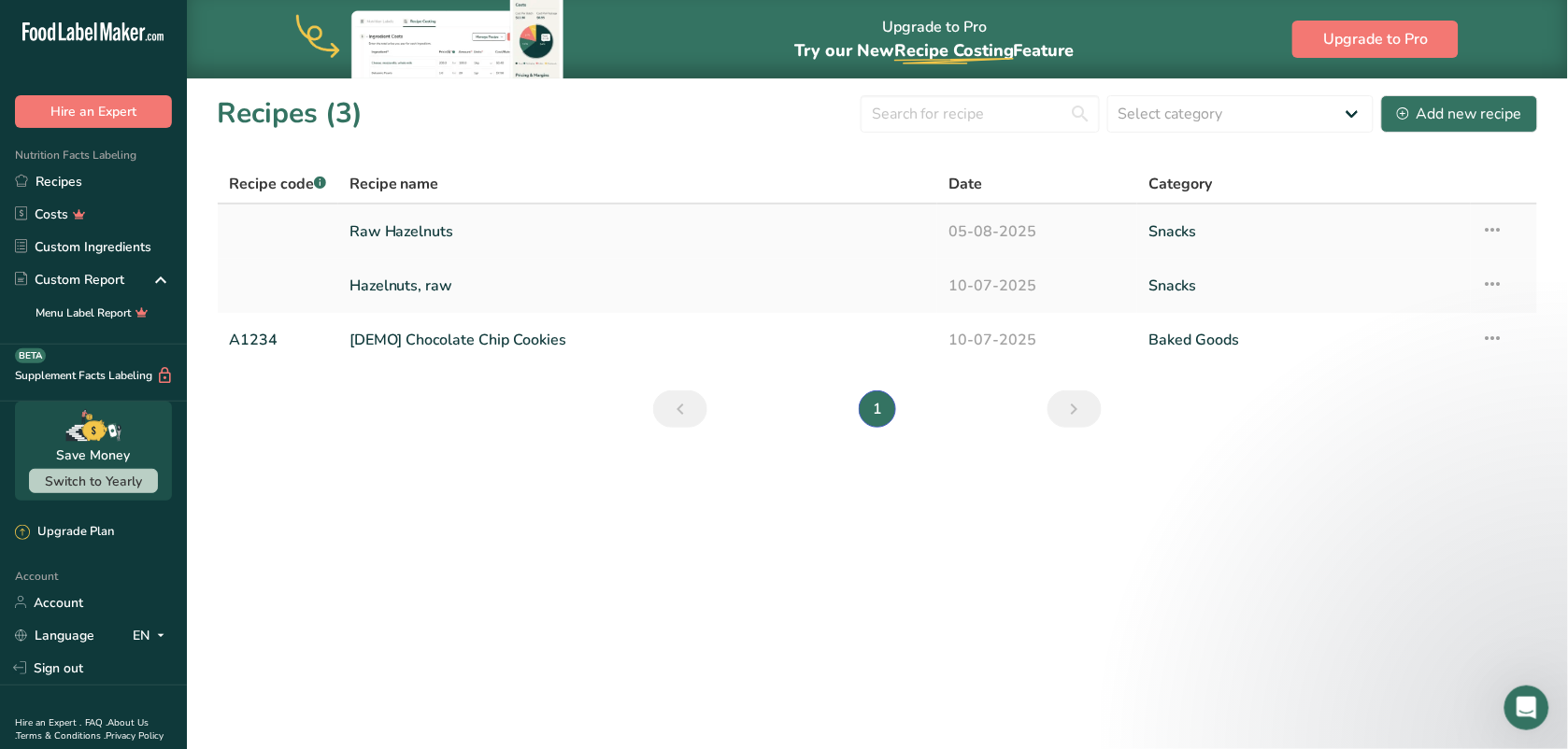 click on "Raw Hazelnuts" at bounding box center (638, 232) 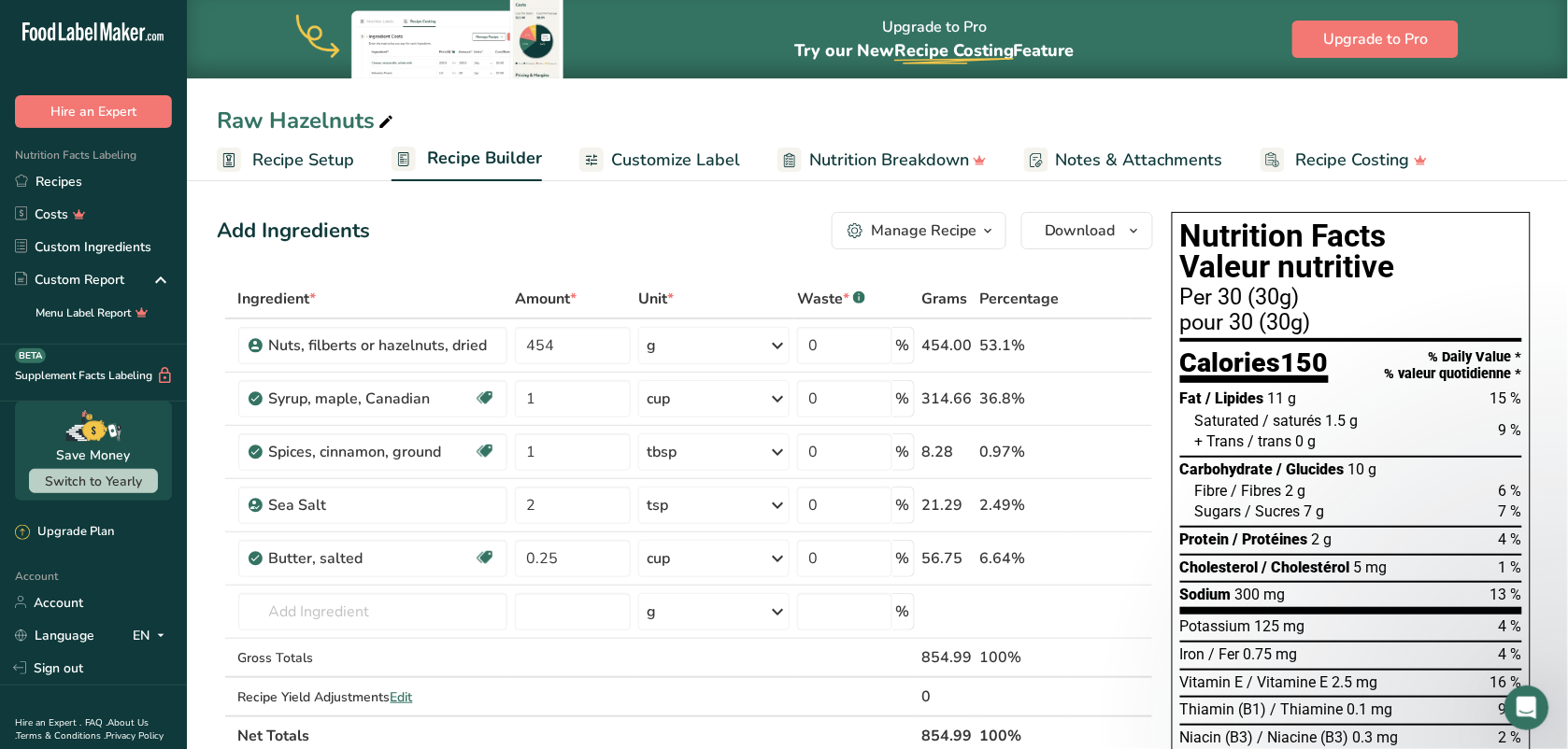 click on "Recipe Setup" at bounding box center [303, 160] 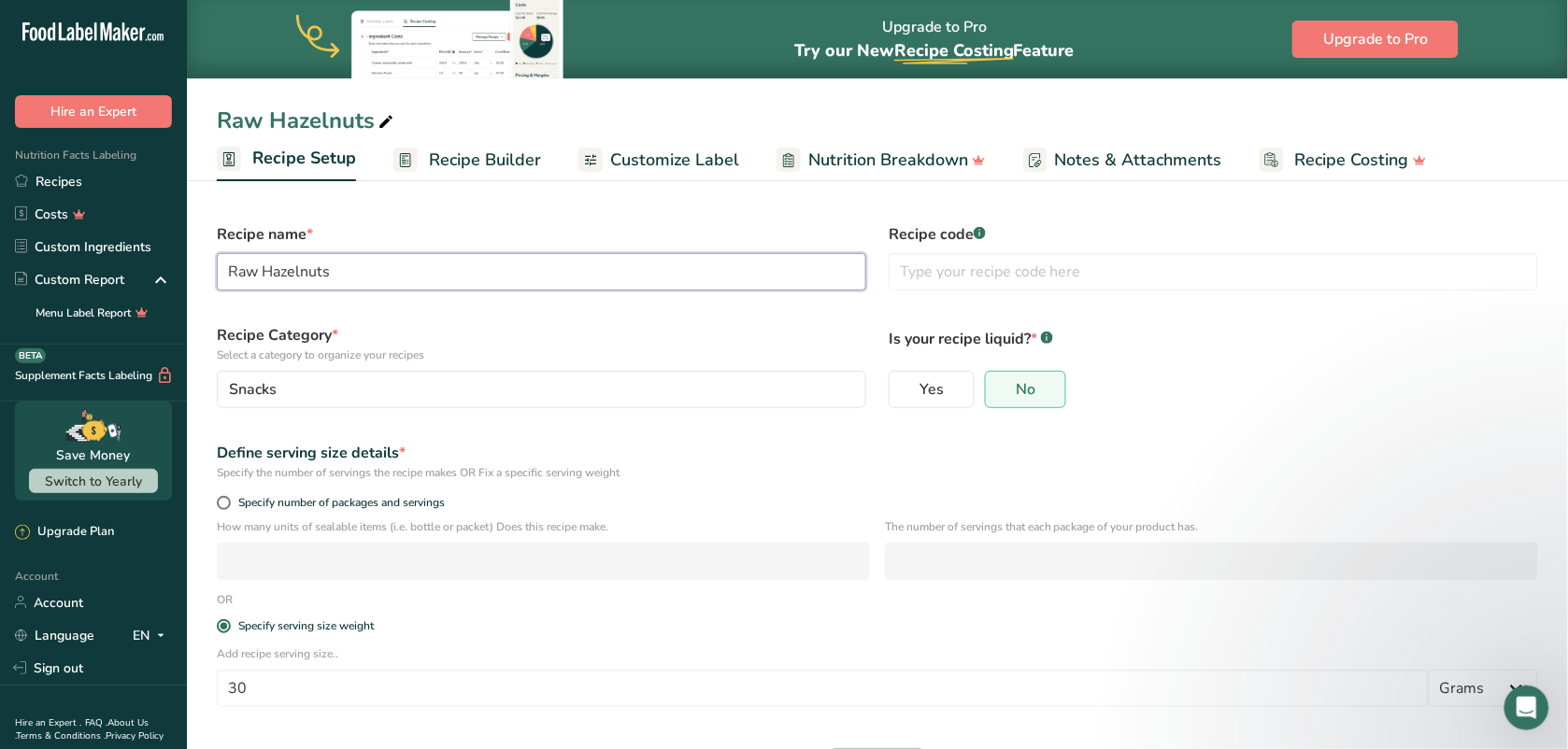 drag, startPoint x: 402, startPoint y: 272, endPoint x: 178, endPoint y: 271, distance: 224.00223 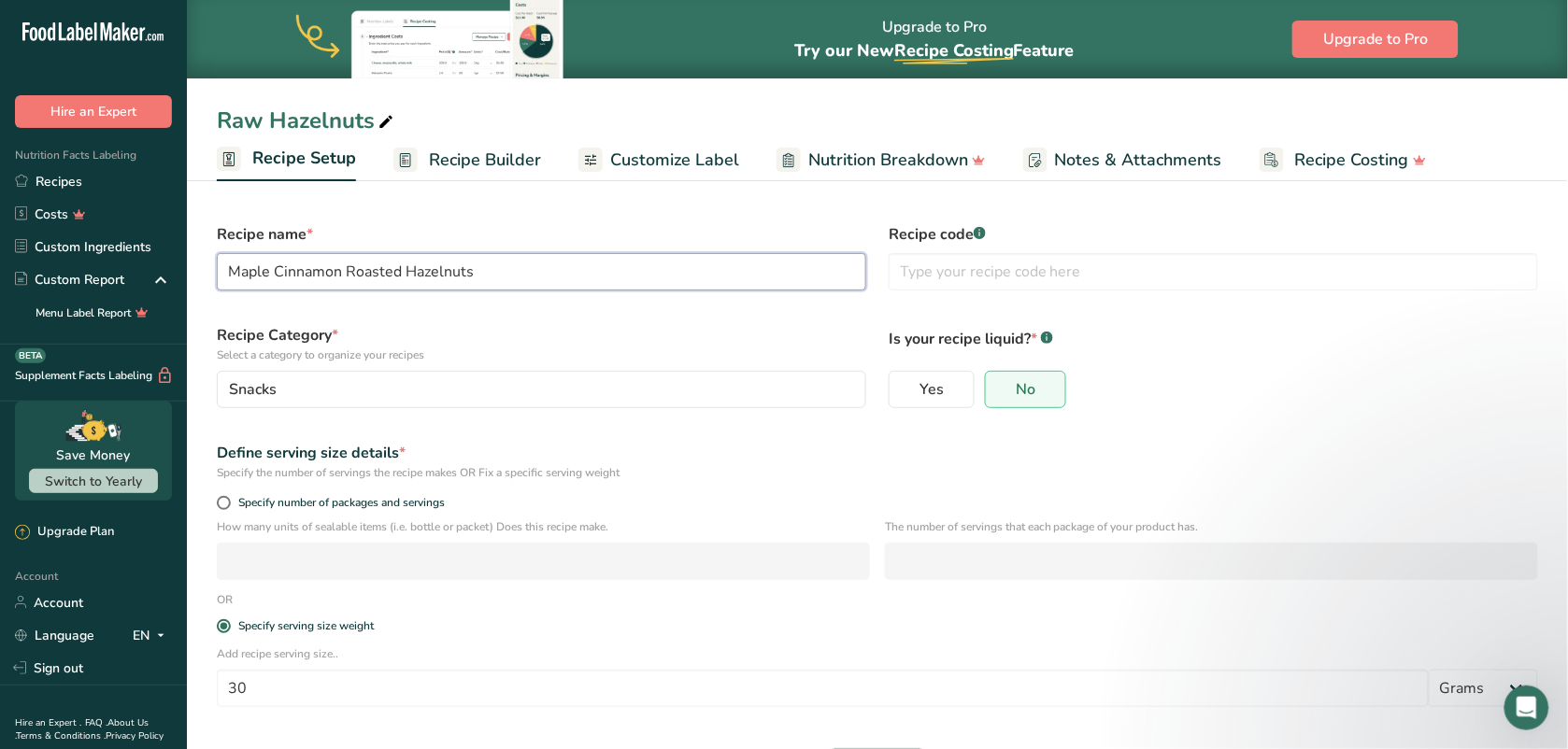 scroll, scrollTop: 66, scrollLeft: 0, axis: vertical 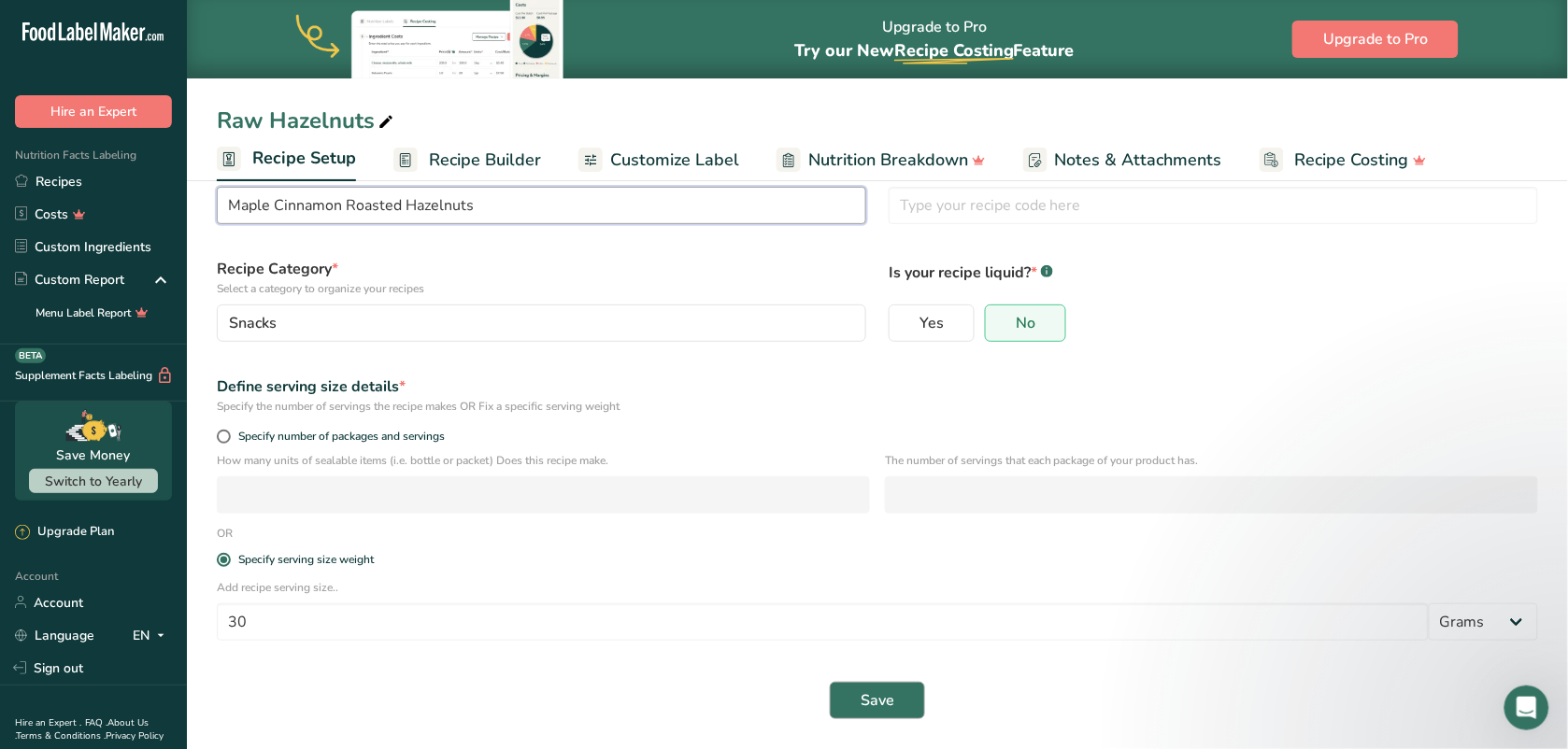 type on "Maple Cinnamon Roasted Hazelnuts" 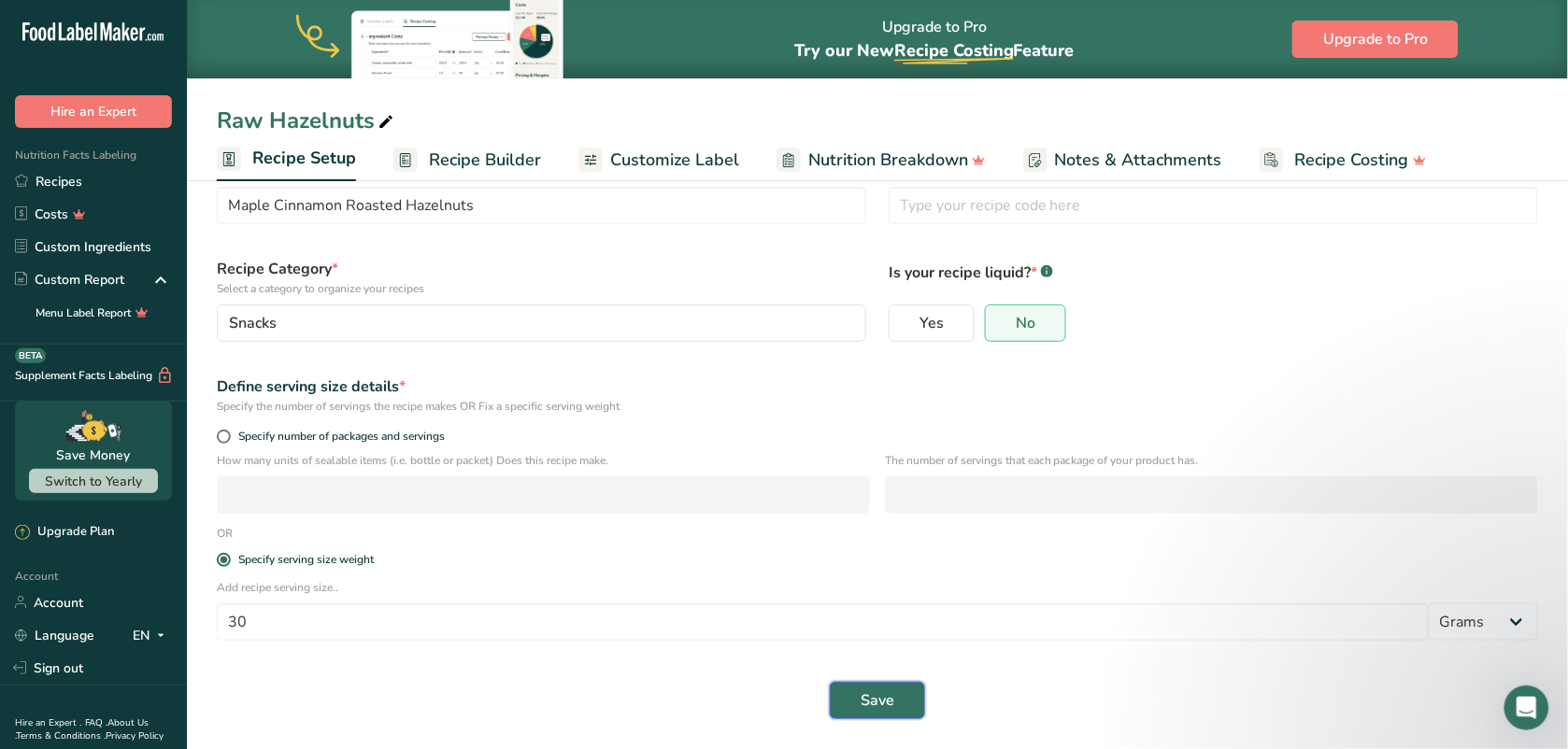 click on "Save" at bounding box center [877, 700] 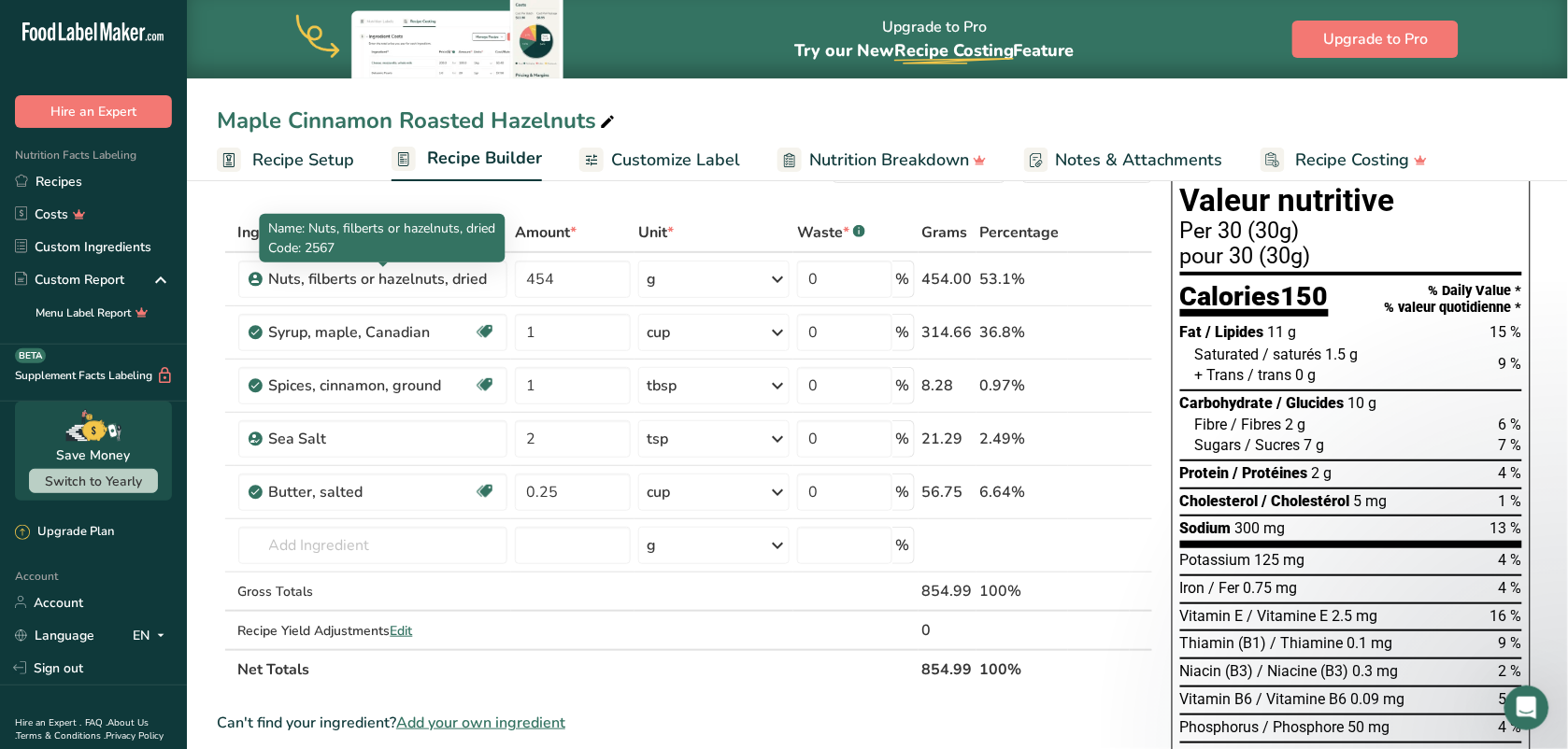 click on "Name: Nuts, filberts or hazelnuts, dried   Code: 2567" at bounding box center [382, 238] 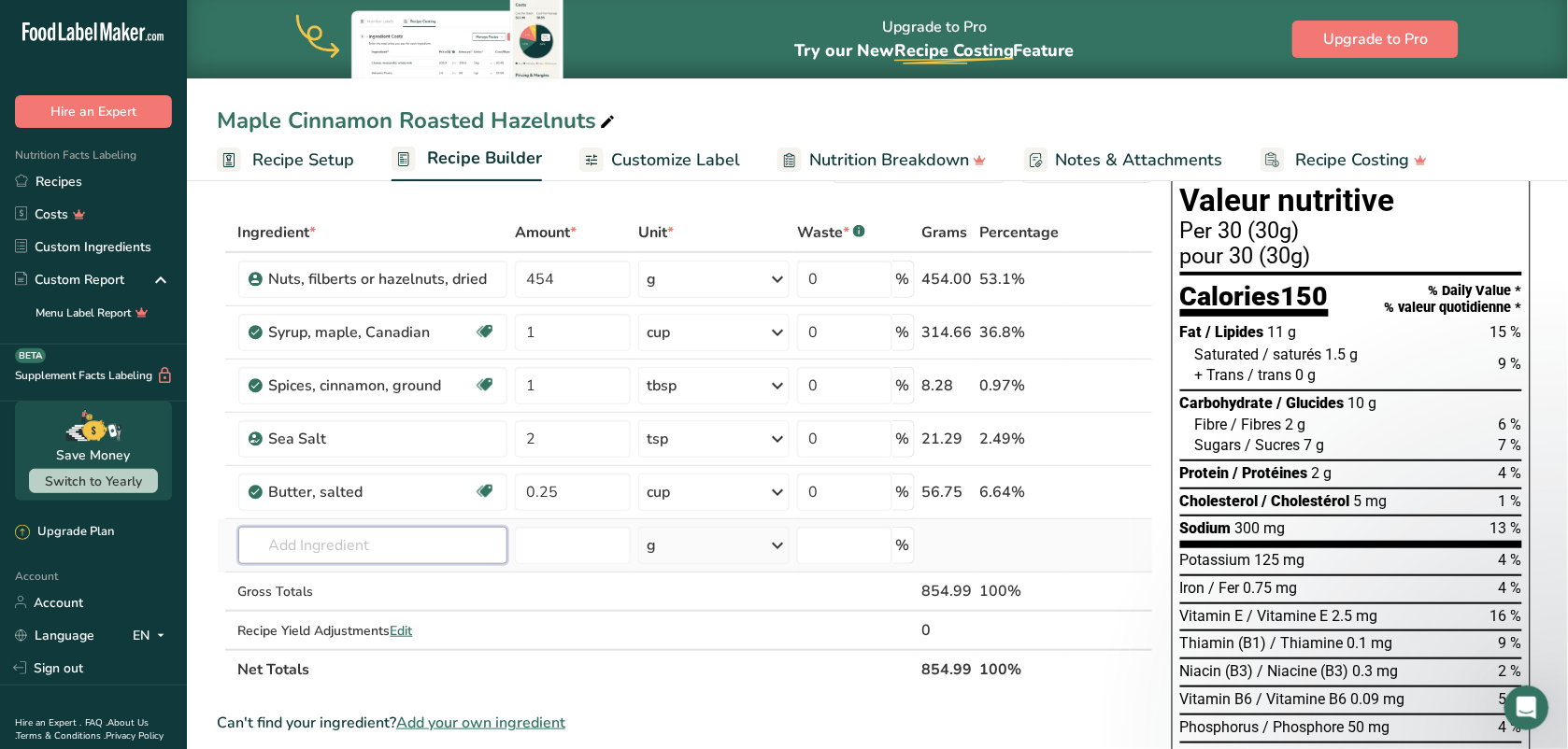 click at bounding box center (373, 545) 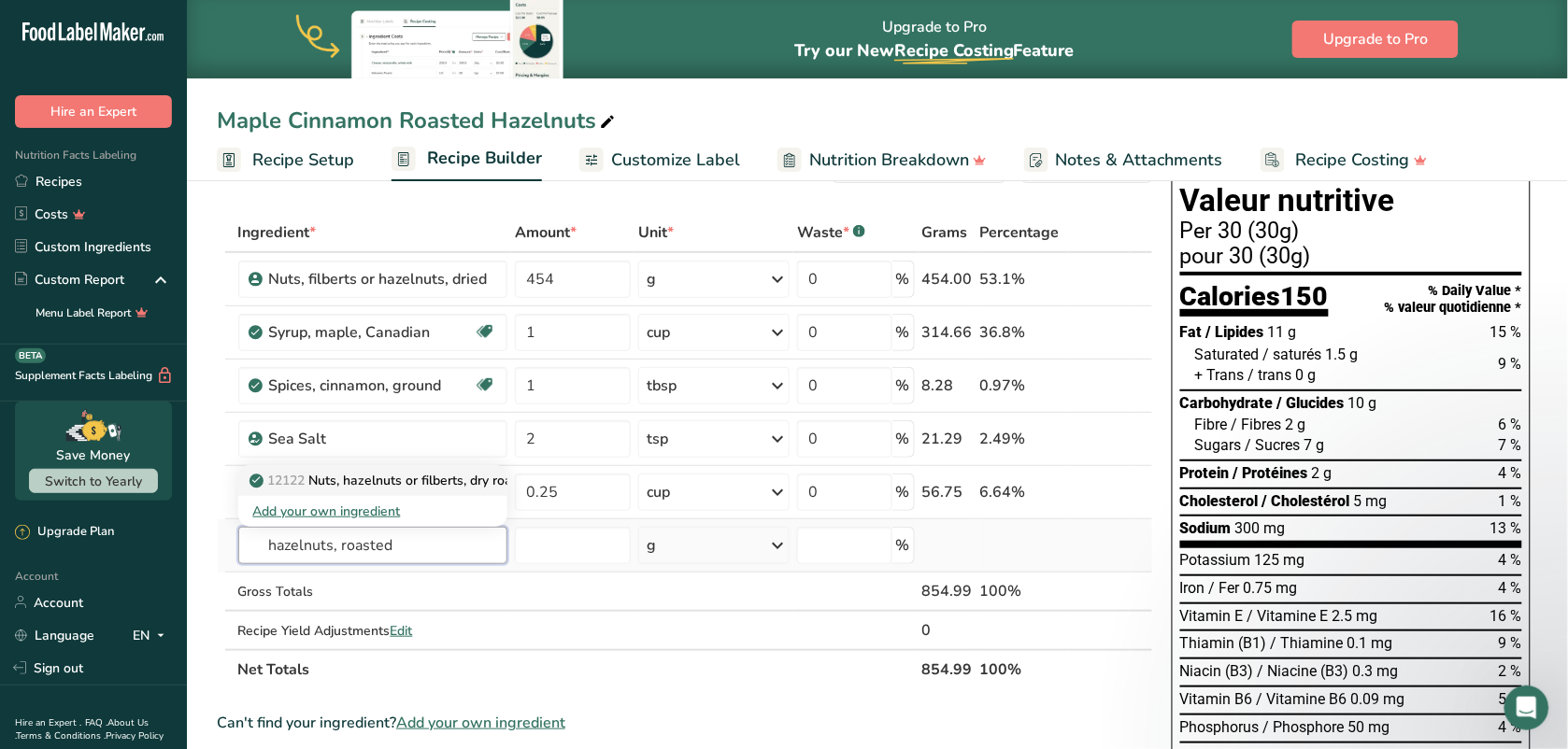 type on "hazelnuts, roasted" 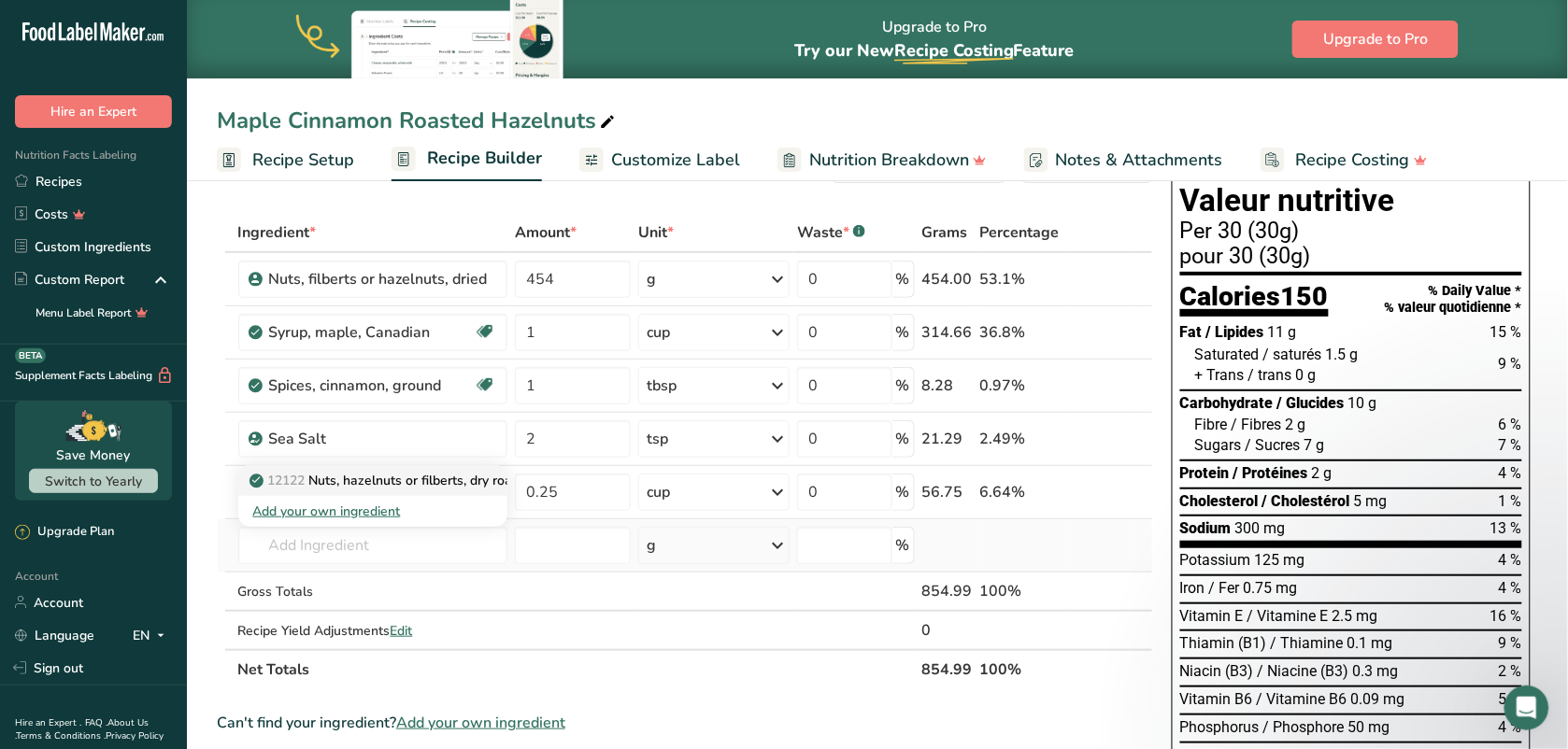 click on "12122
Nuts, hazelnuts or filberts, dry roasted, without salt added" at bounding box center [456, 480] 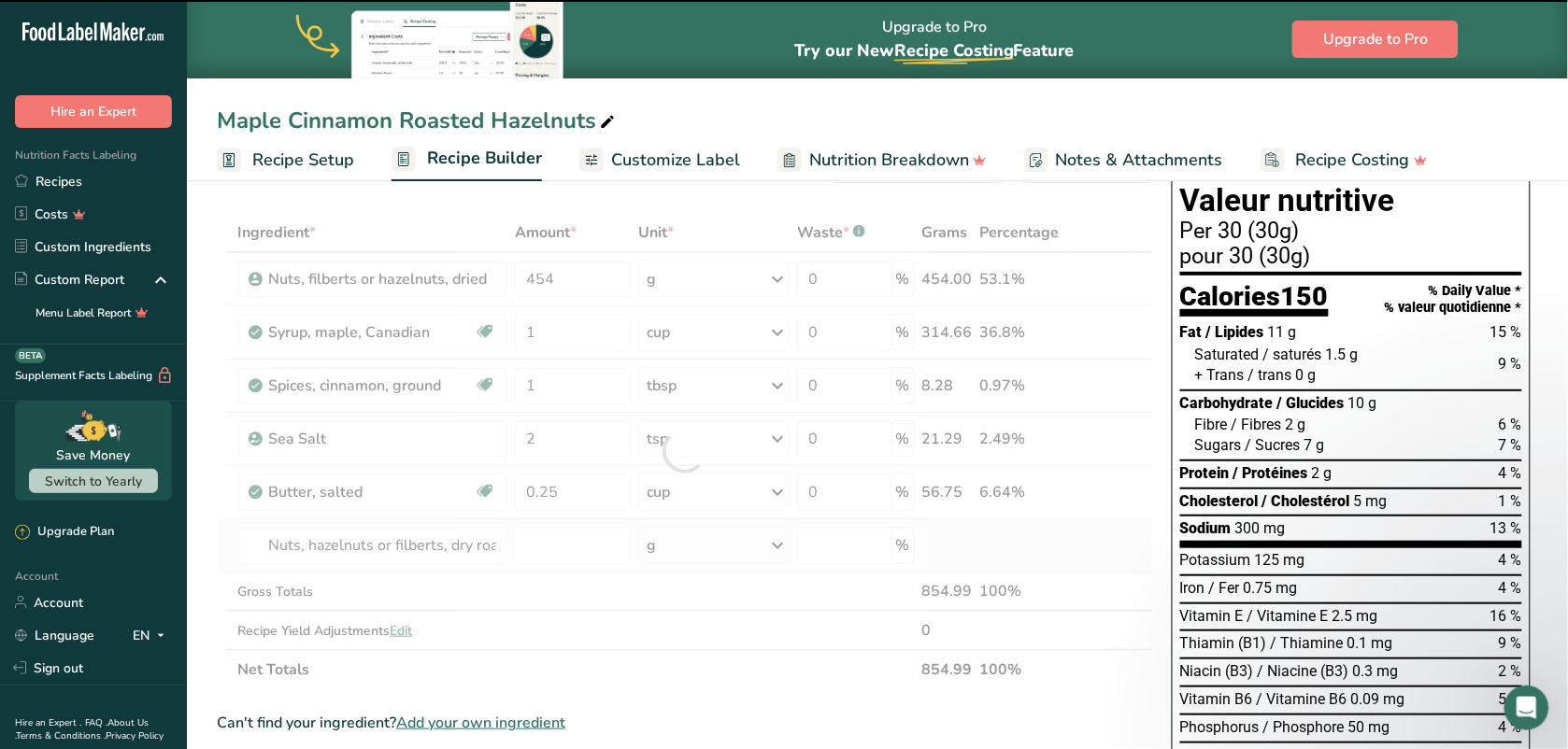 type on "0" 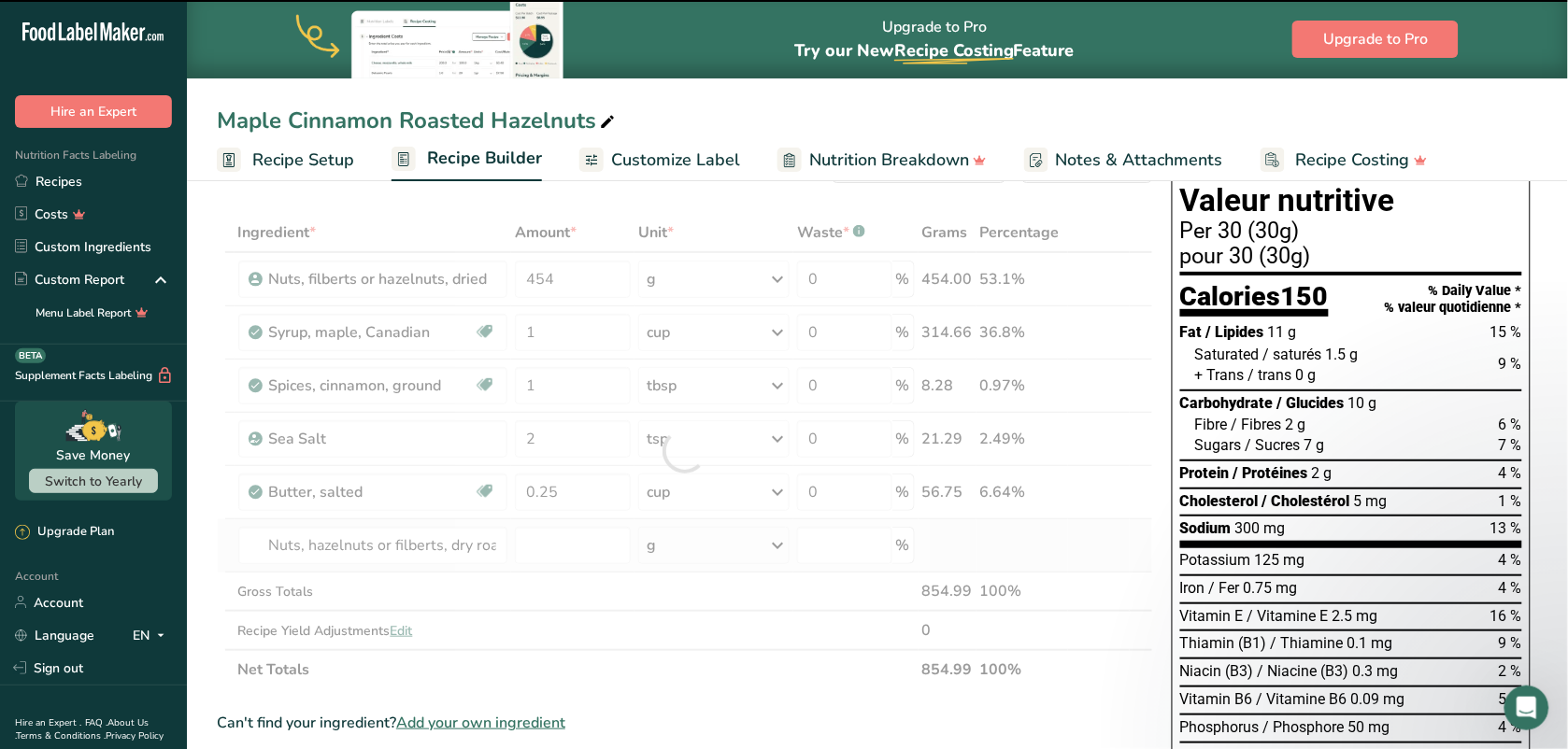 type on "0" 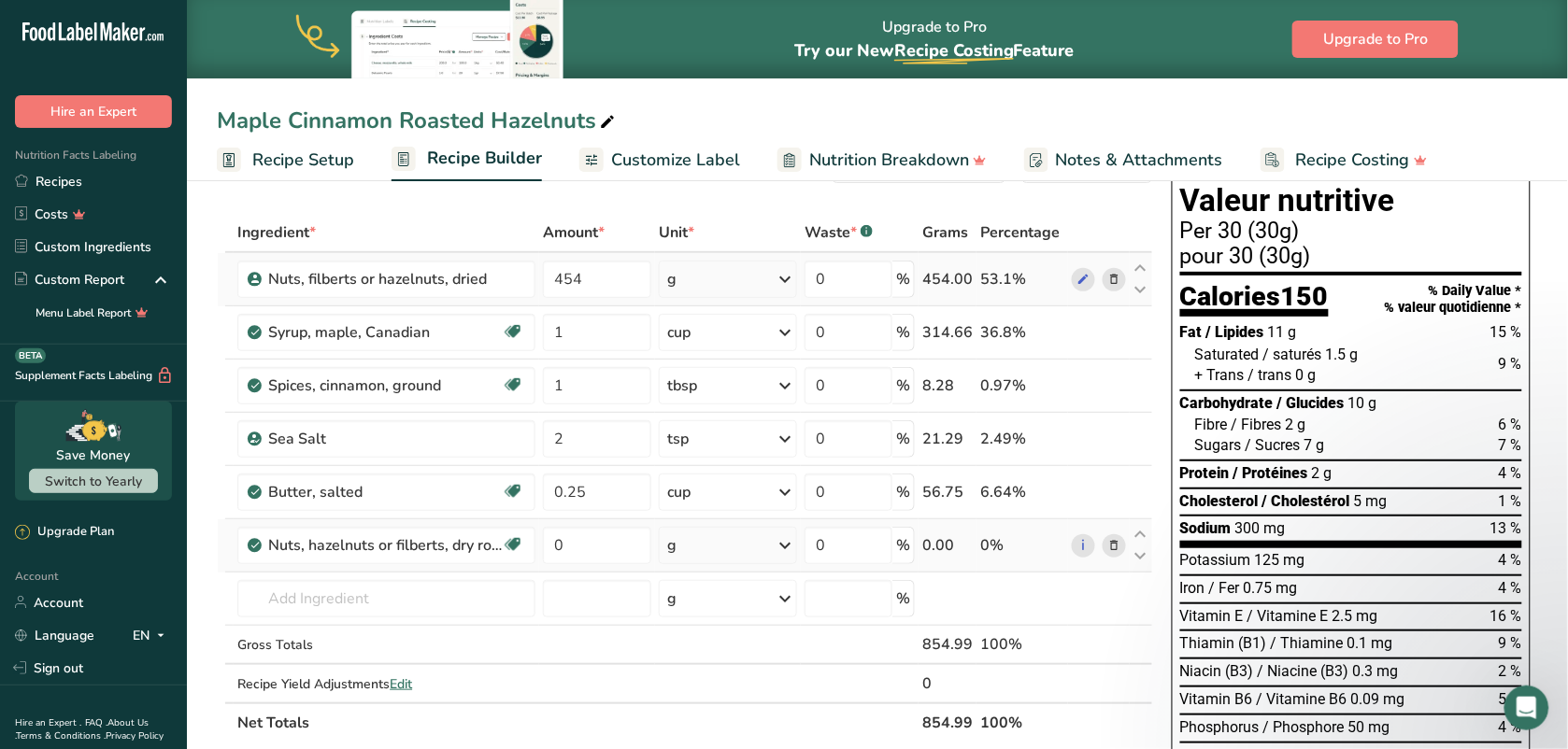 click at bounding box center (1114, 279) 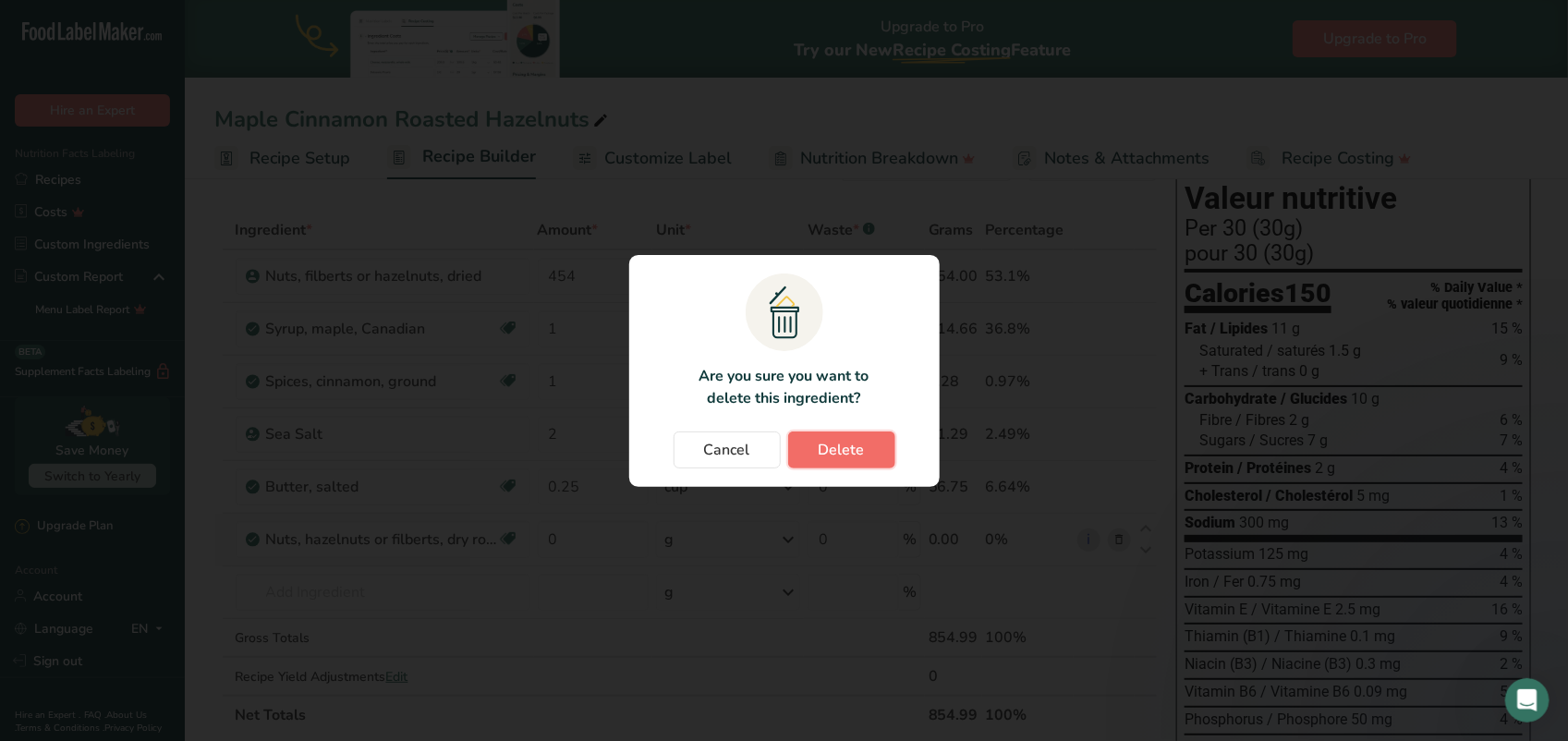 click on "Delete" at bounding box center [842, 450] 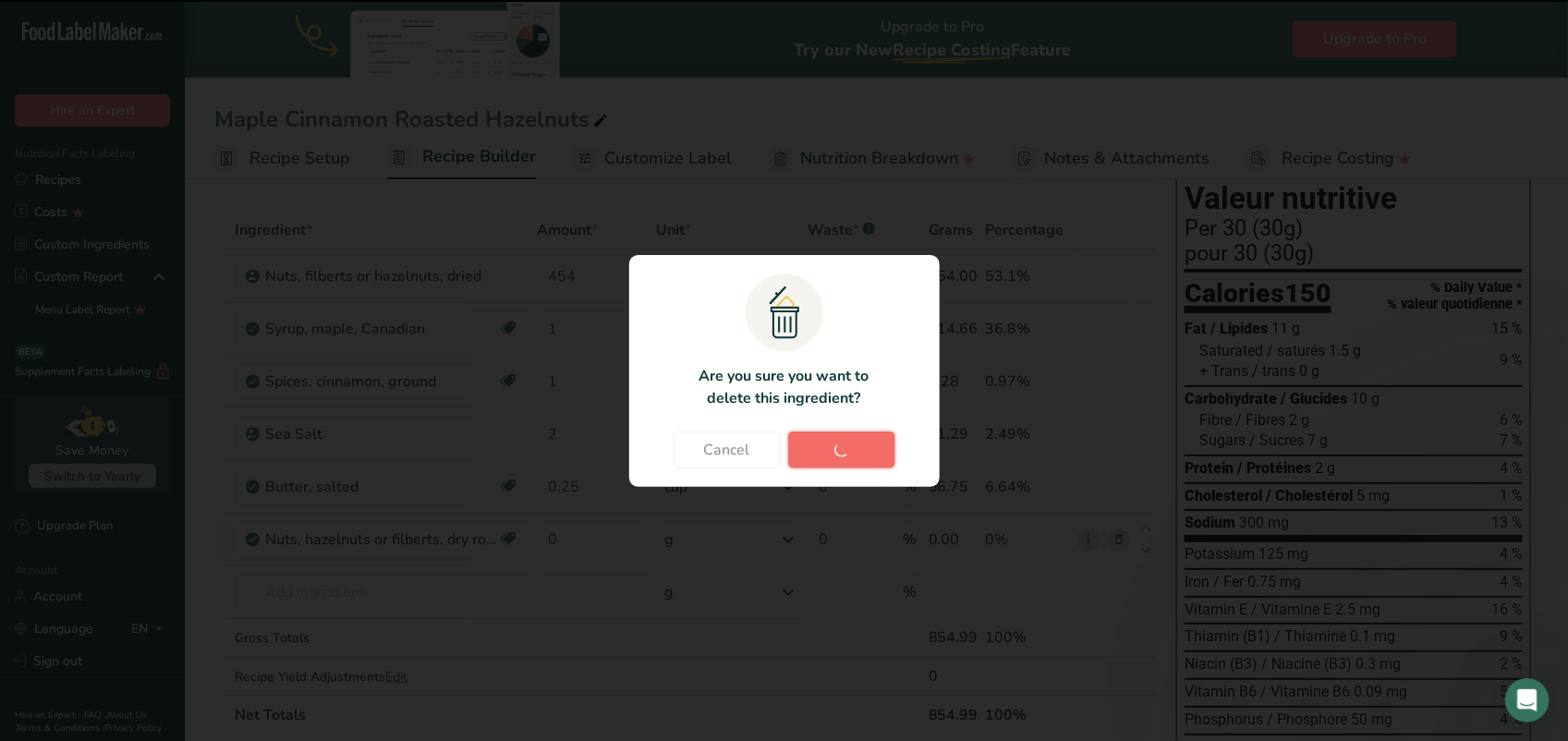type on "1" 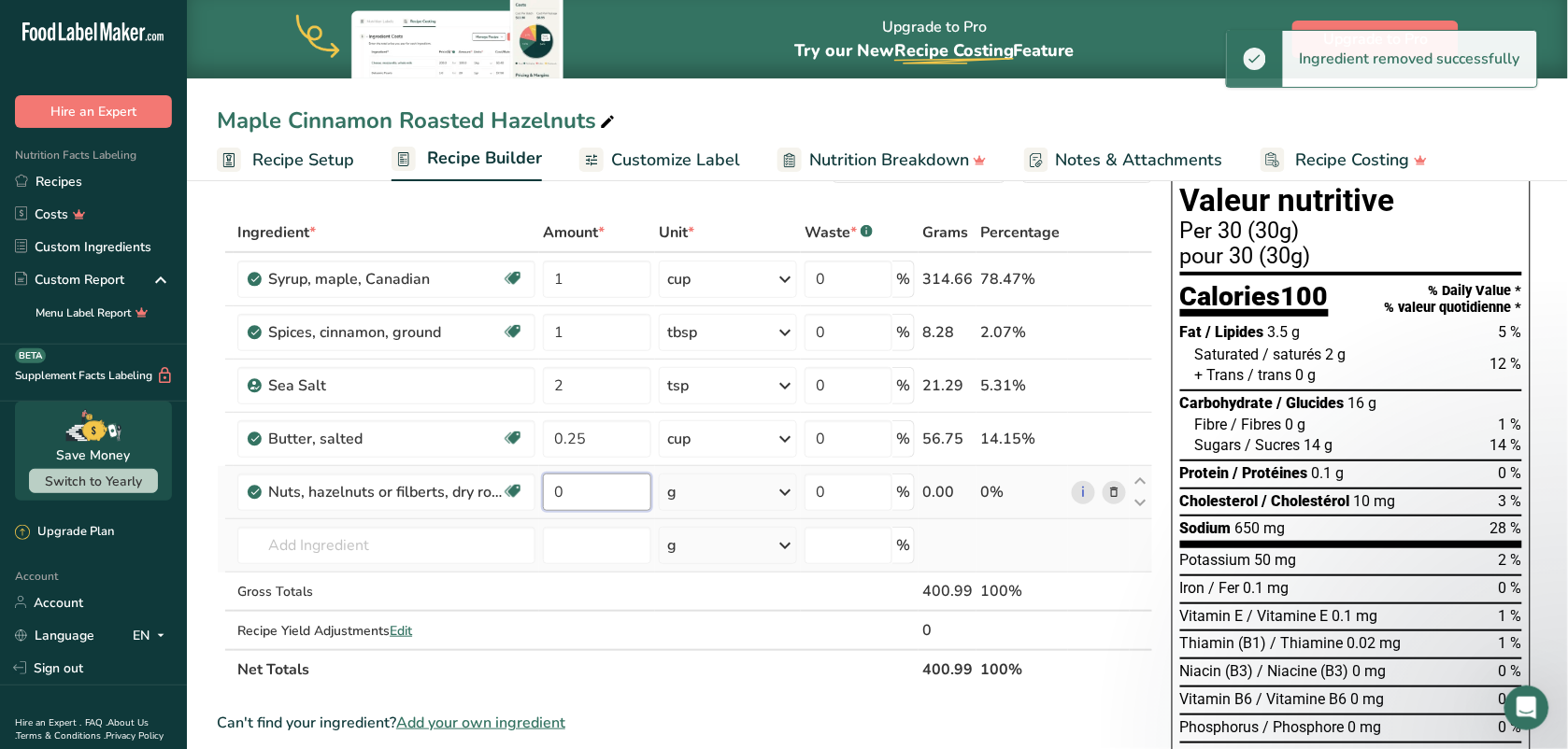 click on "0" at bounding box center [597, 492] 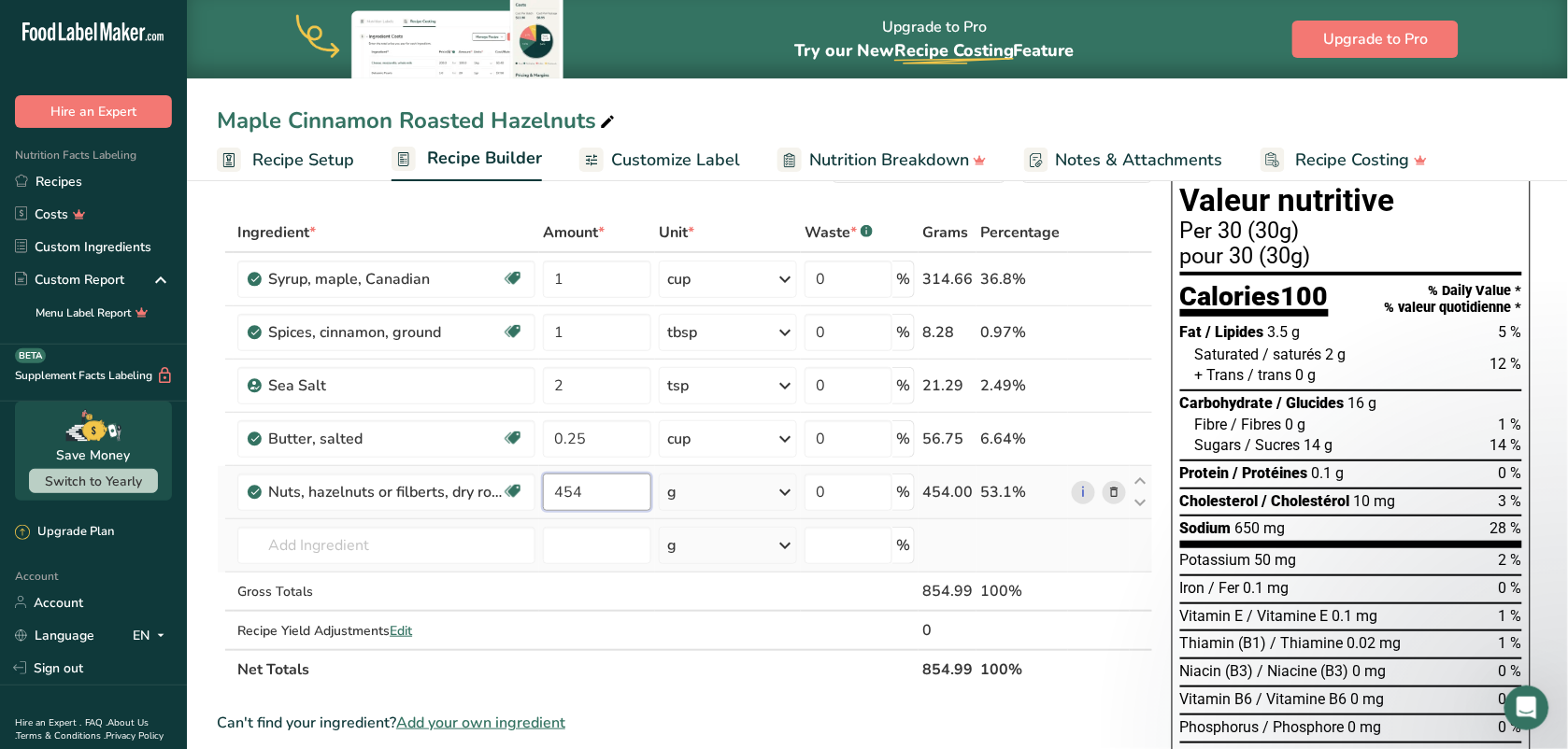 click on "454" at bounding box center [597, 492] 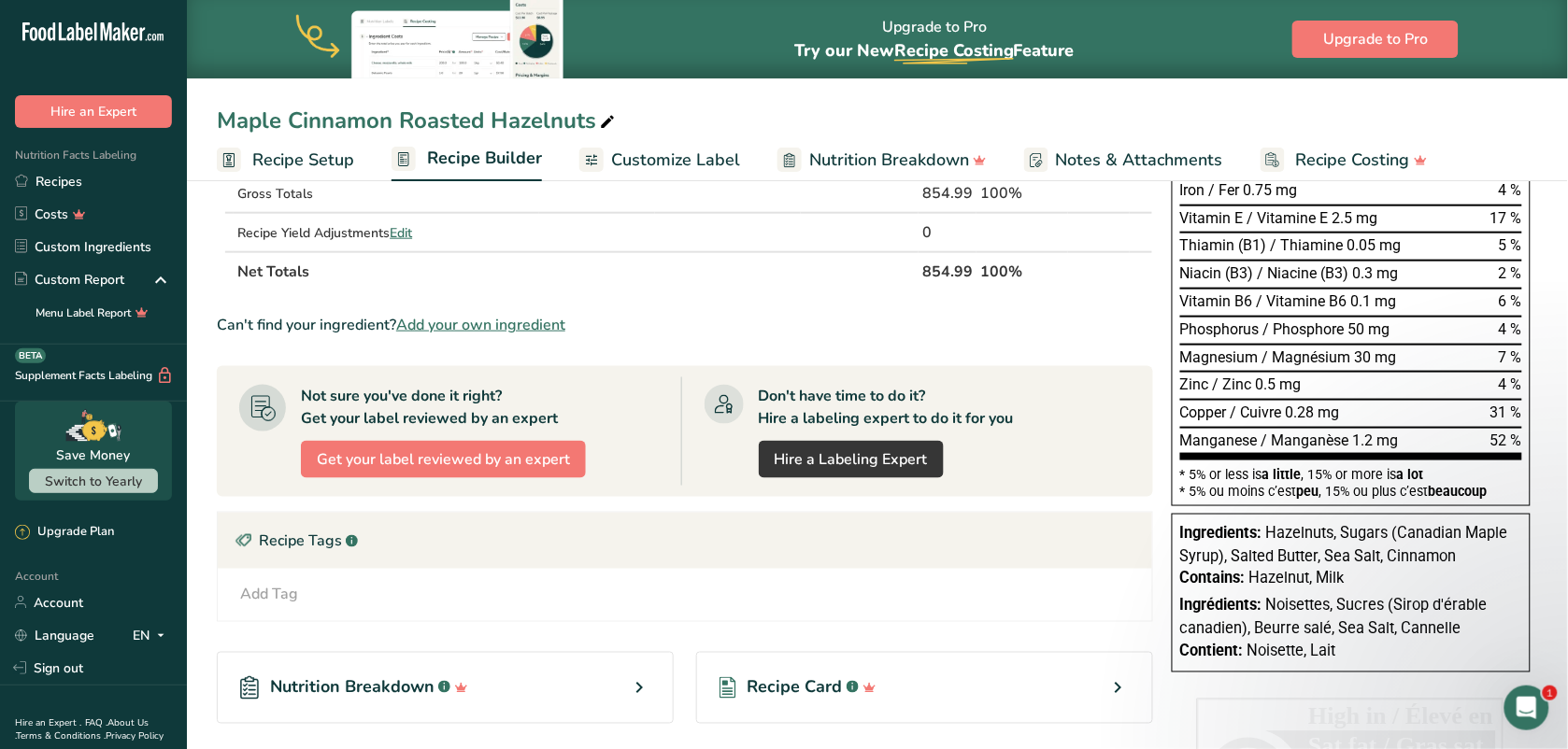 scroll, scrollTop: 462, scrollLeft: 0, axis: vertical 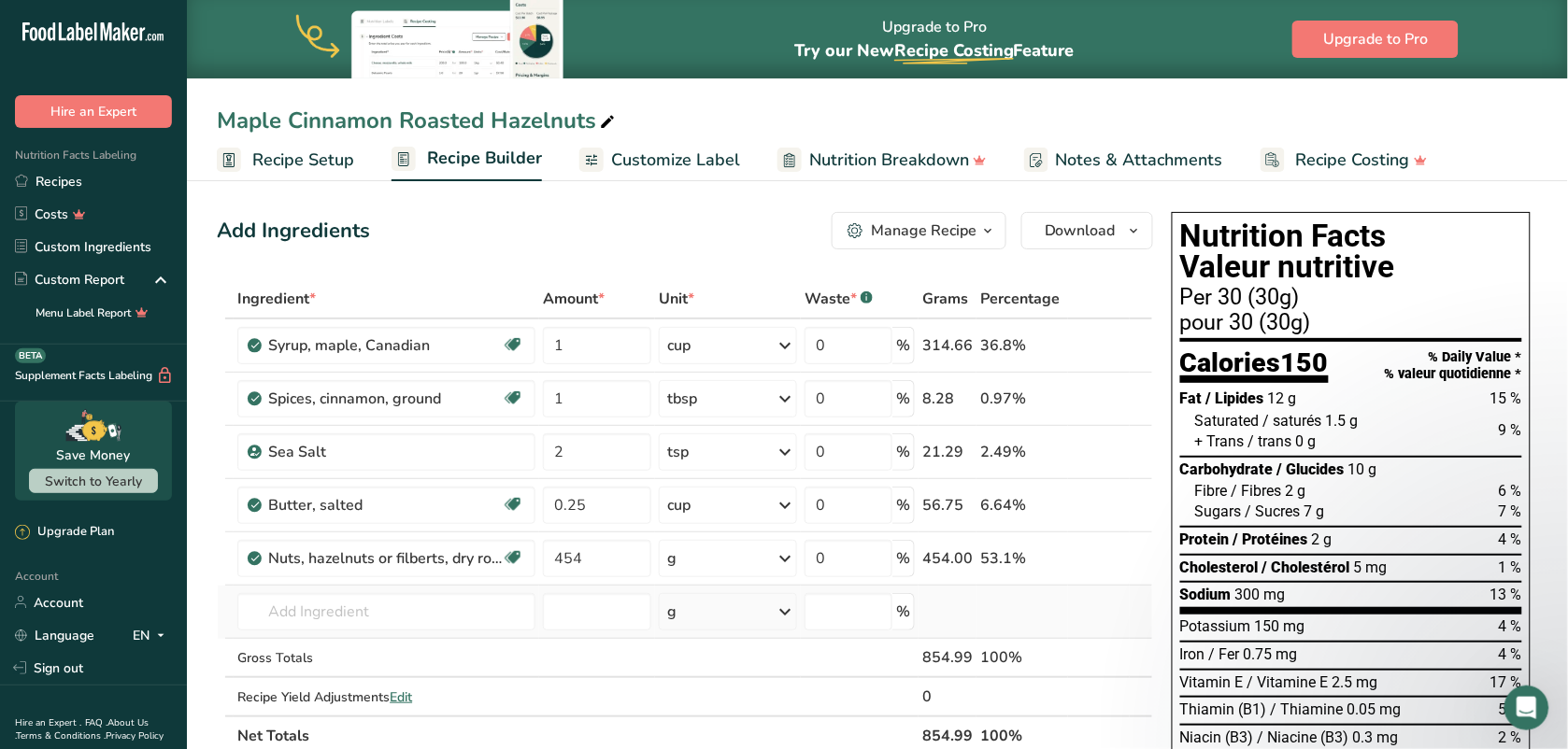 click on "Recipe Setup" at bounding box center [303, 160] 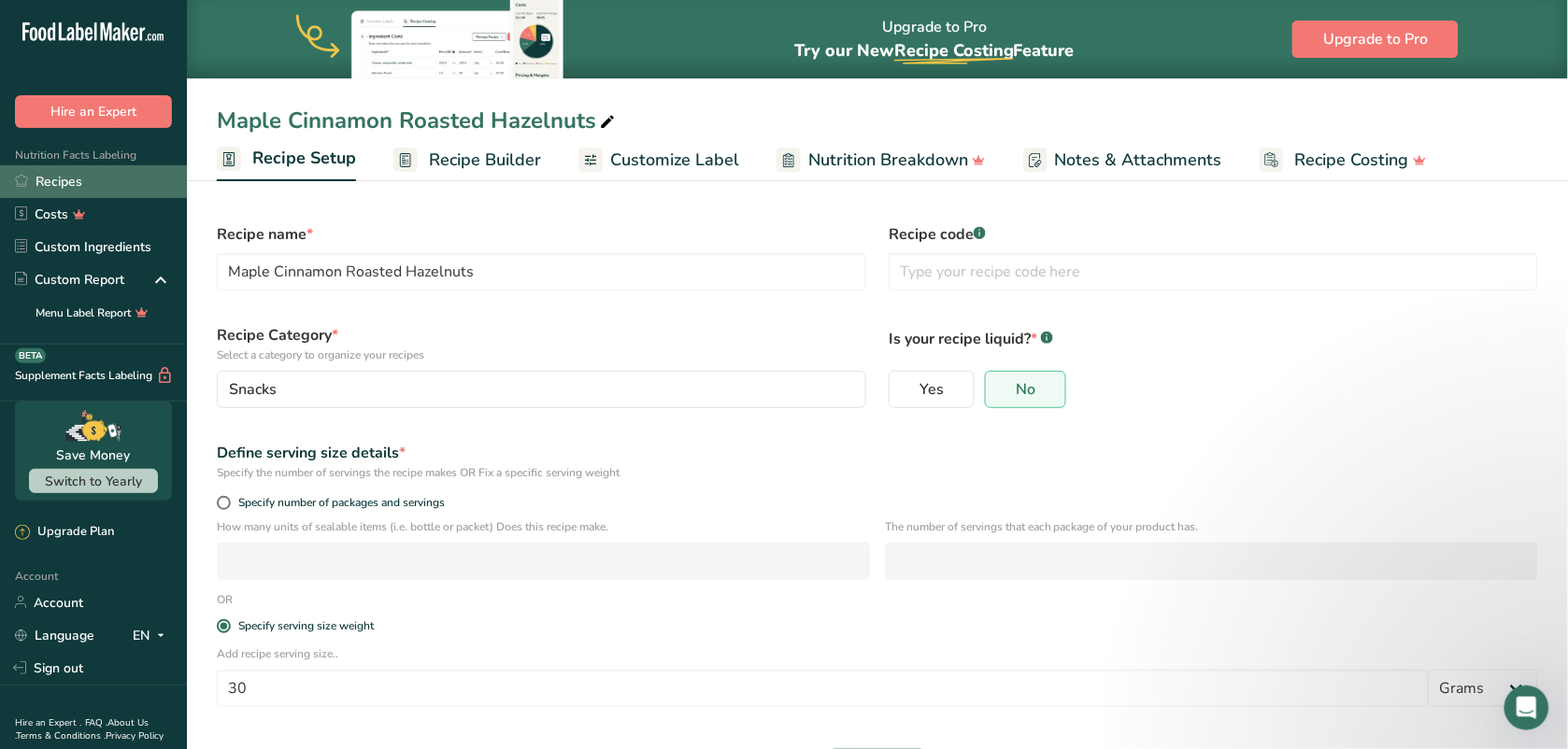 click on "Recipes" at bounding box center (93, 181) 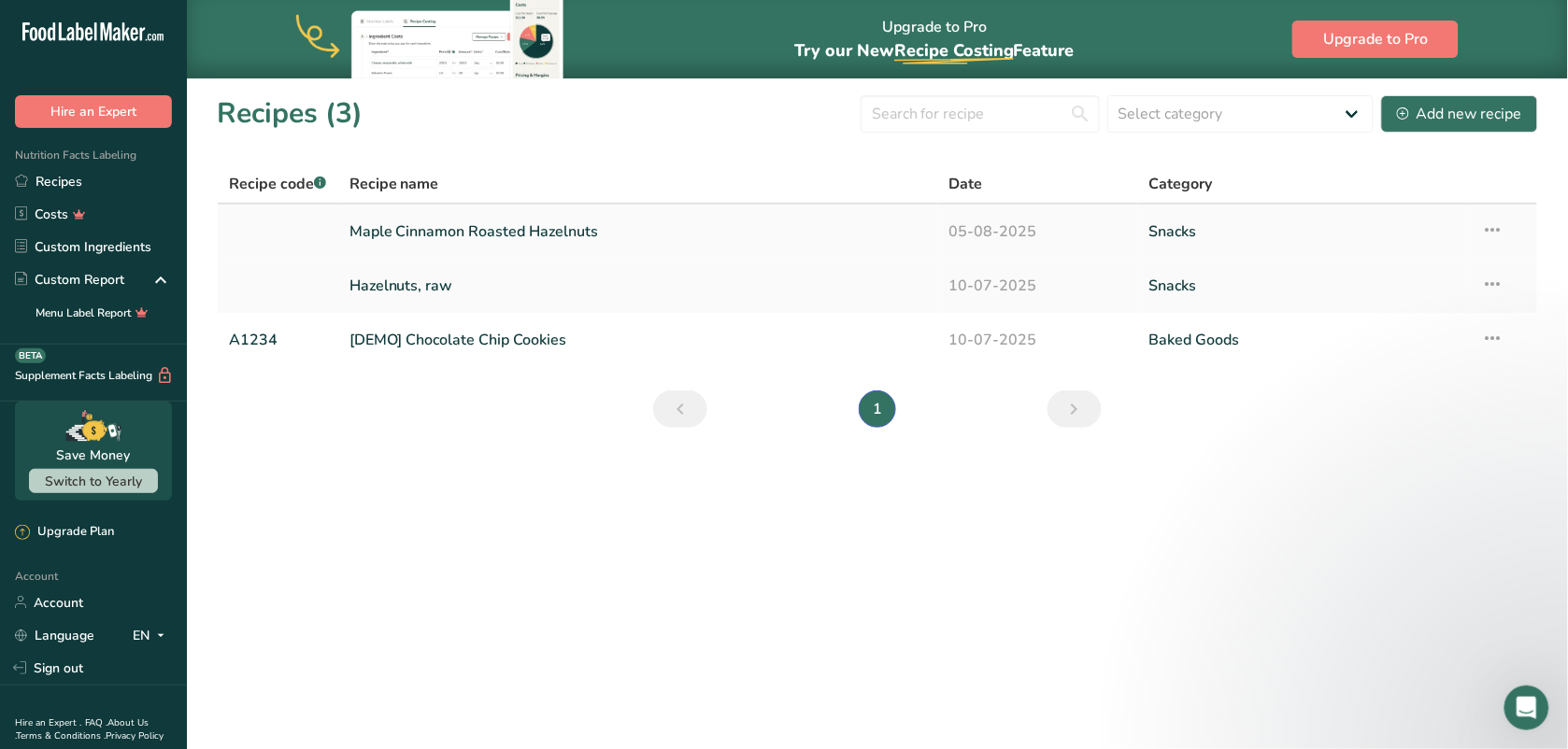 click at bounding box center [1493, 230] 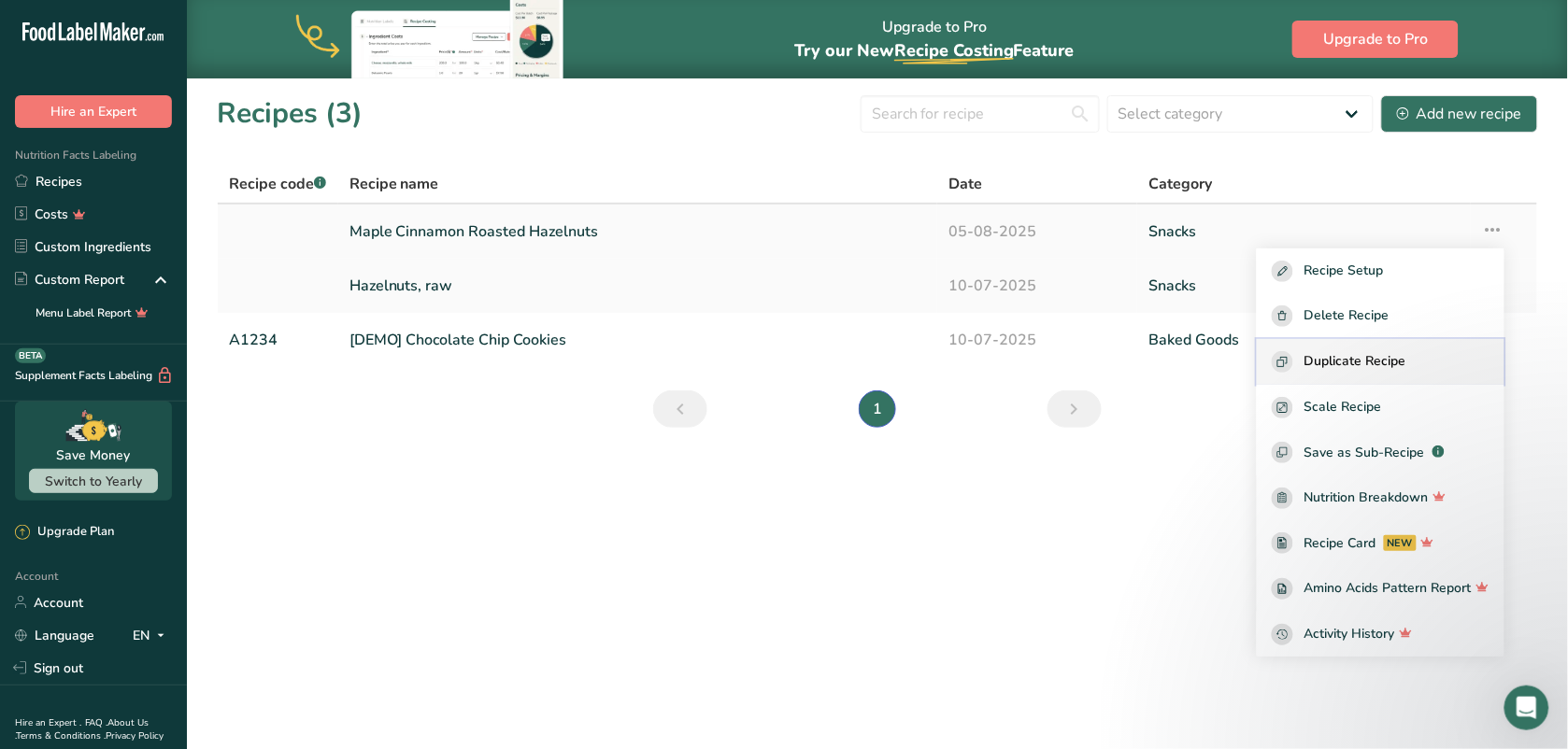 click on "Duplicate Recipe" at bounding box center (1355, 361) 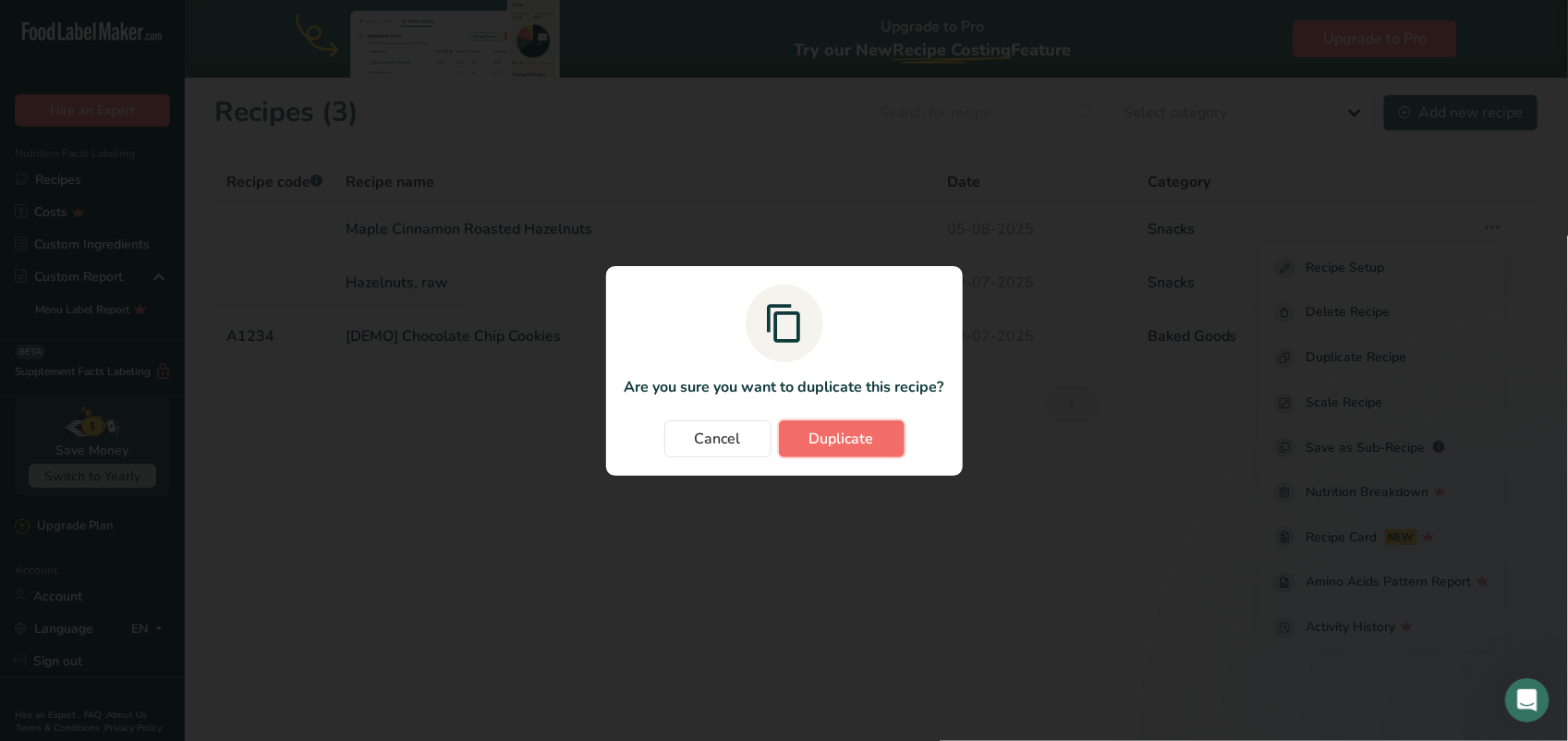 click on "Duplicate" at bounding box center [842, 439] 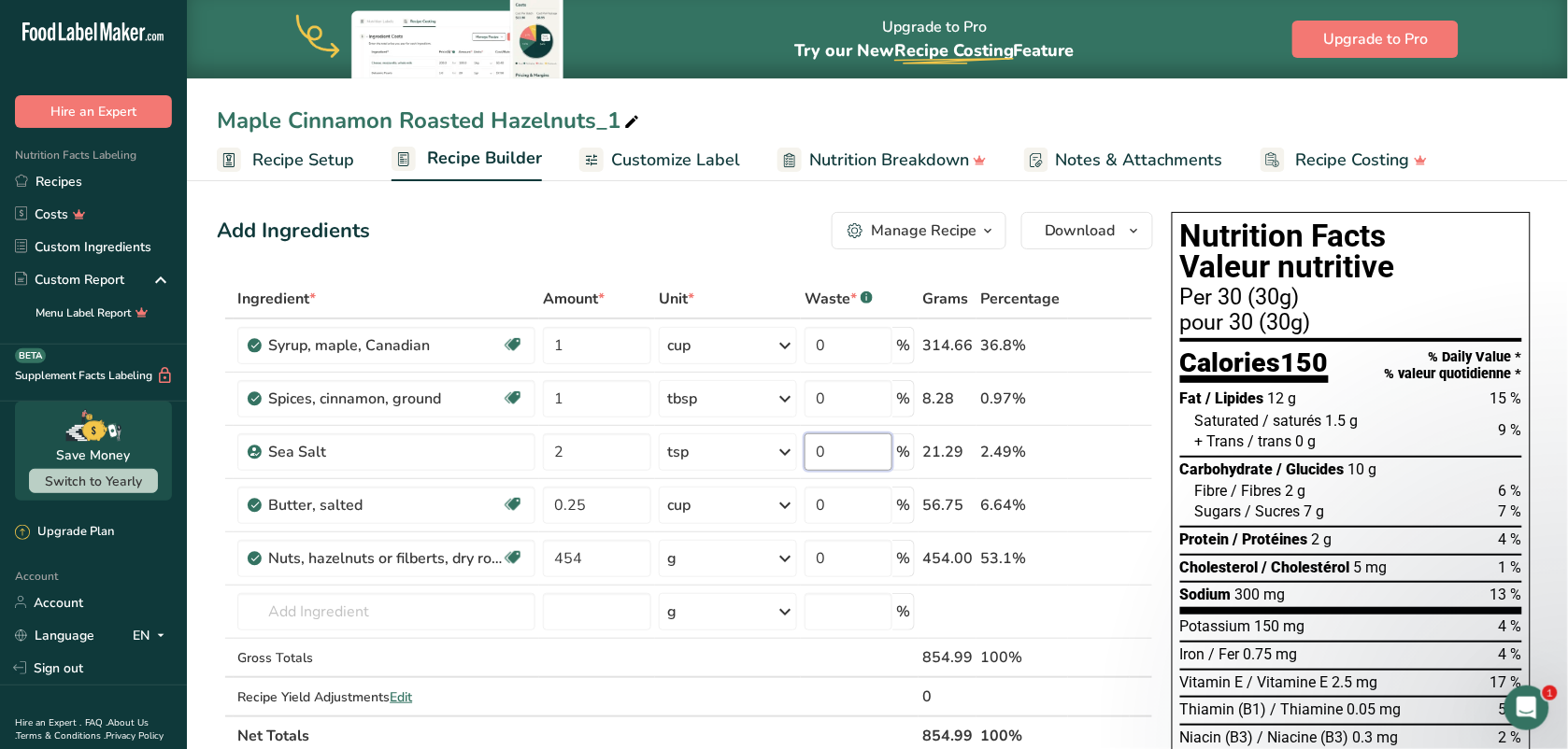 click on "0" at bounding box center (848, 452) 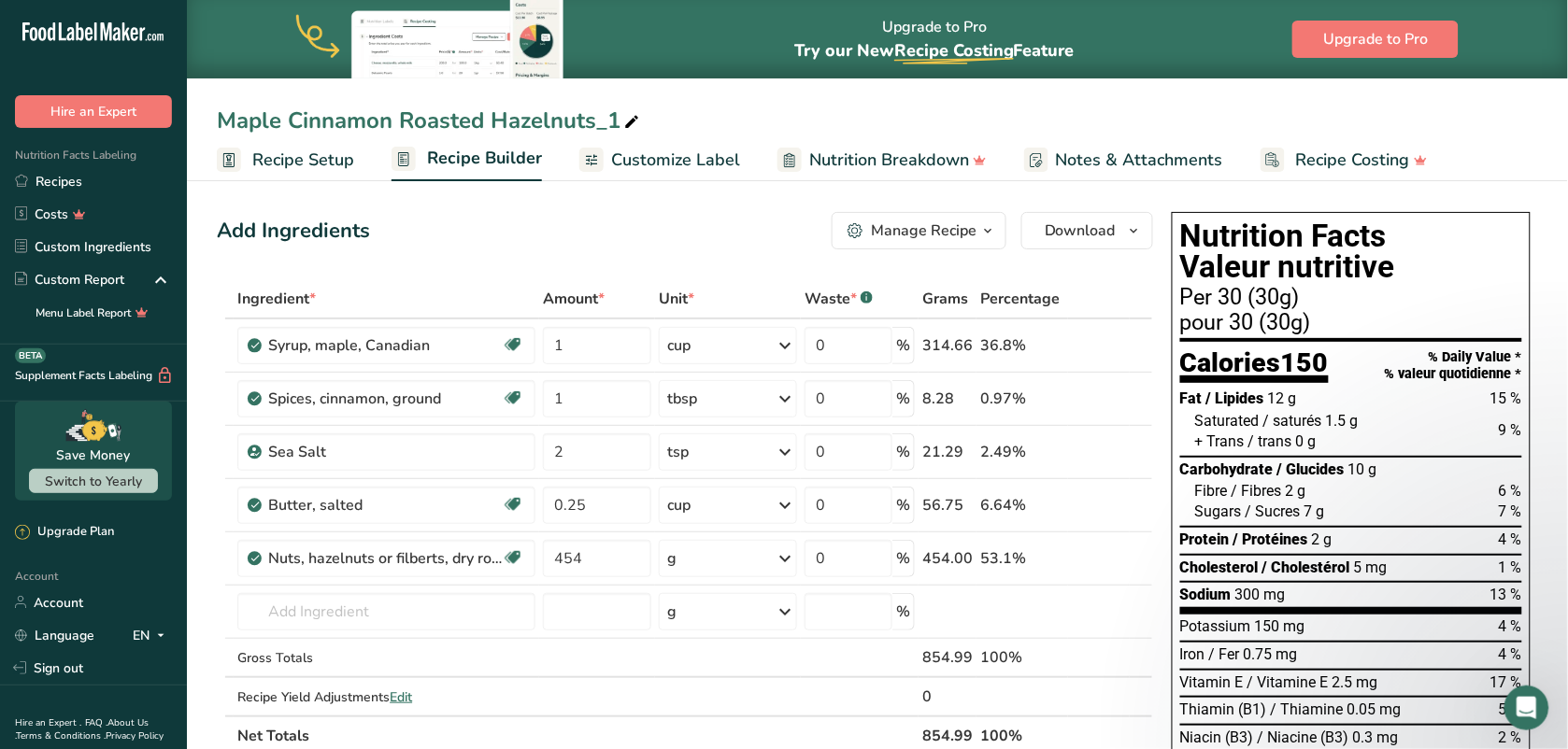 click on "Recipe Setup" at bounding box center [303, 160] 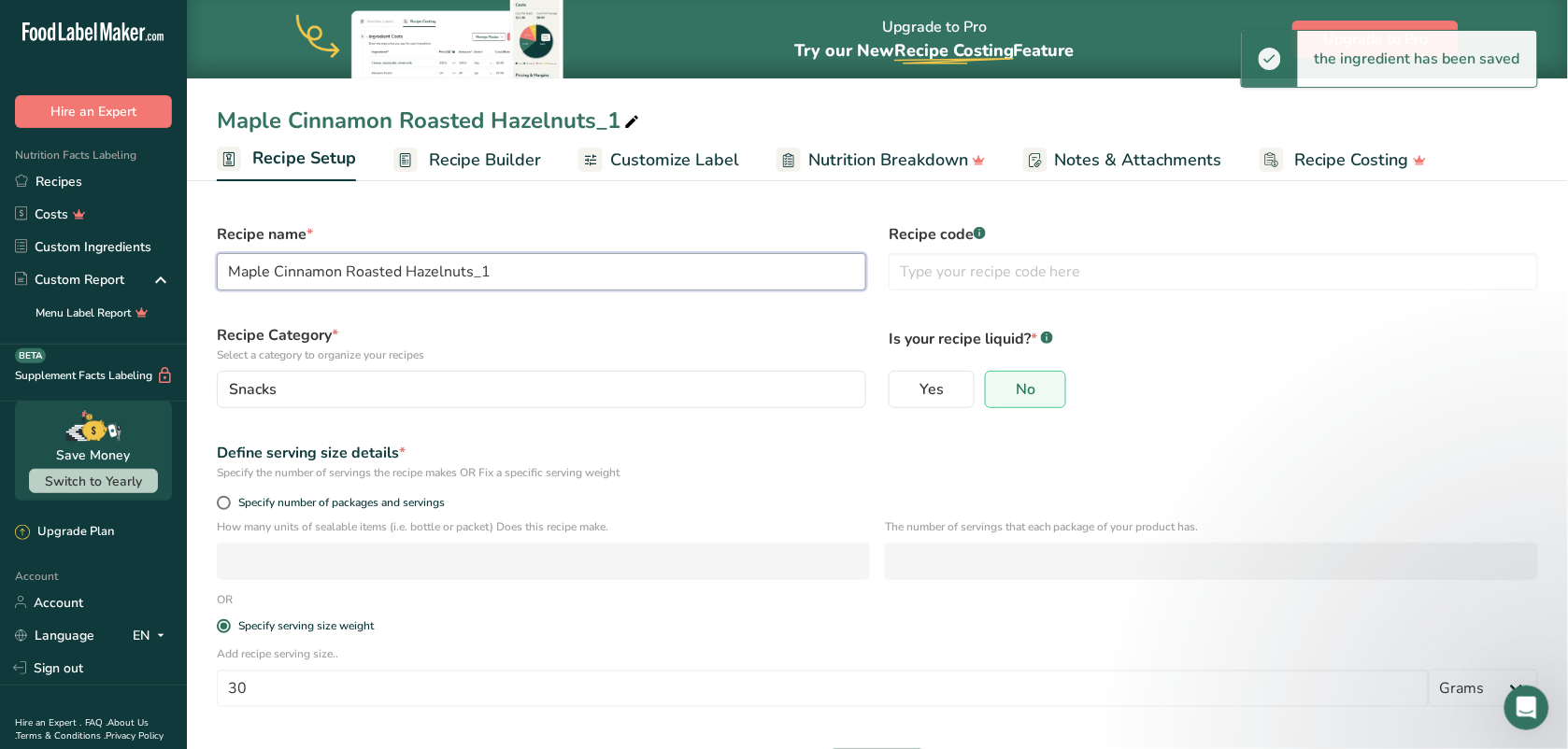 drag, startPoint x: 512, startPoint y: 264, endPoint x: 204, endPoint y: 272, distance: 308.10388 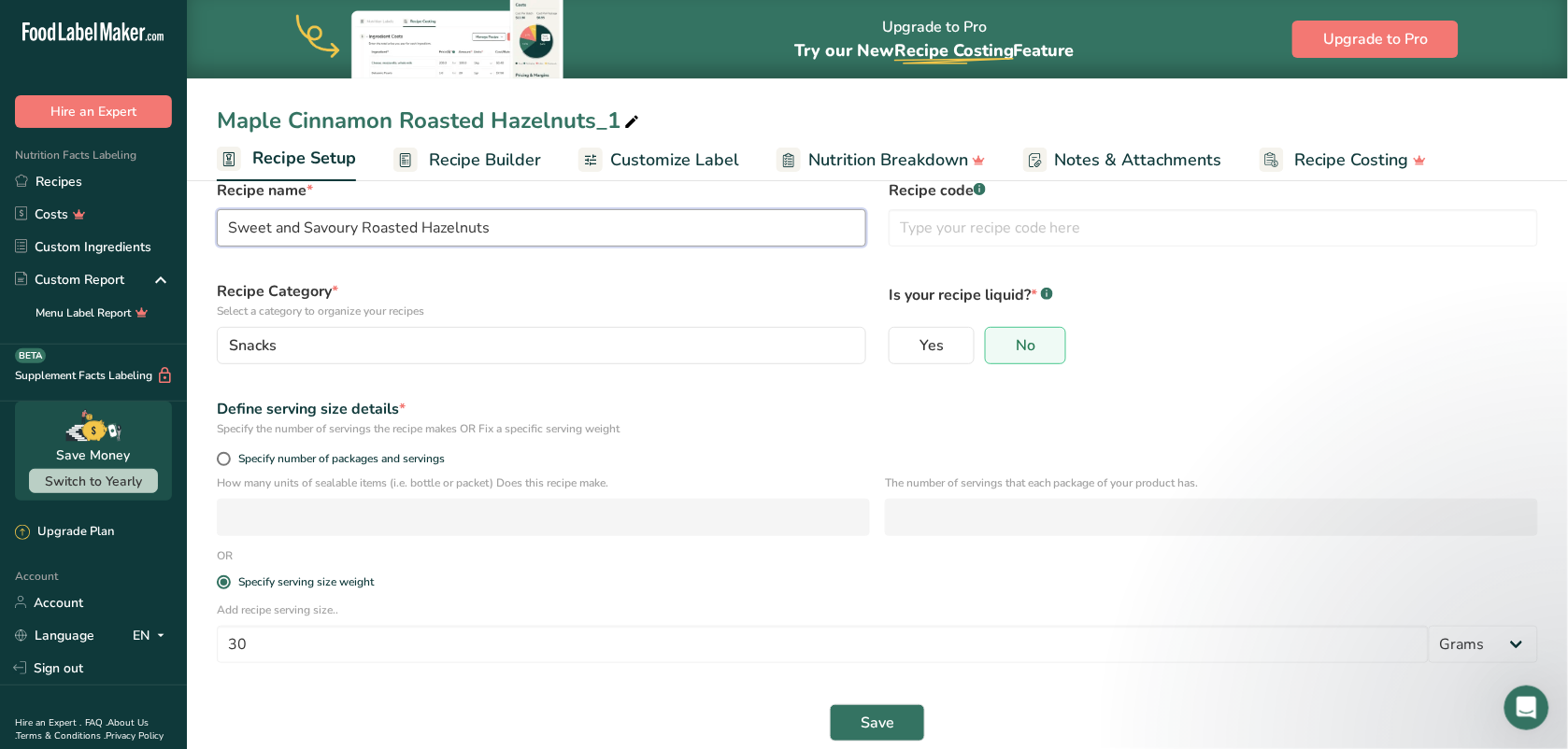 scroll, scrollTop: 66, scrollLeft: 0, axis: vertical 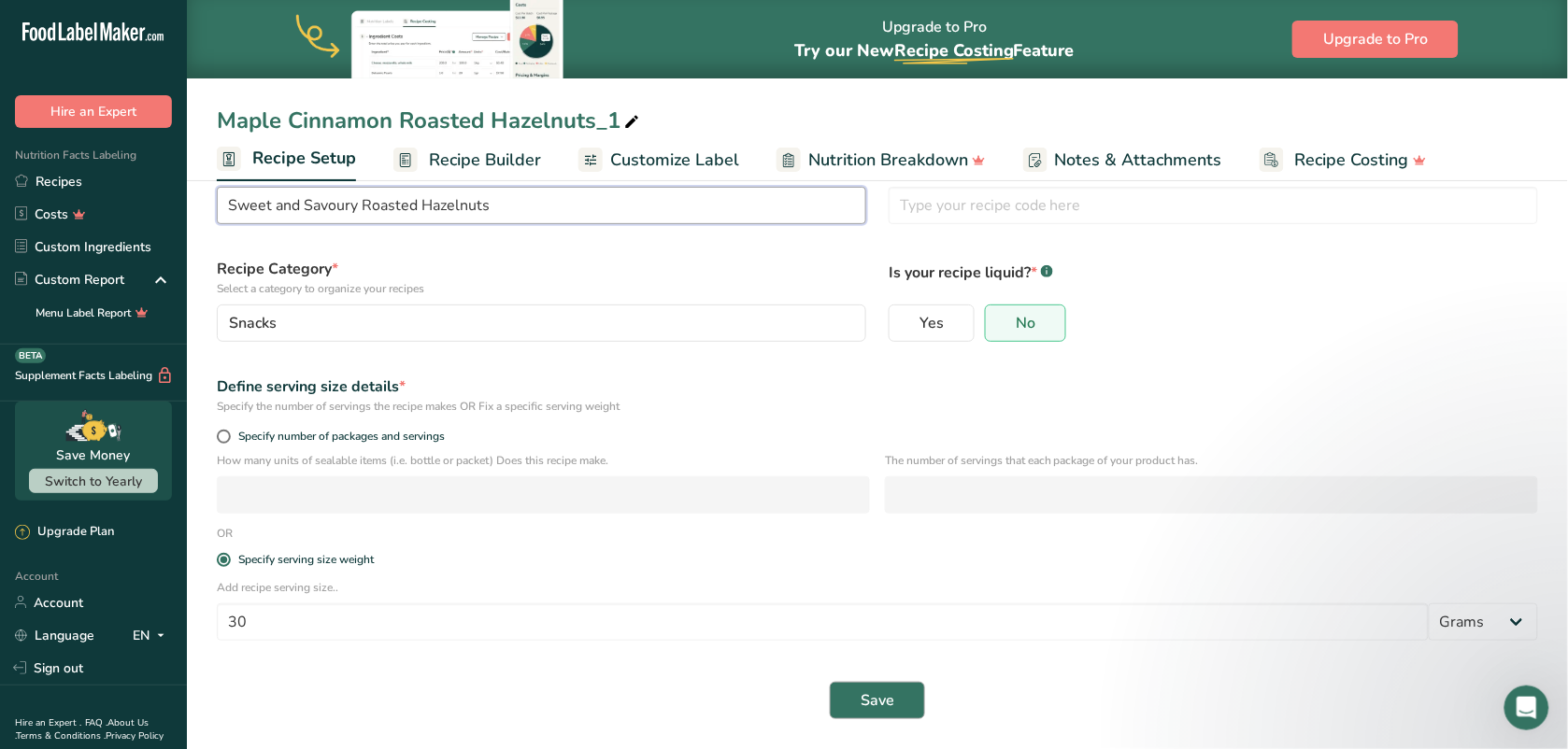 type on "Sweet and Savoury Roasted Hazelnuts" 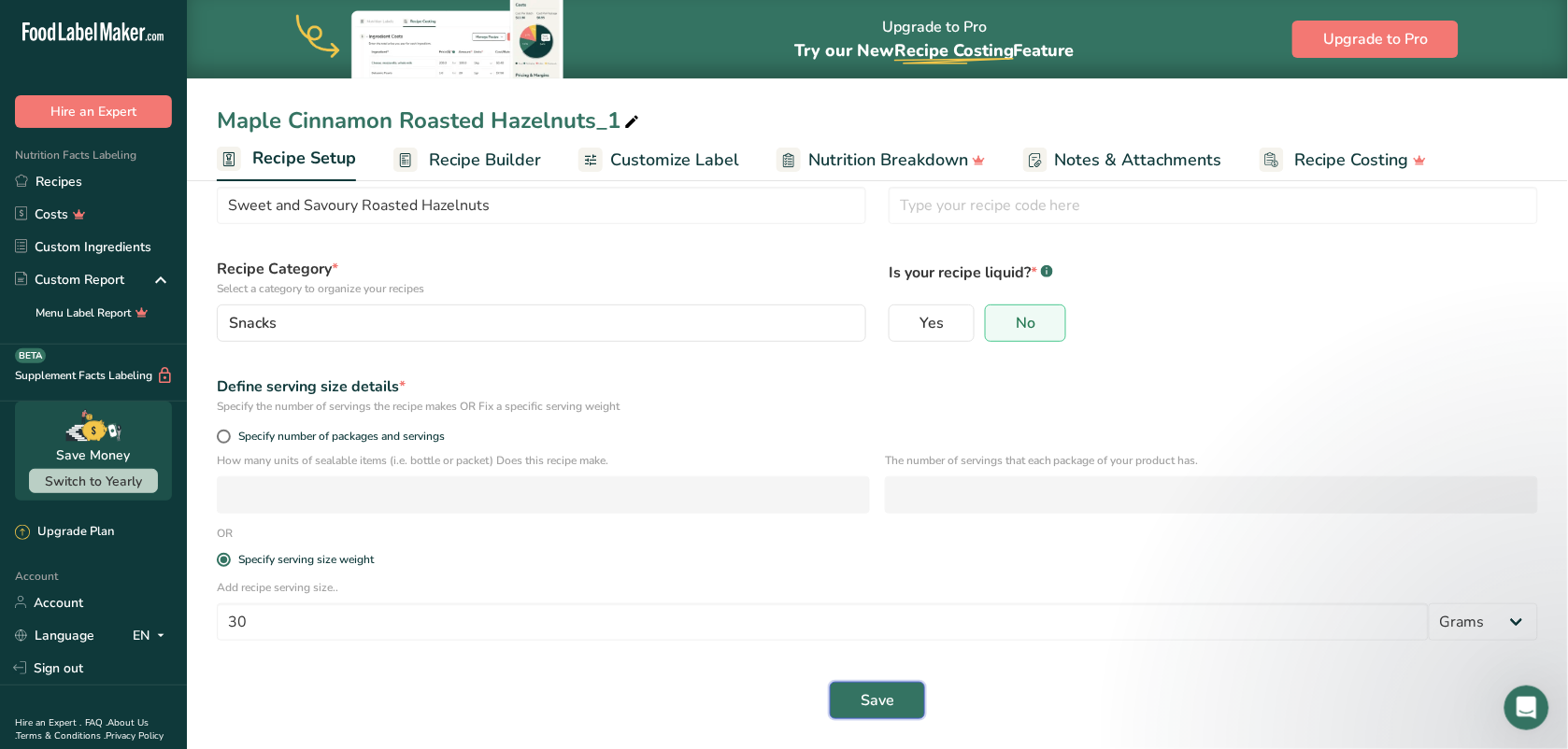 click on "Save" at bounding box center (877, 700) 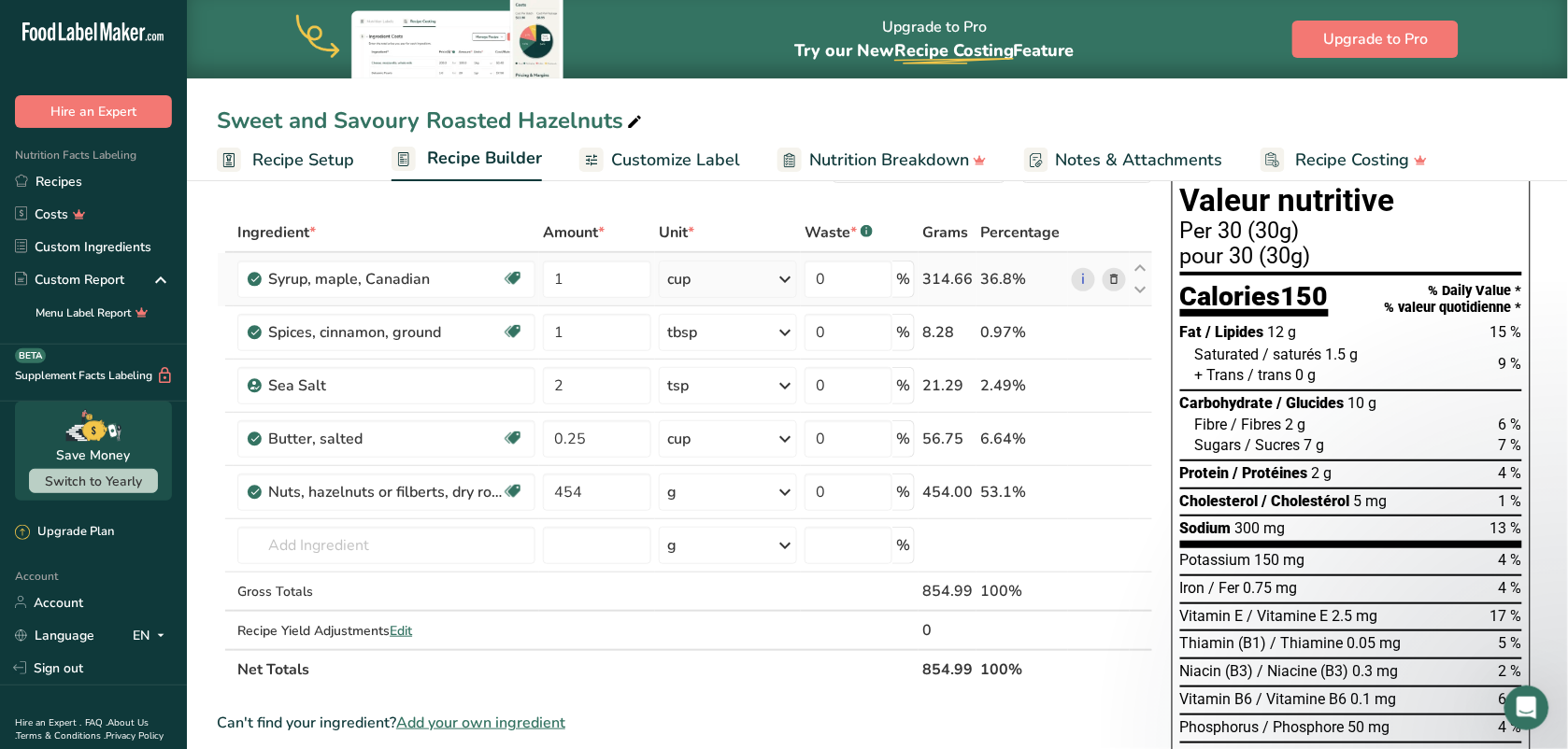 click on "i" at bounding box center [1099, 279] 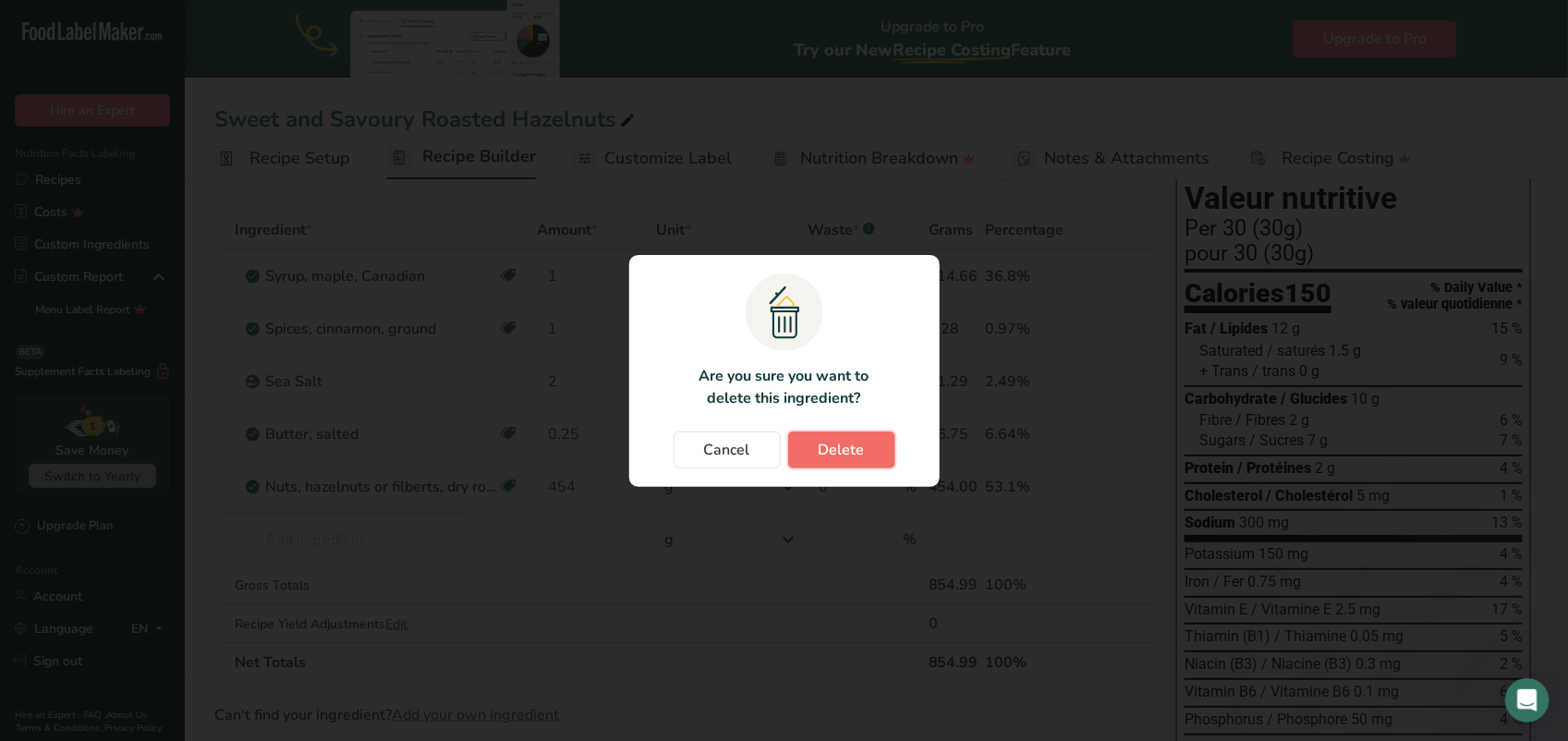 click on "Delete" at bounding box center (842, 450) 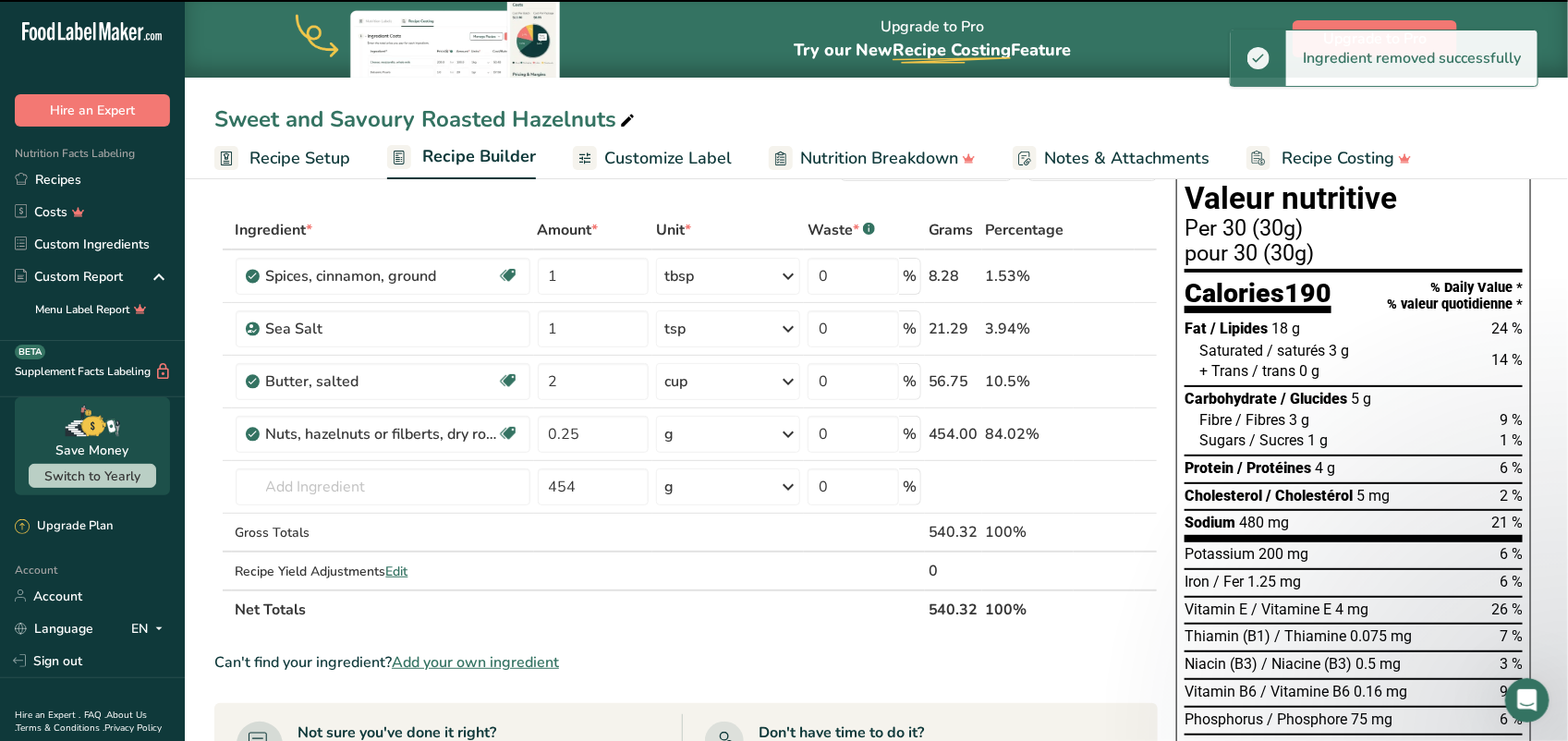 type on "2" 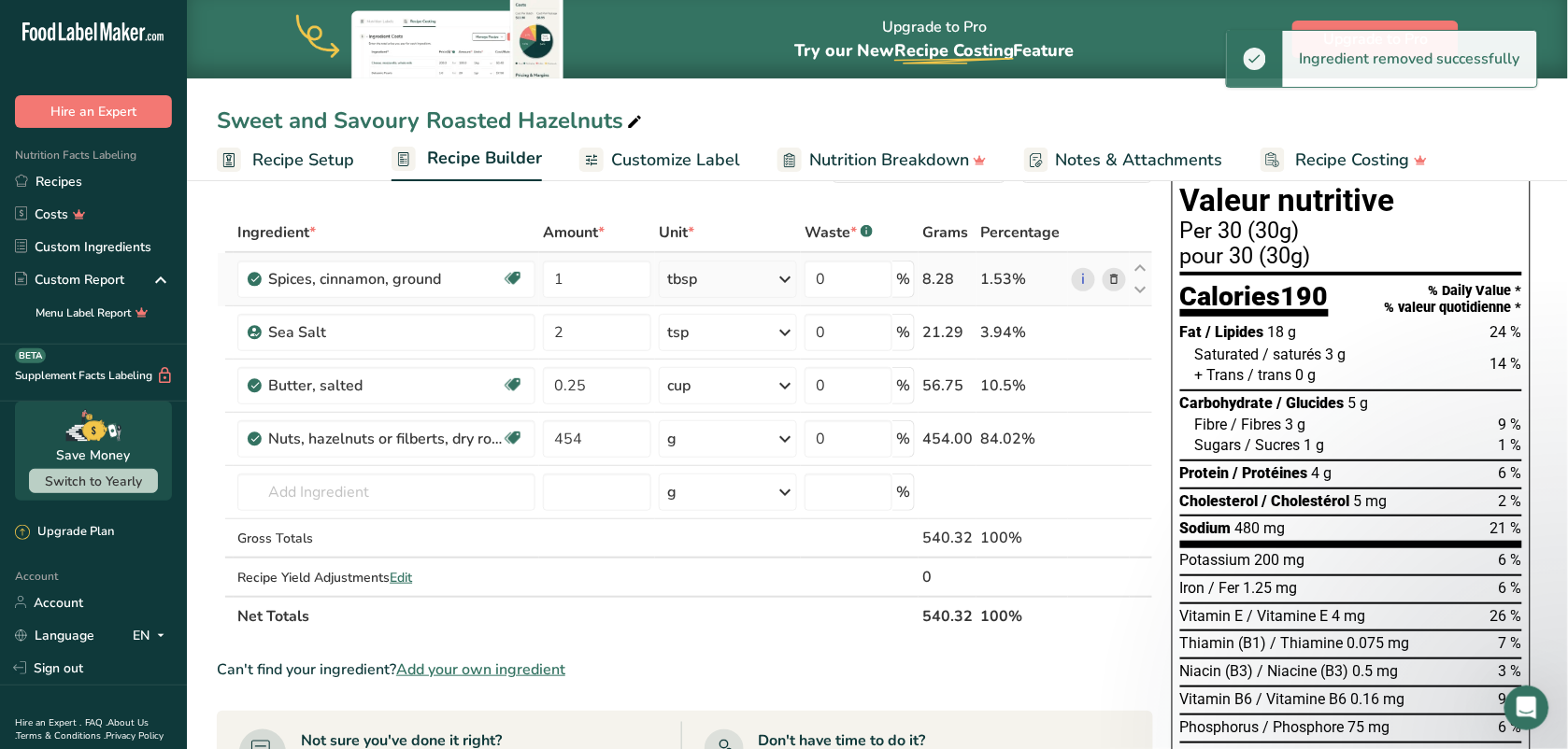 click at bounding box center [1114, 279] 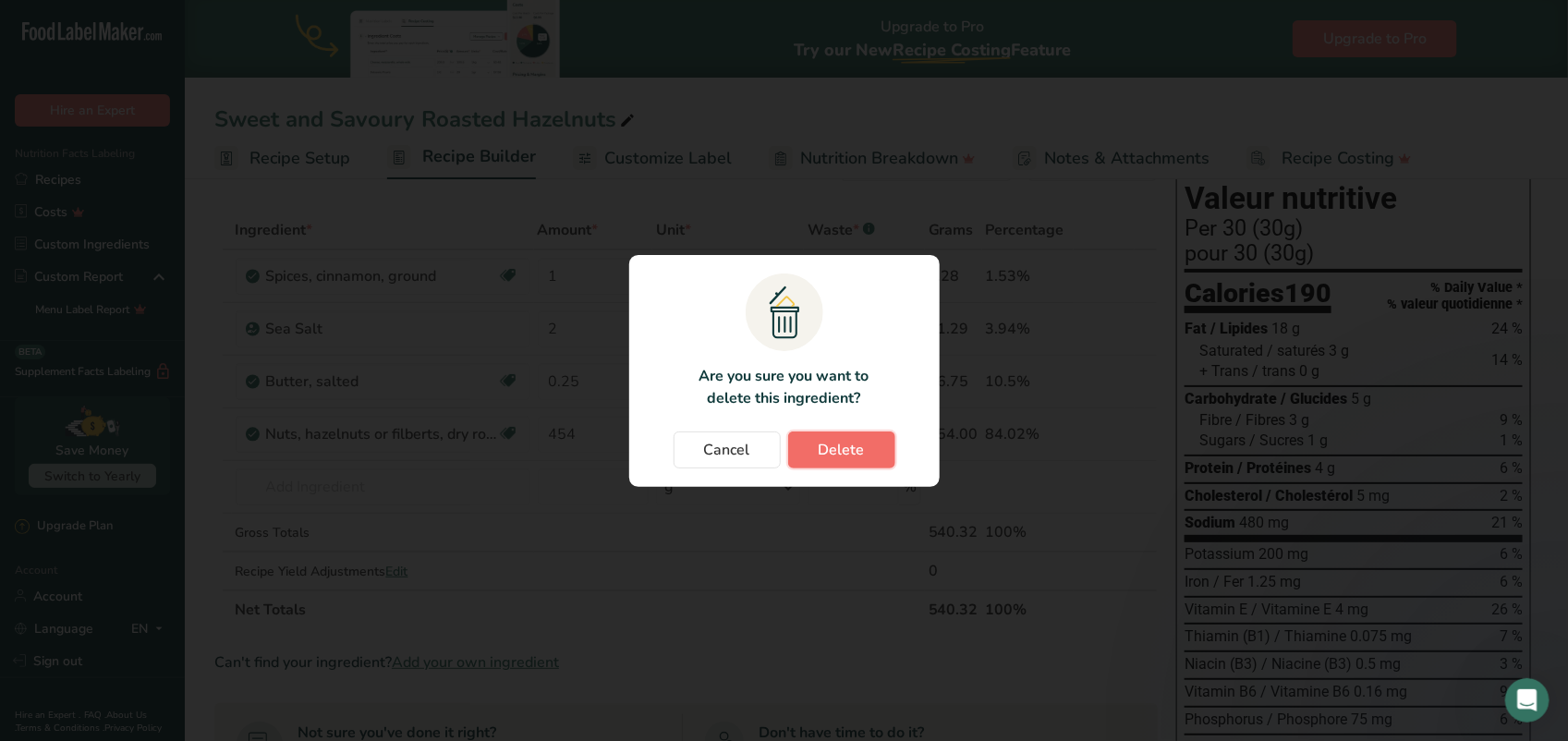 click on "Delete" at bounding box center [842, 450] 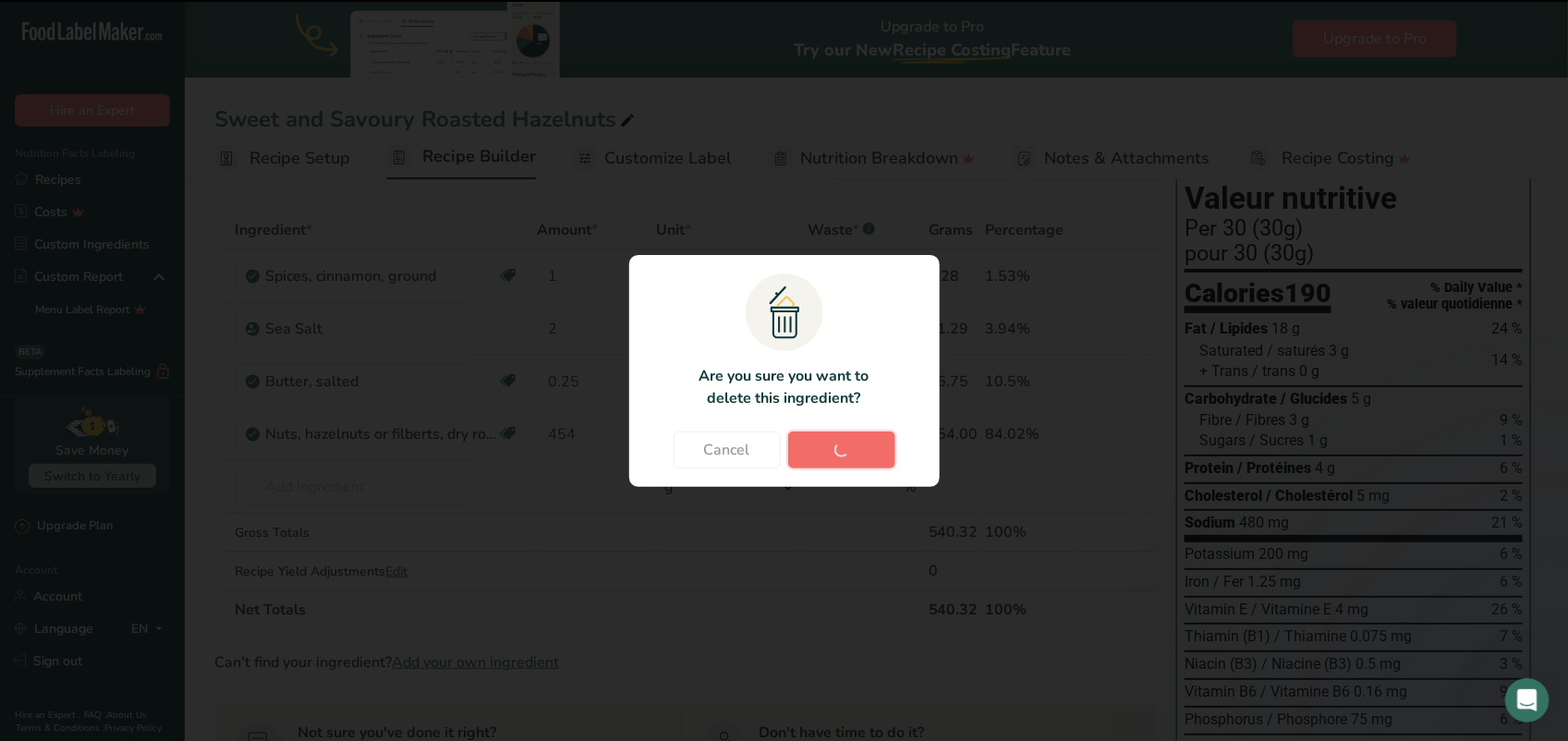 type on "2" 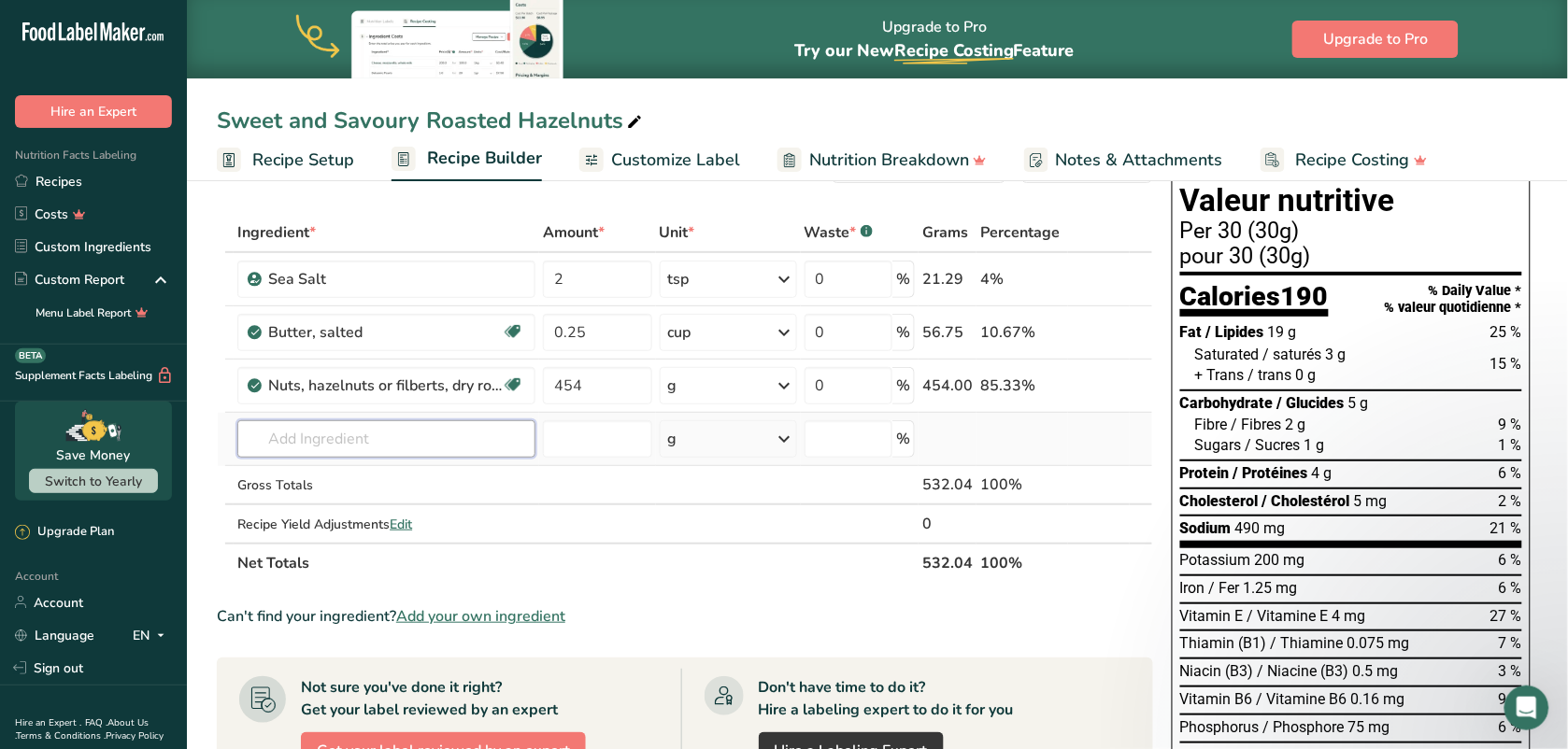click at bounding box center [386, 439] 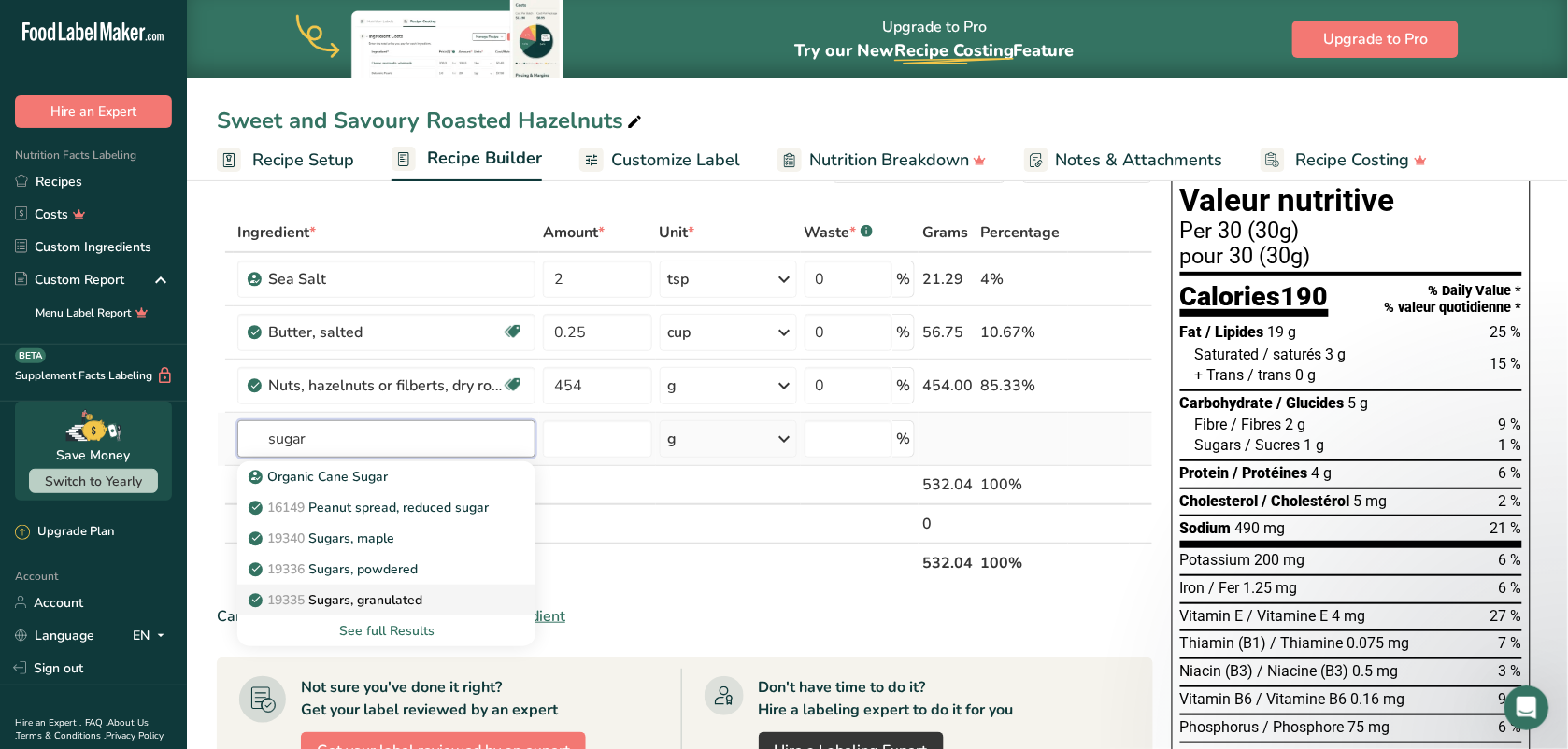 type on "sugar" 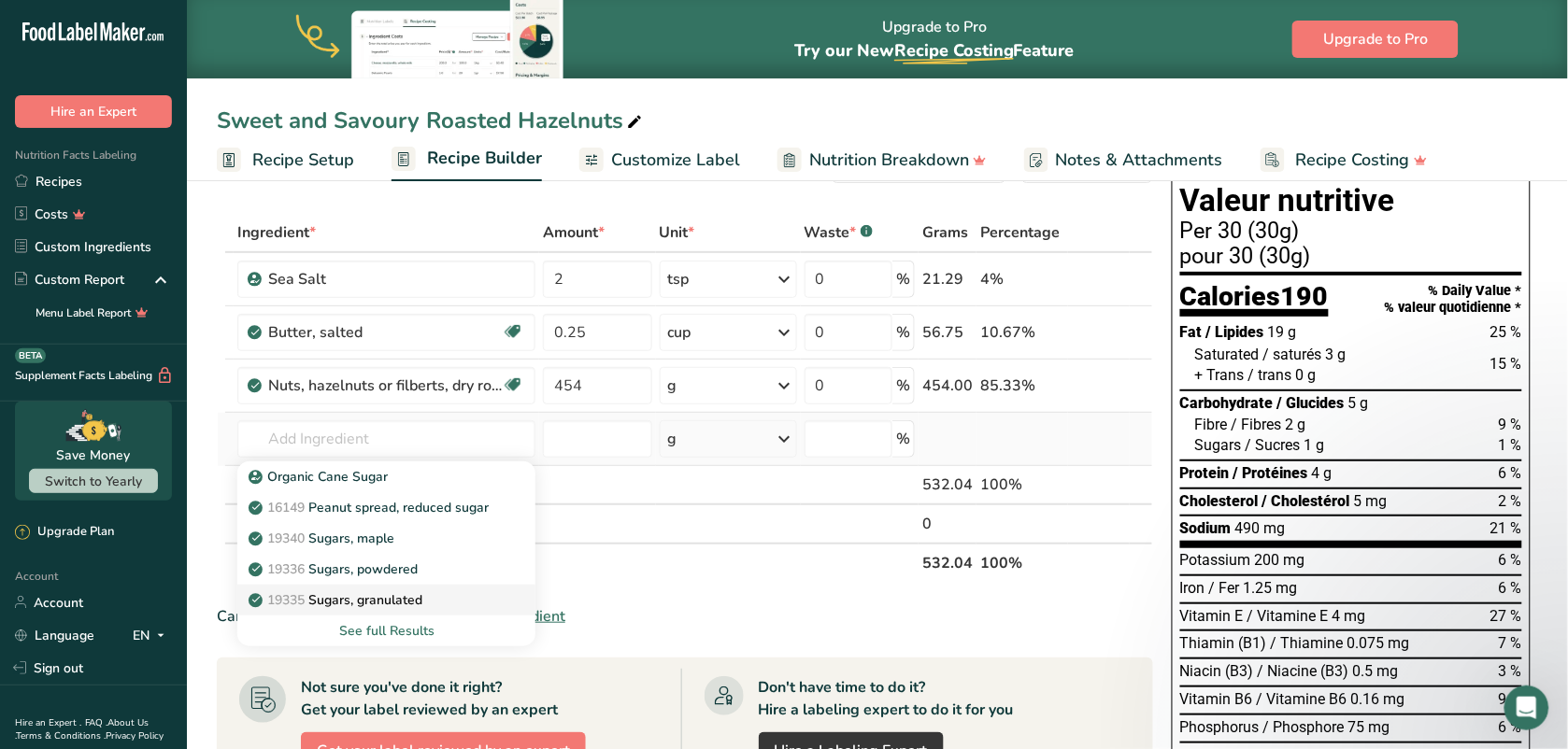 click on "19335
Sugars, granulated" at bounding box center (337, 600) 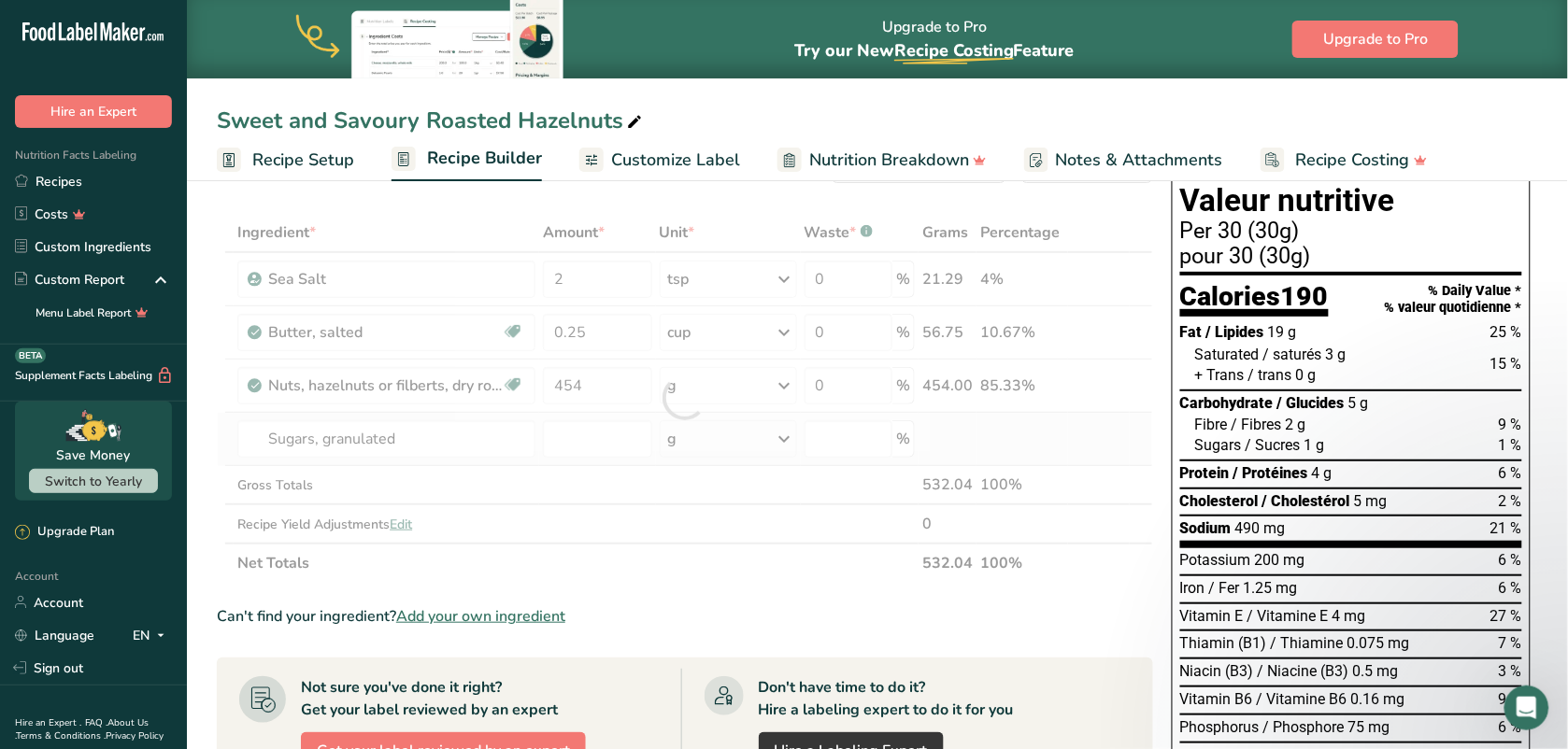 click on "Ingredient *
Amount *
Unit *
Waste *   .a-a{fill:#347362;}.b-a{fill:#fff;}          Grams
Percentage
Sea Salt
2
tsp
Weight Units
g
kg
mg
See more
Volume Units
l
Volume units require a density conversion. If you know your ingredient's density enter it below. Otherwise, click on "RIA" our AI Regulatory bot - she will be able to help you
2.16
lb/ft3
g/cm3
Confirm
mL
Volume units require a density conversion. If you know your ingredient's density enter it below. Otherwise, click on "RIA" our AI Regulatory bot - she will be able to help you
2.16
fl oz" at bounding box center [685, 680] 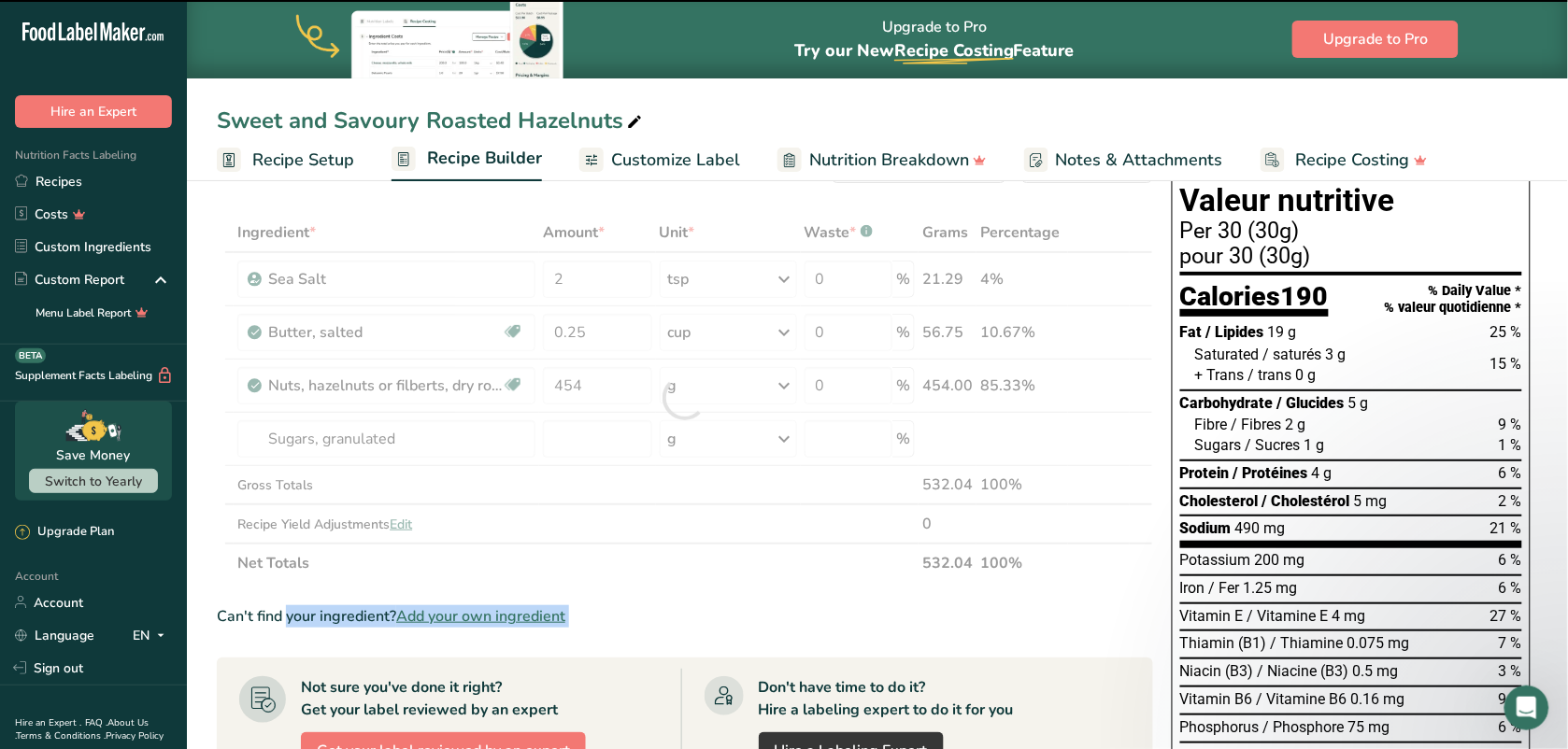 click on "Ingredient *
Amount *
Unit *
Waste *   .a-a{fill:#347362;}.b-a{fill:#fff;}          Grams
Percentage
Sea Salt
2
tsp
Weight Units
g
kg
mg
See more
Volume Units
l
Volume units require a density conversion. If you know your ingredient's density enter it below. Otherwise, click on "RIA" our AI Regulatory bot - she will be able to help you
2.16
lb/ft3
g/cm3
Confirm
mL
Volume units require a density conversion. If you know your ingredient's density enter it below. Otherwise, click on "RIA" our AI Regulatory bot - she will be able to help you
2.16
fl oz" at bounding box center [685, 680] 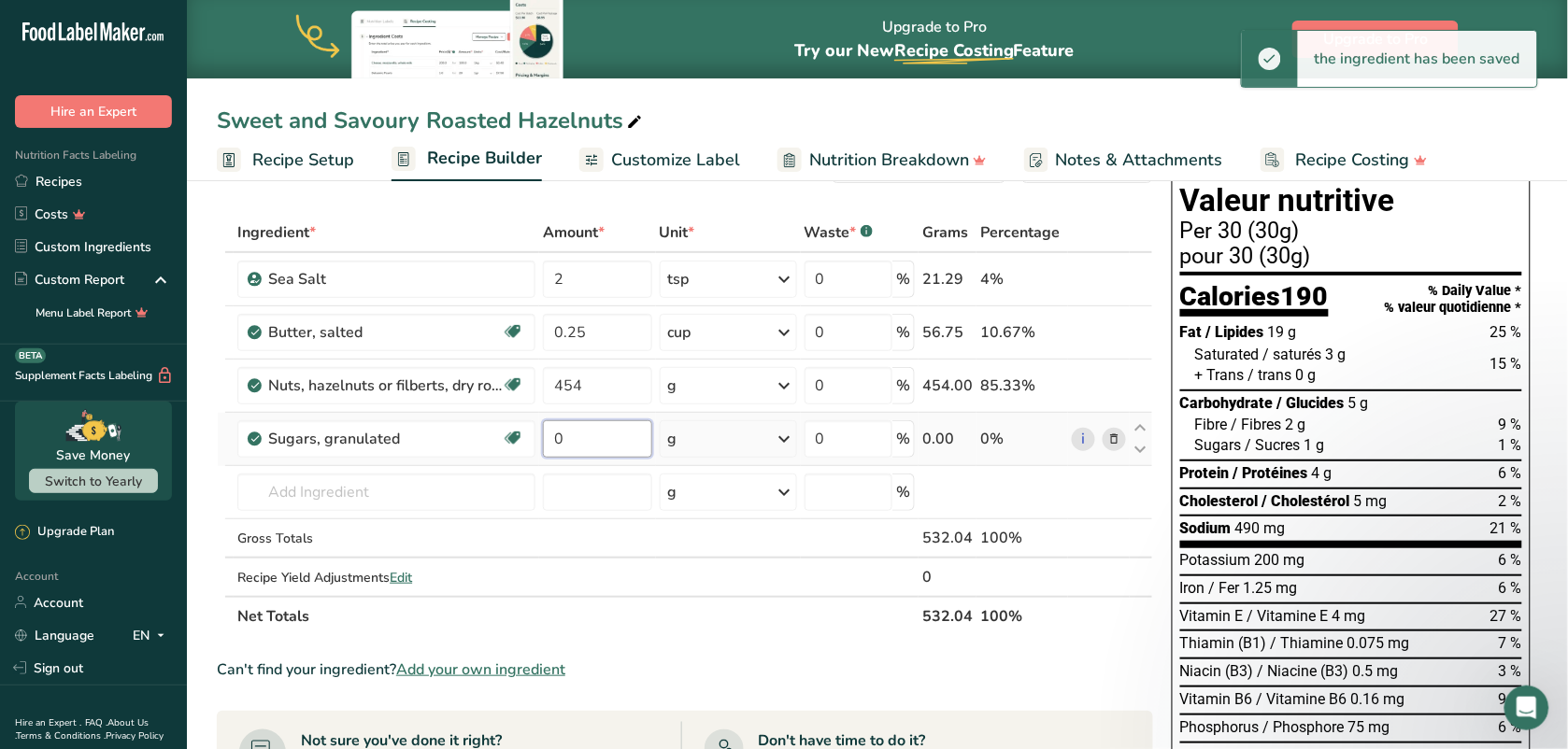 drag, startPoint x: 344, startPoint y: 601, endPoint x: 601, endPoint y: 441, distance: 302.7359 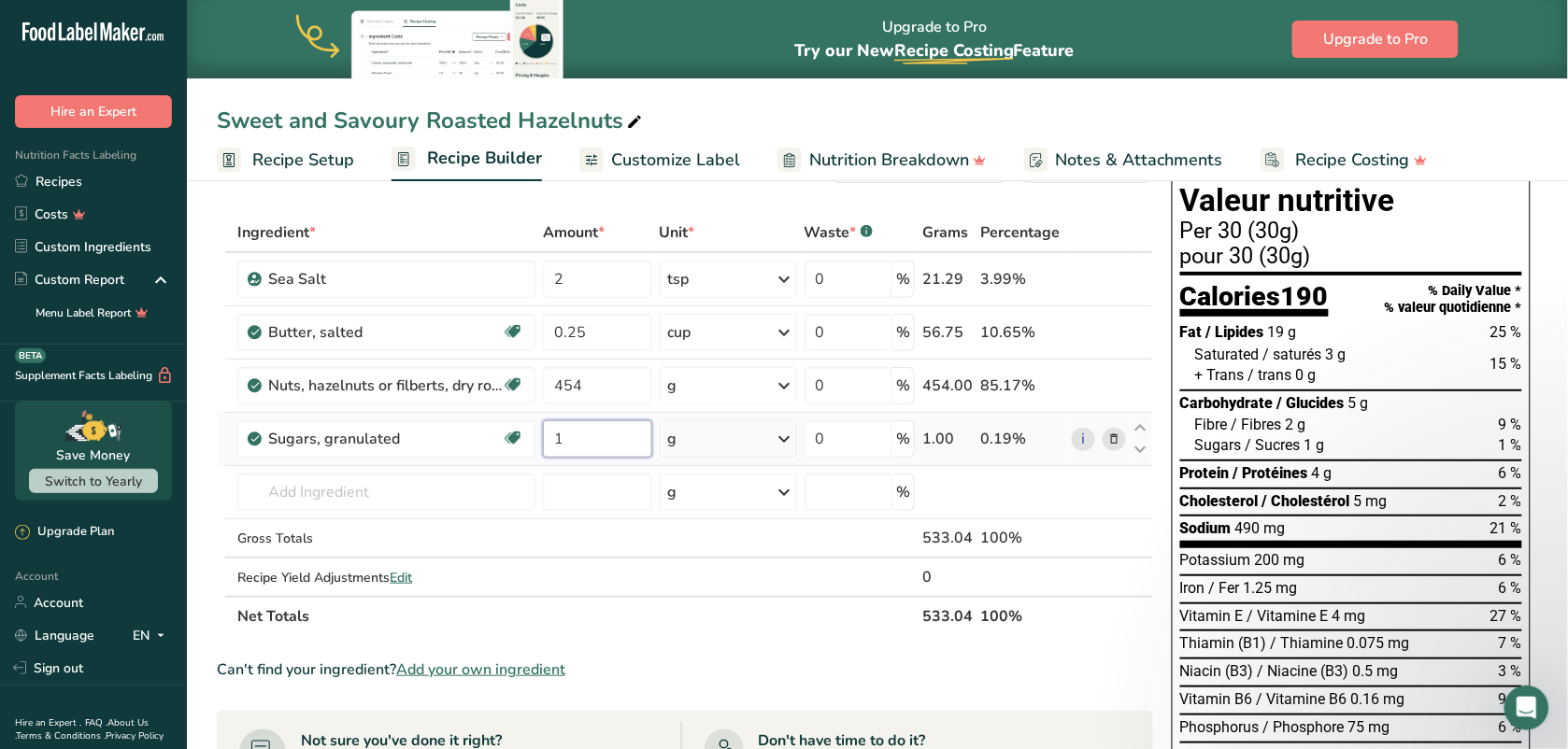 type on "1" 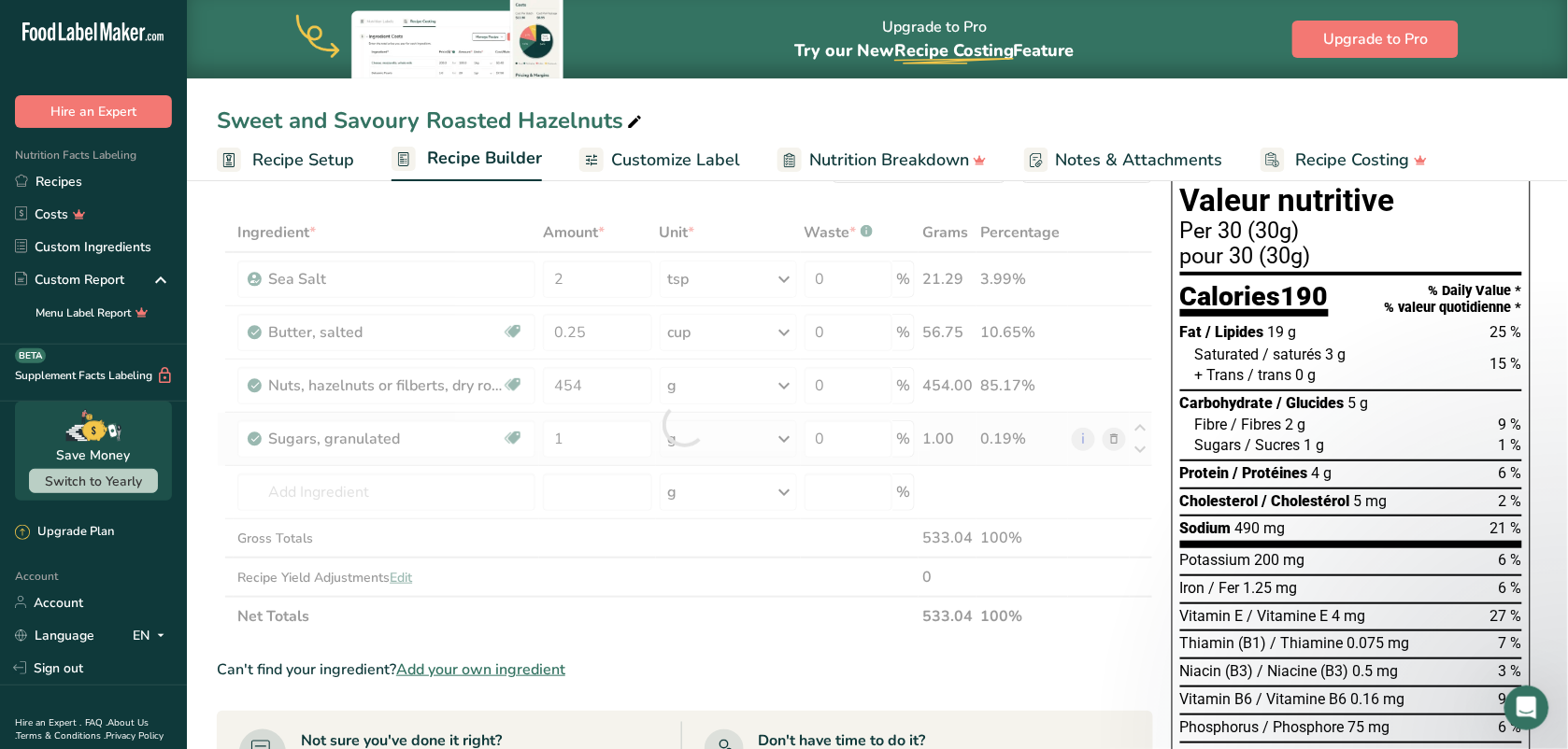click on "Ingredient *
Amount *
Unit *
Waste *   .a-a{fill:#347362;}.b-a{fill:#fff;}          Grams
Percentage
Sea Salt
2
tsp
Weight Units
g
kg
mg
See more
Volume Units
l
Volume units require a density conversion. If you know your ingredient's density enter it below. Otherwise, click on "RIA" our AI Regulatory bot - she will be able to help you
2.16
lb/ft3
g/cm3
Confirm
mL
Volume units require a density conversion. If you know your ingredient's density enter it below. Otherwise, click on "RIA" our AI Regulatory bot - she will be able to help you
2.16
lb/ft3" at bounding box center (685, 424) 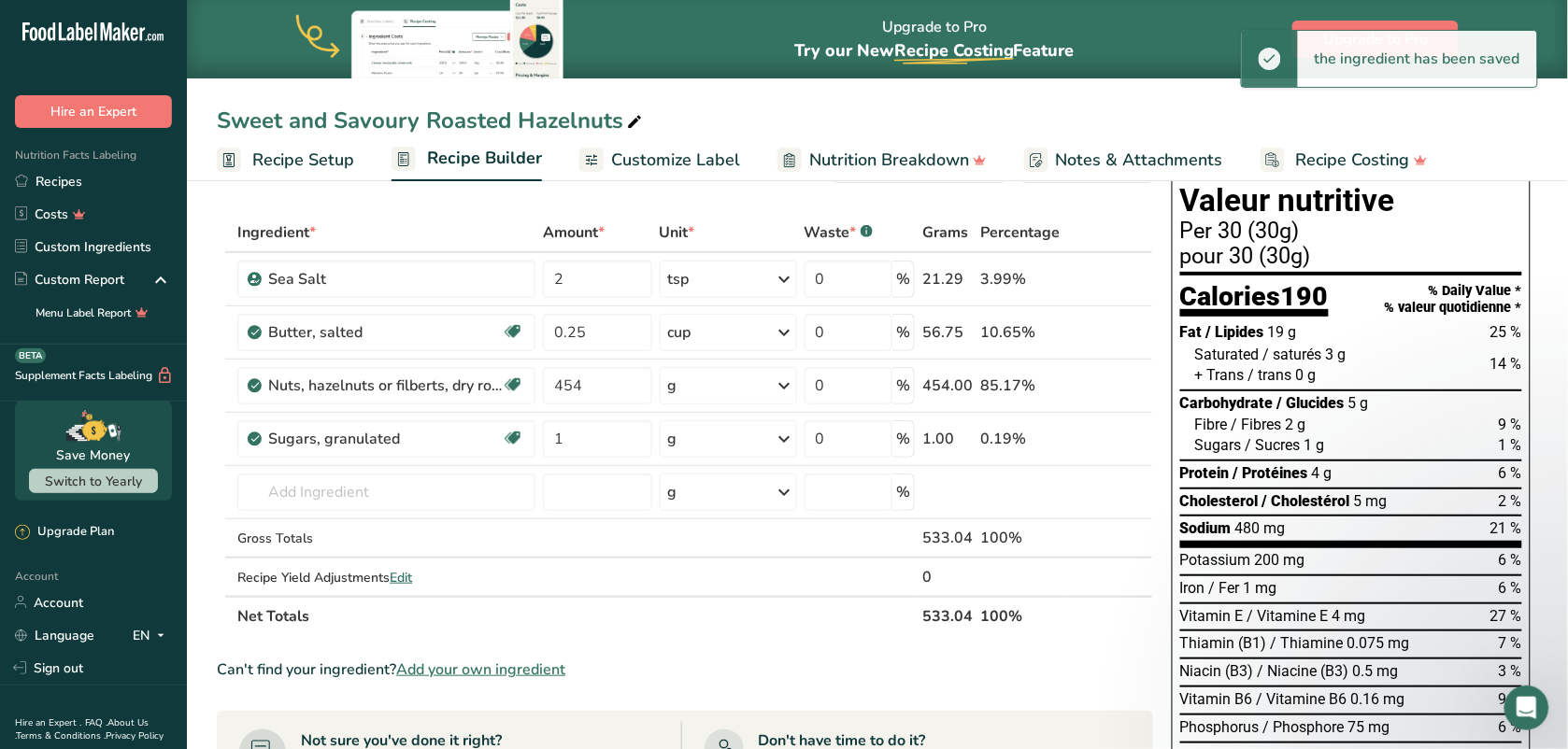 click at bounding box center (785, 439) 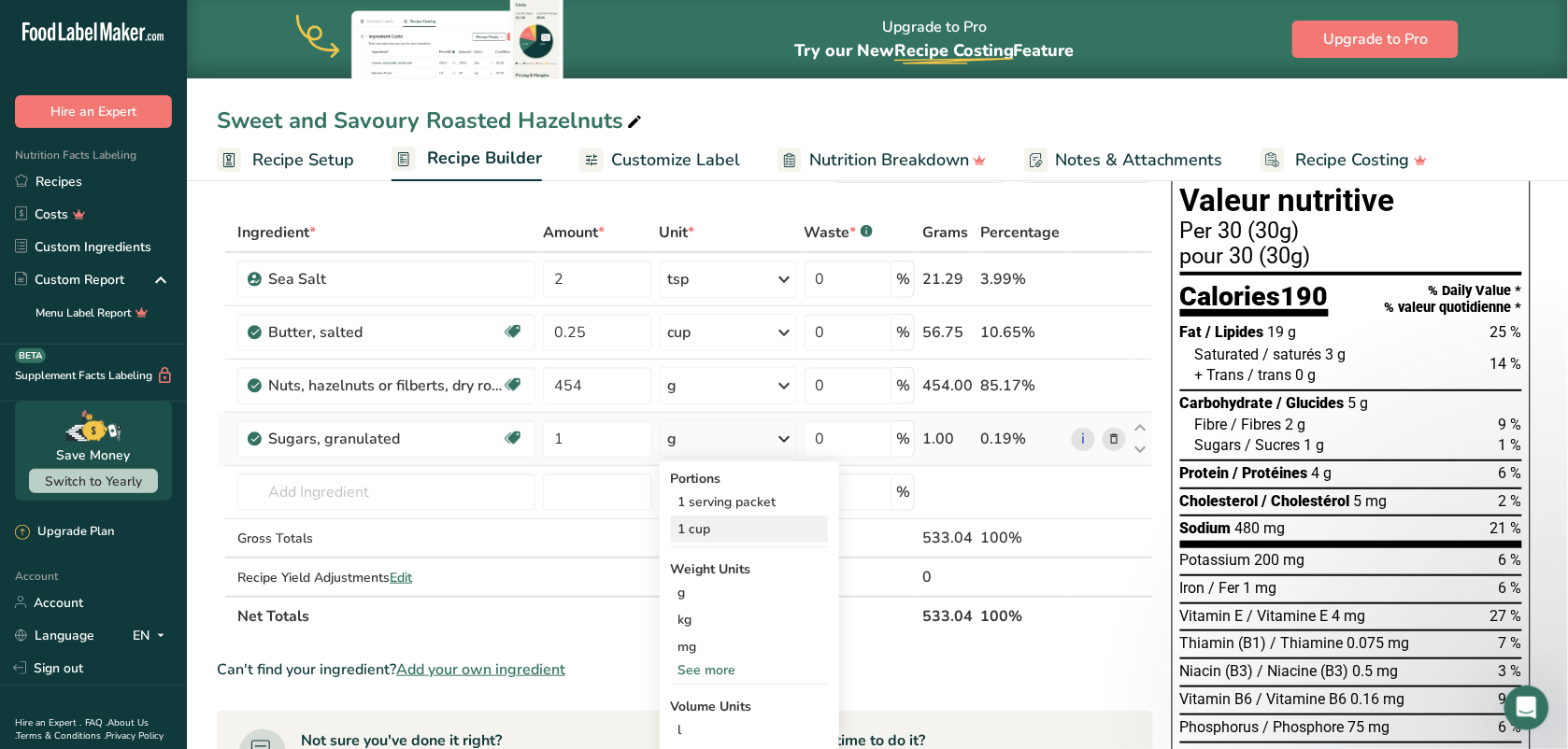 click on "1 cup" at bounding box center (749, 529) 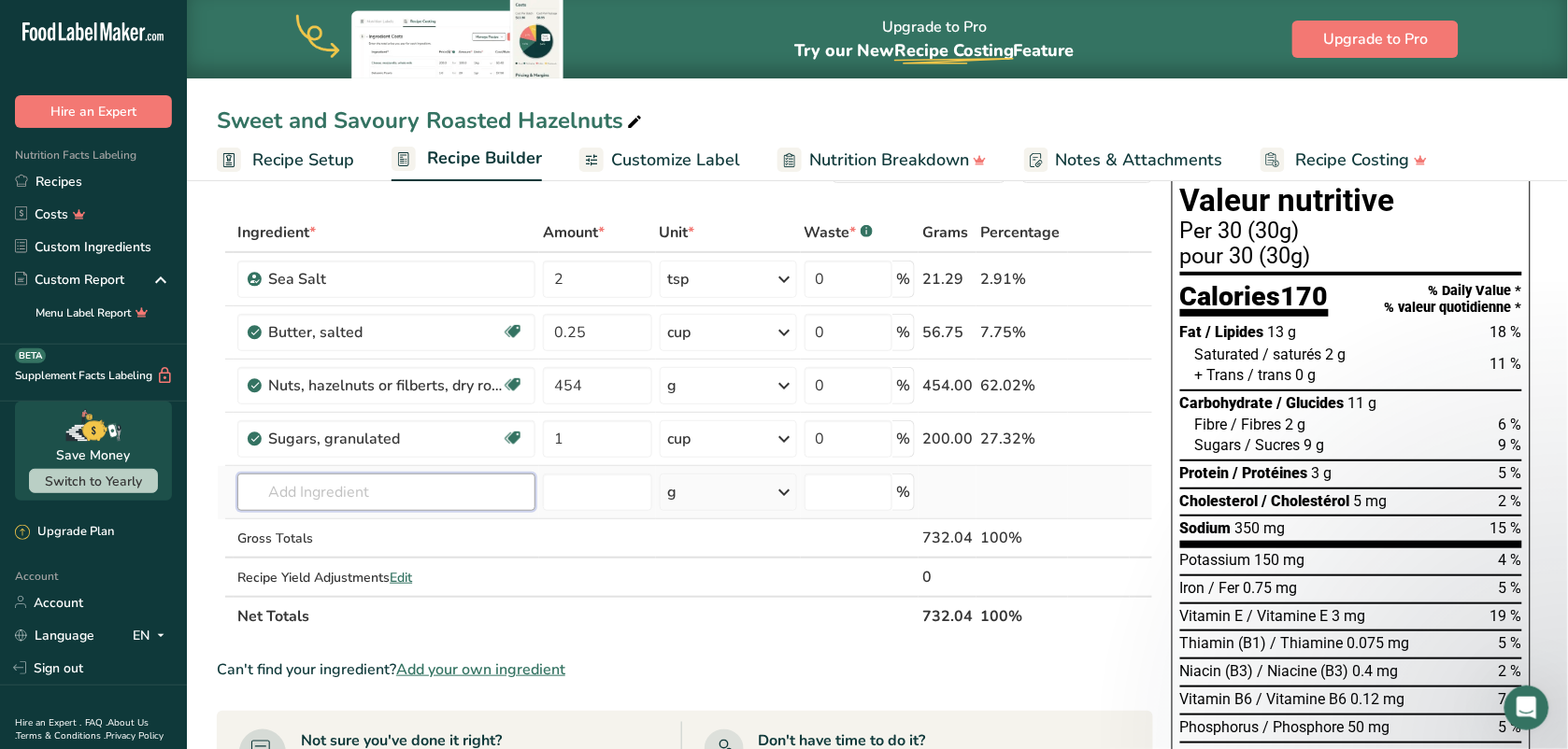 click at bounding box center [386, 492] 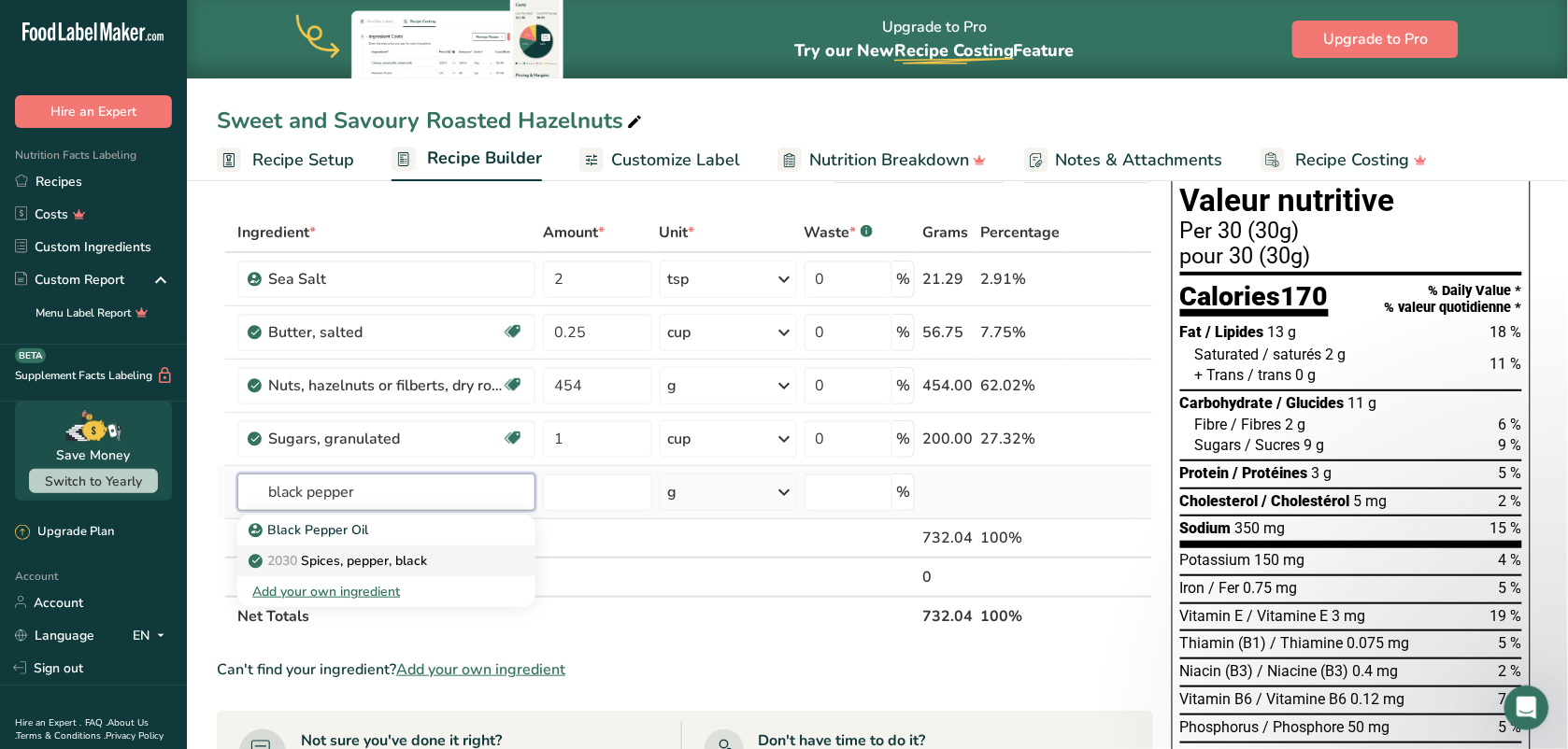 type on "black pepper" 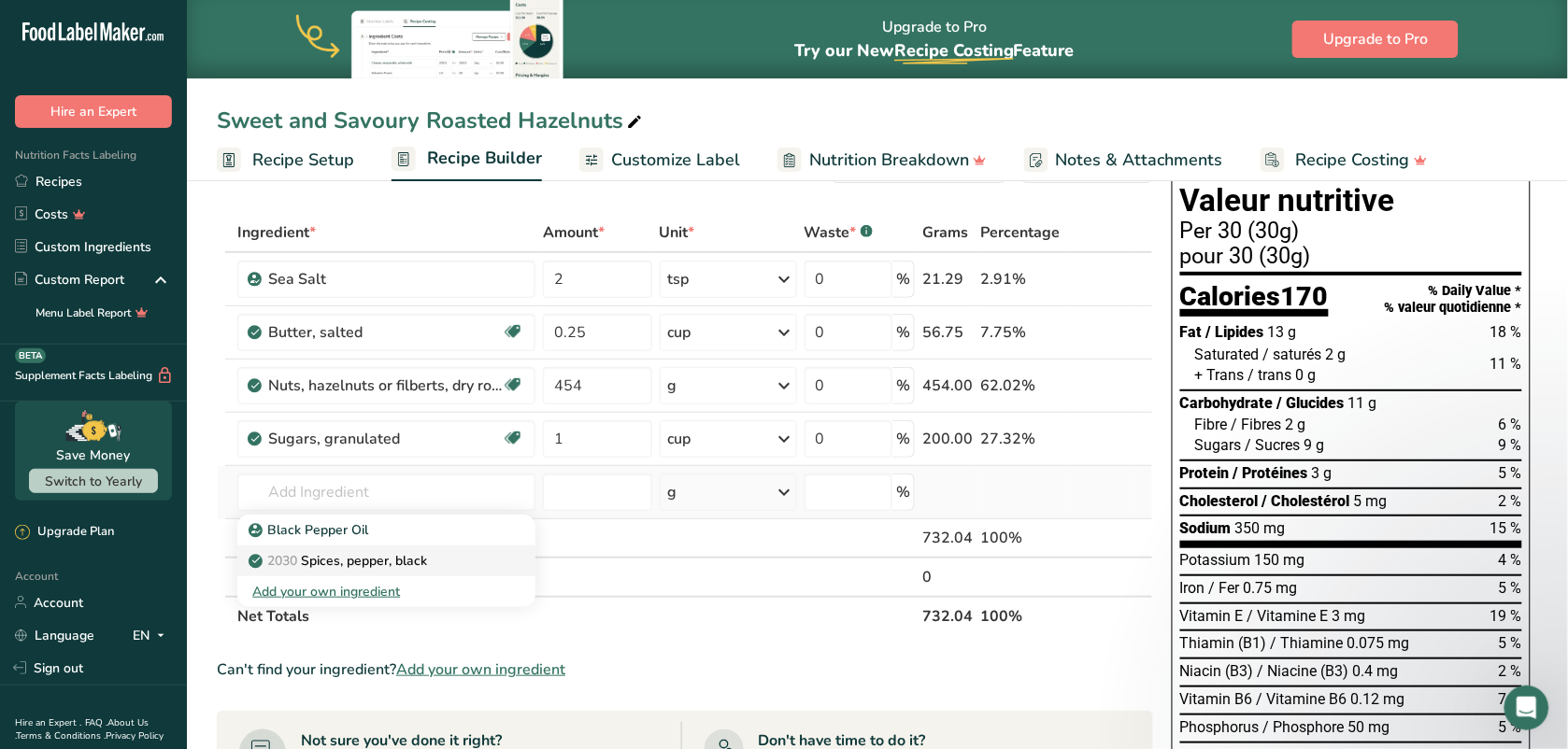 click on "2030
Spices, pepper, black" at bounding box center (339, 560) 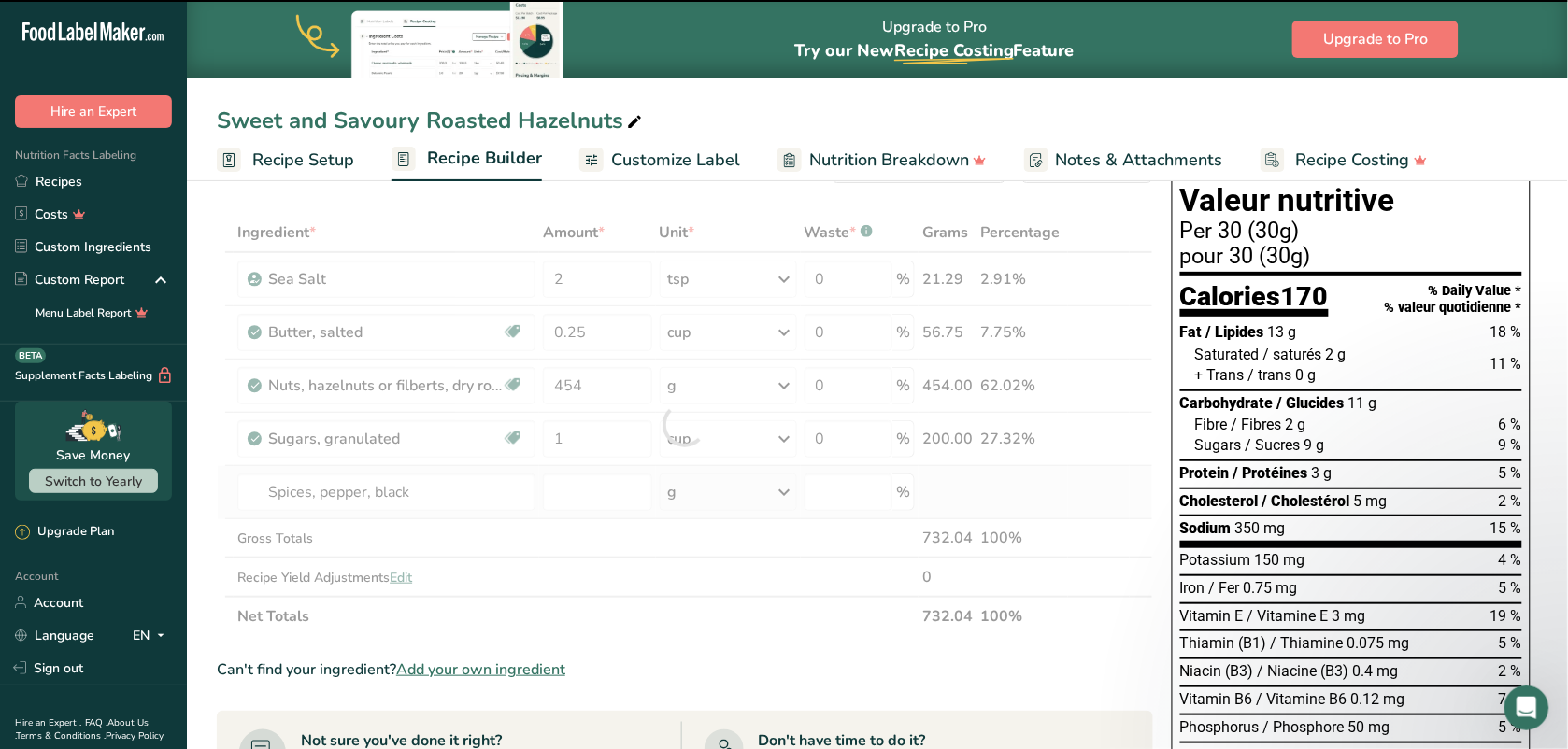 type on "0" 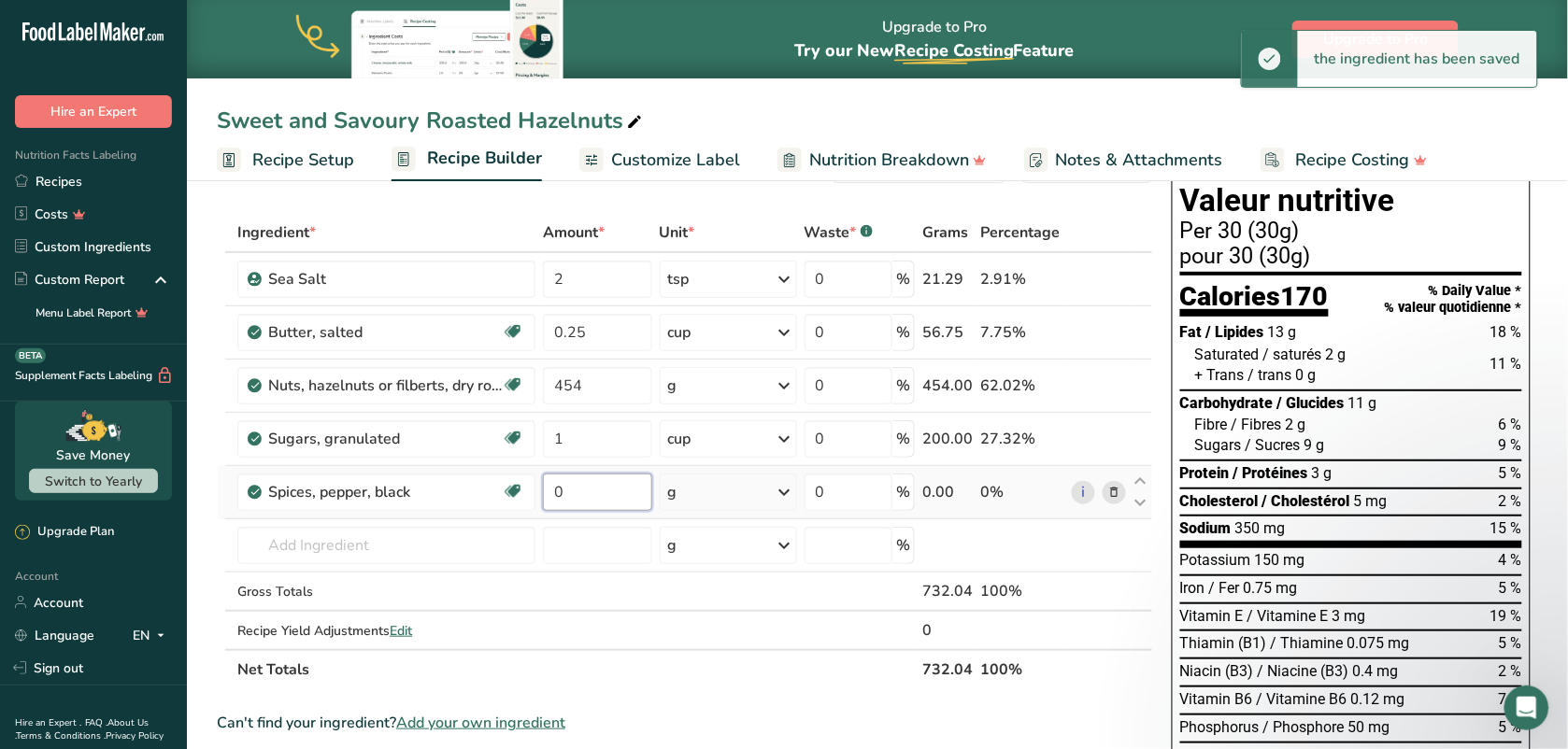click on "0" at bounding box center (597, 492) 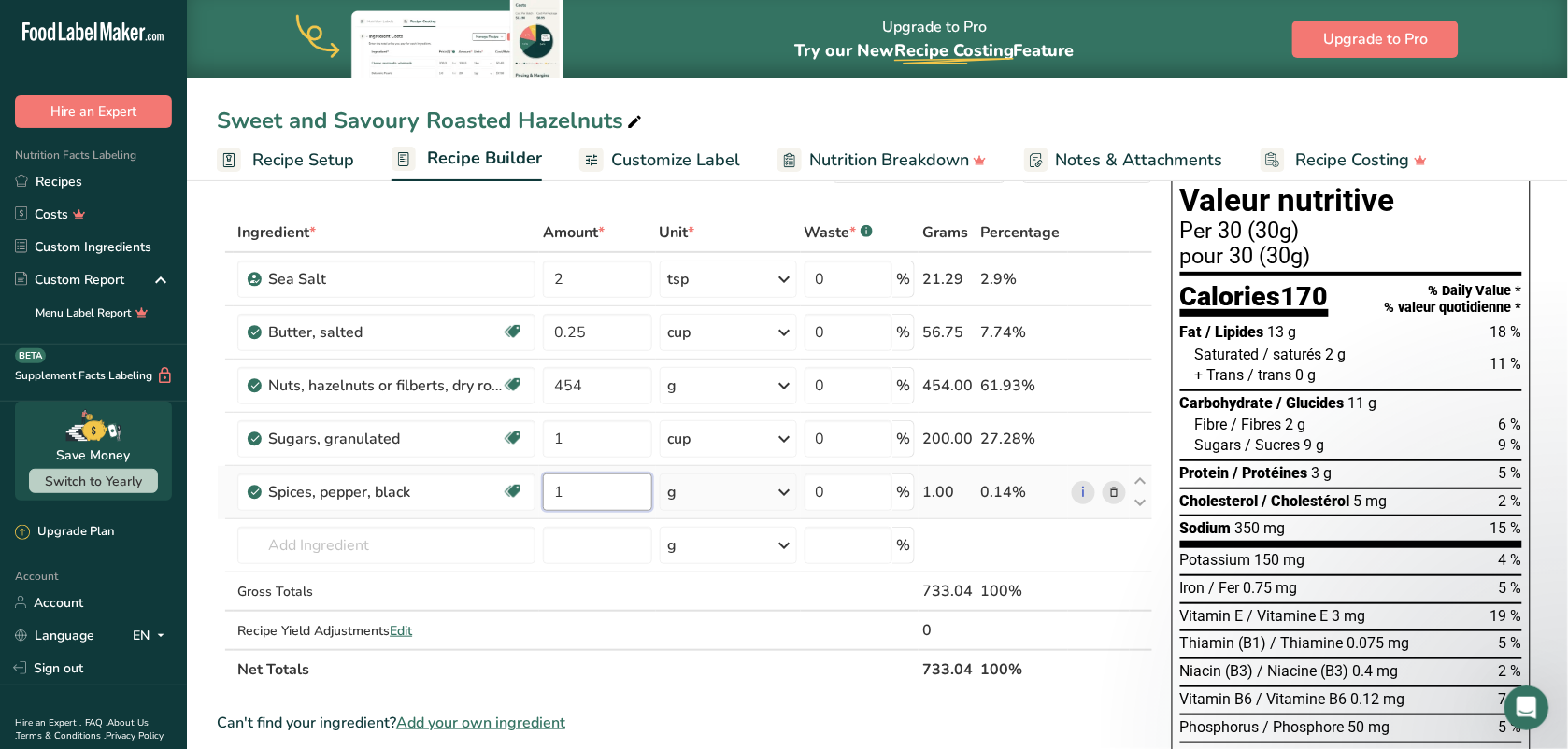 type on "1" 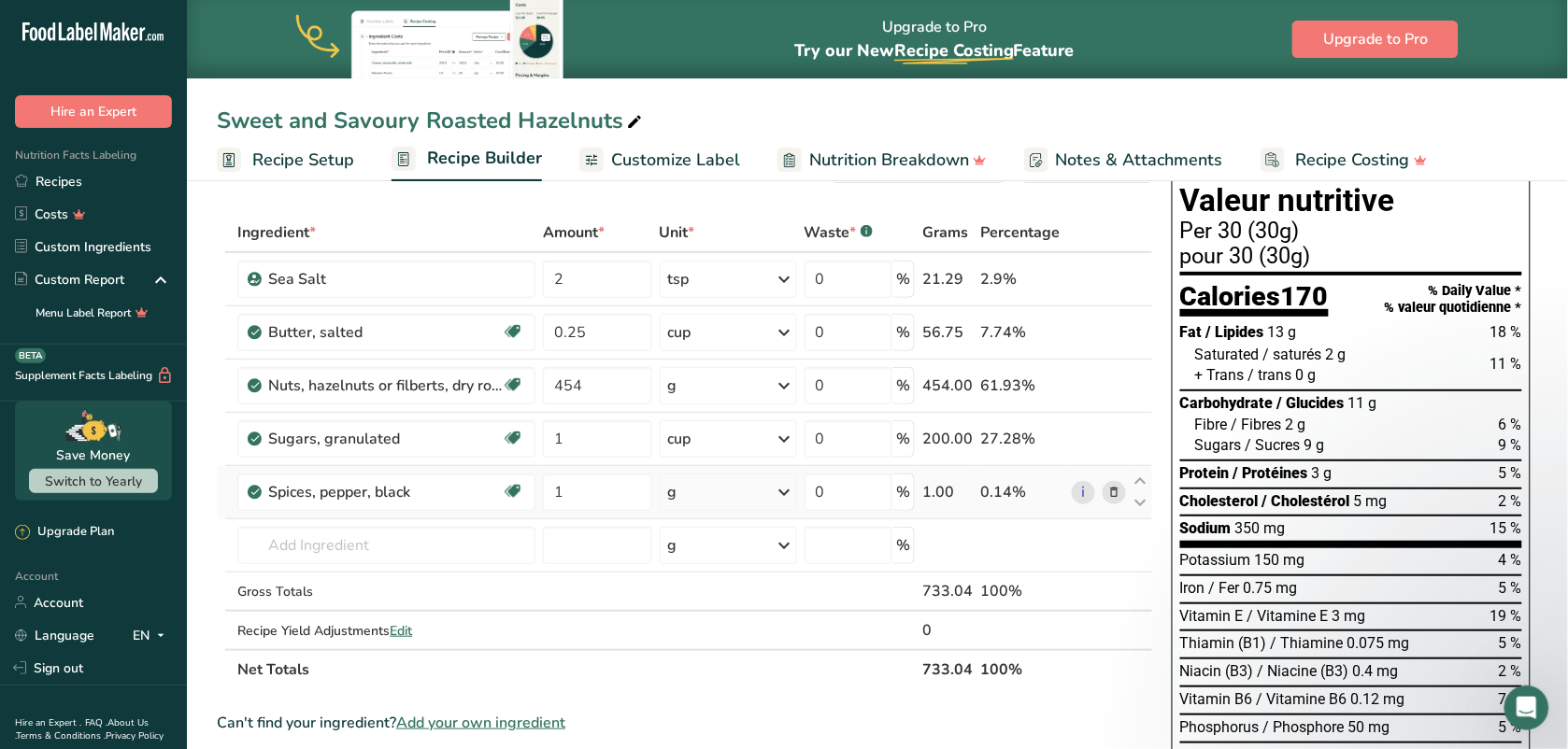 click on "Ingredient *
Amount *
Unit *
Waste *   .a-a{fill:#347362;}.b-a{fill:#fff;}          Grams
Percentage
Sea Salt
2
tsp
Weight Units
g
kg
mg
See more
Volume Units
l
Volume units require a density conversion. If you know your ingredient's density enter it below. Otherwise, click on "RIA" our AI Regulatory bot - she will be able to help you
2.16
lb/ft3
g/cm3
Confirm
mL
Volume units require a density conversion. If you know your ingredient's density enter it below. Otherwise, click on "RIA" our AI Regulatory bot - she will be able to help you
2.16
lb/ft3" at bounding box center (685, 451) 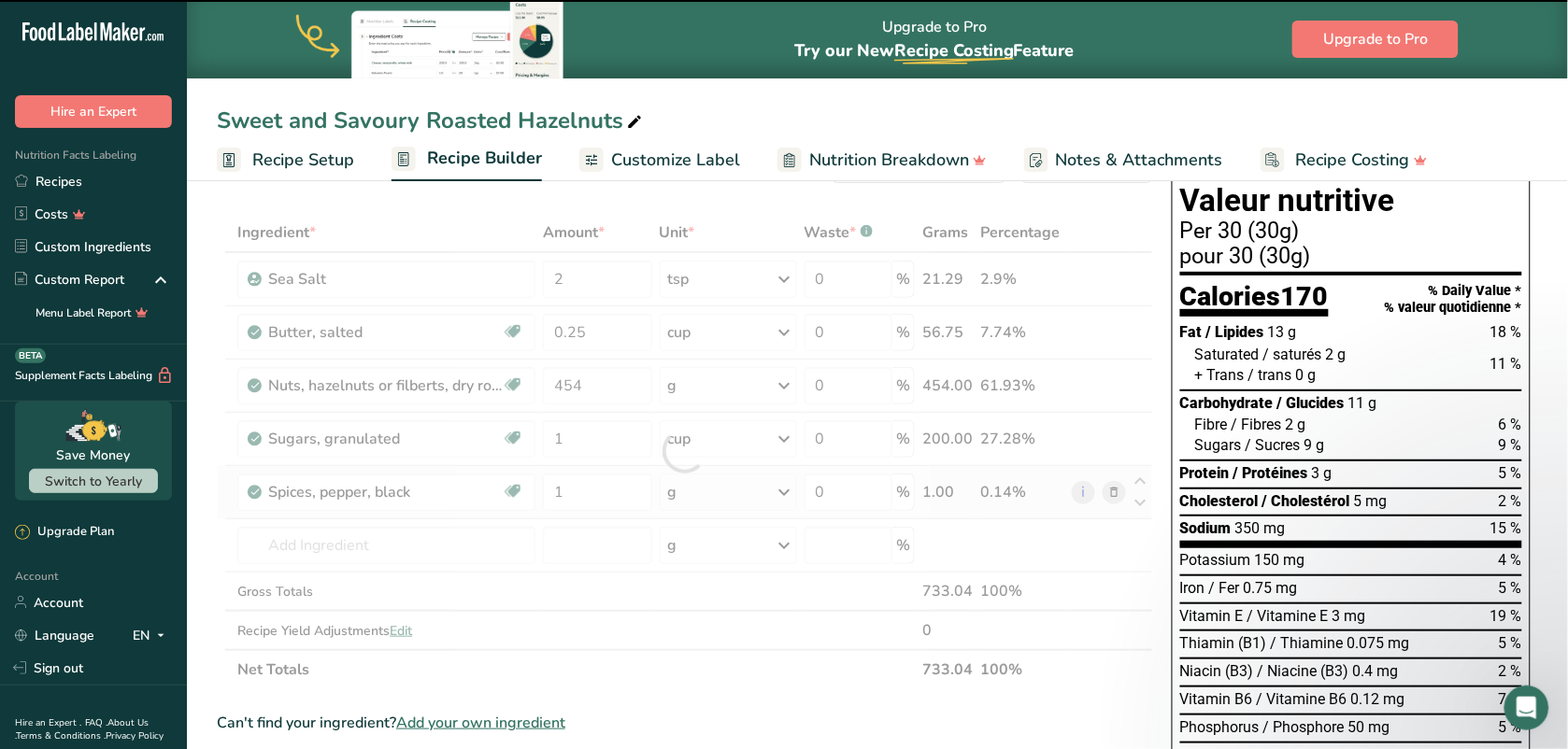 click at bounding box center [685, 451] 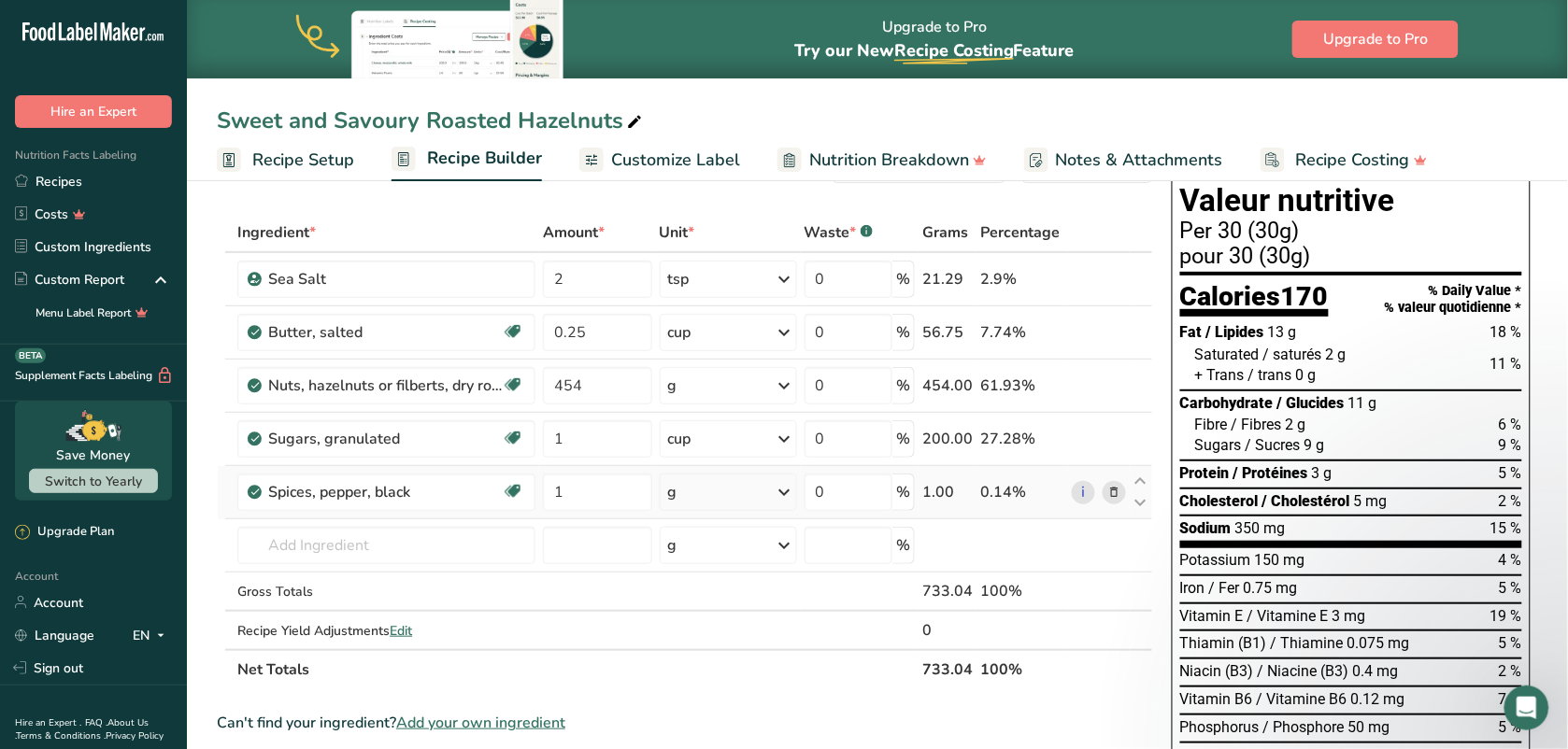 click at bounding box center (785, 492) 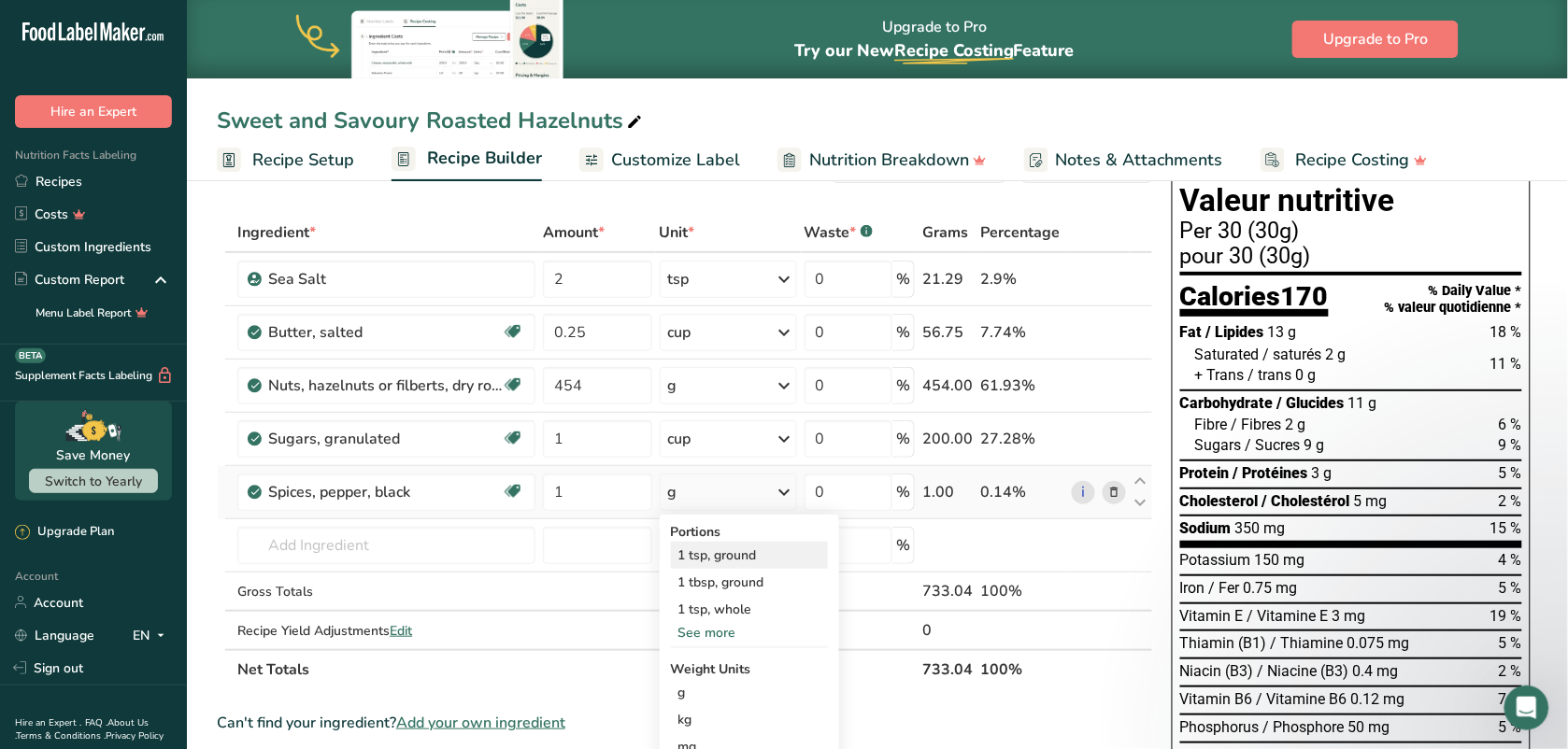 click on "1 tsp, ground" at bounding box center (749, 555) 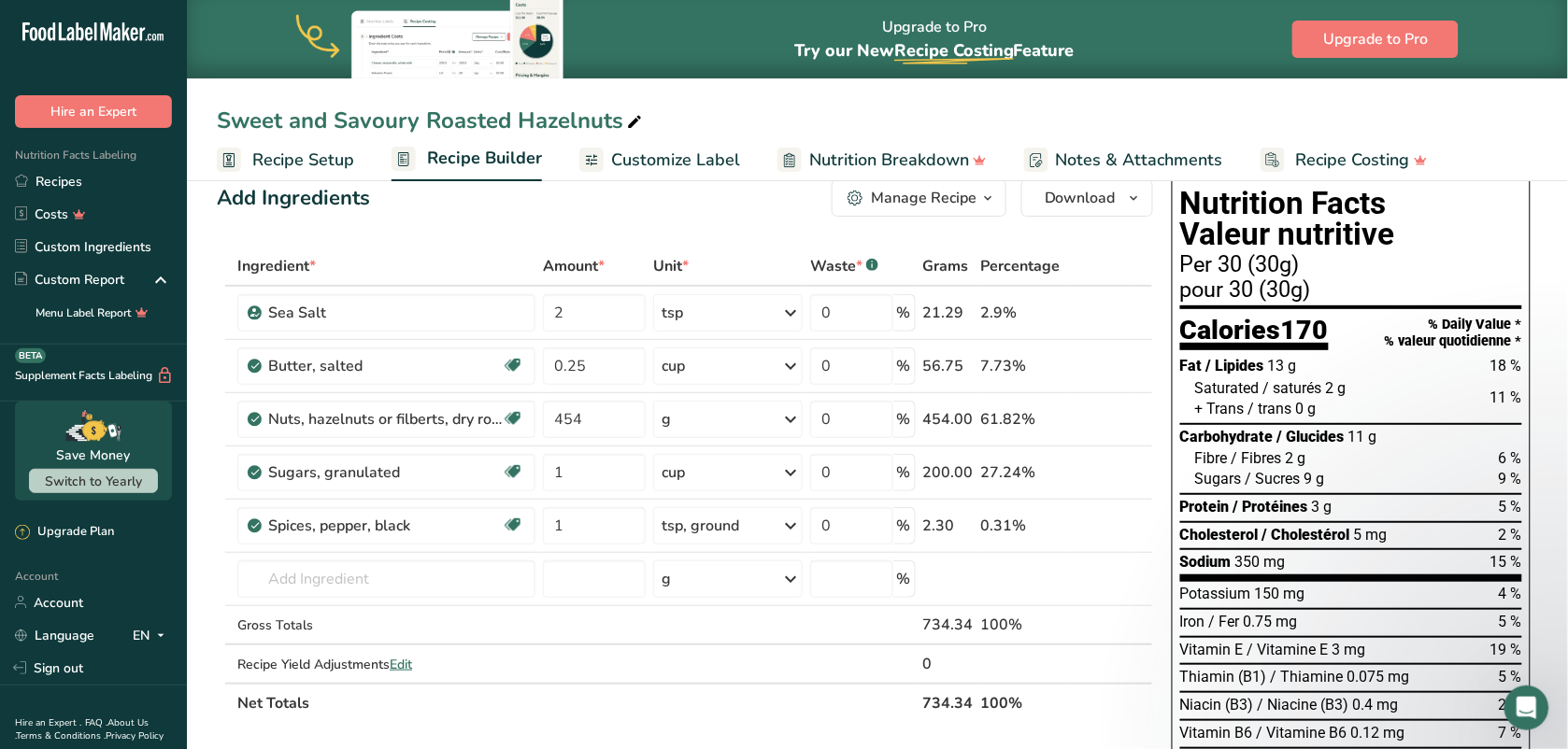scroll, scrollTop: 31, scrollLeft: 0, axis: vertical 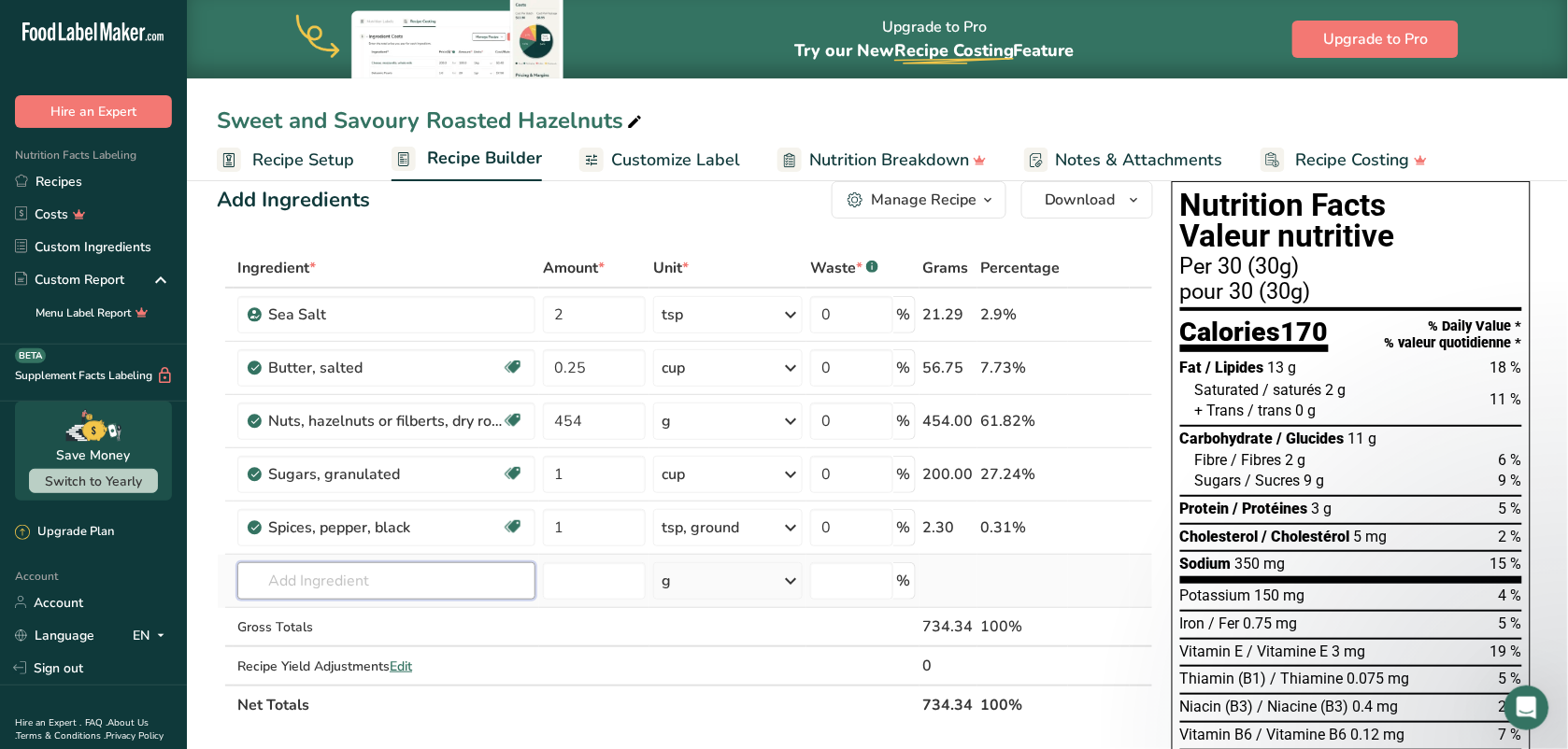 click at bounding box center [386, 581] 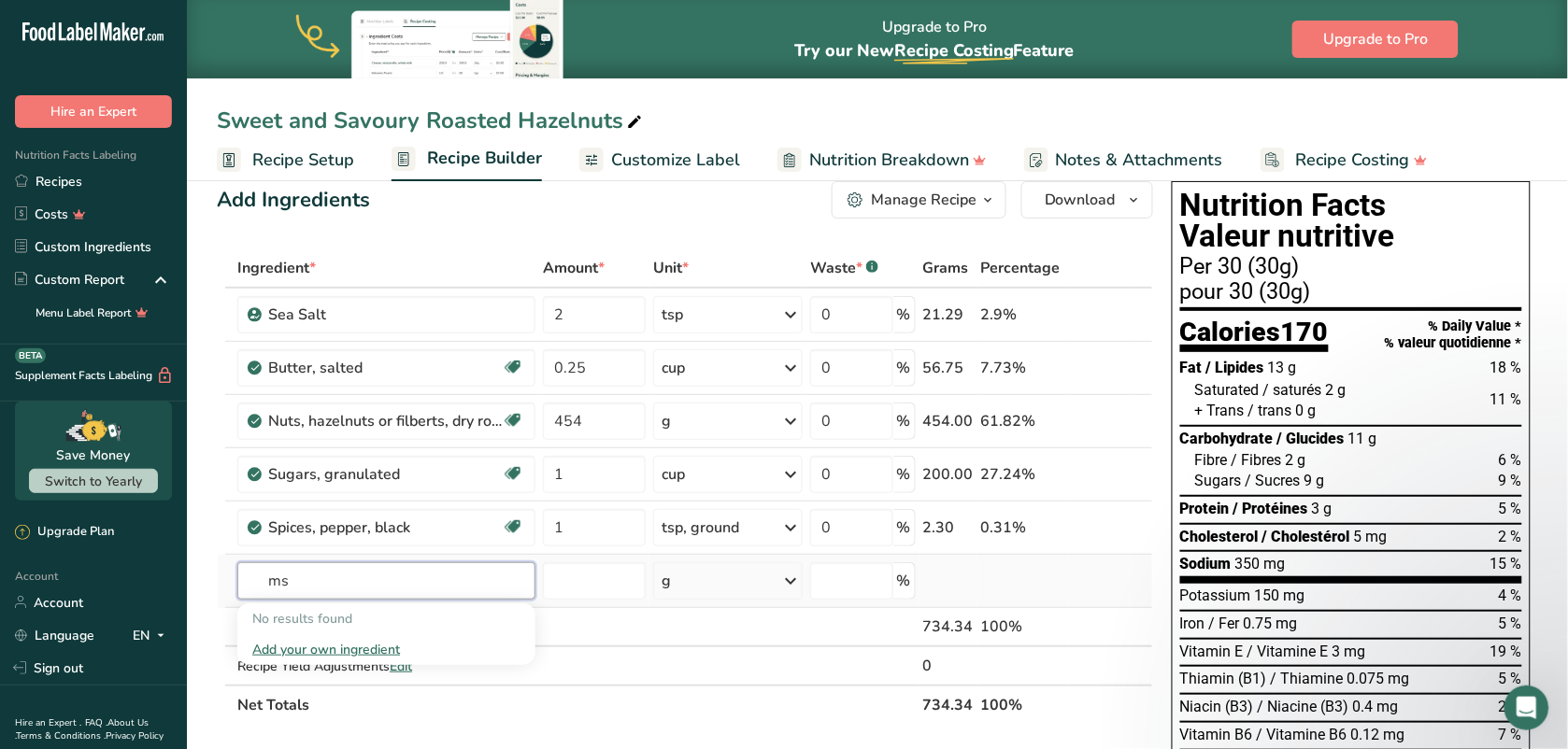 type on "m" 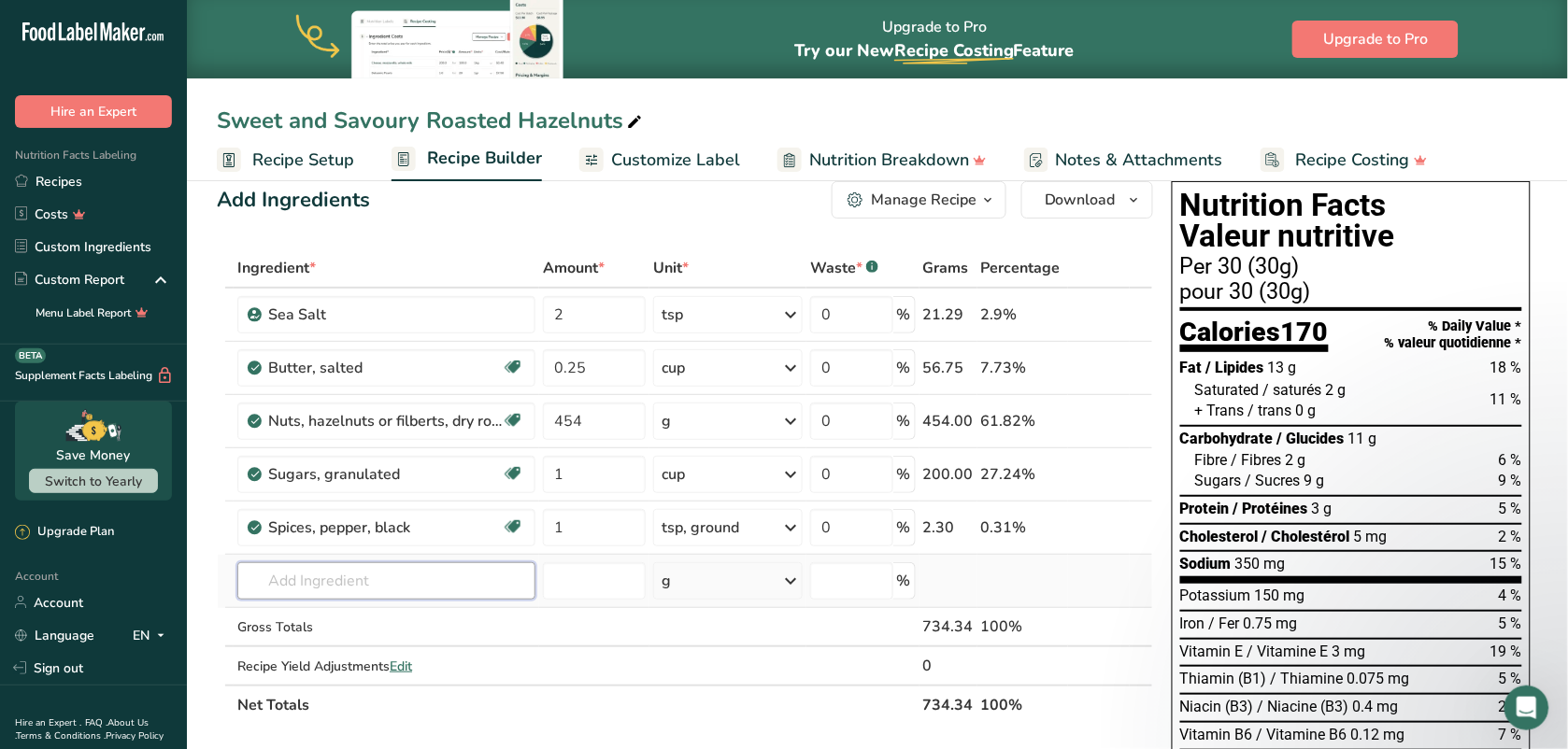 click at bounding box center [386, 581] 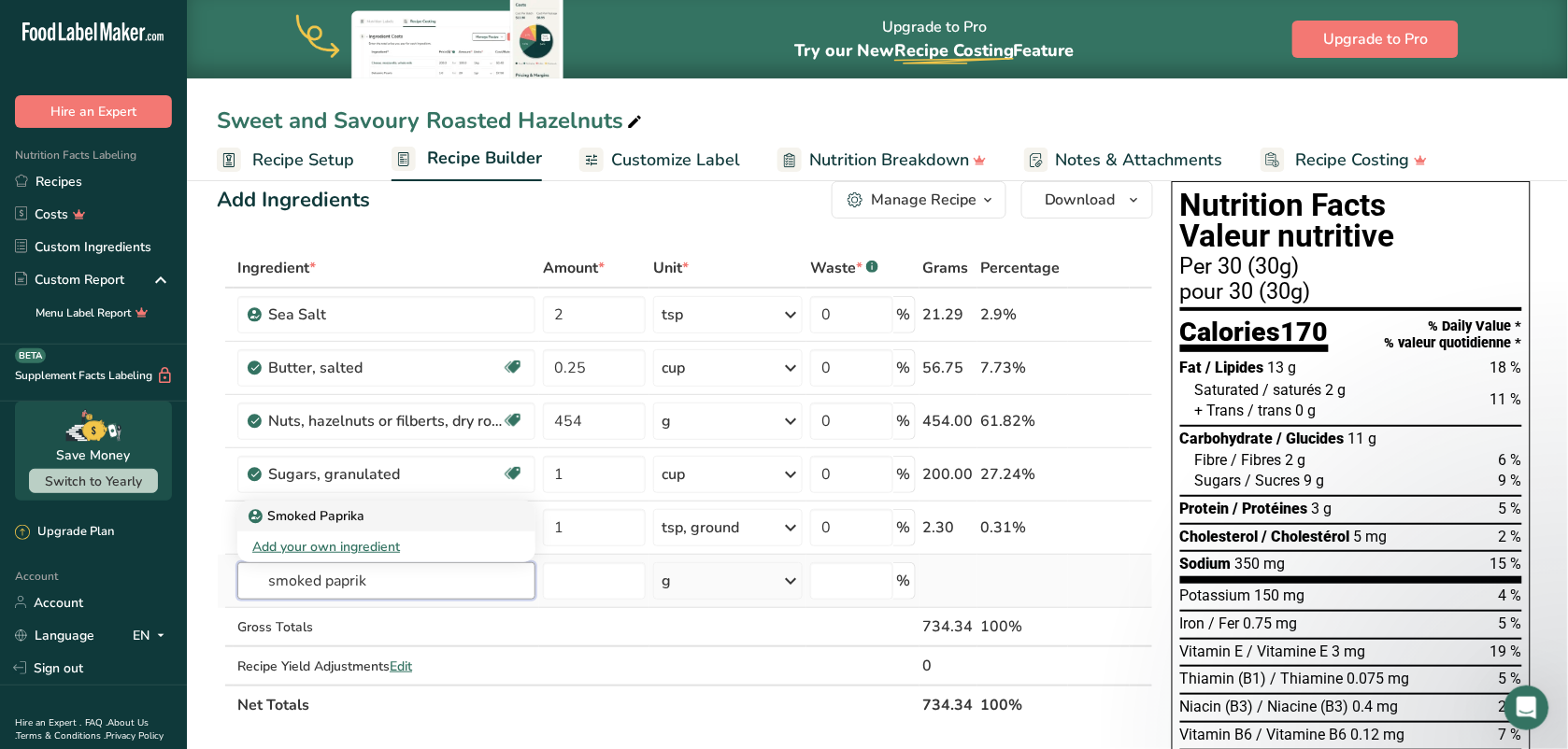 type on "smoked paprik" 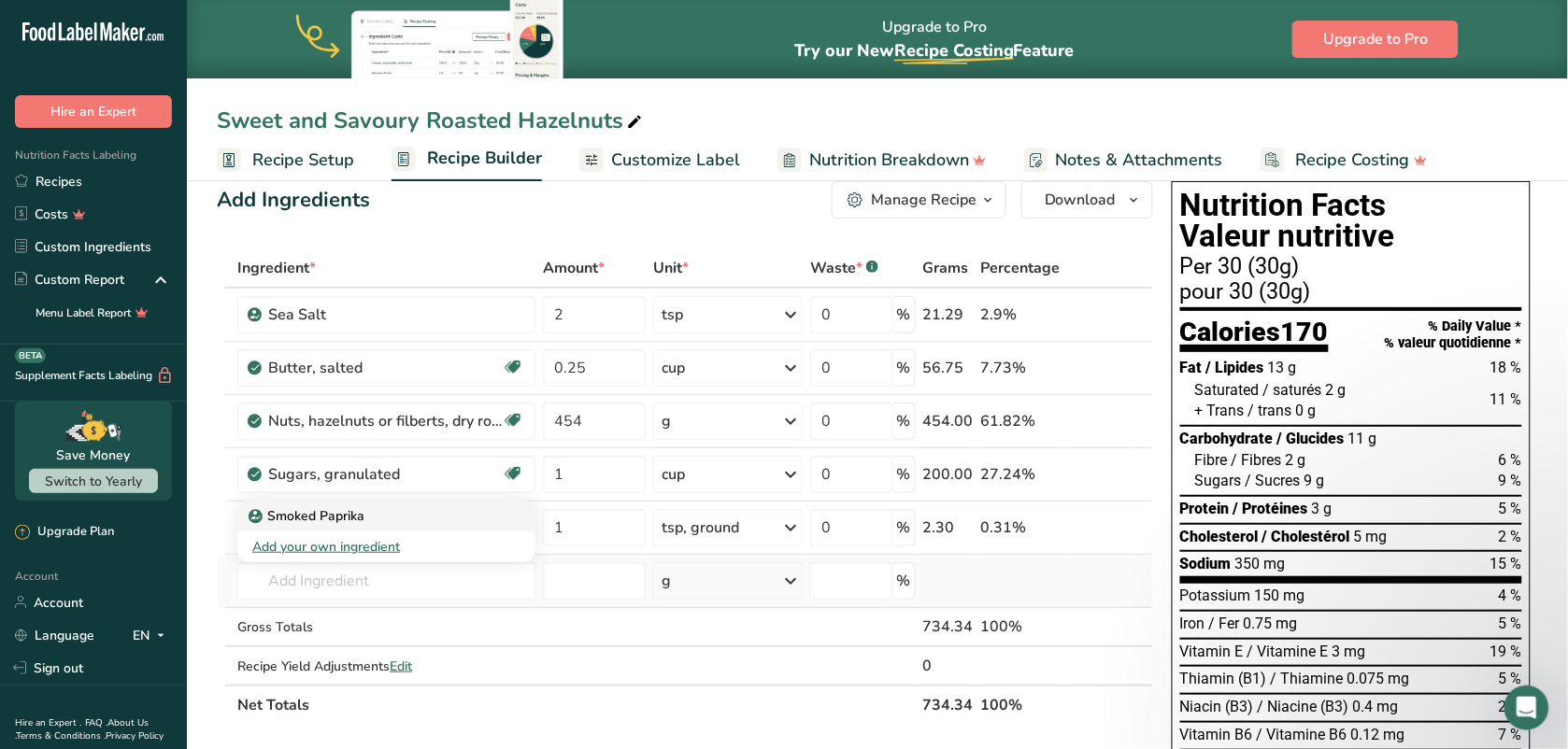 click on "Smoked Paprika" at bounding box center (308, 516) 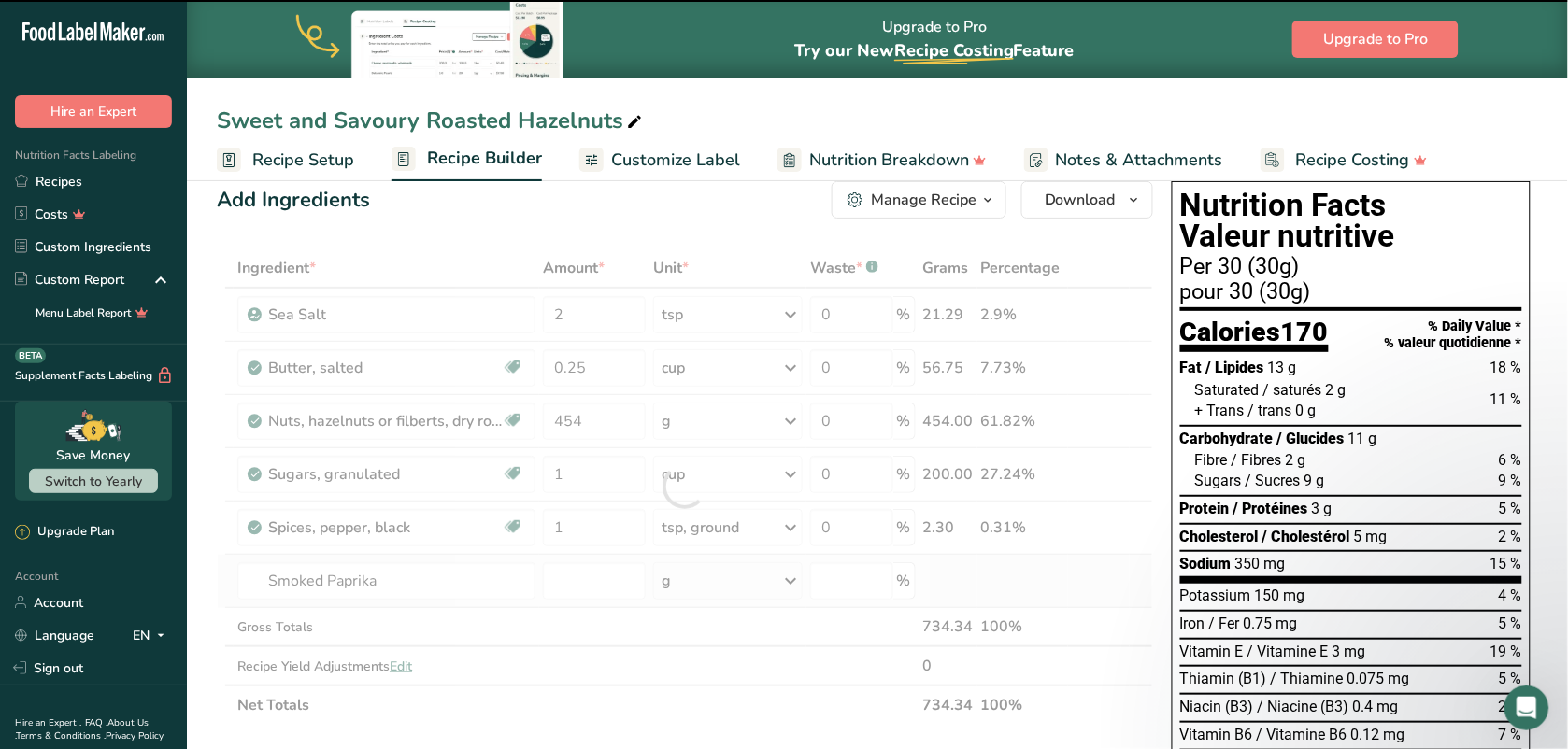 type on "0" 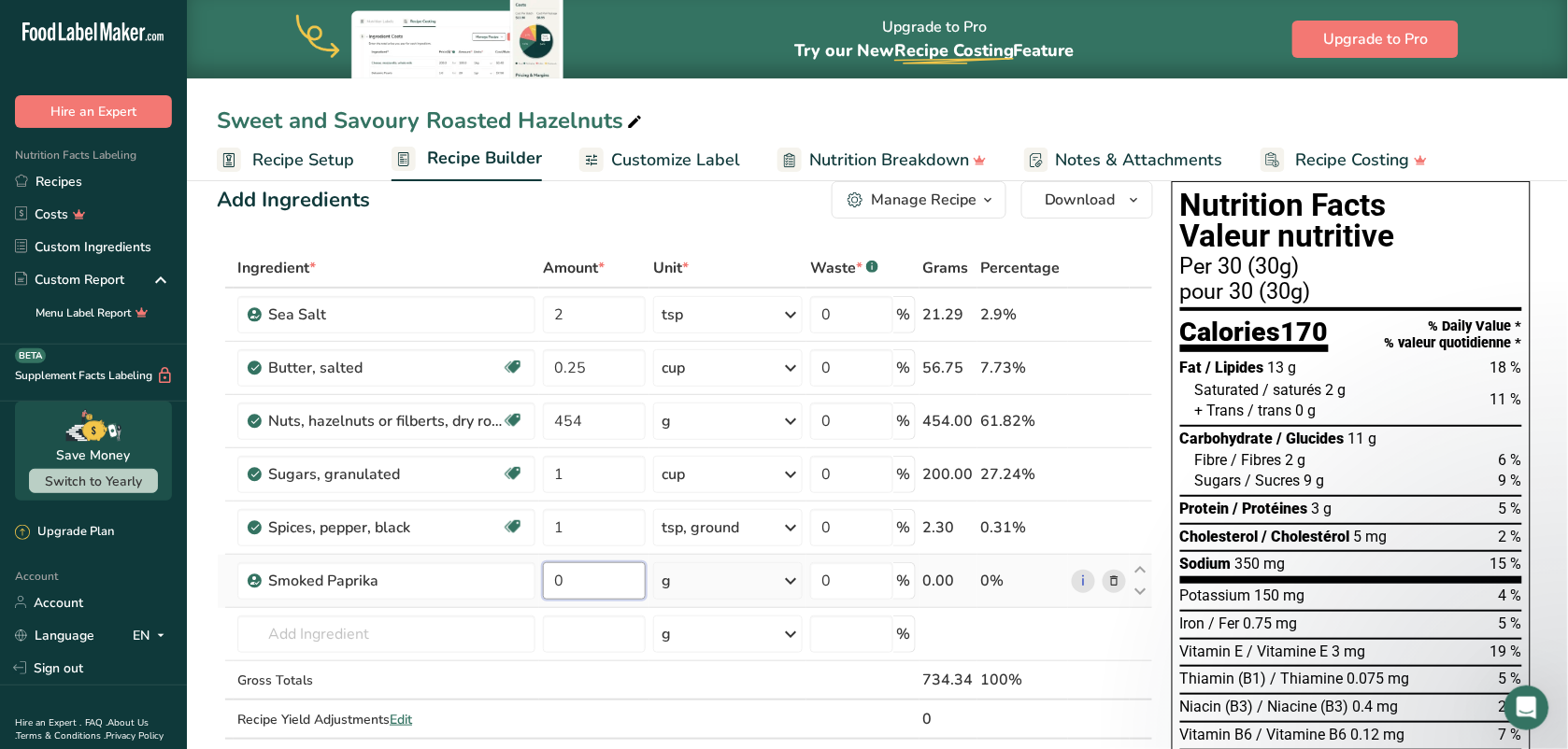 drag, startPoint x: 627, startPoint y: 584, endPoint x: 656, endPoint y: 588, distance: 29.274562 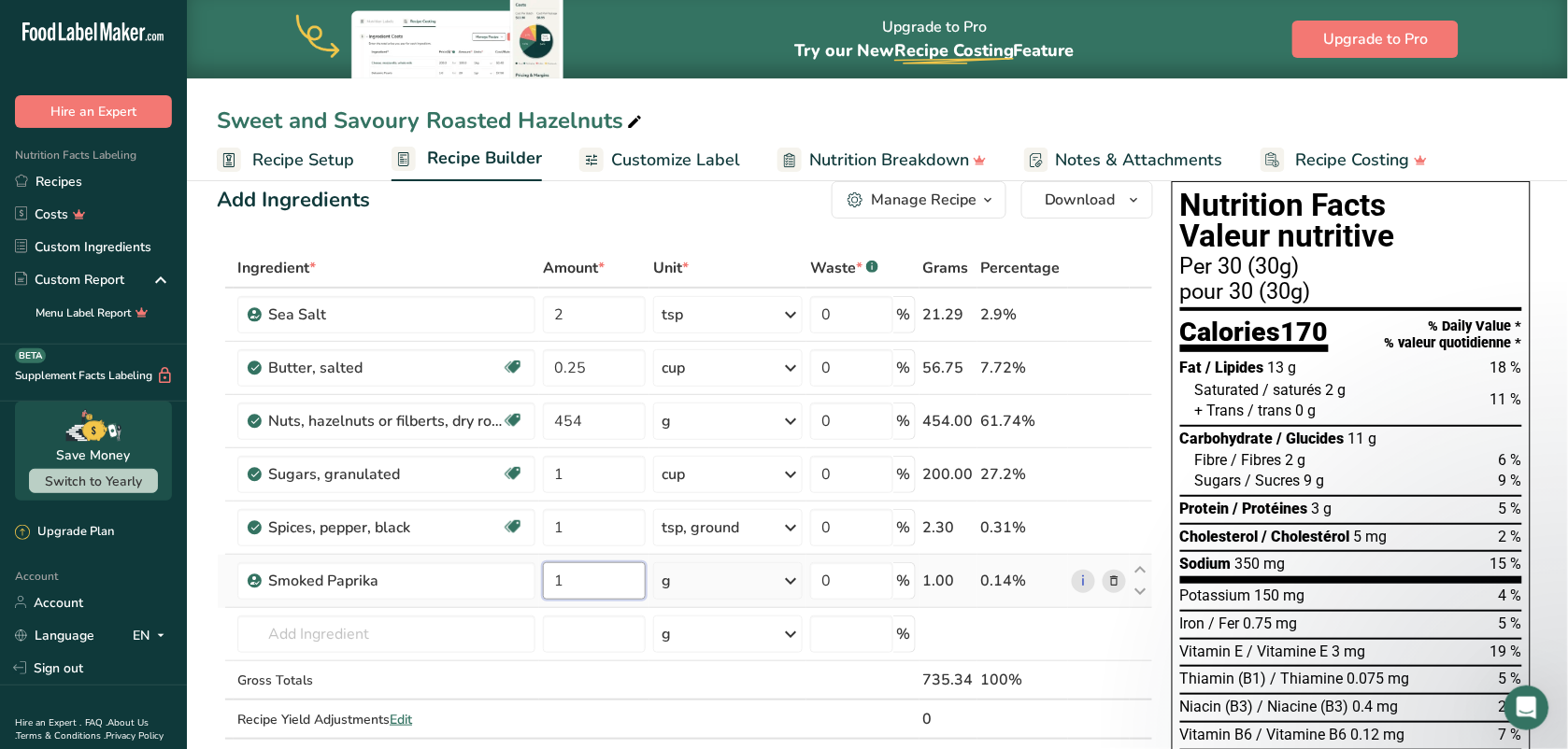 type on "1" 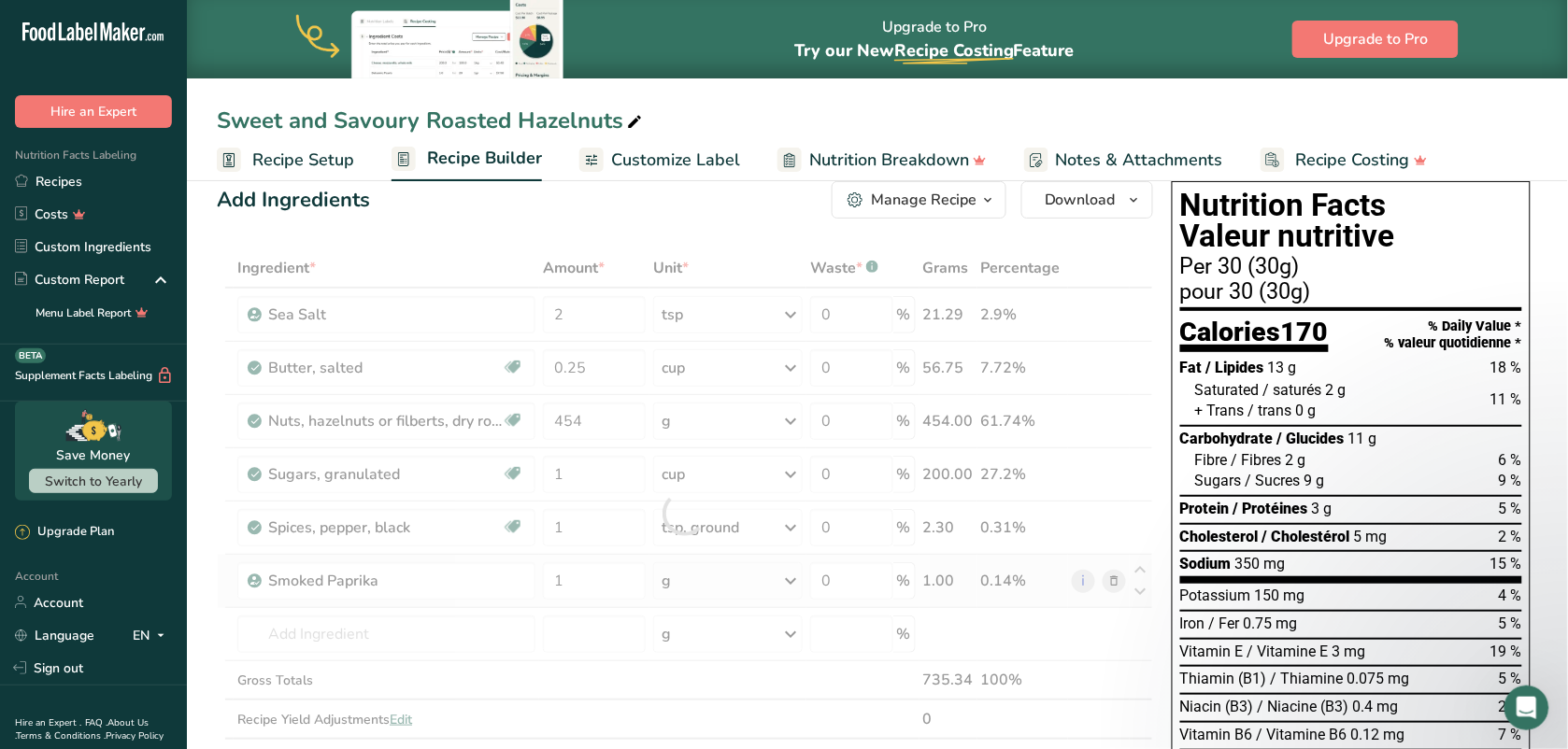 click on "Ingredient *
Amount *
Unit *
Waste *   .a-a{fill:#347362;}.b-a{fill:#fff;}          Grams
Percentage
Sea Salt
2
tsp
Weight Units
g
kg
mg
See more
Volume Units
l
Volume units require a density conversion. If you know your ingredient's density enter it below. Otherwise, click on "RIA" our AI Regulatory bot - she will be able to help you
2.16
lb/ft3
g/cm3
Confirm
mL
Volume units require a density conversion. If you know your ingredient's density enter it below. Otherwise, click on "RIA" our AI Regulatory bot - she will be able to help you
2.16
lb/ft3" at bounding box center (685, 513) 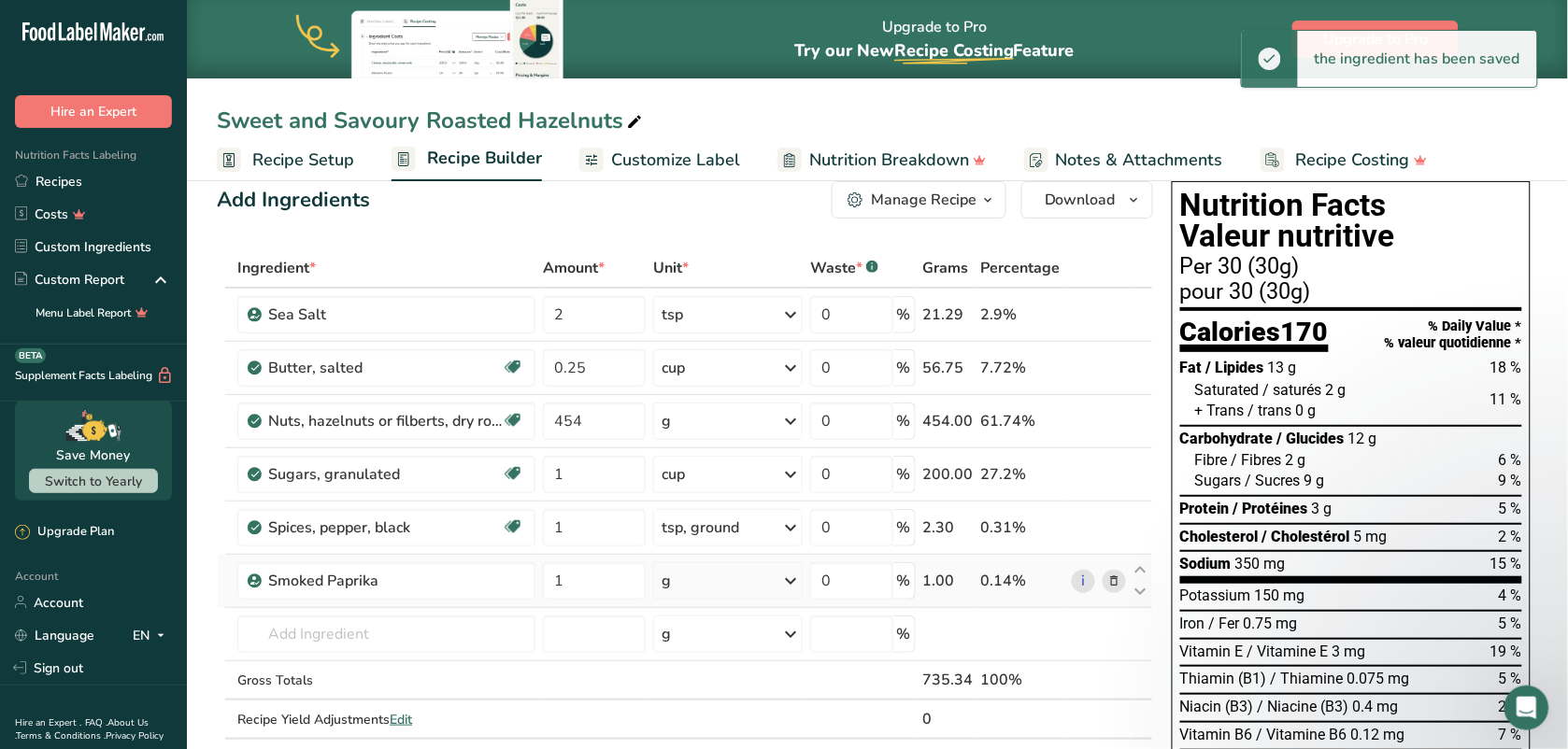 click at bounding box center [791, 581] 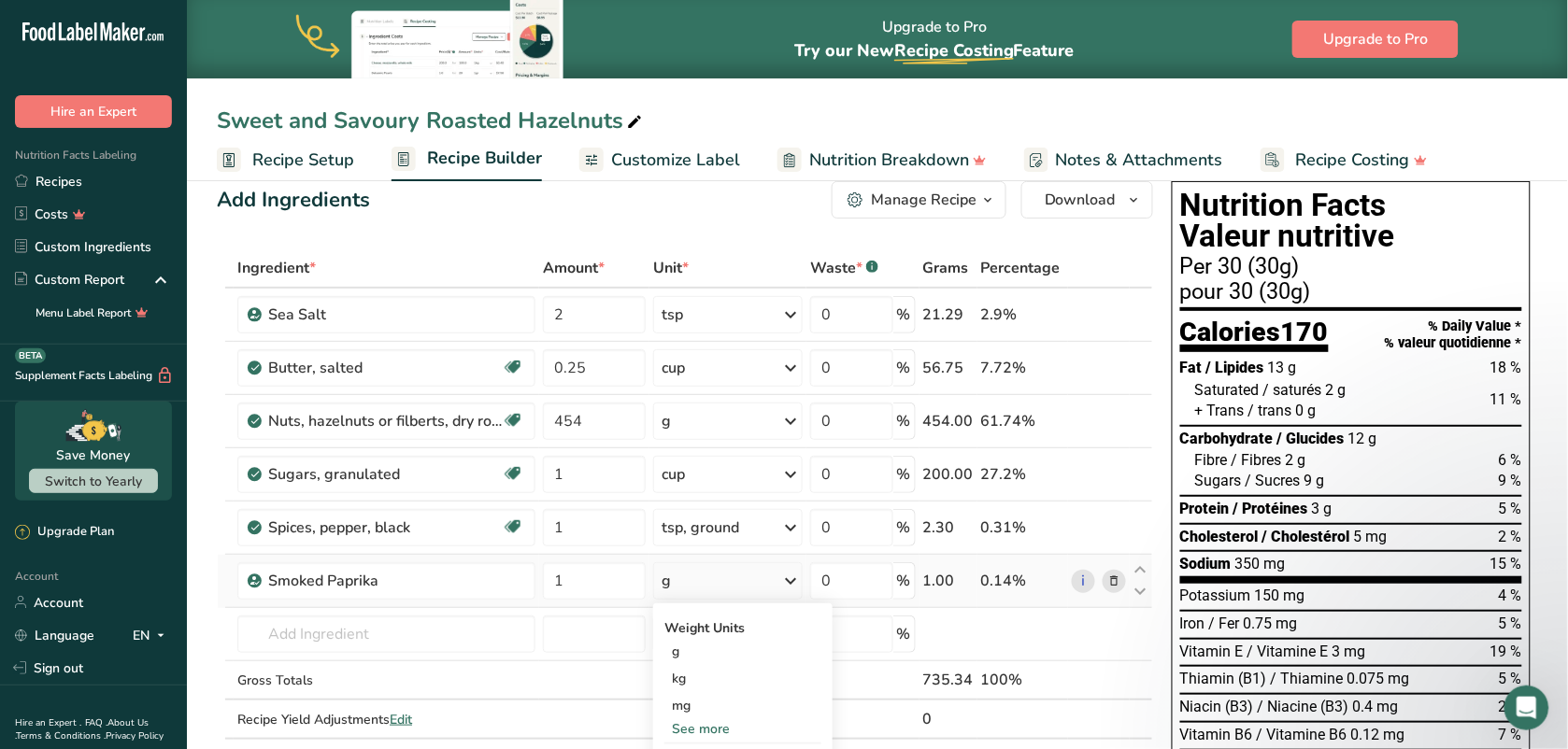 click on "See more" at bounding box center [743, 728] 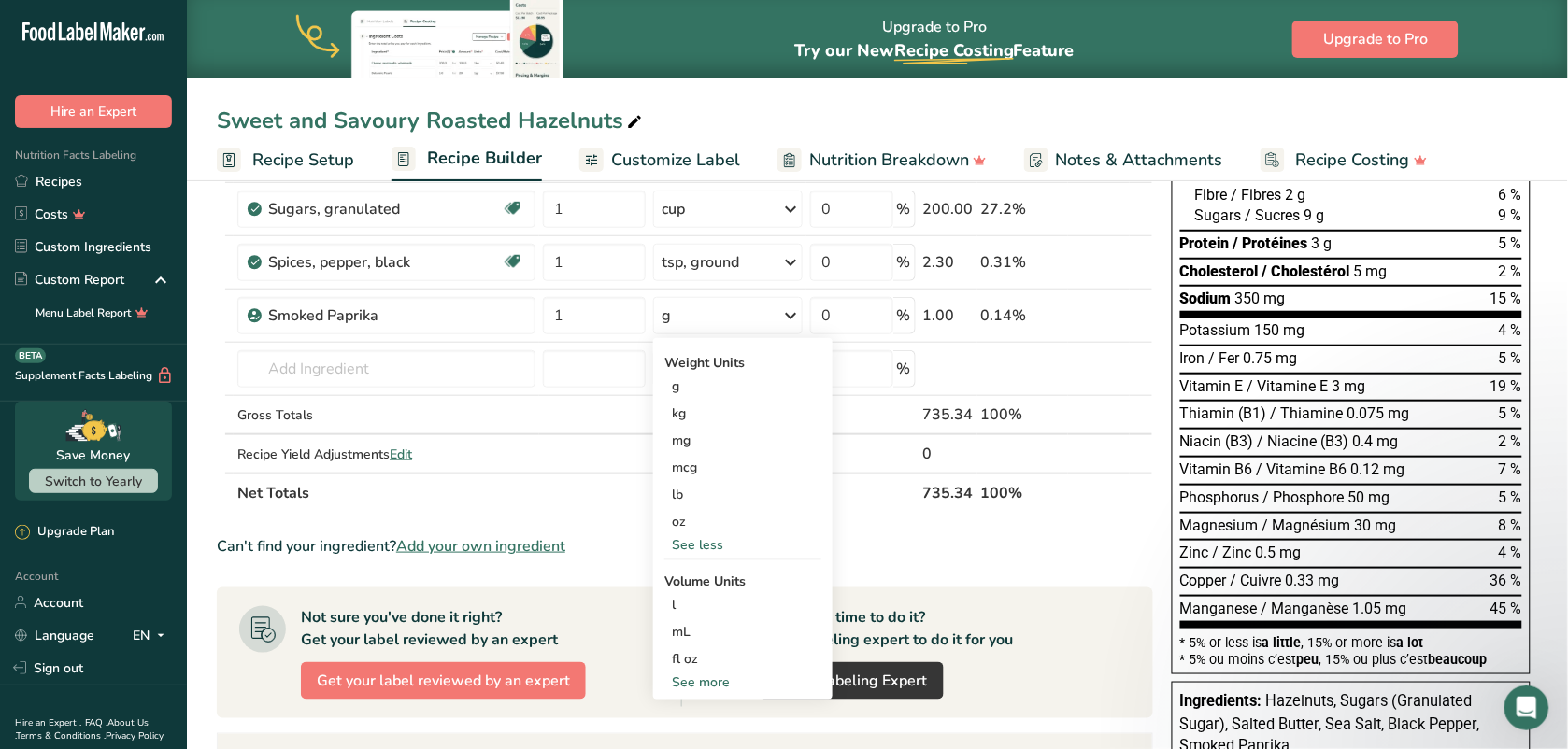 scroll, scrollTop: 315, scrollLeft: 0, axis: vertical 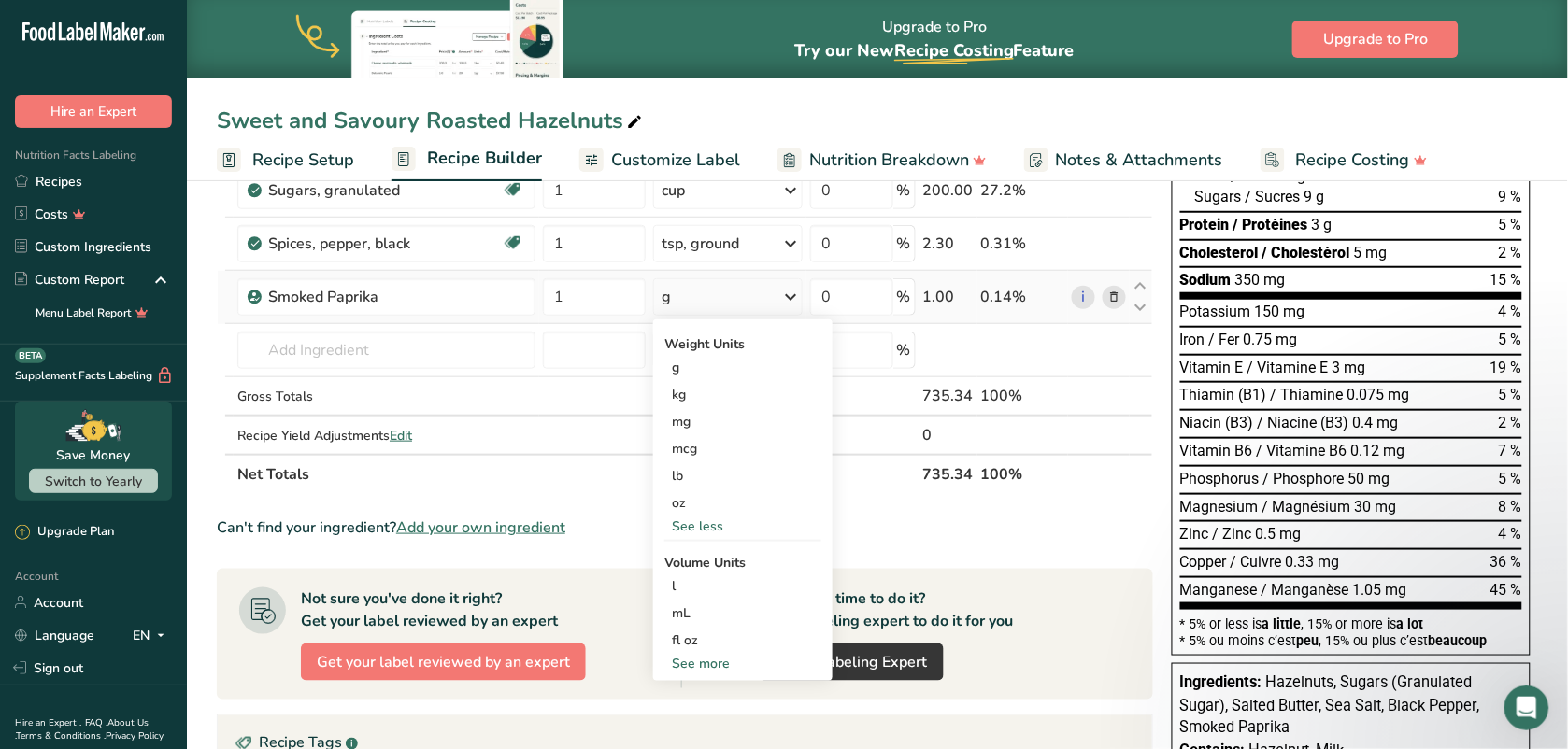 click on "See more" at bounding box center (743, 663) 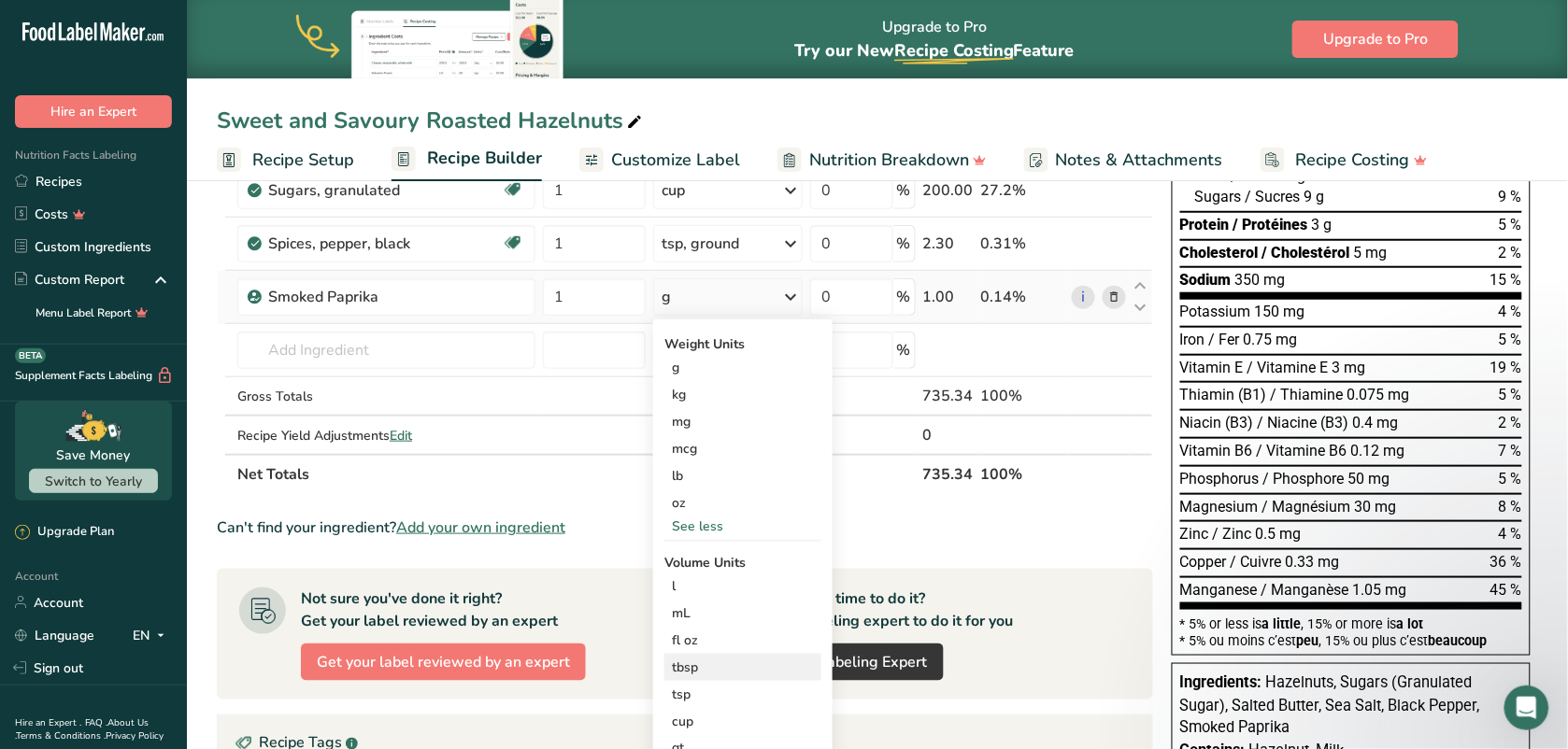 click on "tbsp" at bounding box center (743, 667) 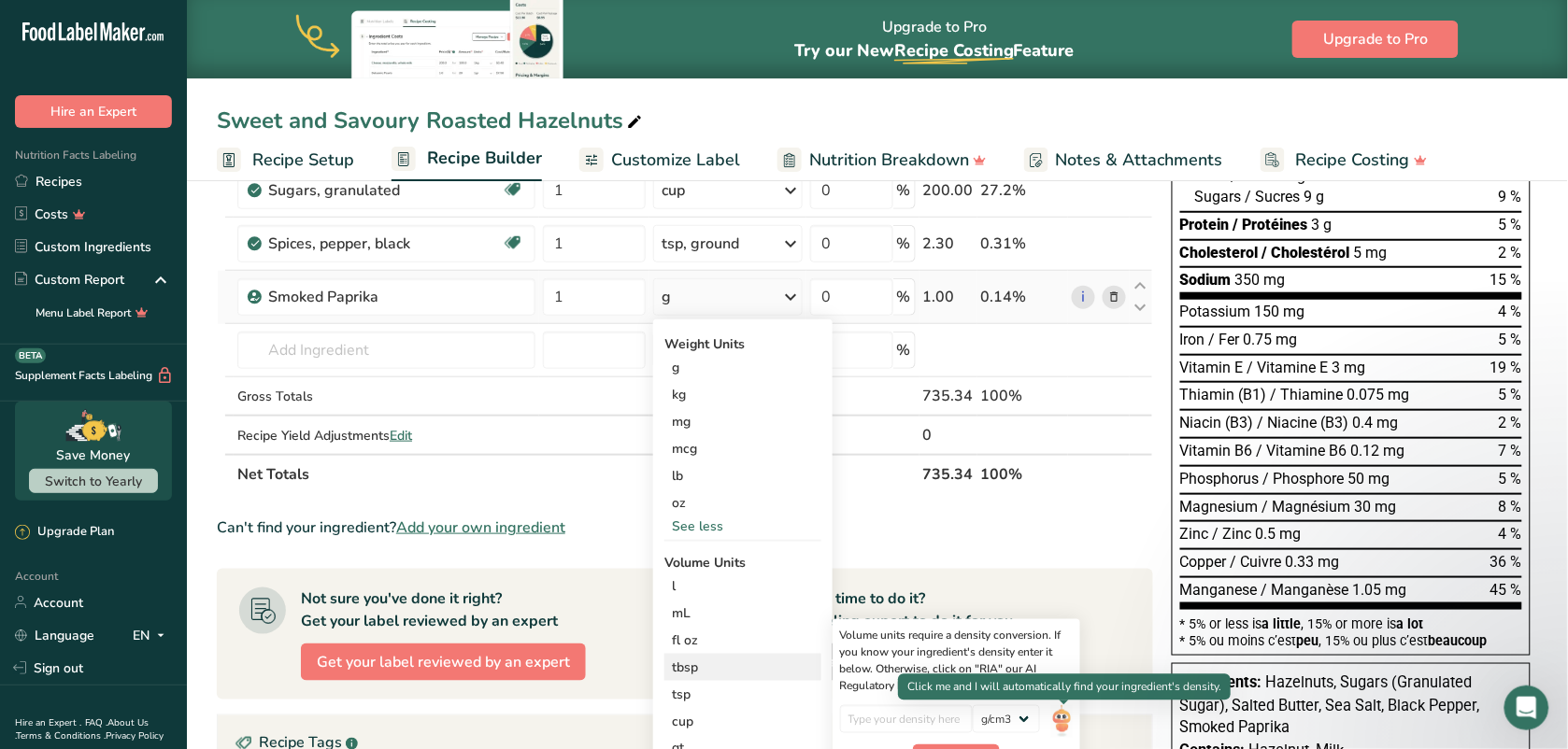 click at bounding box center (1062, 721) 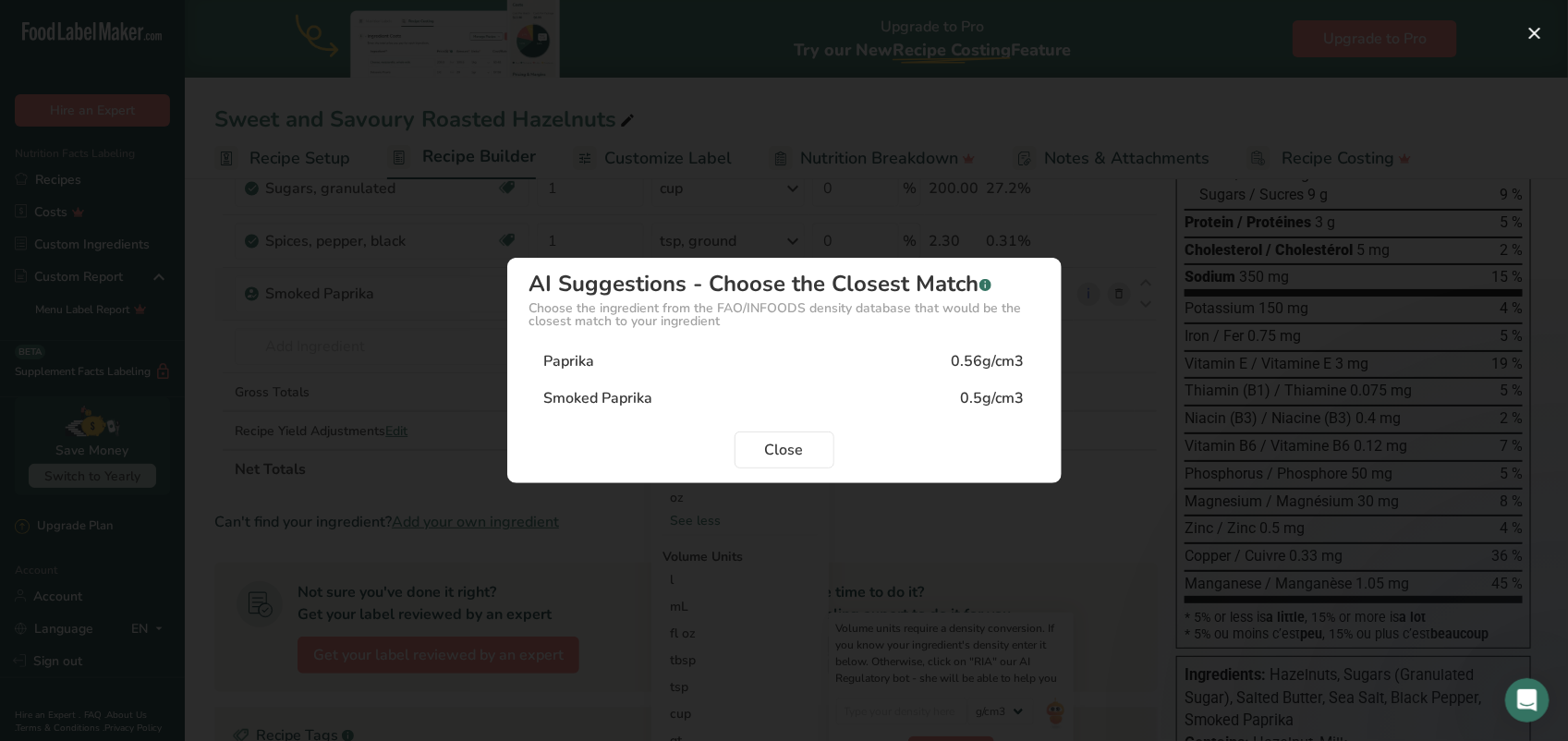 click on "Smoked Paprika" at bounding box center [599, 398] 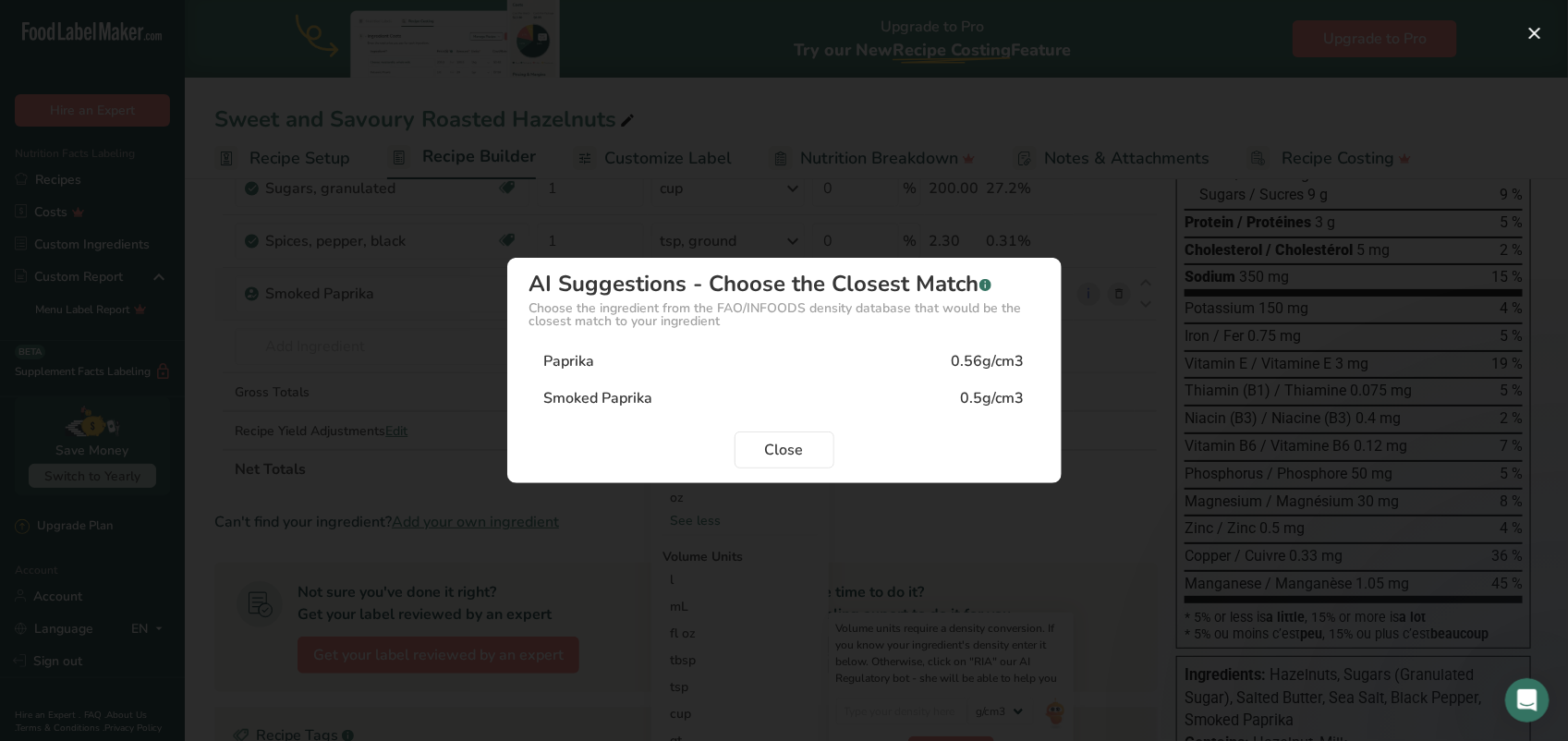 type on "0.5" 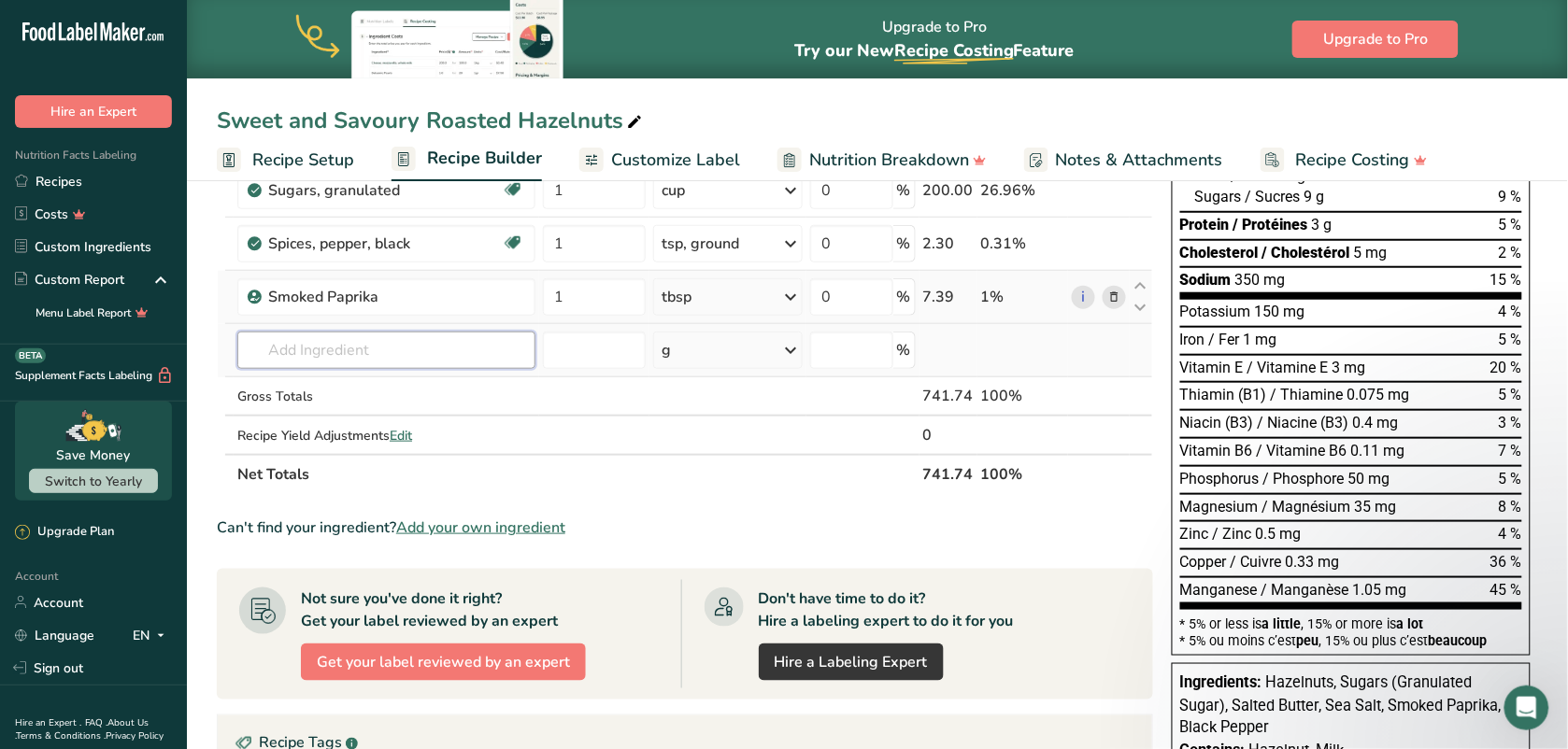 click at bounding box center [386, 350] 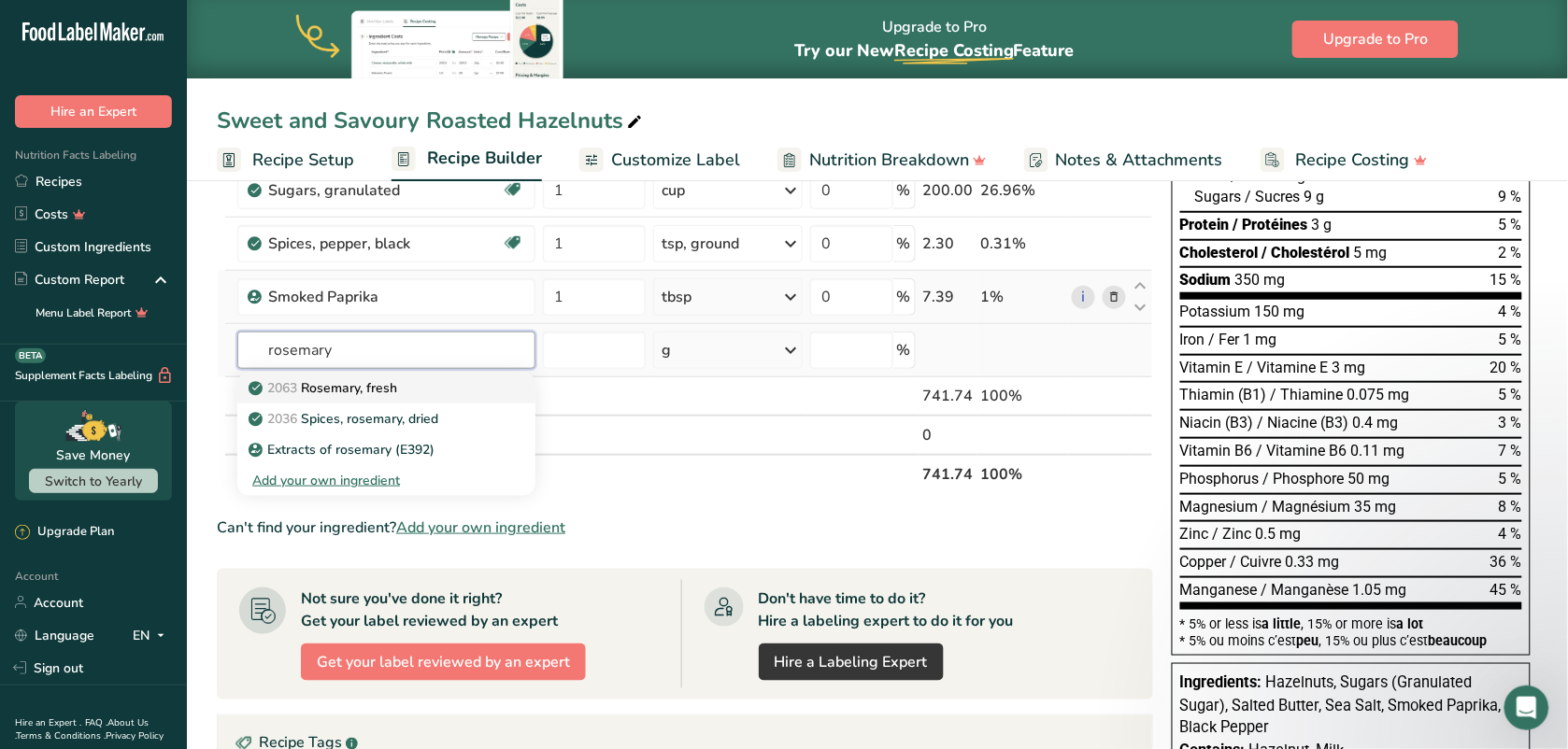type on "rosemary" 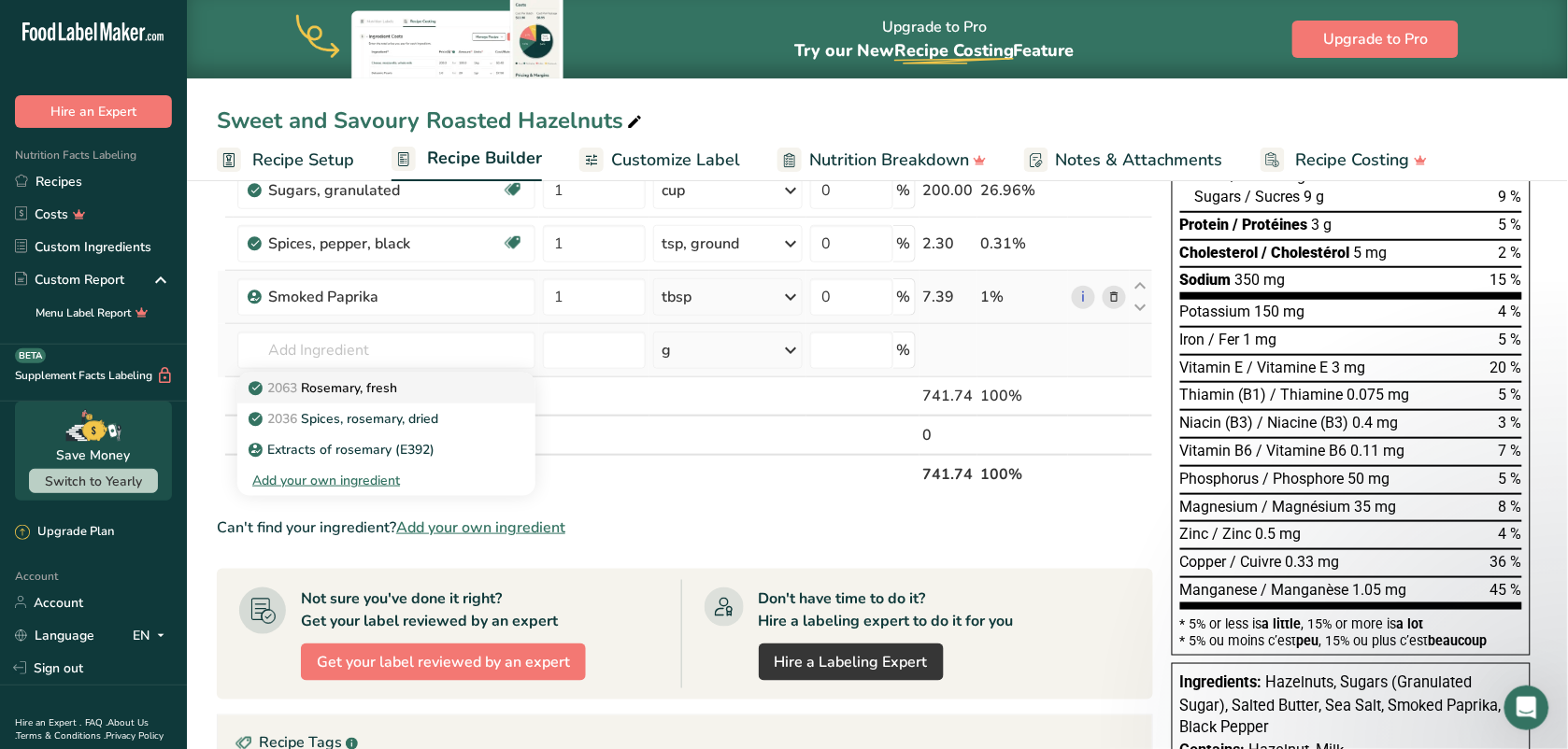 click on "2063
Rosemary, fresh" at bounding box center (324, 388) 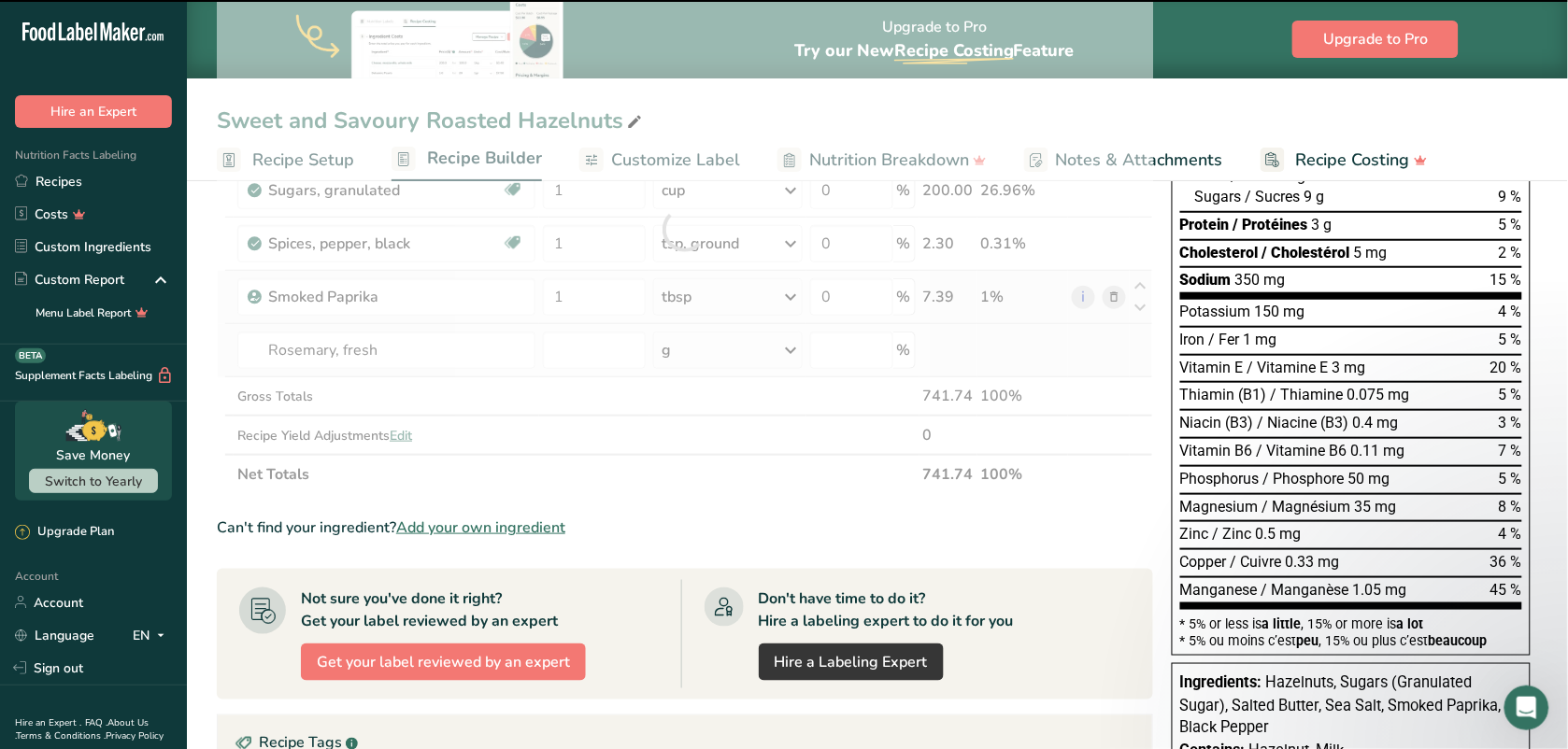 type on "0" 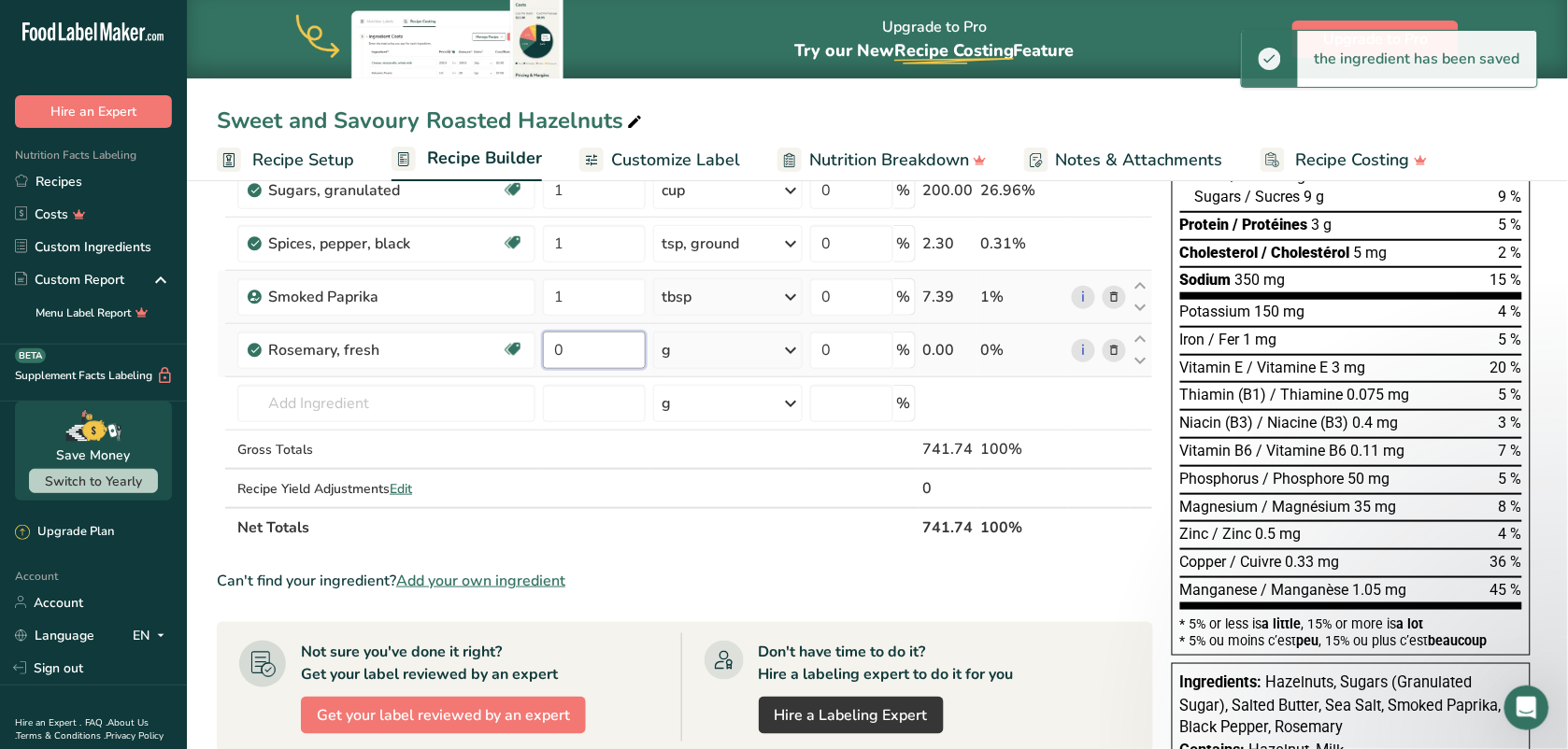 click on "0" at bounding box center [594, 350] 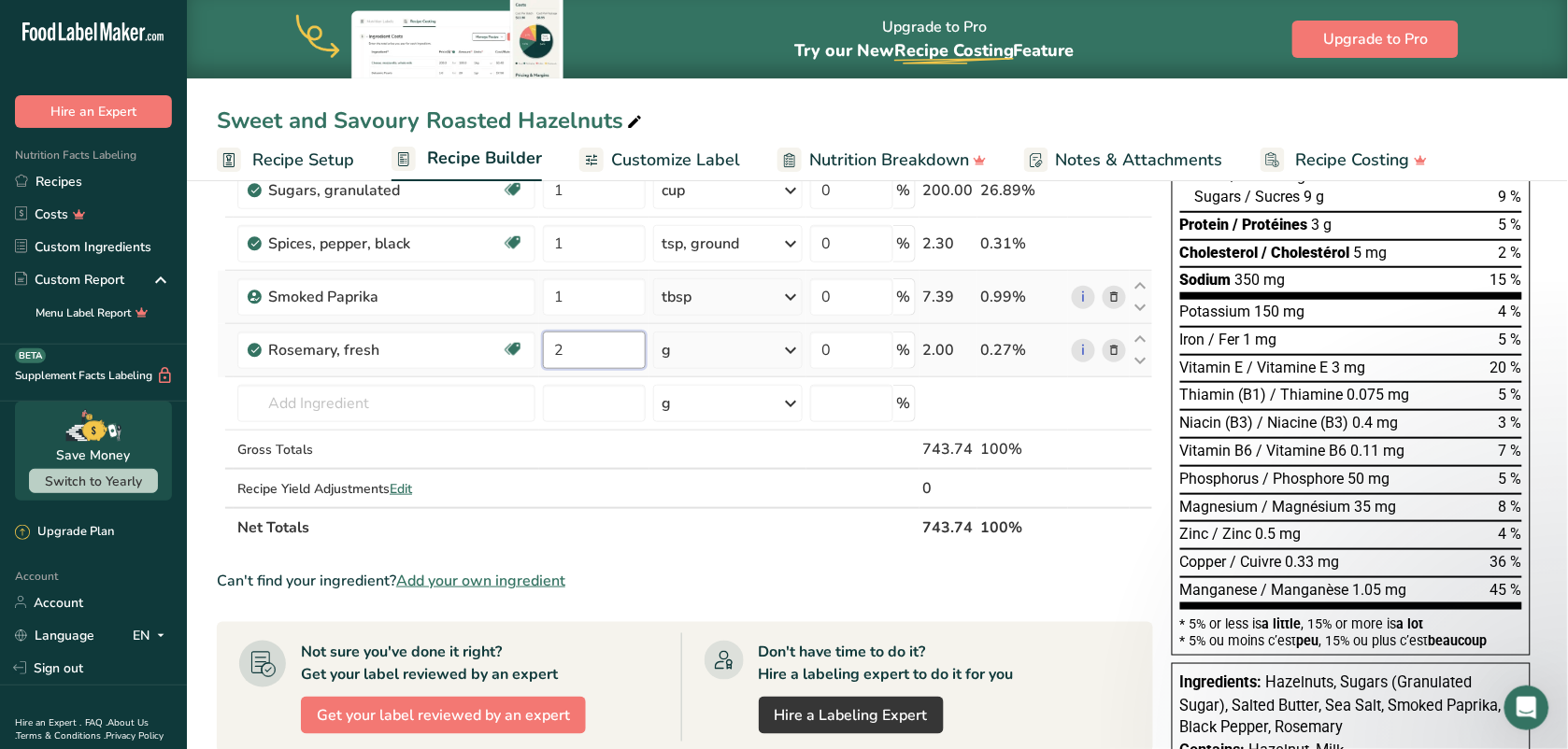 type on "2" 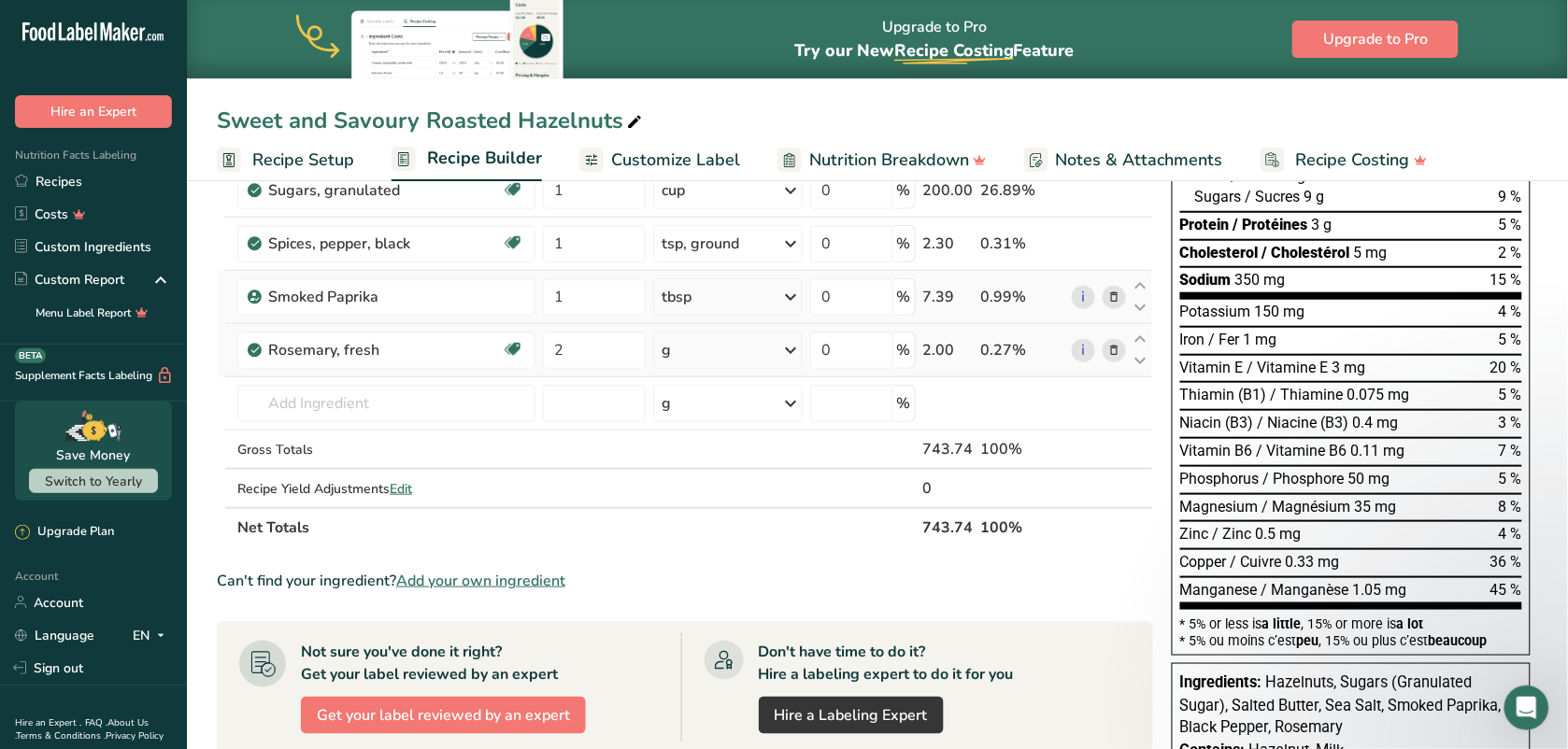 click on "Ingredient *
Amount *
Unit *
Waste *   .a-a{fill:#347362;}.b-a{fill:#fff;}          Grams
Percentage
Sea Salt
2
tsp
Weight Units
g
kg
mg
See more
Volume Units
l
Volume units require a density conversion. If you know your ingredient's density enter it below. Otherwise, click on "RIA" our AI Regulatory bot - she will be able to help you
2.16
lb/ft3
g/cm3
Confirm
mL
Volume units require a density conversion. If you know your ingredient's density enter it below. Otherwise, click on "RIA" our AI Regulatory bot - she will be able to help you
2.16
lb/ft3" at bounding box center (685, 256) 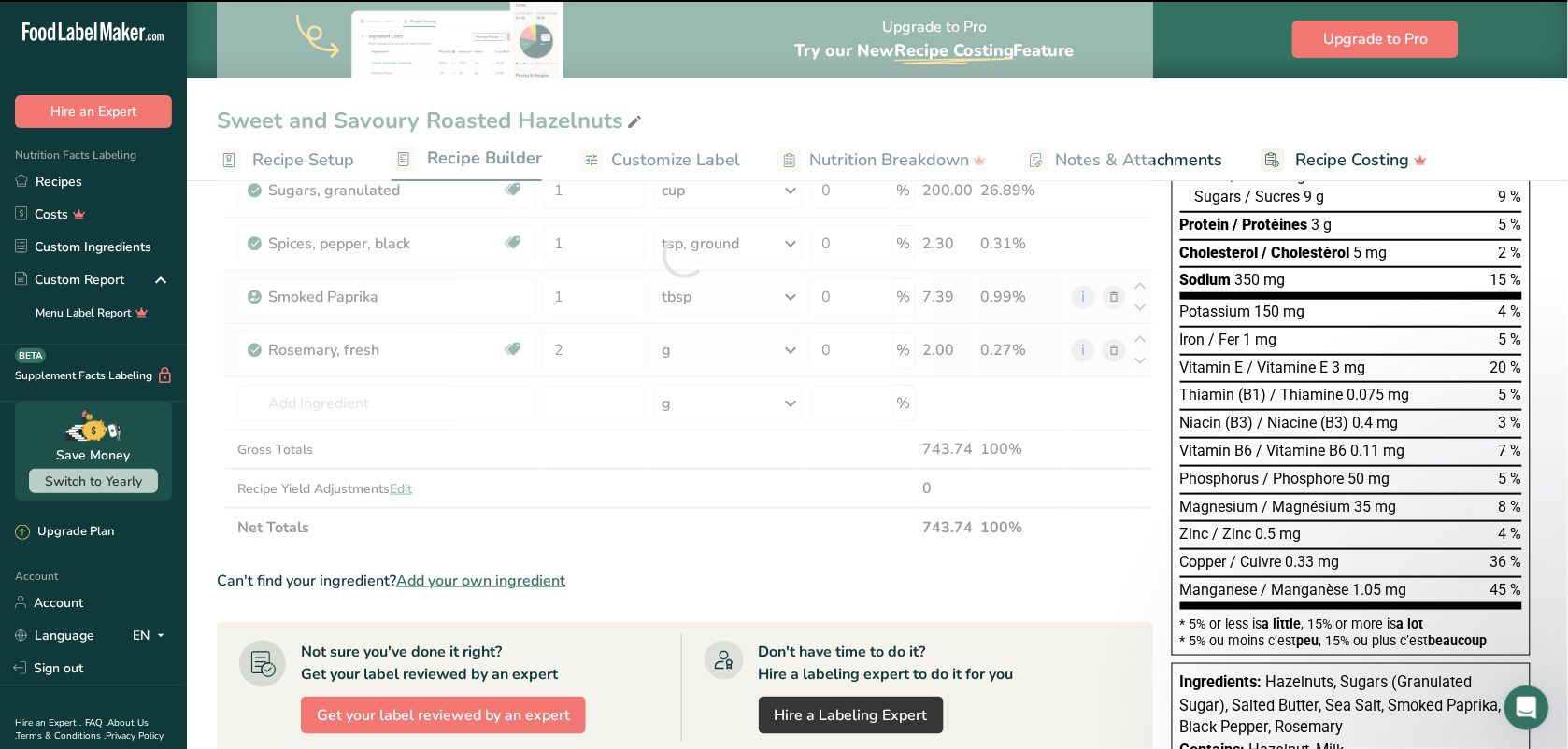 click at bounding box center [685, 256] 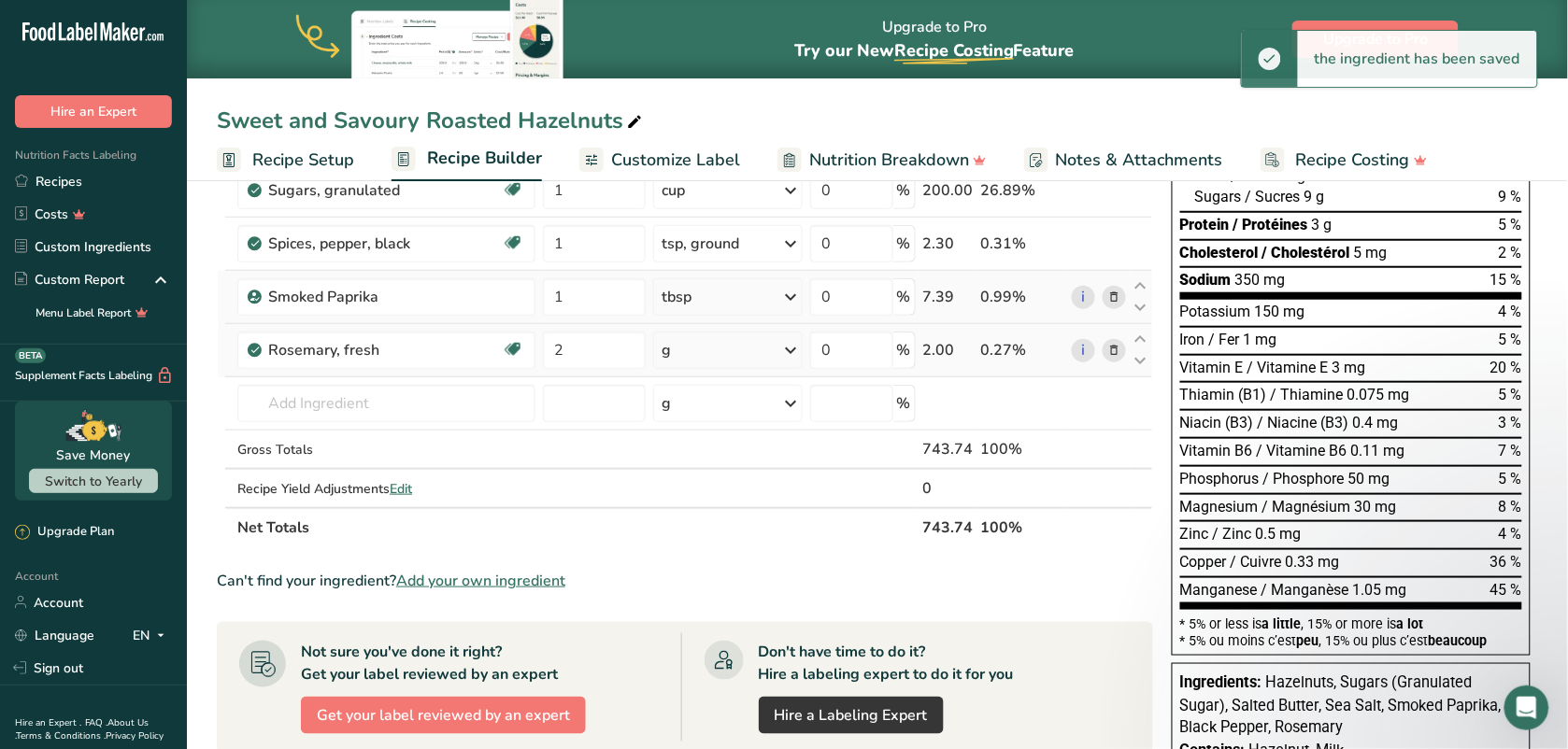 click at bounding box center [791, 350] 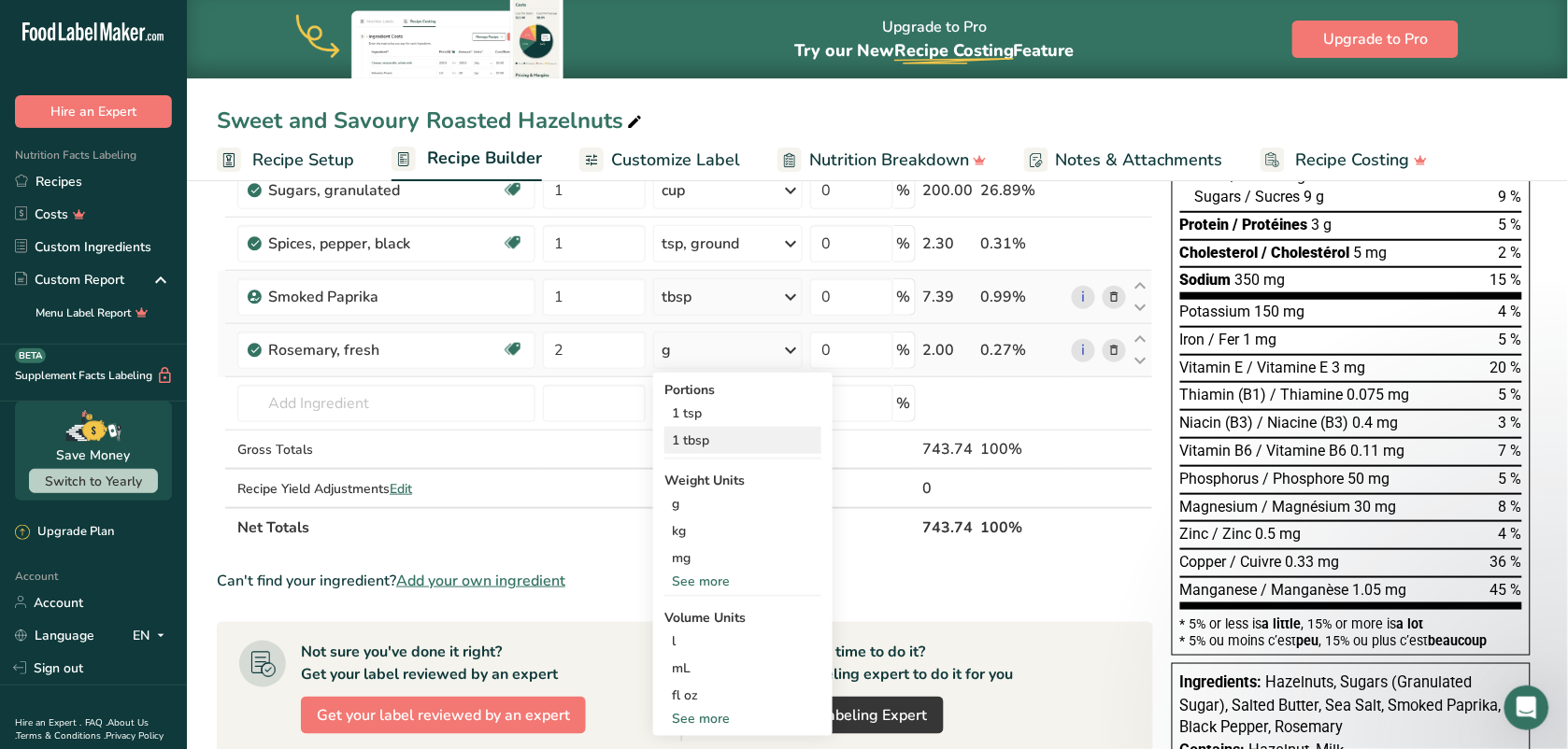 click on "1 tbsp" at bounding box center (743, 440) 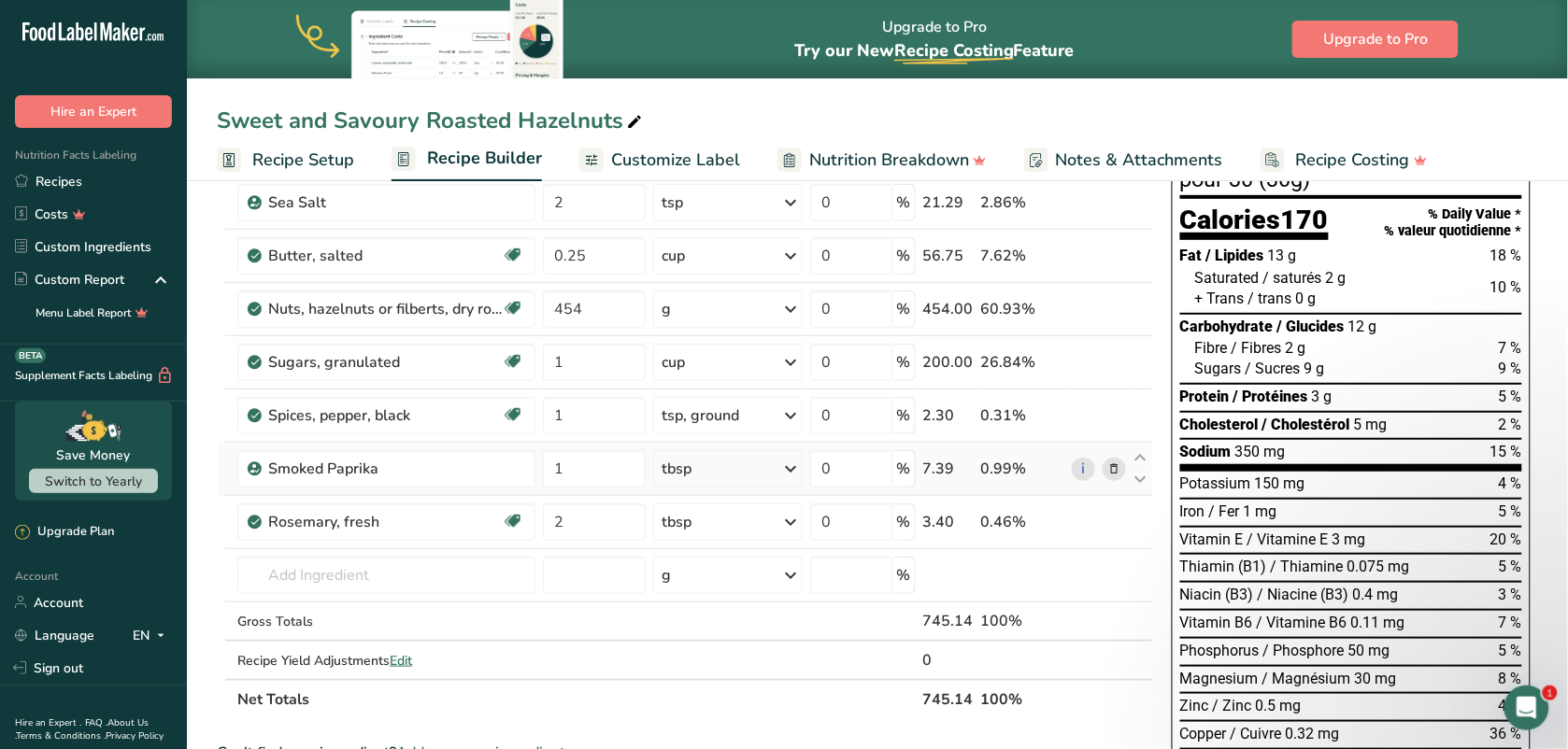 scroll, scrollTop: 136, scrollLeft: 0, axis: vertical 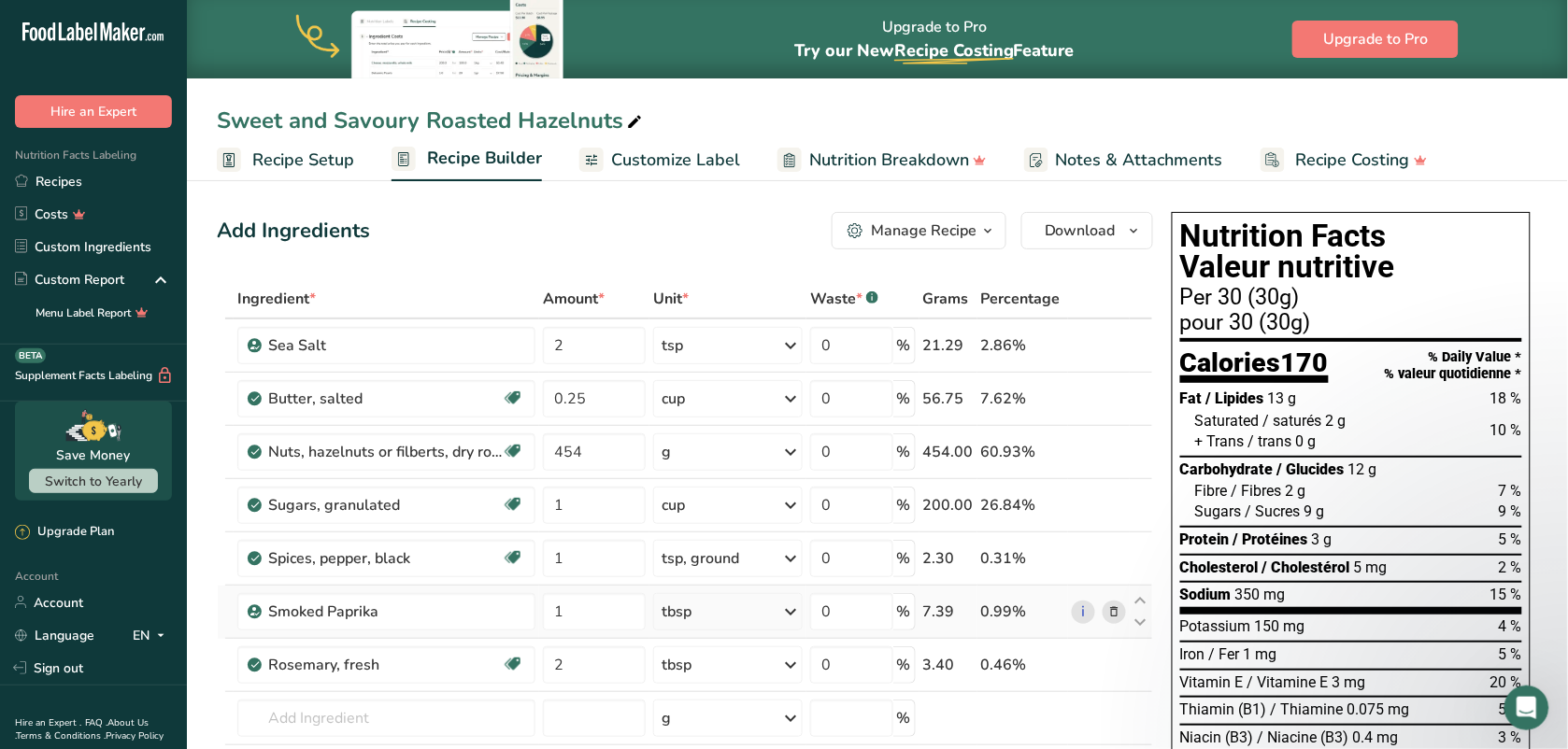 click on "Customize Label" at bounding box center [676, 160] 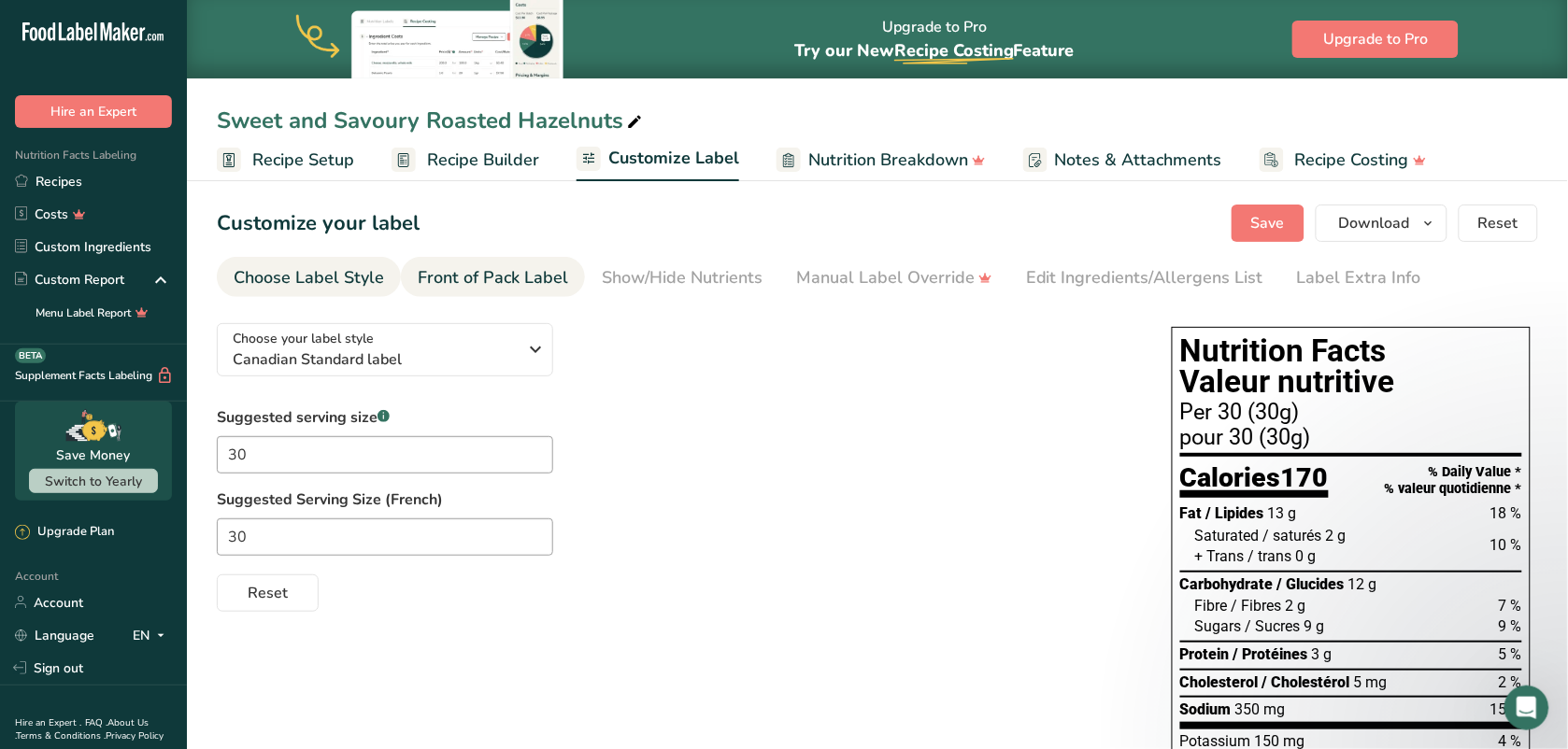 click on "Front of Pack Label" at bounding box center [492, 277] 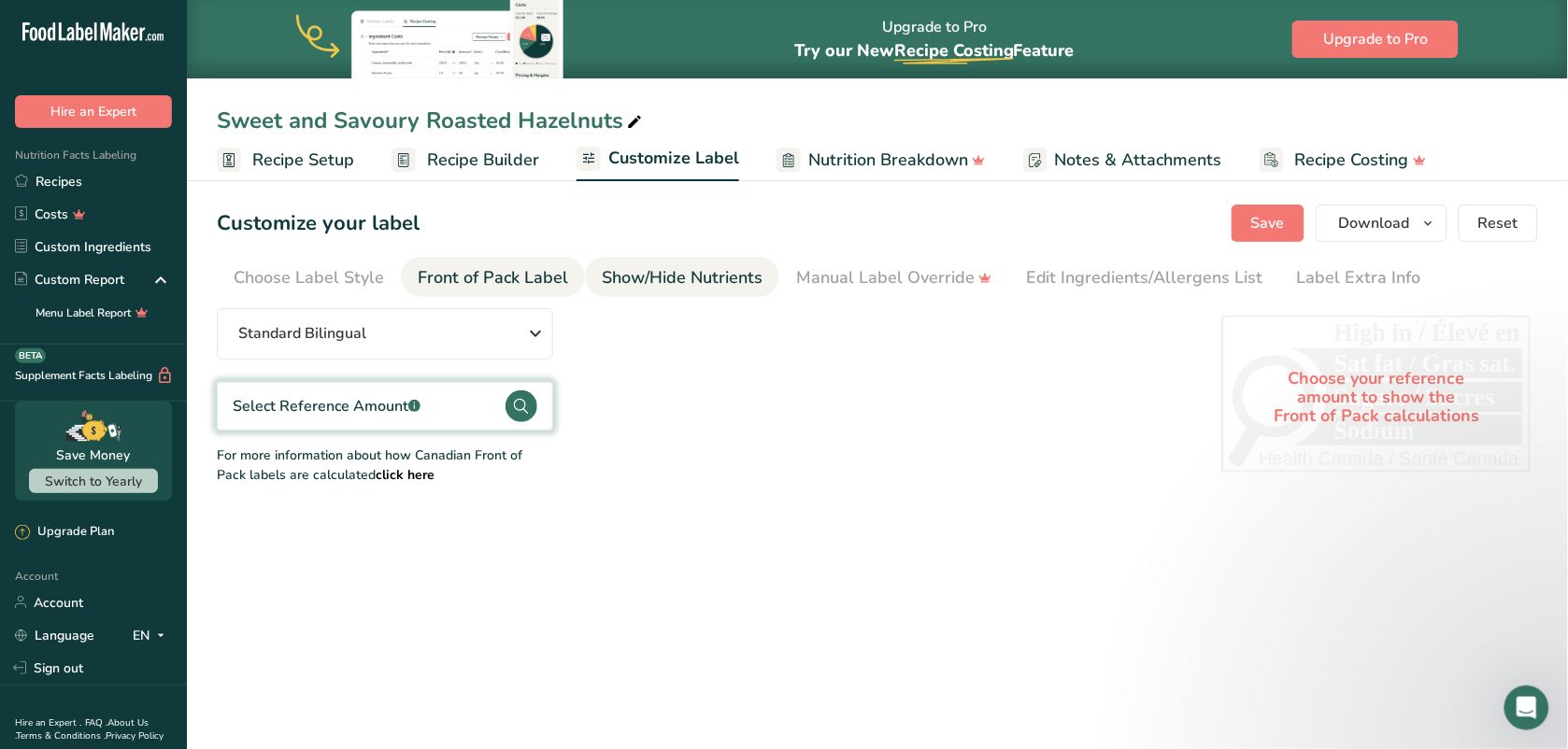 click on "Show/Hide Nutrients" at bounding box center [682, 277] 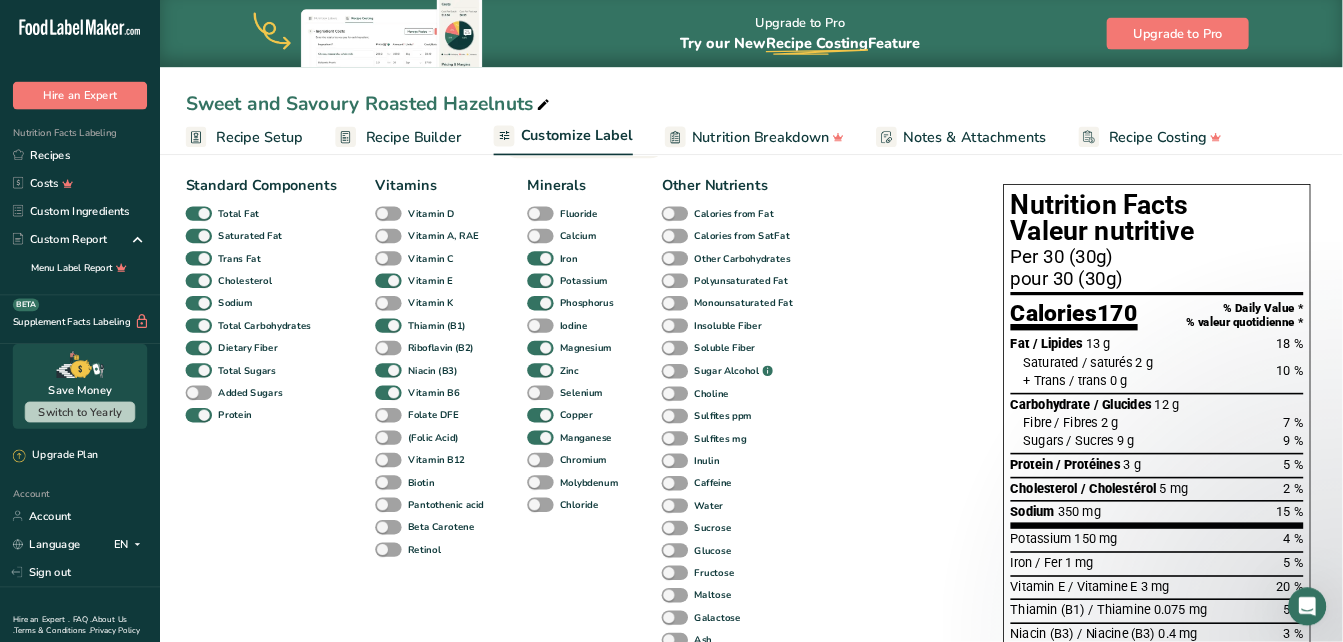 scroll, scrollTop: 0, scrollLeft: 0, axis: both 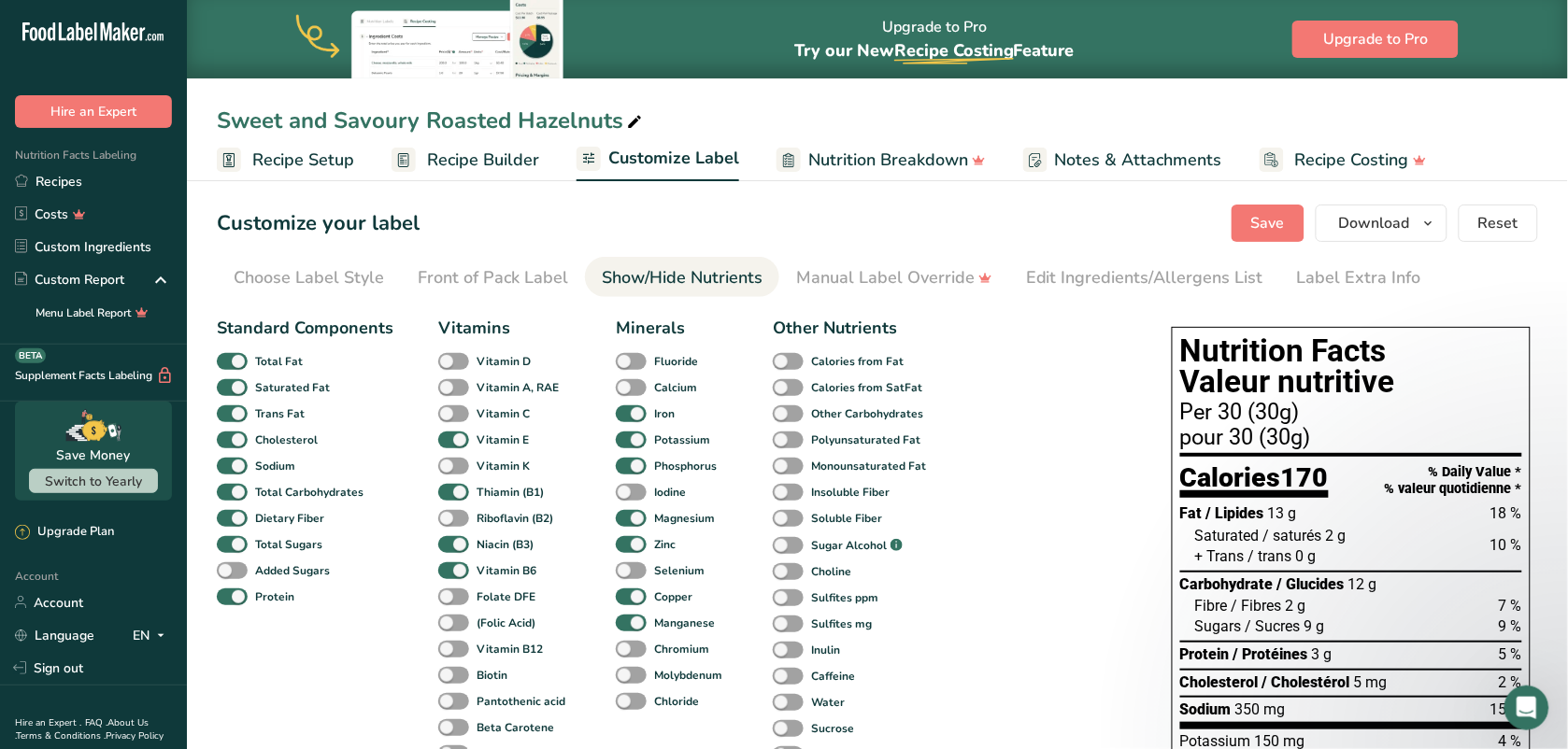 click on "Nutrition Breakdown" at bounding box center [888, 160] 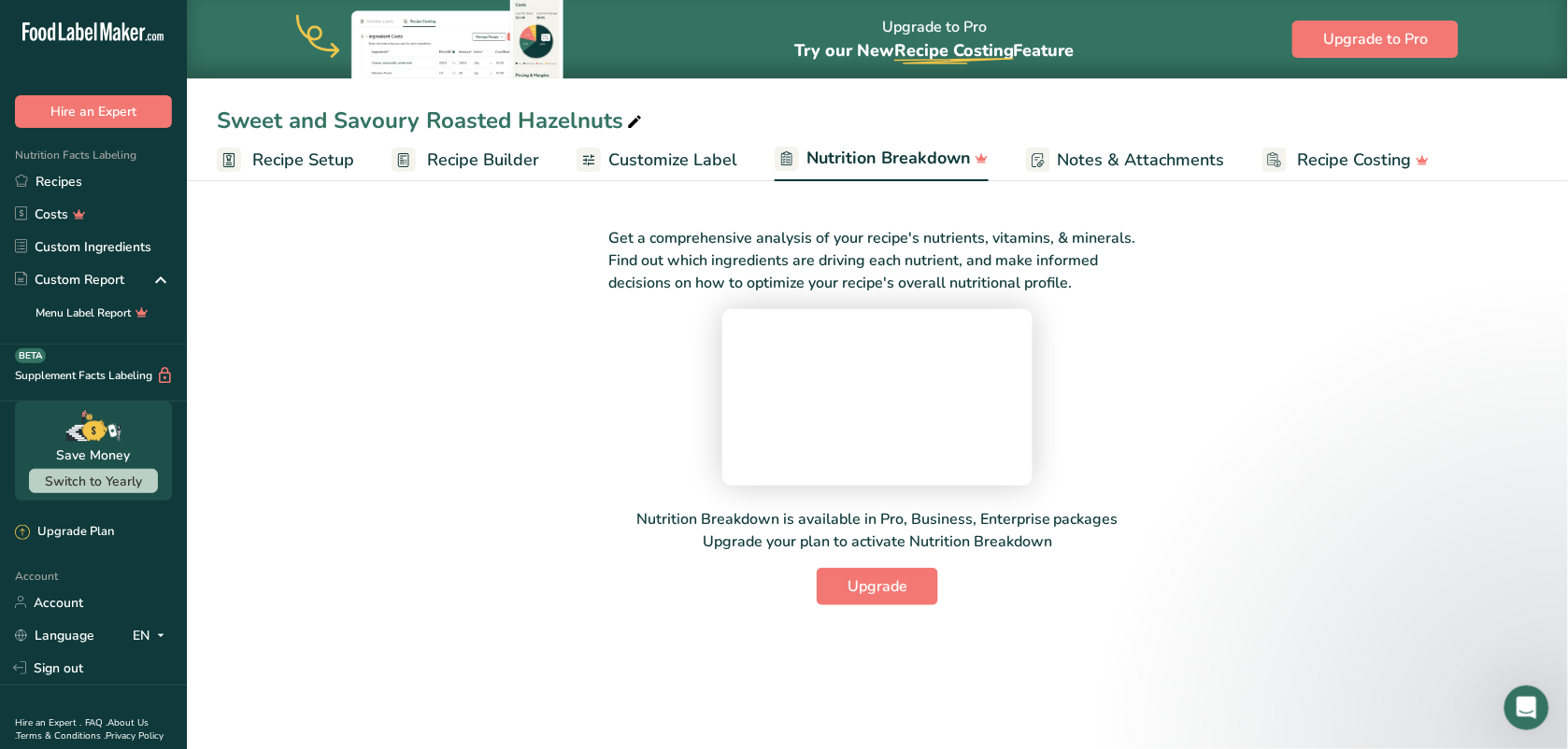 click on "Customize Label" at bounding box center (673, 160) 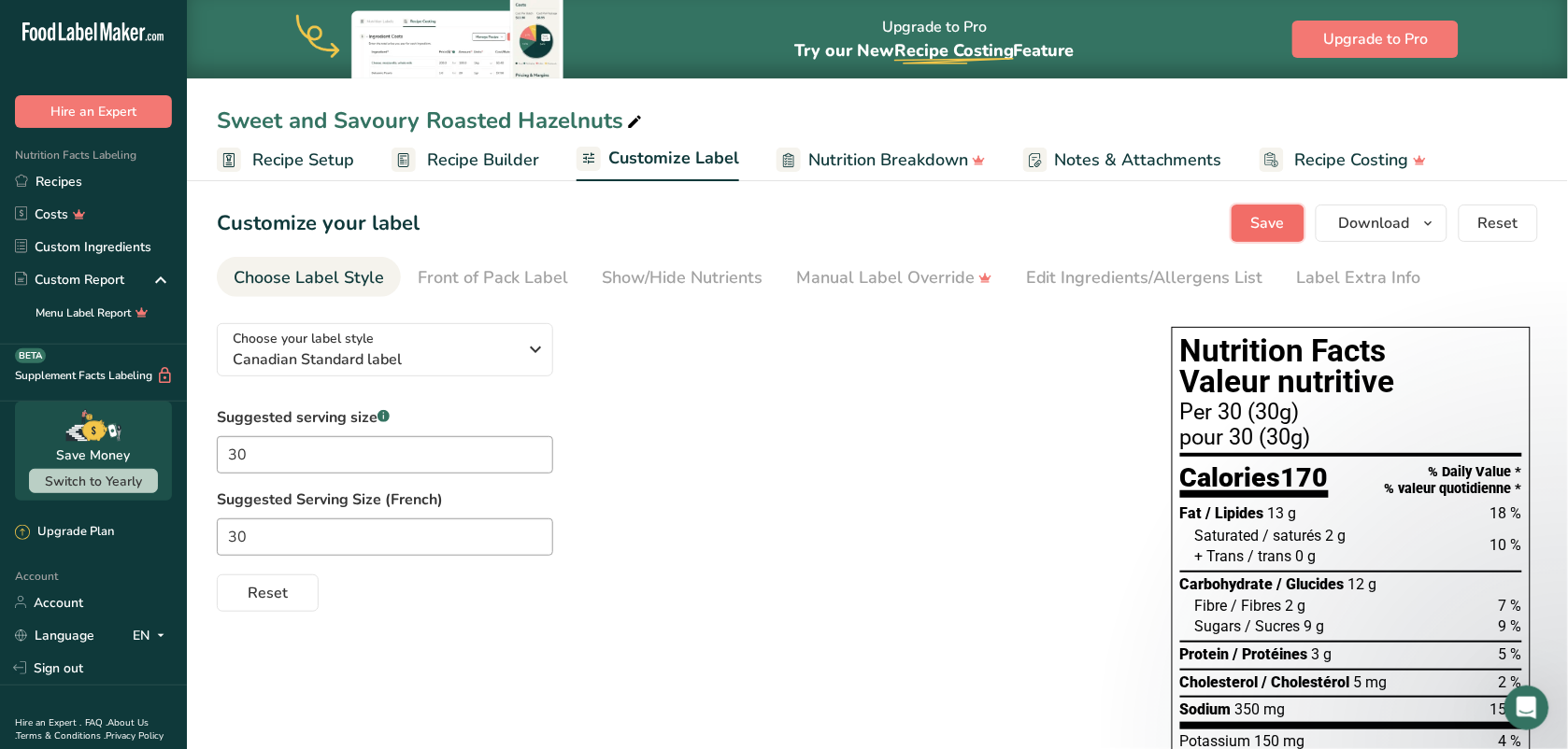 click on "Save" at bounding box center [1268, 223] 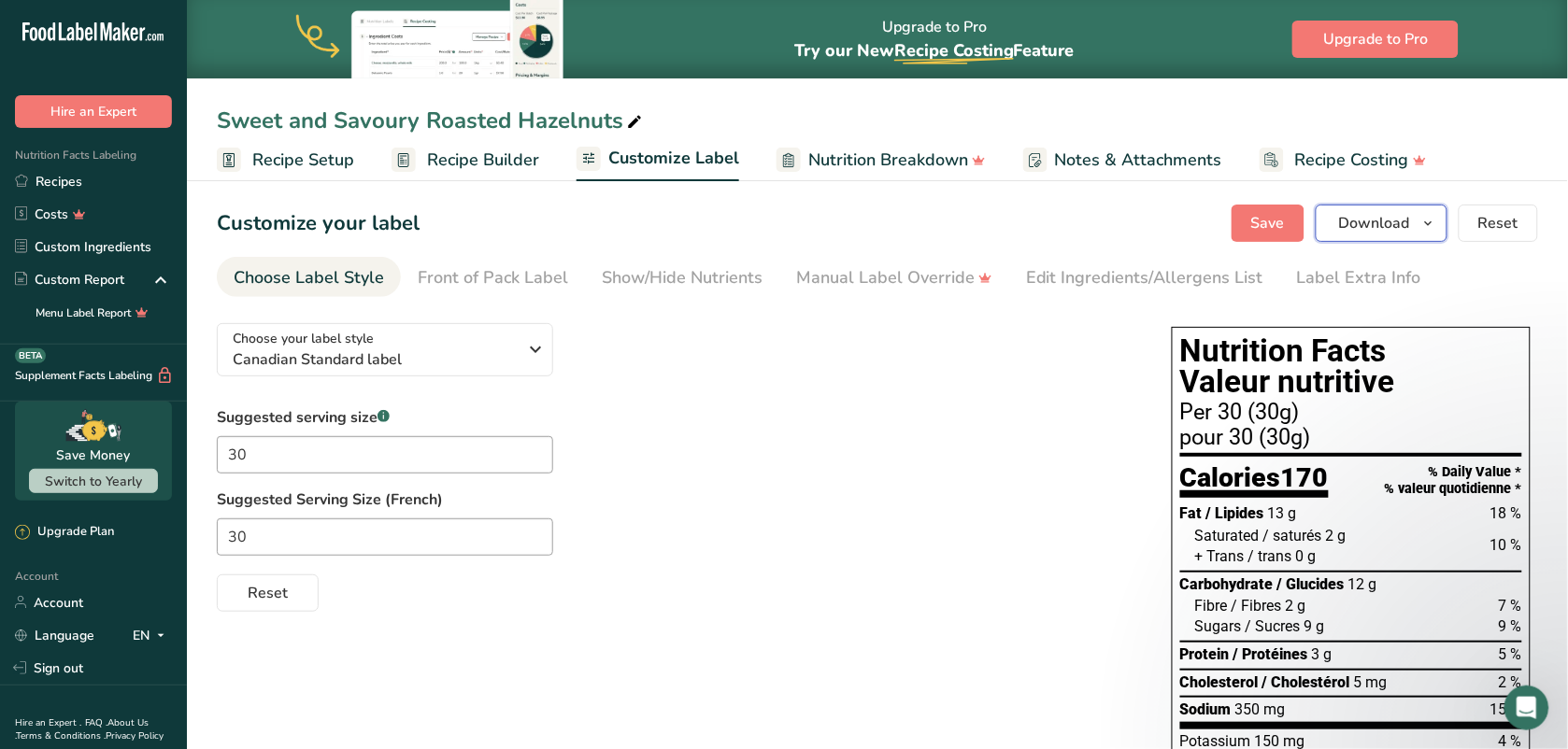 click on "Download" at bounding box center (1375, 223) 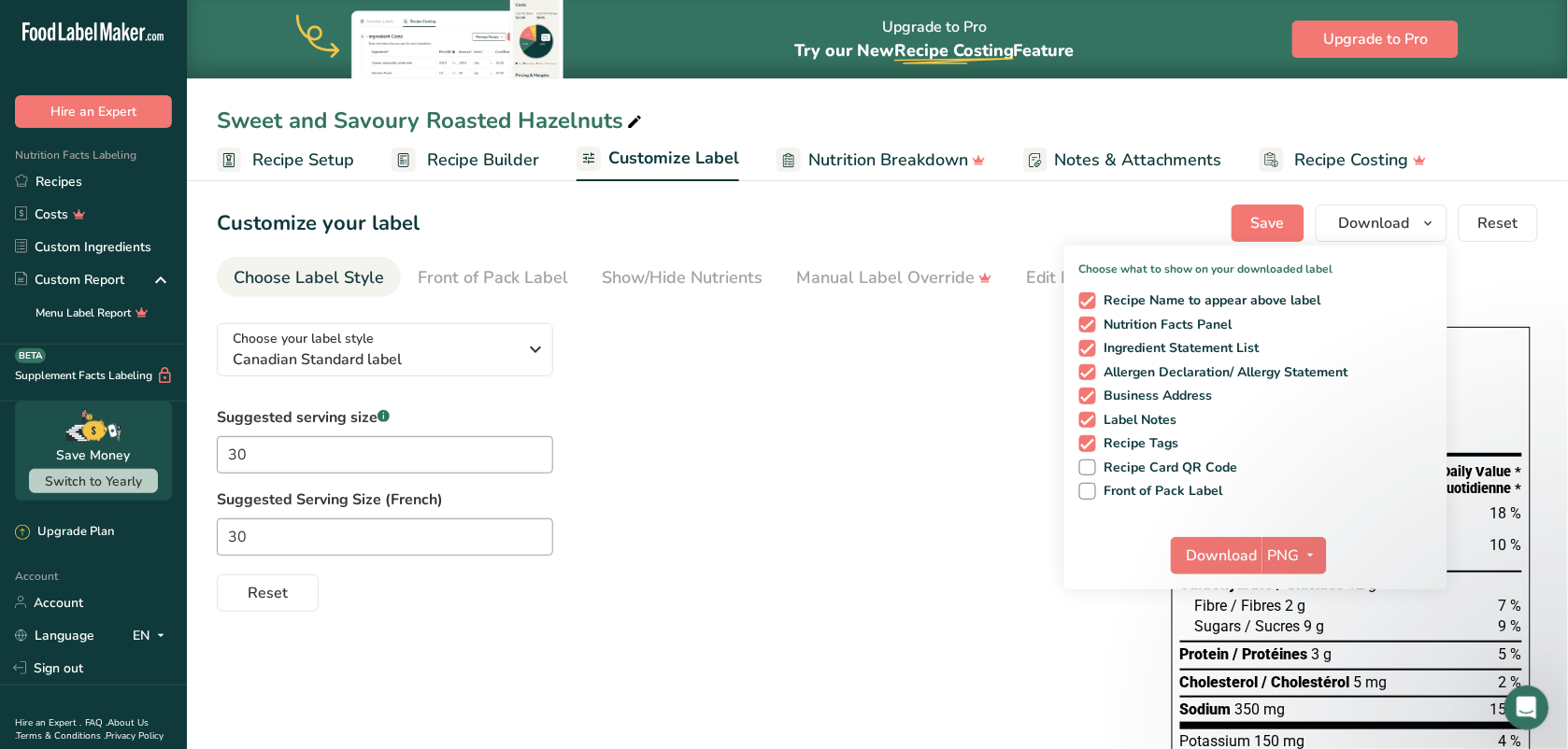 drag, startPoint x: 720, startPoint y: 453, endPoint x: 510, endPoint y: 428, distance: 211.48286 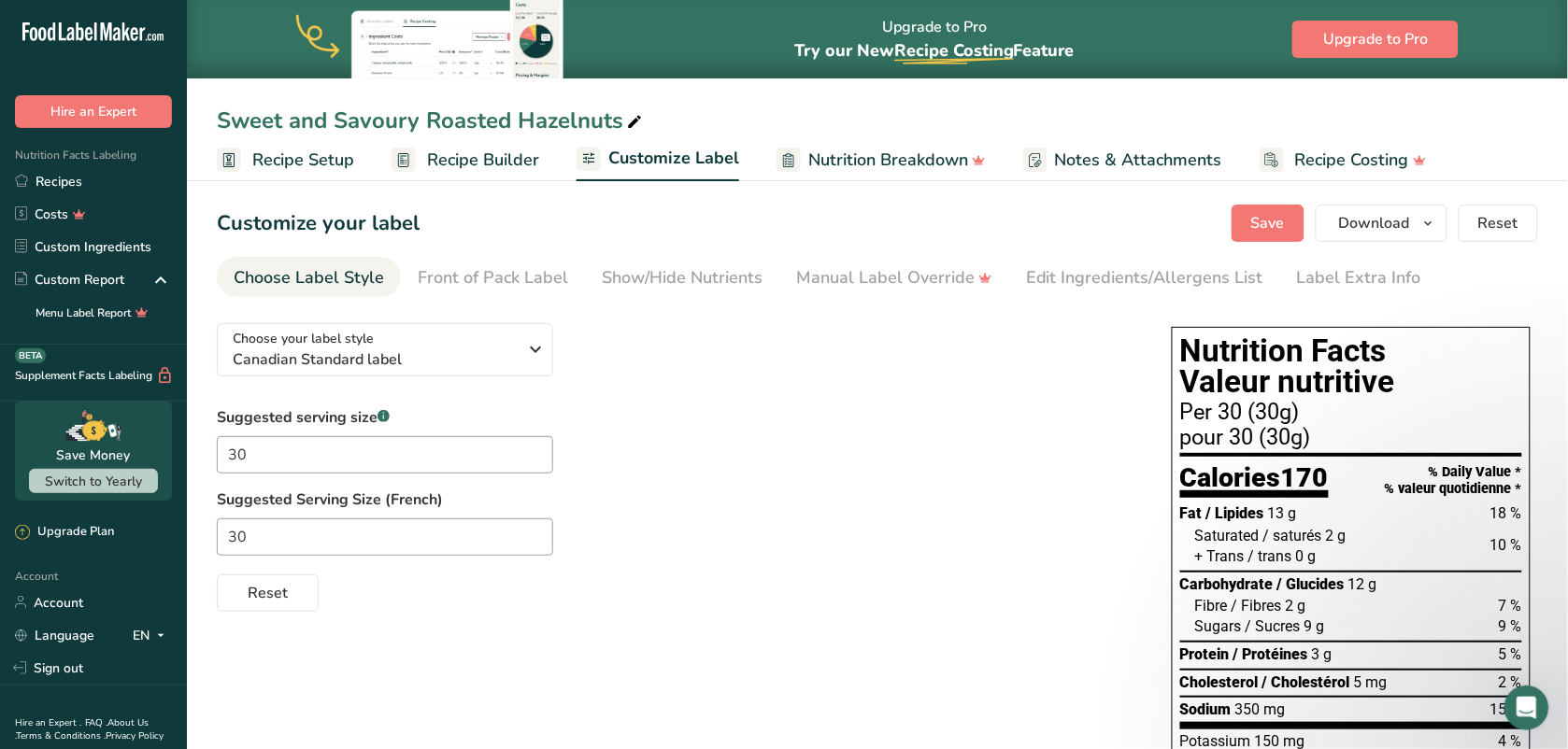 click on "Recipe Setup" at bounding box center (303, 160) 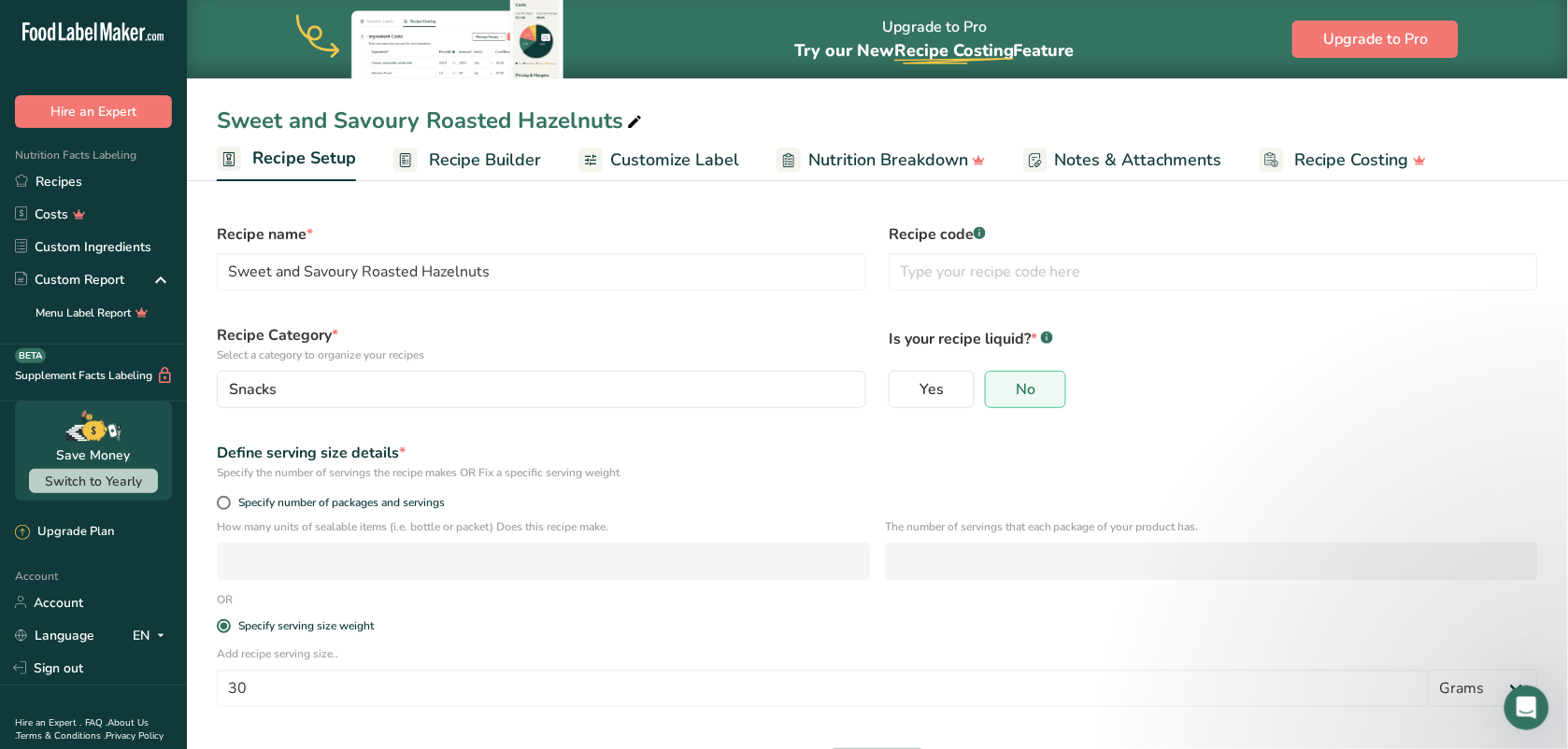 click on "Recipe Builder" at bounding box center (485, 160) 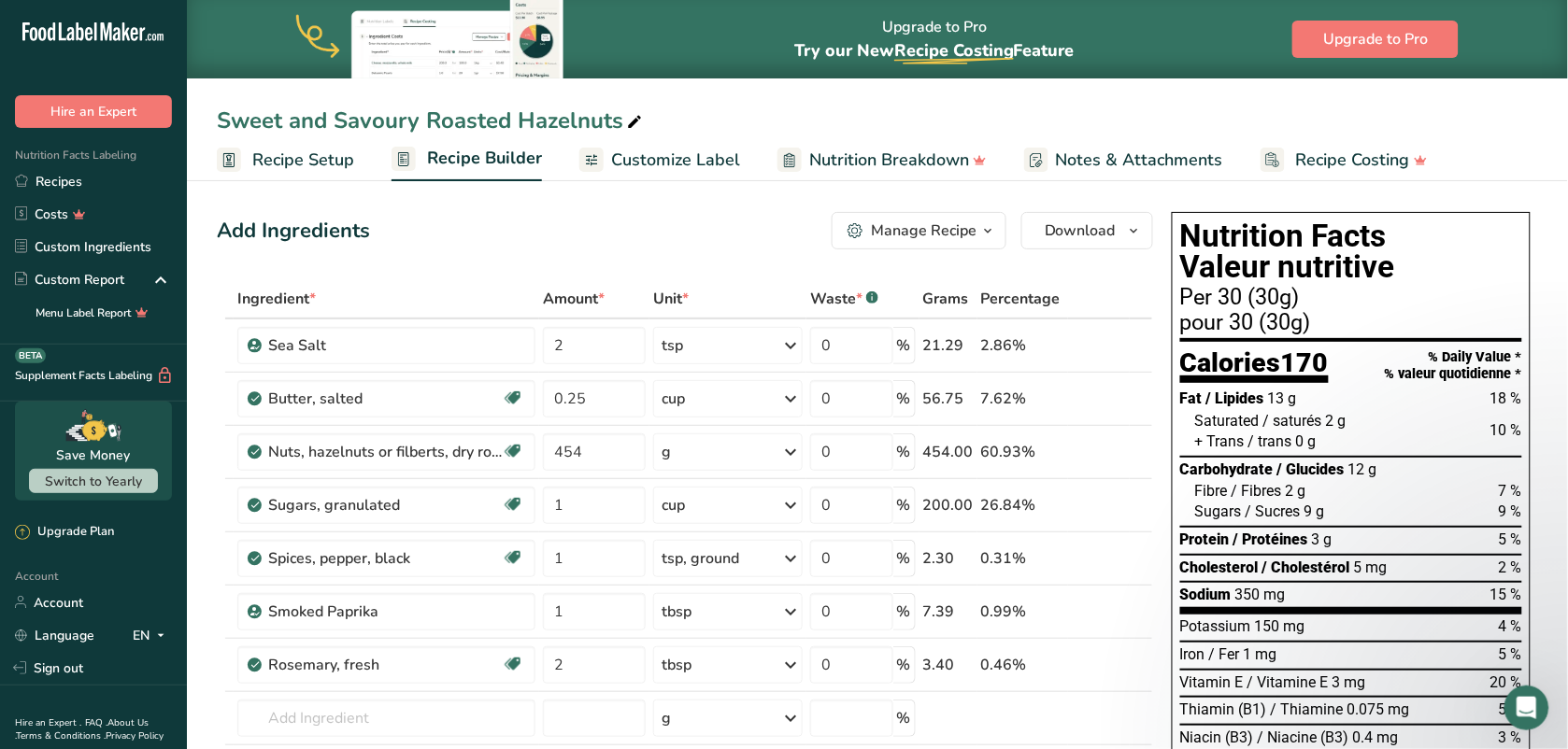 click on "Nutrition Breakdown" at bounding box center [889, 160] 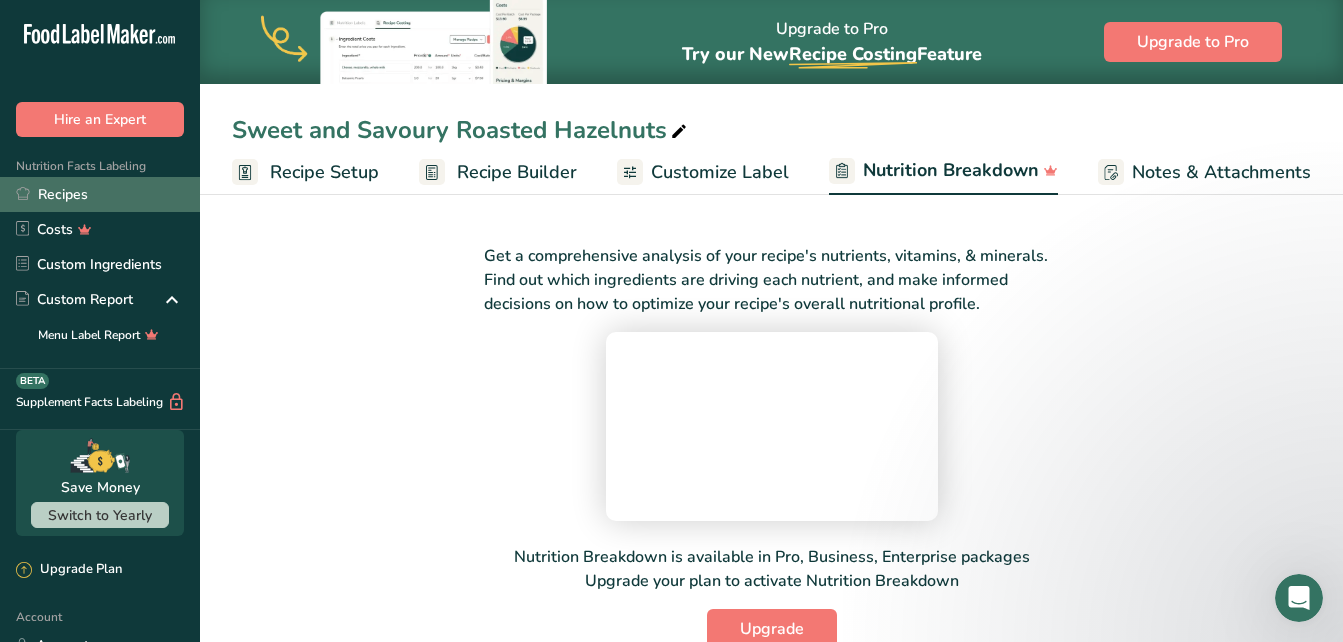 drag, startPoint x: 4584, startPoint y: 0, endPoint x: 50, endPoint y: 190, distance: 4537.9795 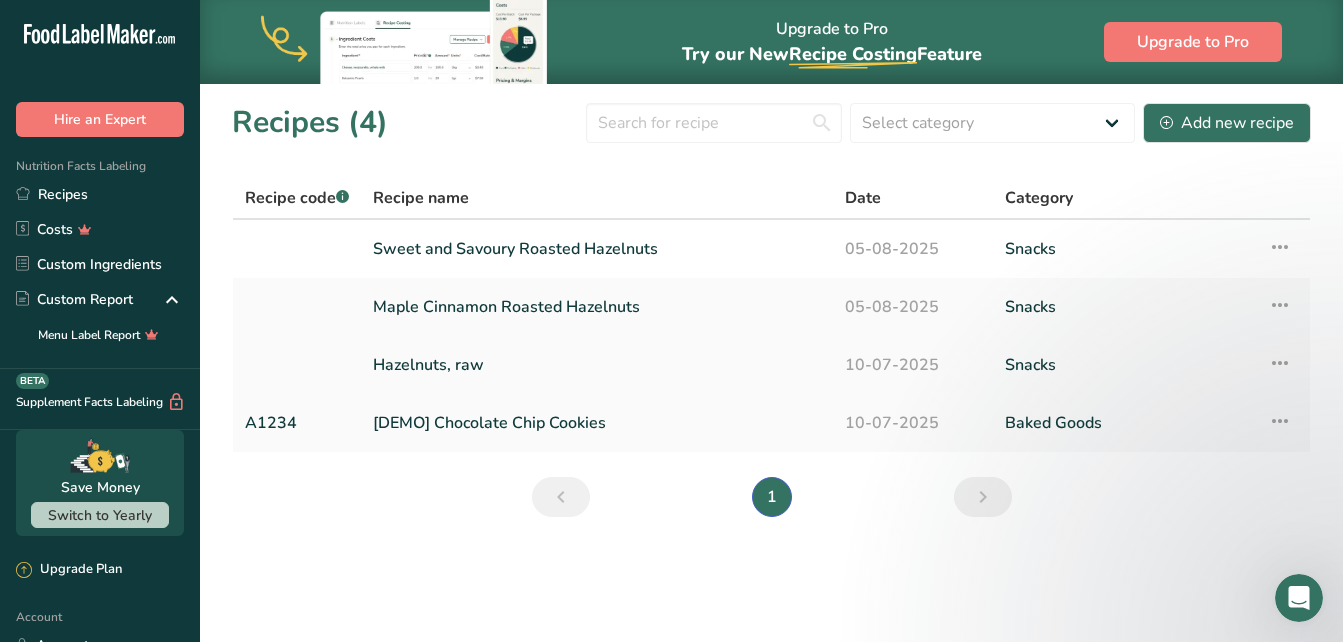 click on "Hazelnuts, raw" at bounding box center (597, 365) 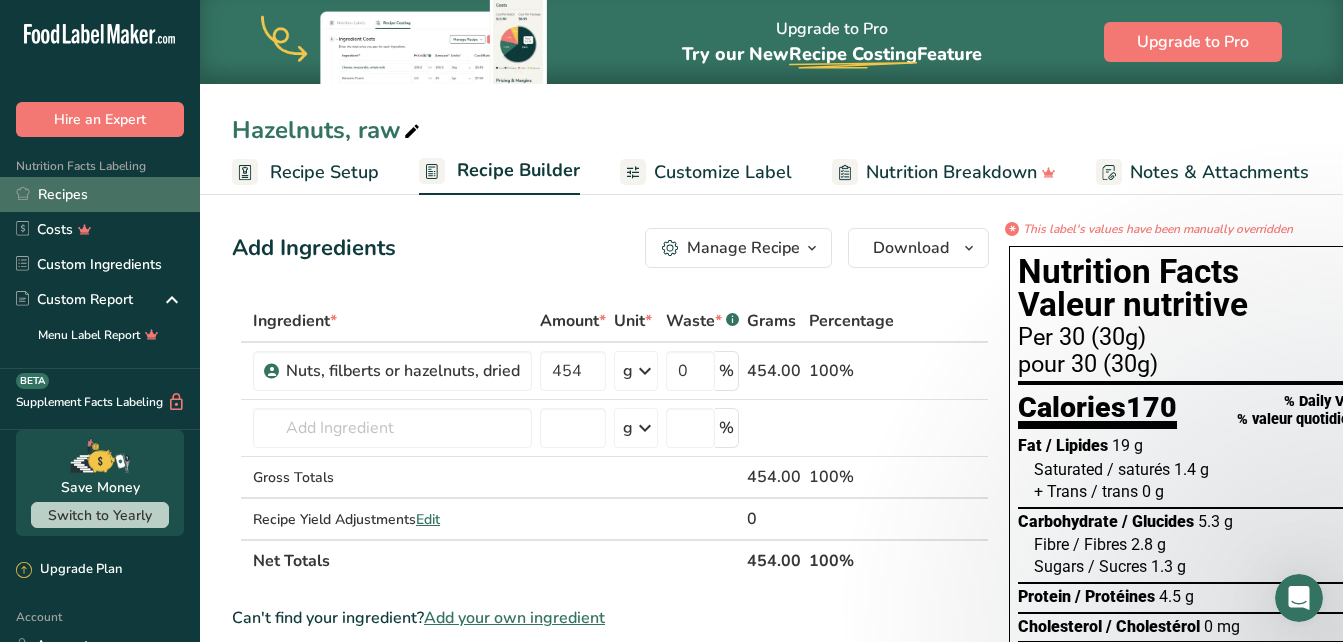 click on "Recipes" at bounding box center (100, 194) 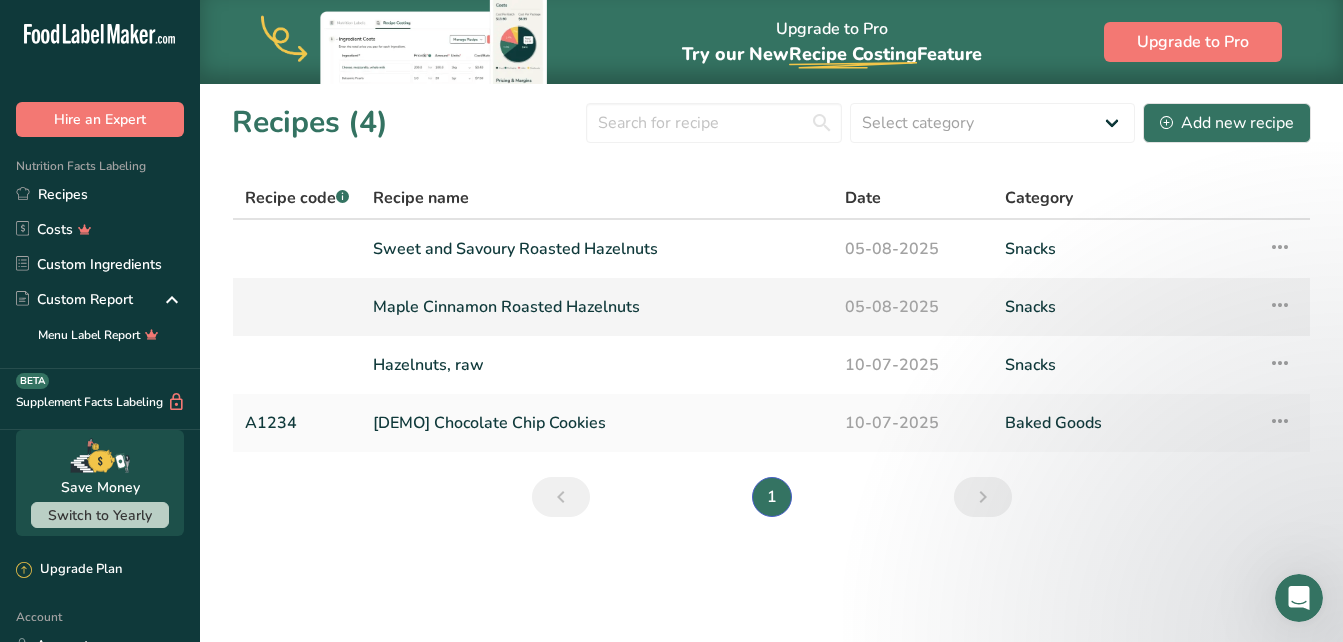 click on "Maple Cinnamon Roasted Hazelnuts" at bounding box center (597, 307) 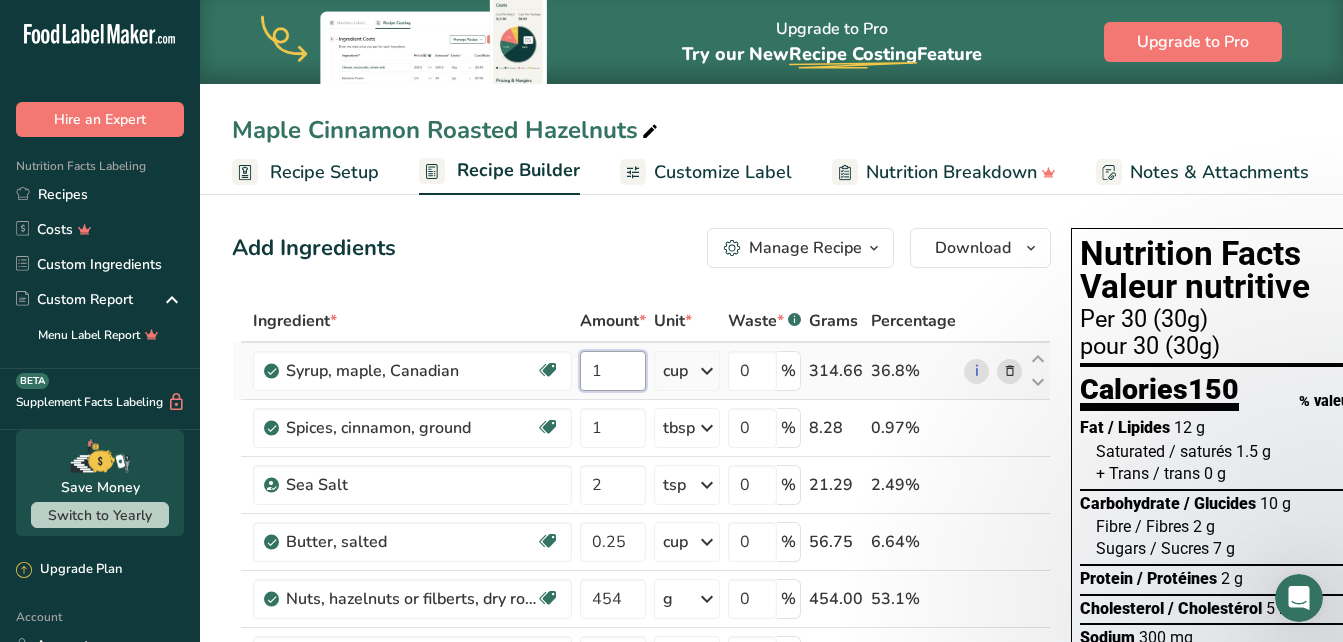 click on "1" at bounding box center (613, 371) 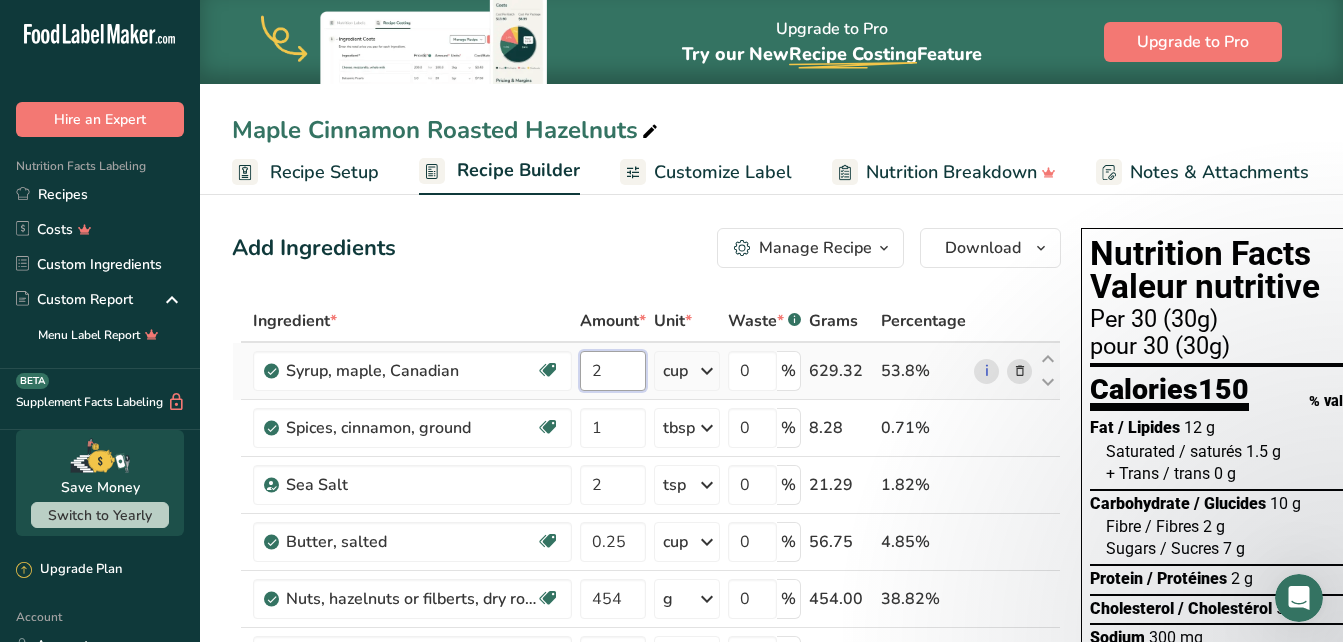 type on "2" 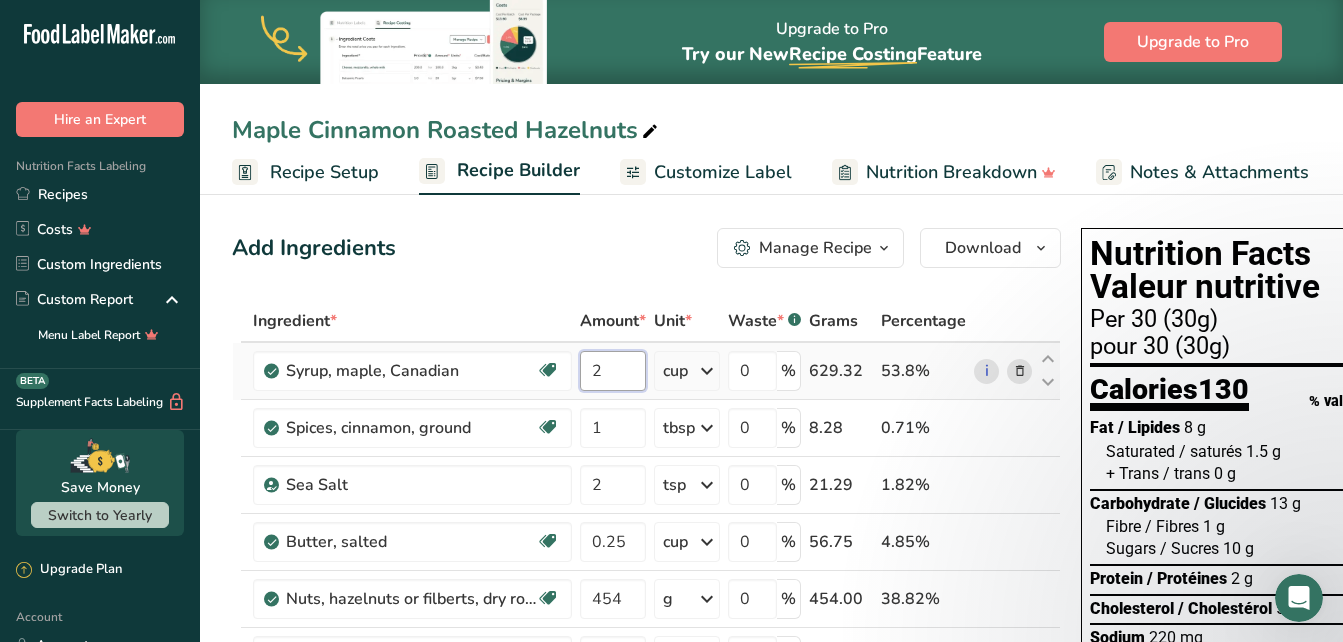 click on "2" at bounding box center [613, 371] 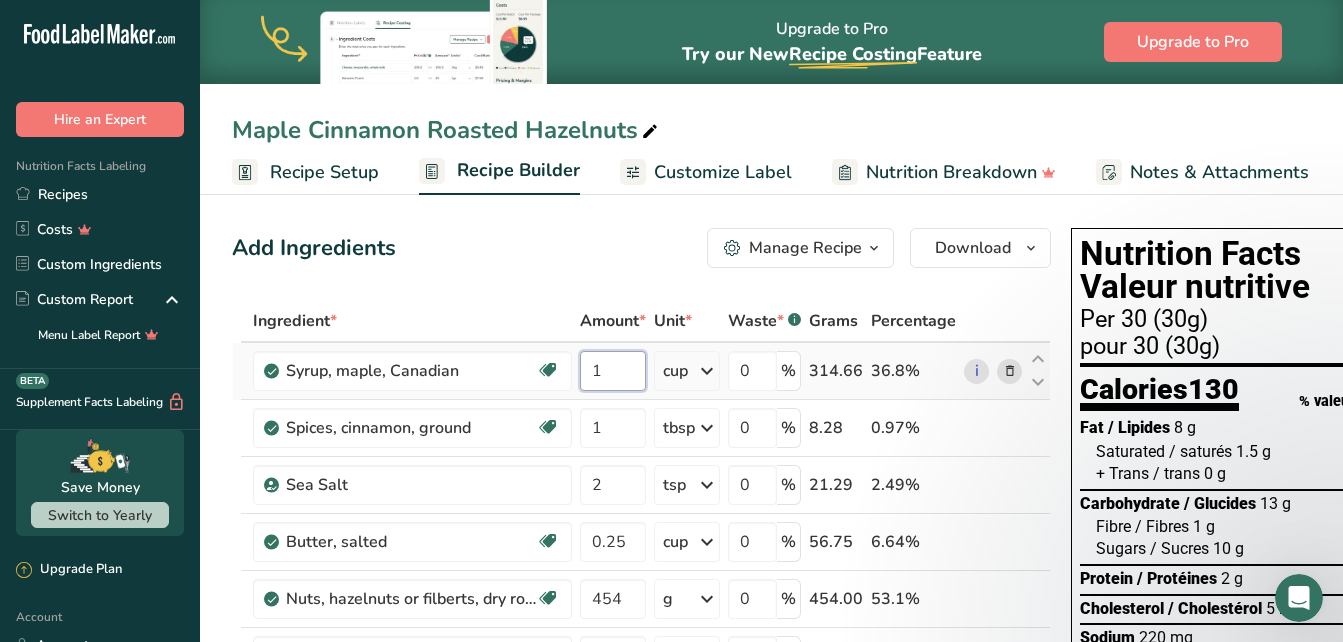 type on "1" 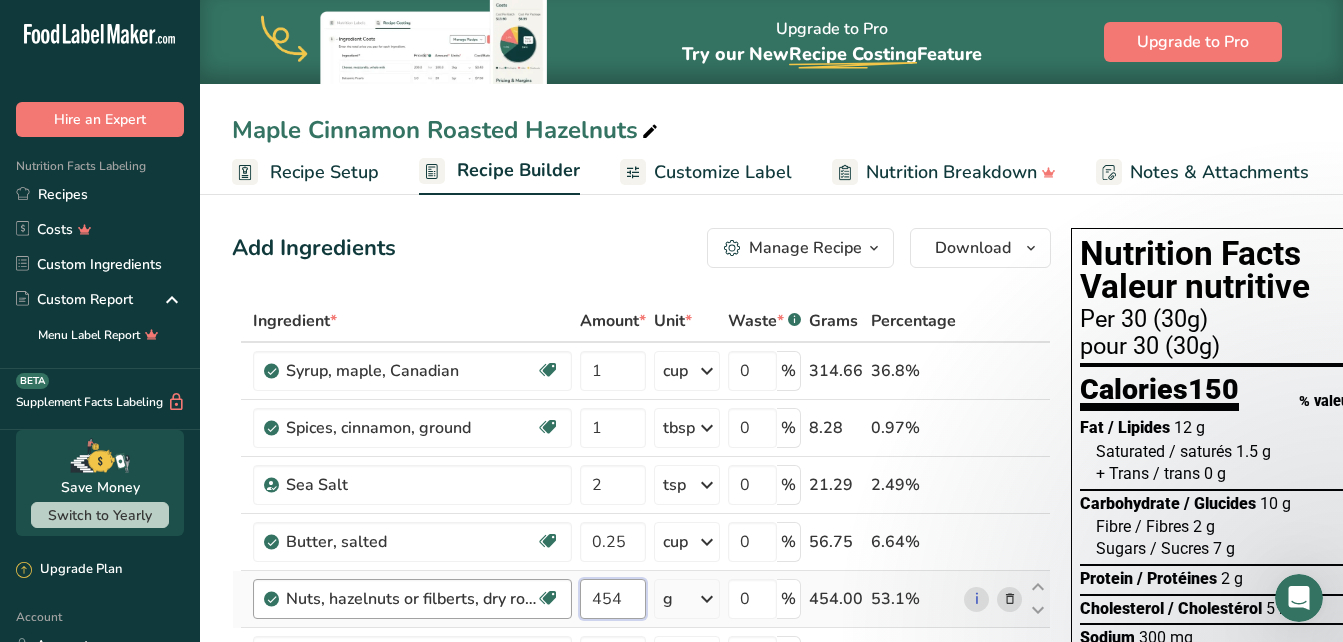 drag, startPoint x: 636, startPoint y: 603, endPoint x: 540, endPoint y: 610, distance: 96.25487 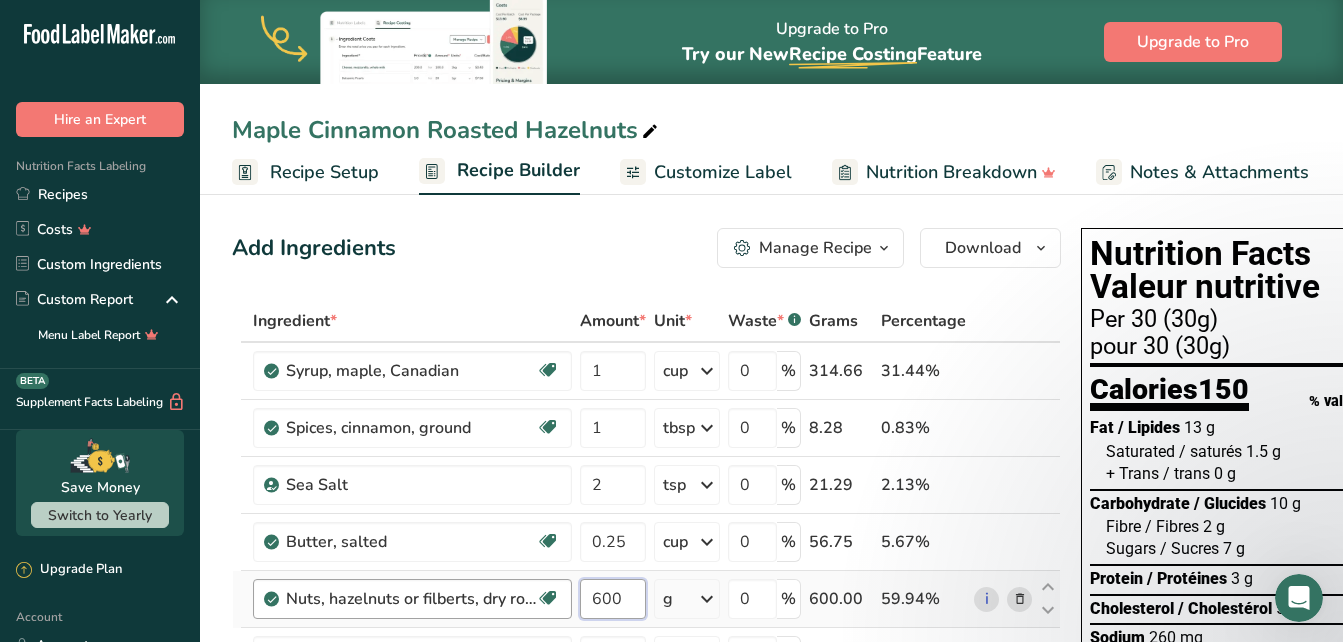 drag, startPoint x: 624, startPoint y: 607, endPoint x: 560, endPoint y: 616, distance: 64.629715 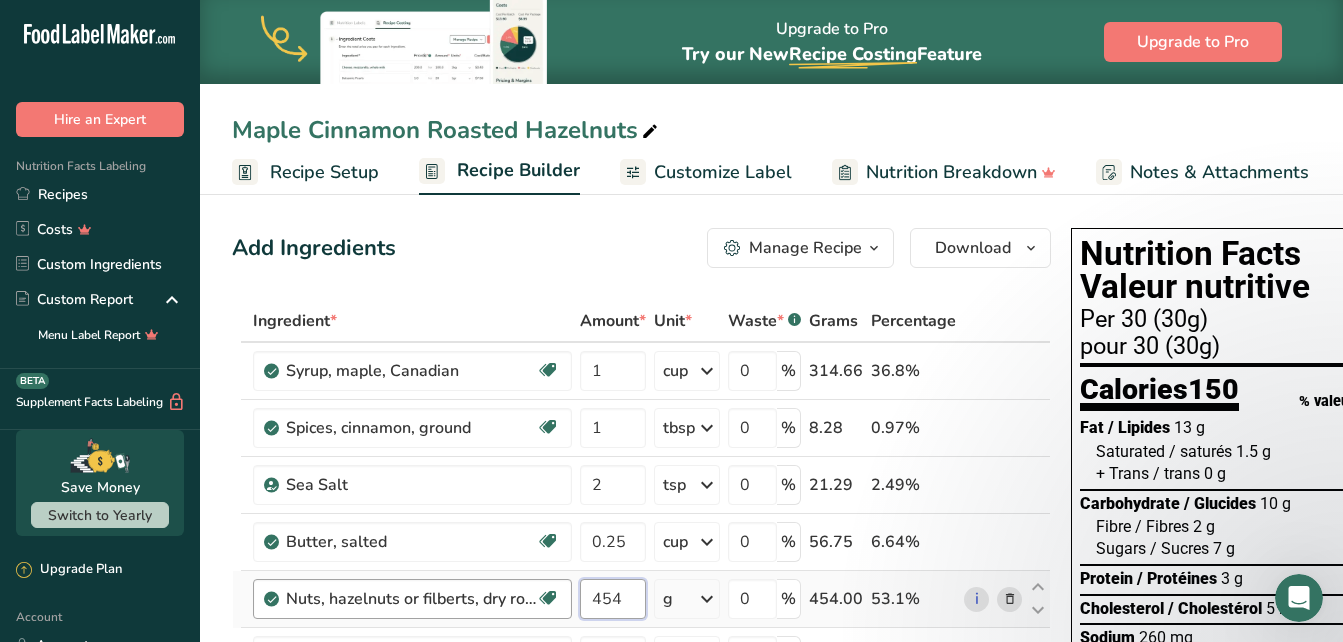 type on "454" 